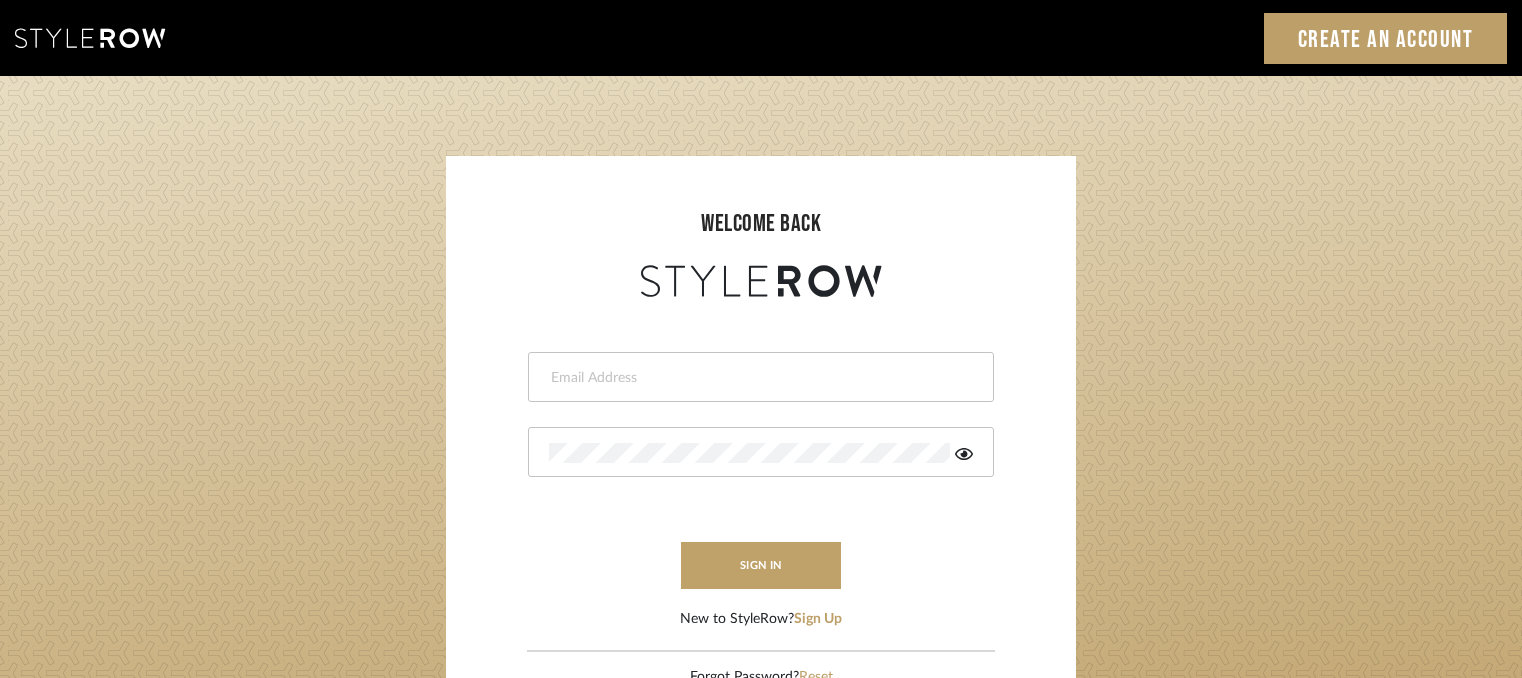 scroll, scrollTop: 0, scrollLeft: 0, axis: both 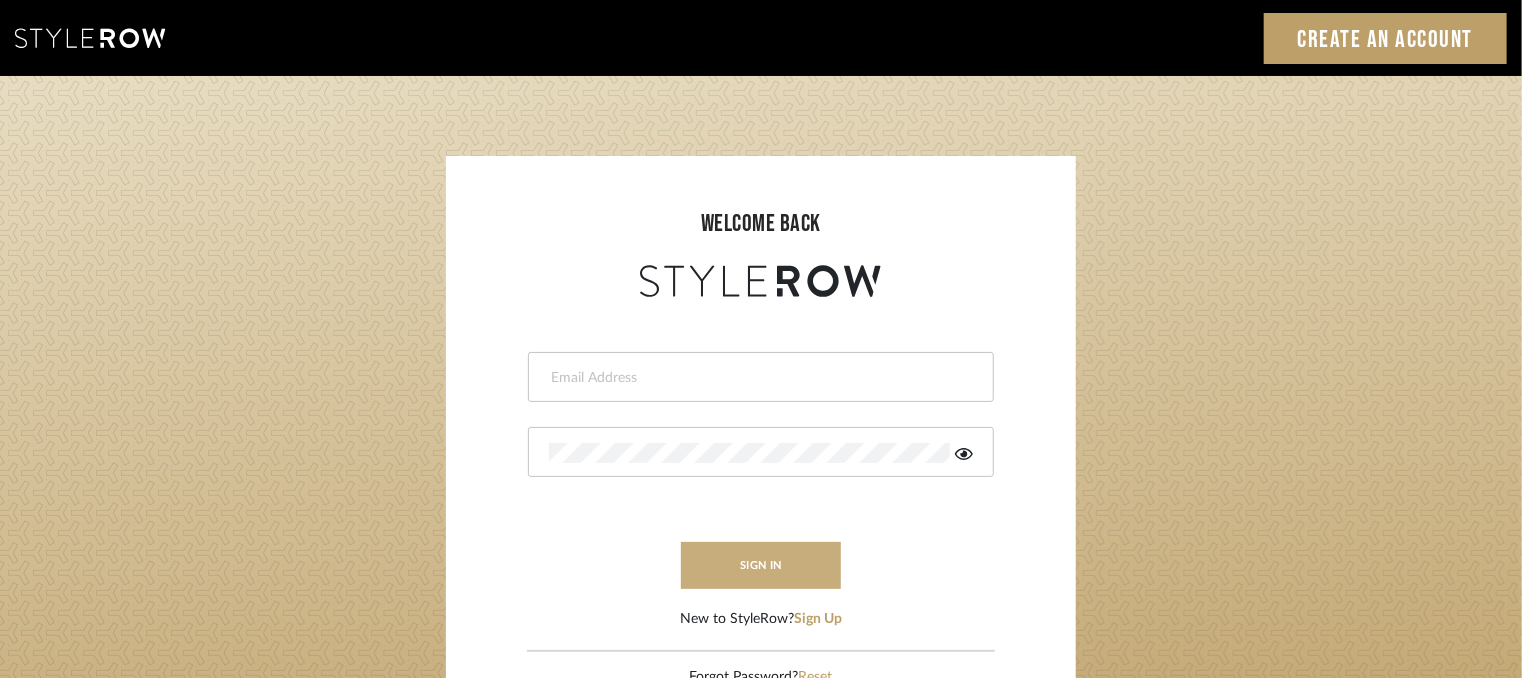 type on "[EMAIL_ADDRESS][PERSON_NAME][DOMAIN_NAME]" 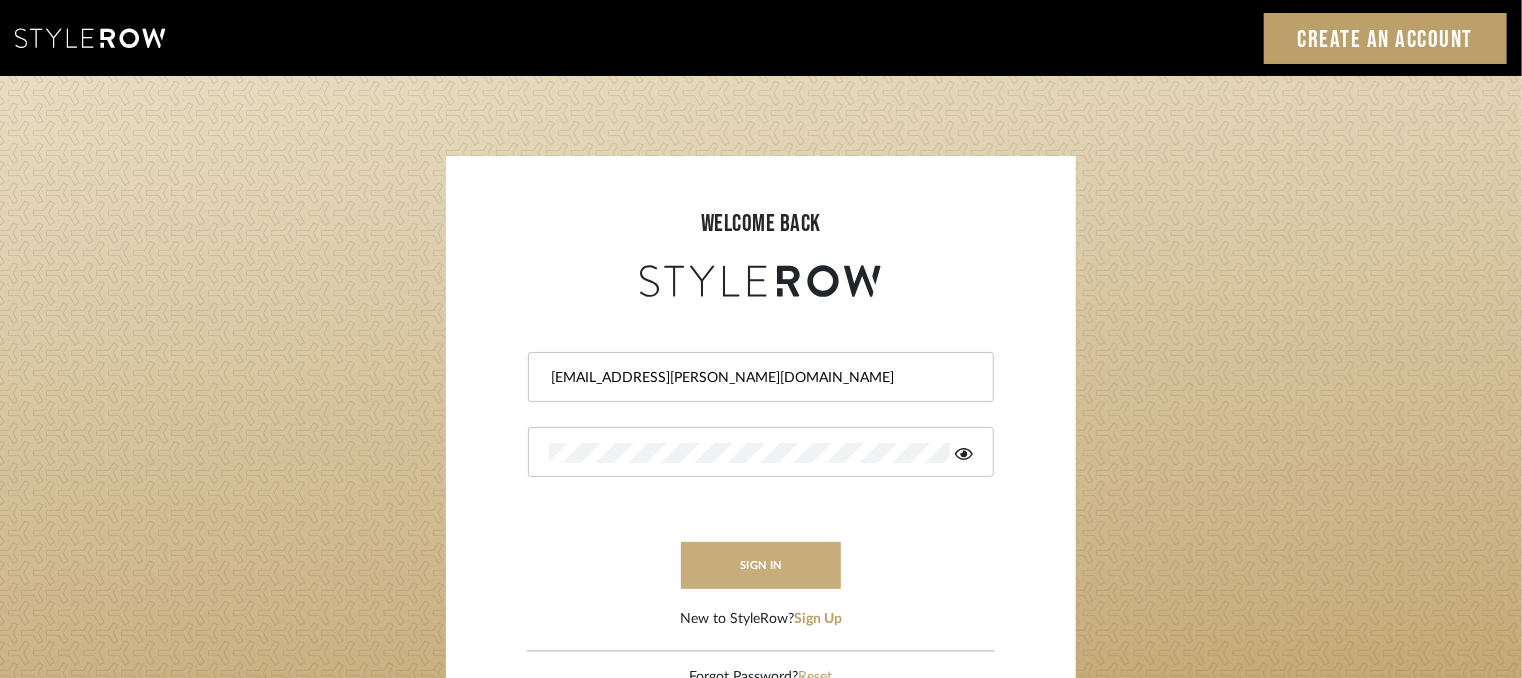 click on "sign in" at bounding box center (761, 565) 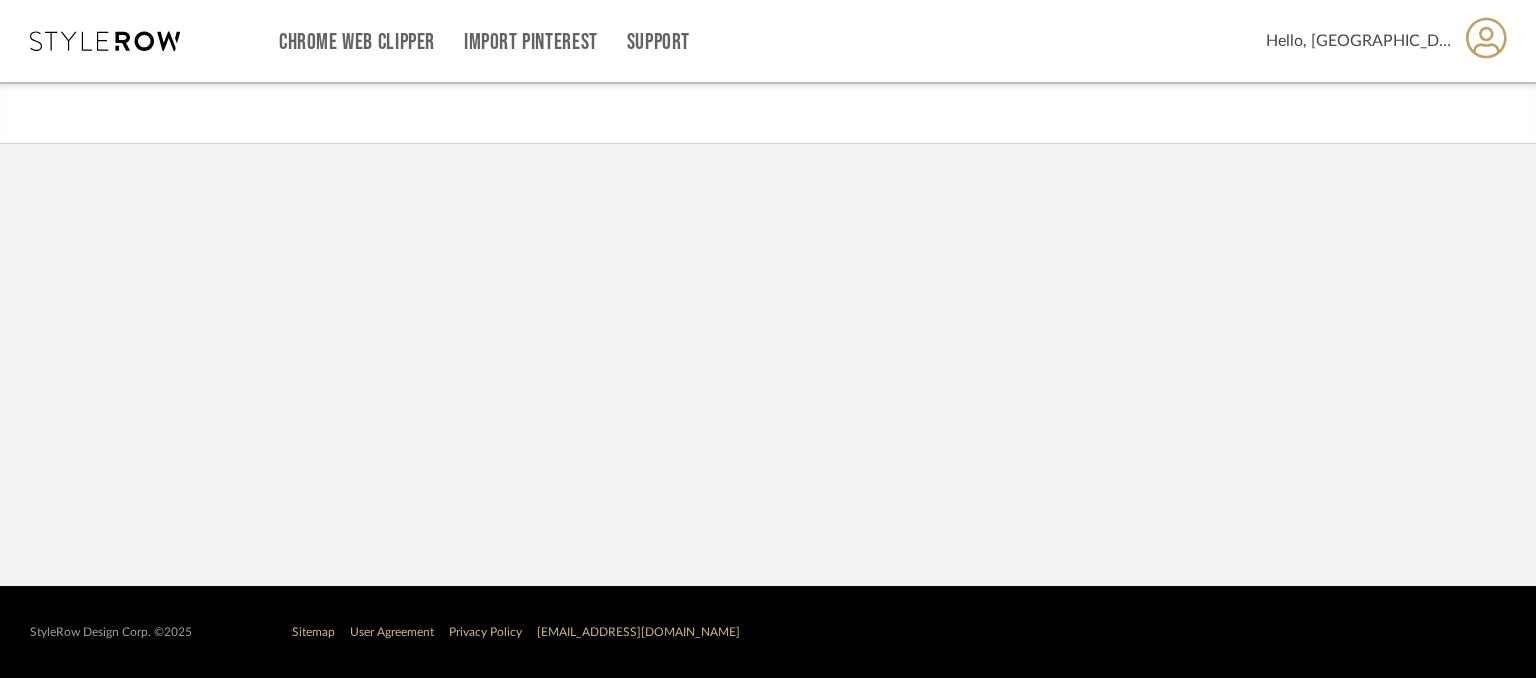 scroll, scrollTop: 0, scrollLeft: 0, axis: both 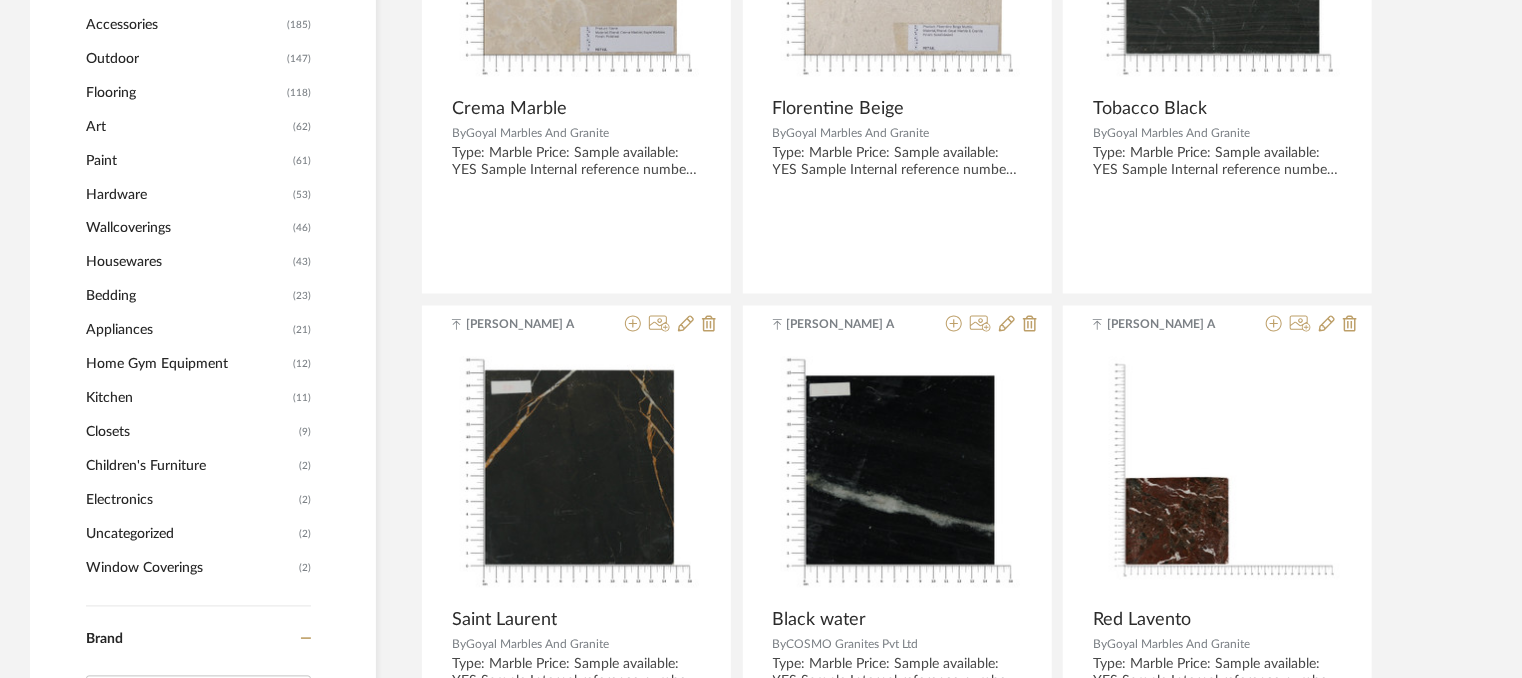 click on "Paint" 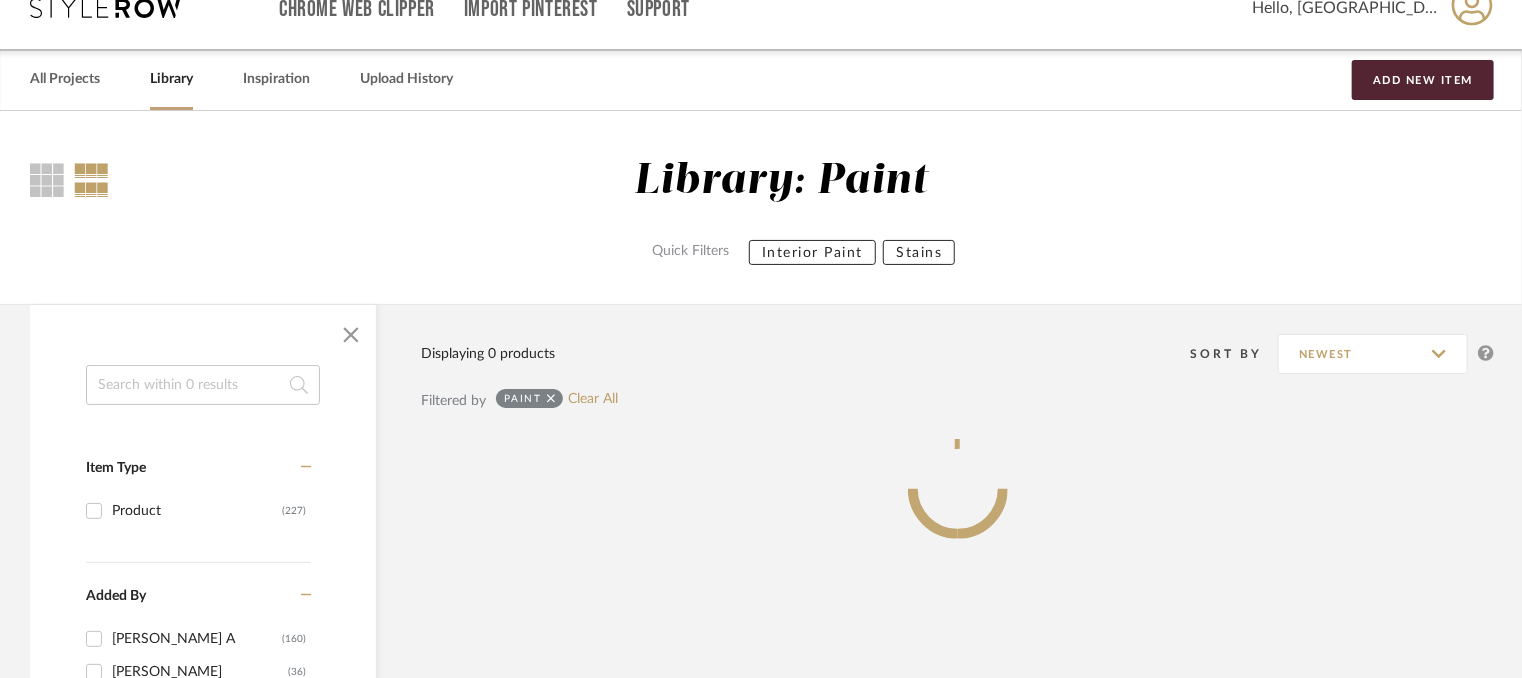 scroll, scrollTop: 25, scrollLeft: 0, axis: vertical 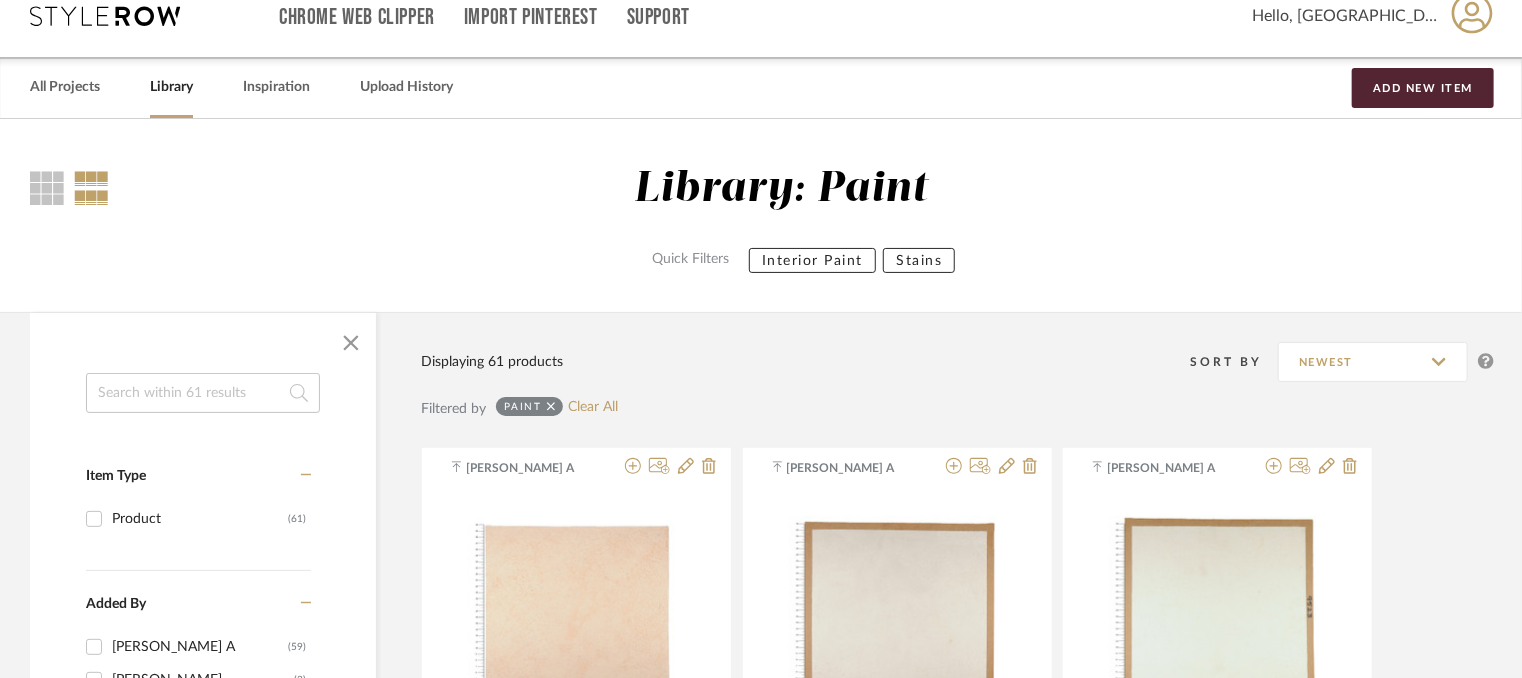 click on "Library: Paint  Quick Filters   Interior Paint   Stains" 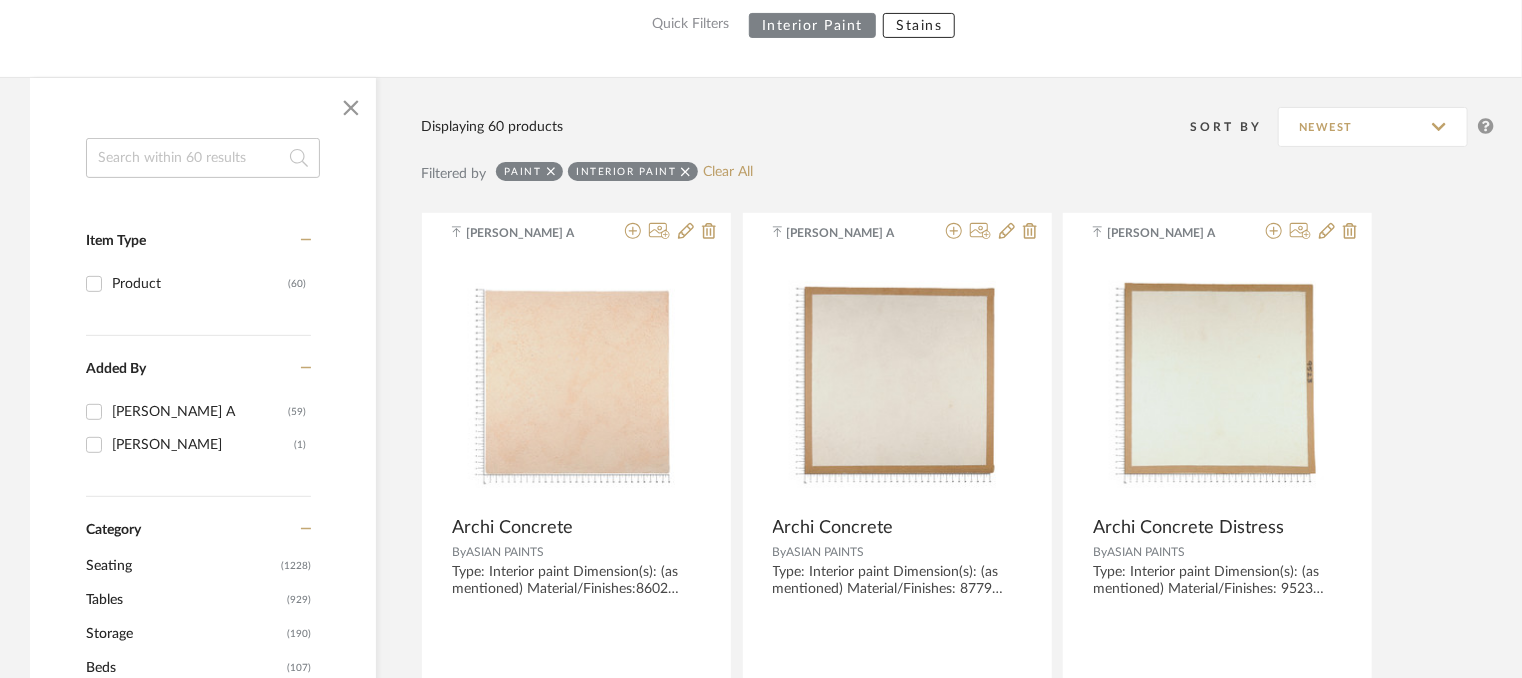 scroll, scrollTop: 325, scrollLeft: 0, axis: vertical 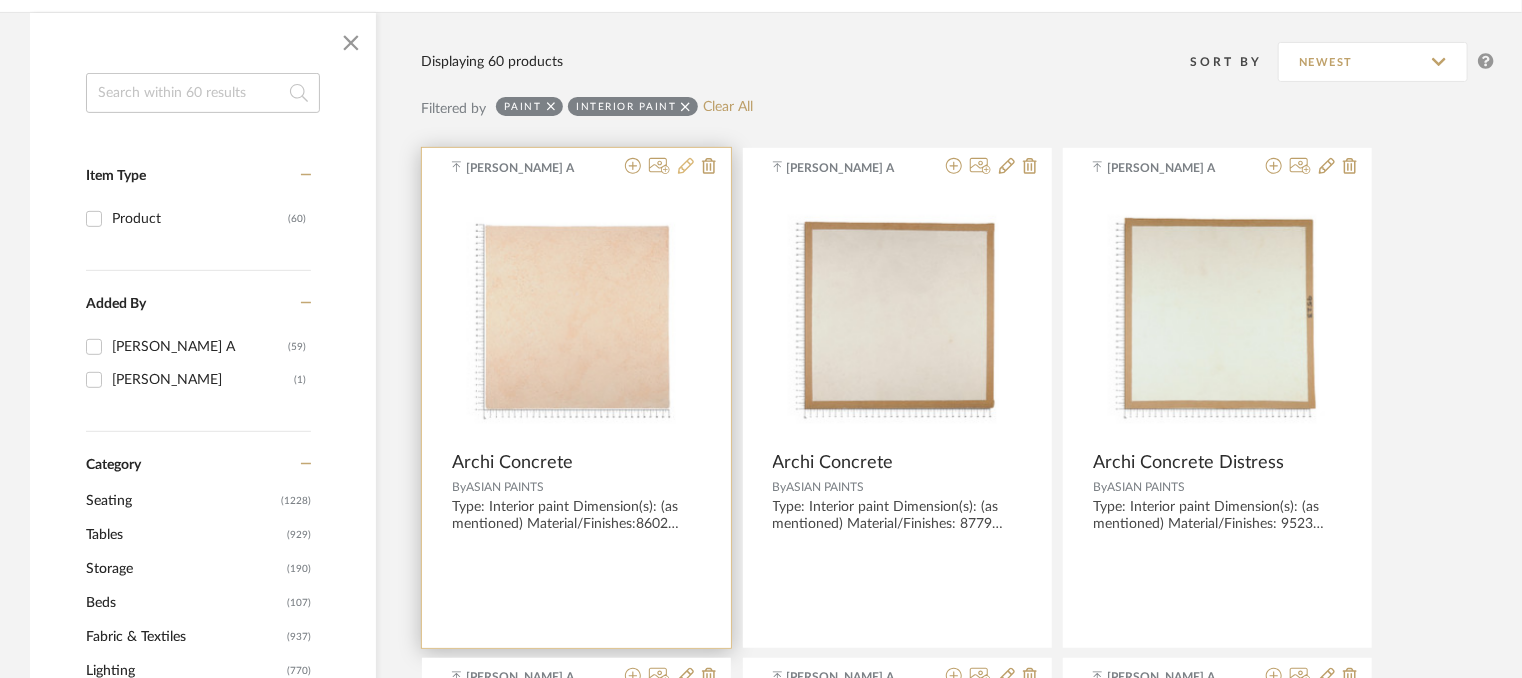 click 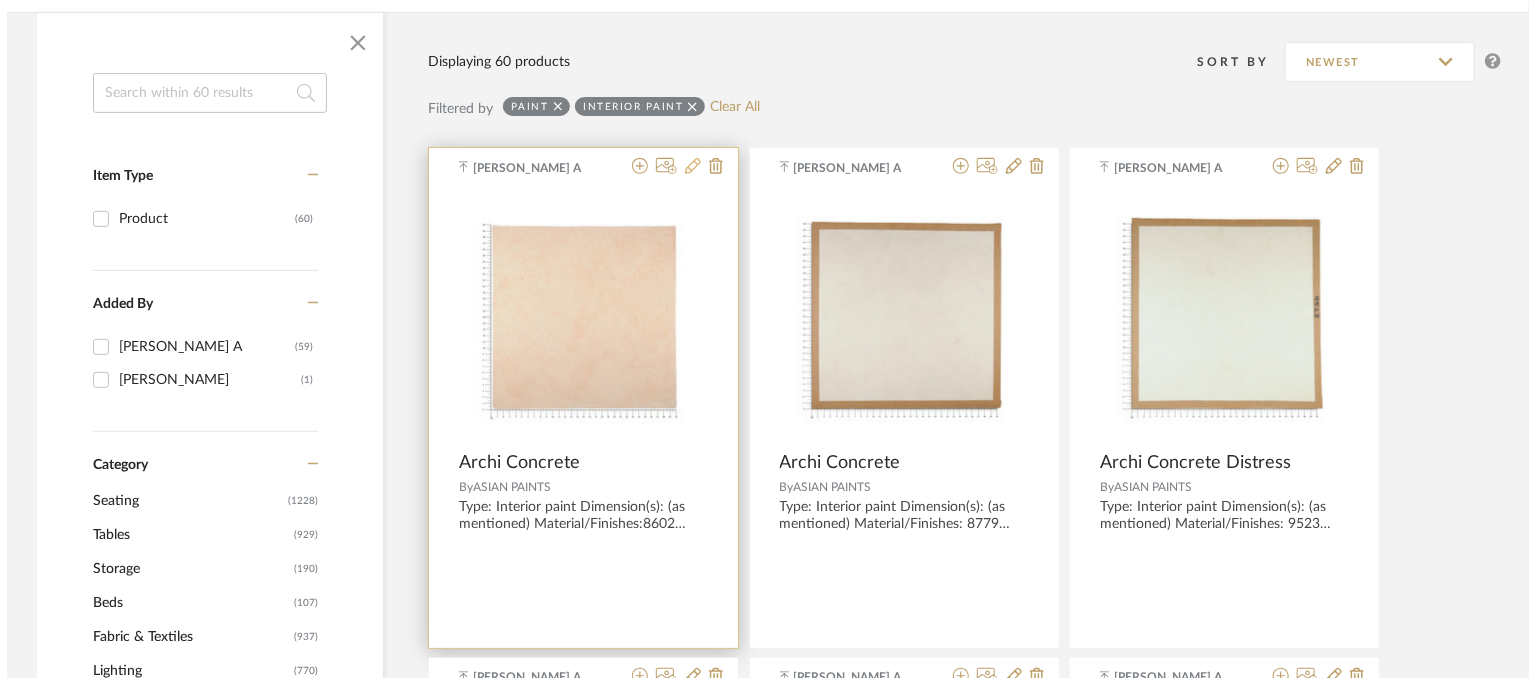 scroll, scrollTop: 0, scrollLeft: 0, axis: both 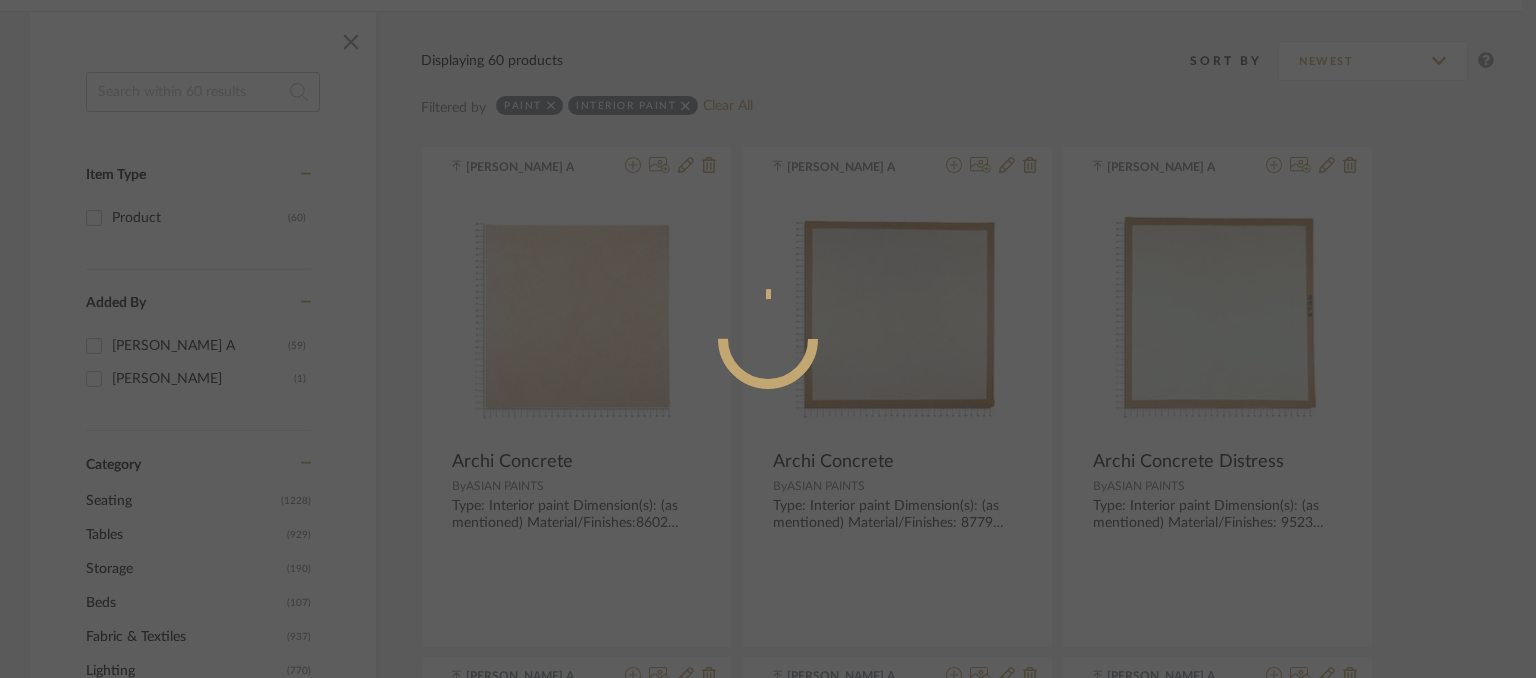 radio on "true" 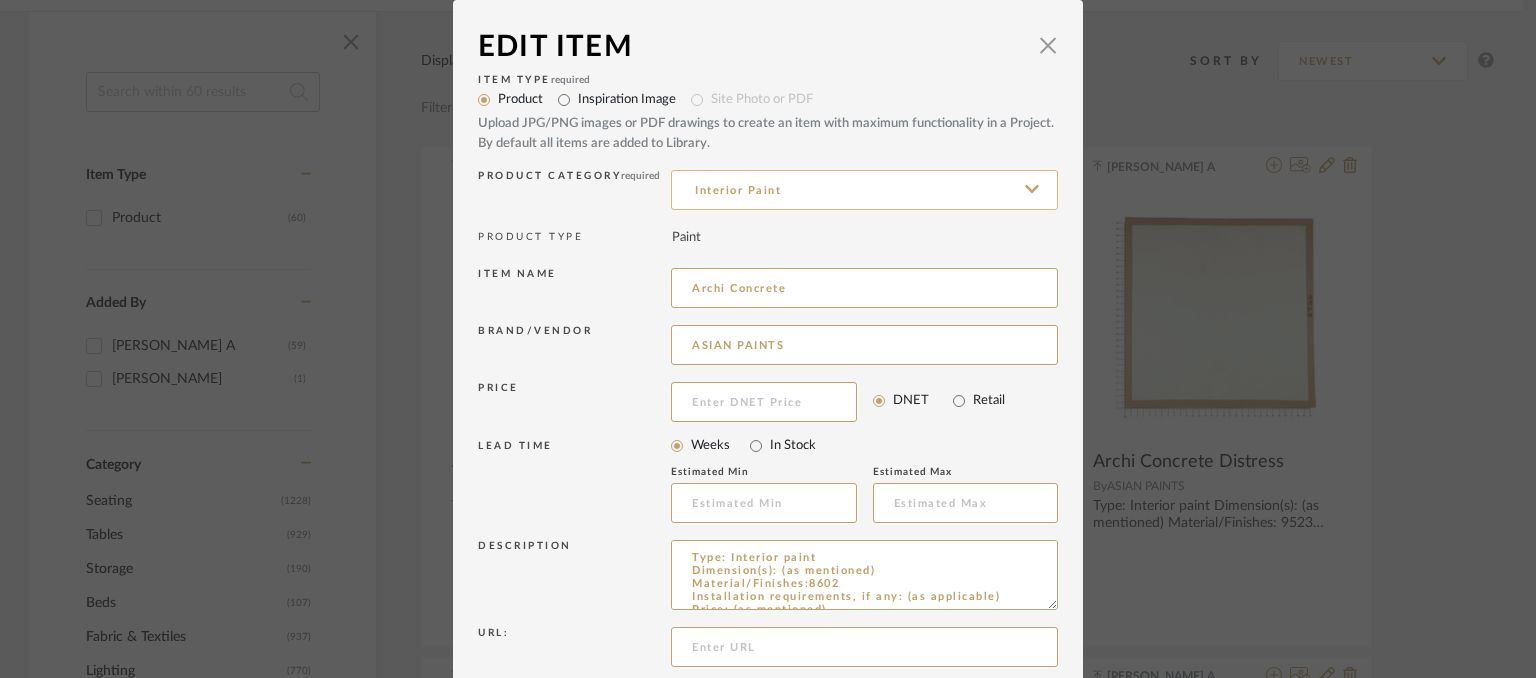 click on "Interior Paint" at bounding box center [864, 190] 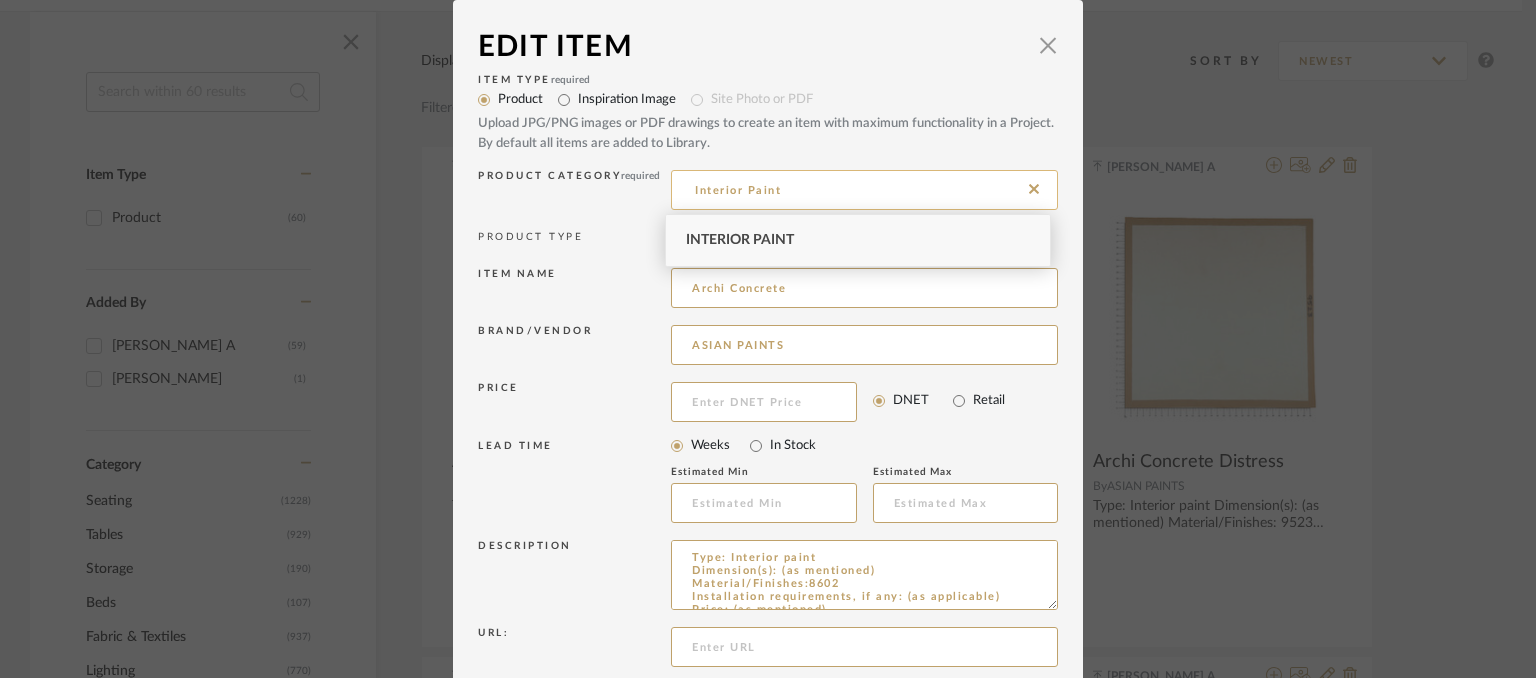 click on "Interior Paint" at bounding box center (864, 190) 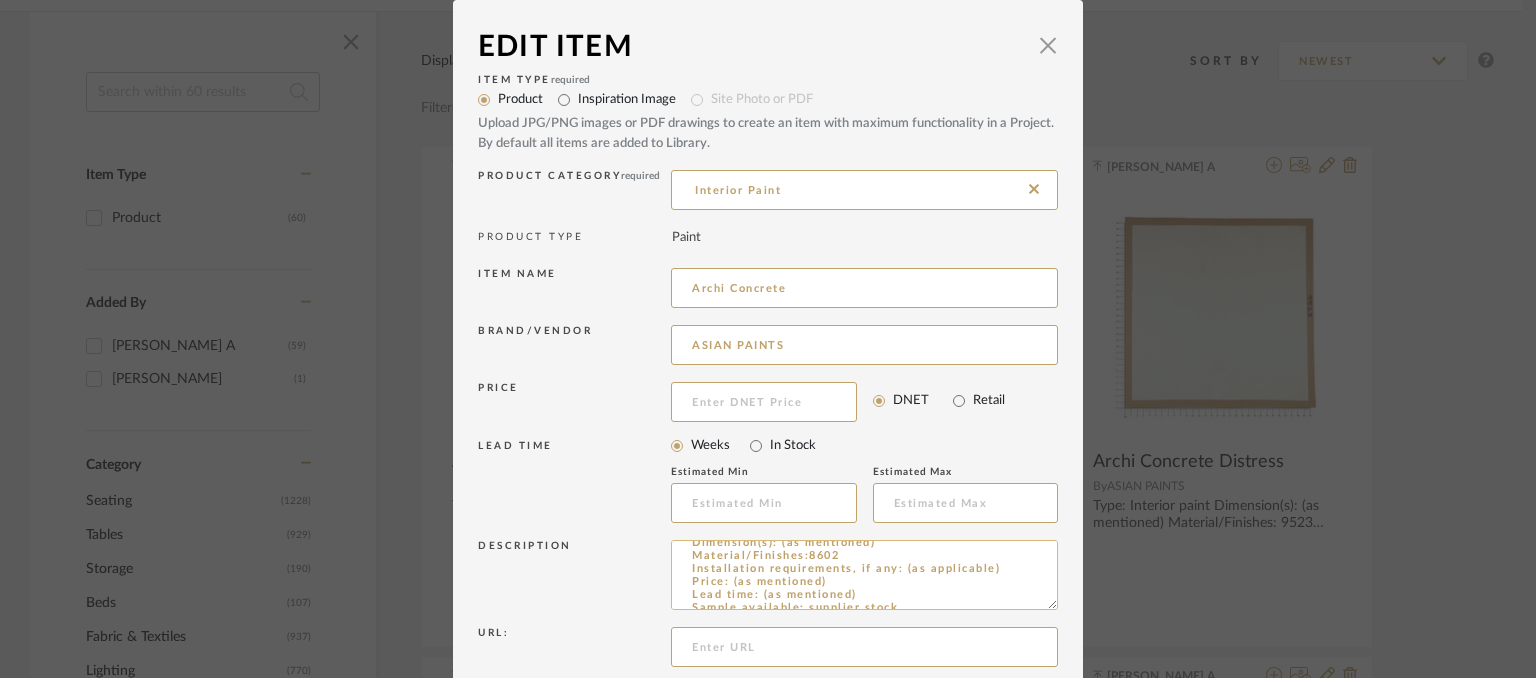 scroll, scrollTop: 0, scrollLeft: 0, axis: both 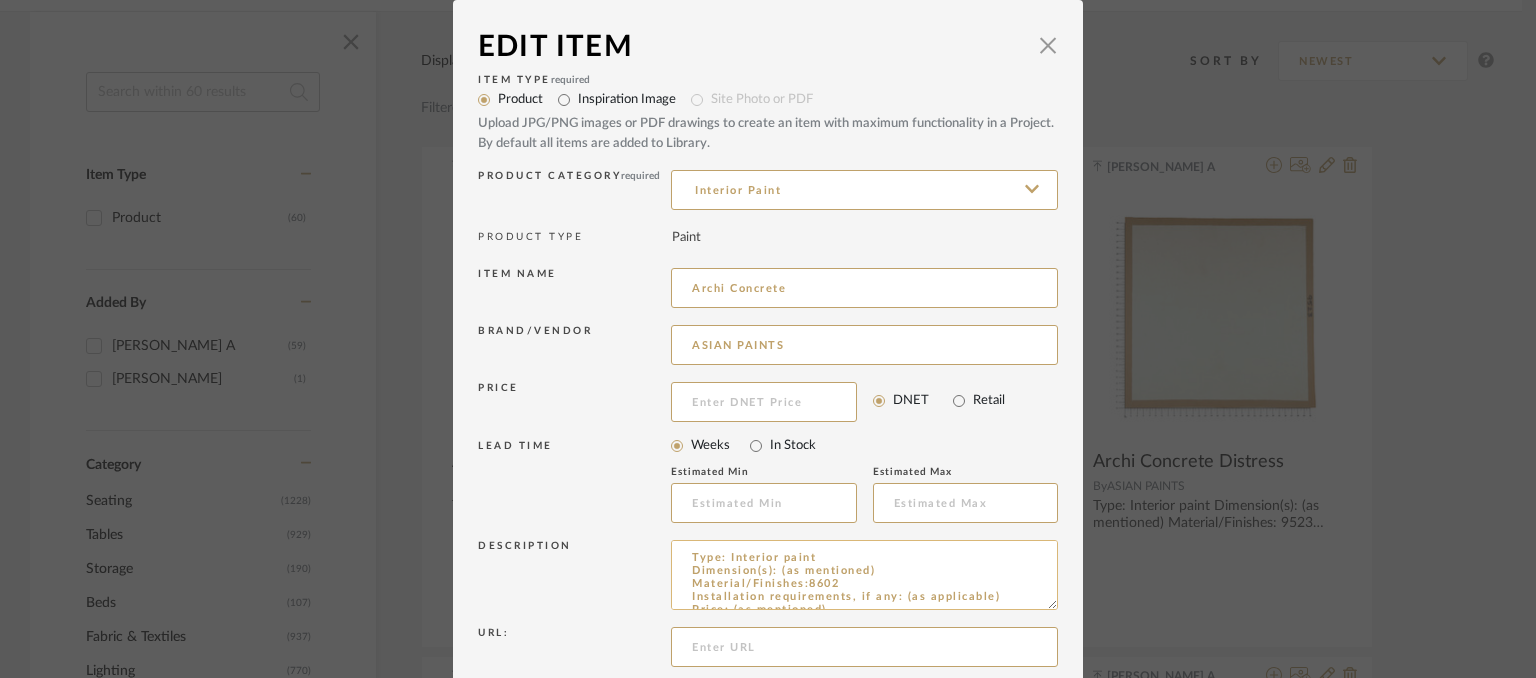 drag, startPoint x: 772, startPoint y: 553, endPoint x: 725, endPoint y: 548, distance: 47.26521 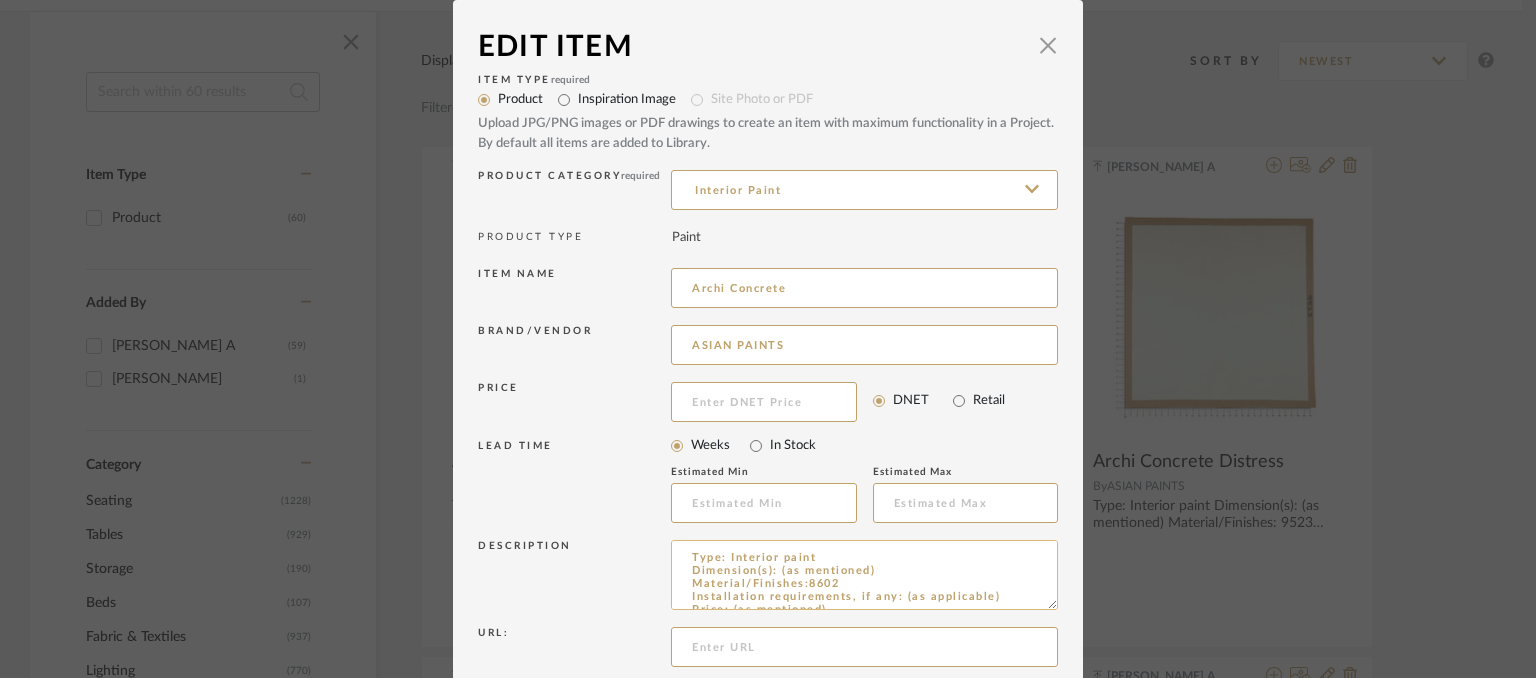 click on "Type: Interior paint
Dimension(s): (as mentioned)
Material/Finishes:8602
Installation requirements, if any: (as applicable)
Price: (as mentioned)
Lead time: (as mentioned)
Sample available: supplier stock
Sample Internal reference number: PN-EX-001-8602
as per the internal sample warehouse) Point of
contact:
Contact number:
Email address:
Address:
Additional contact information:" at bounding box center [864, 575] 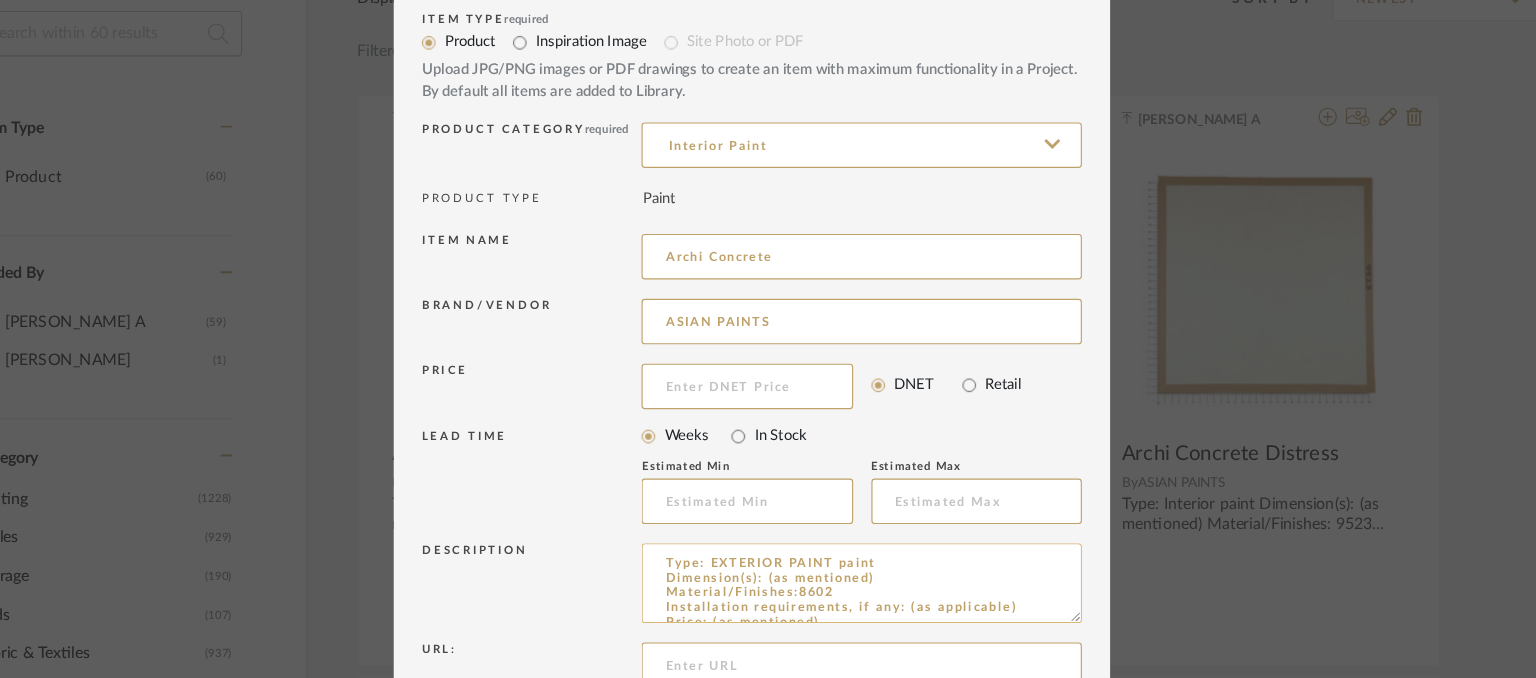 click on "Type: EXTERIOR PAINT paint
Dimension(s): (as mentioned)
Material/Finishes:8602
Installation requirements, if any: (as applicable)
Price: (as mentioned)
Lead time: (as mentioned)
Sample available: supplier stock
Sample Internal reference number: PN-EX-001-8602
as per the internal sample warehouse) Point of
contact:
Contact number:
Email address:
Address:
Additional contact information:" at bounding box center [864, 575] 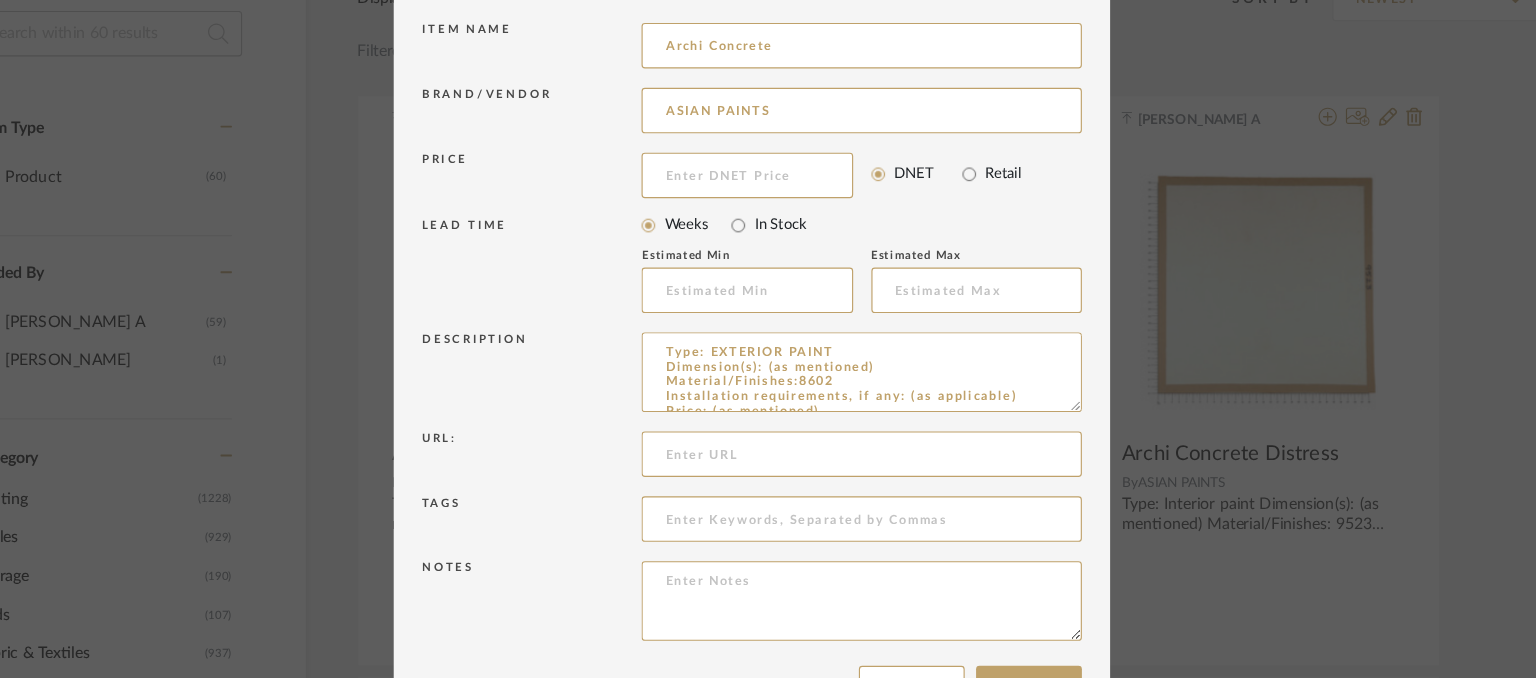 scroll, scrollTop: 232, scrollLeft: 0, axis: vertical 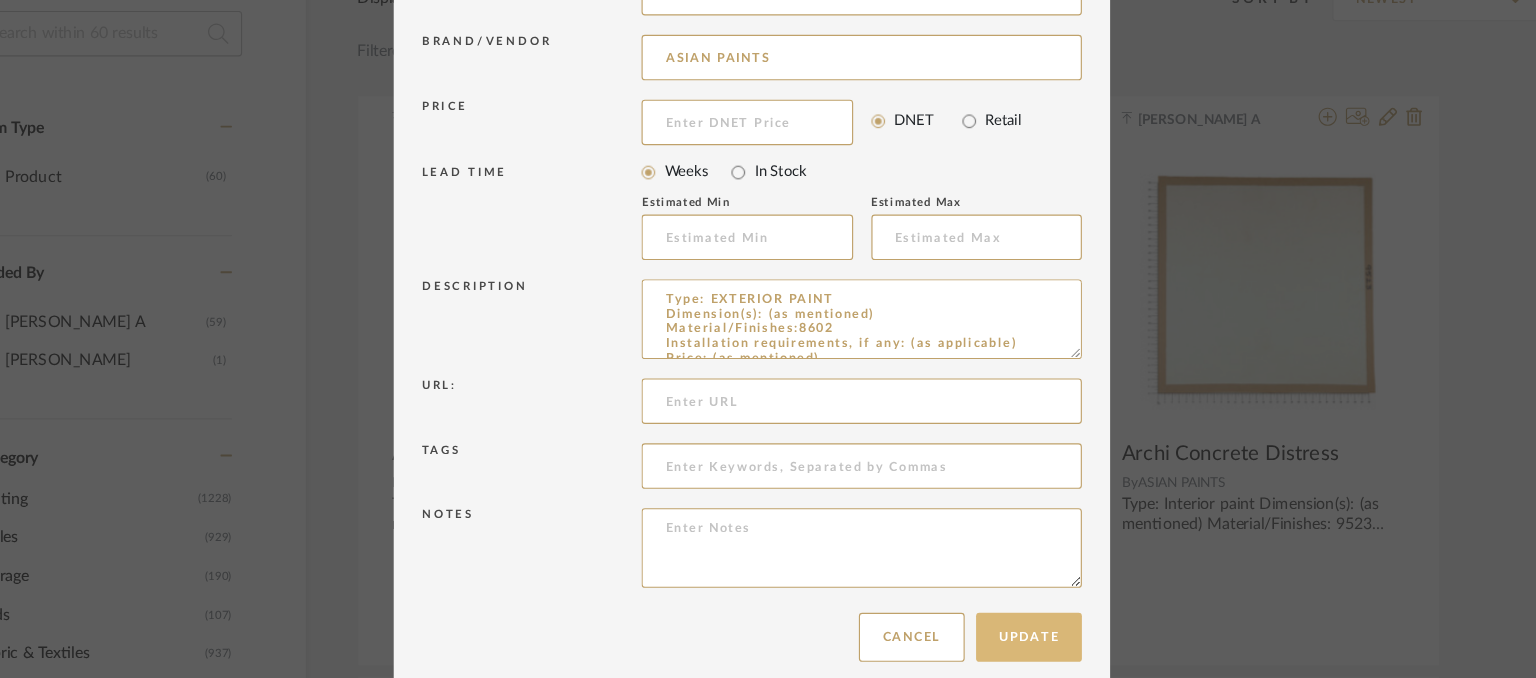 type on "Type: EXTERIOR PAINT
Dimension(s): (as mentioned)
Material/Finishes:8602
Installation requirements, if any: (as applicable)
Price: (as mentioned)
Lead time: (as mentioned)
Sample available: supplier stock
Sample Internal reference number: PN-EX-001-8602
as per the internal sample warehouse) Point of
contact:
Contact number:
Email address:
Address:
Additional contact information:" 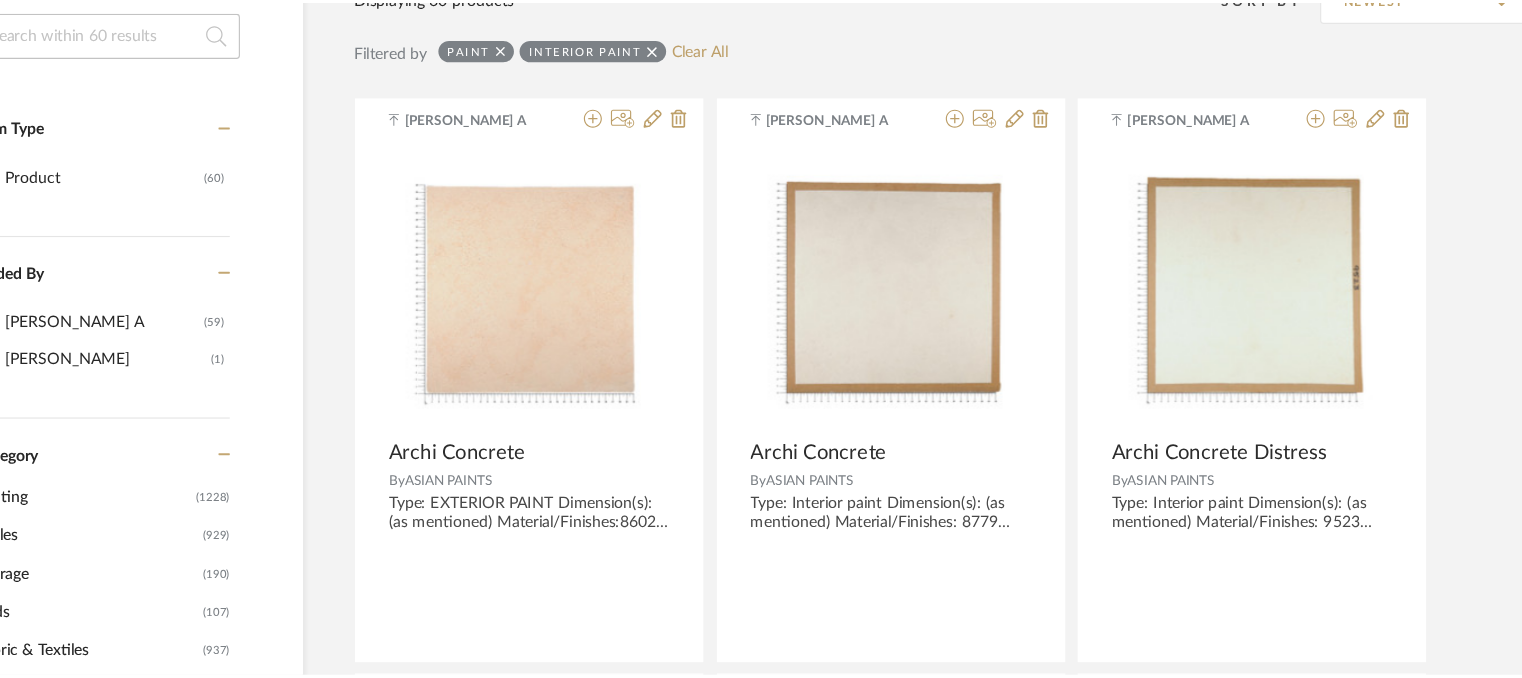 scroll, scrollTop: 325, scrollLeft: 0, axis: vertical 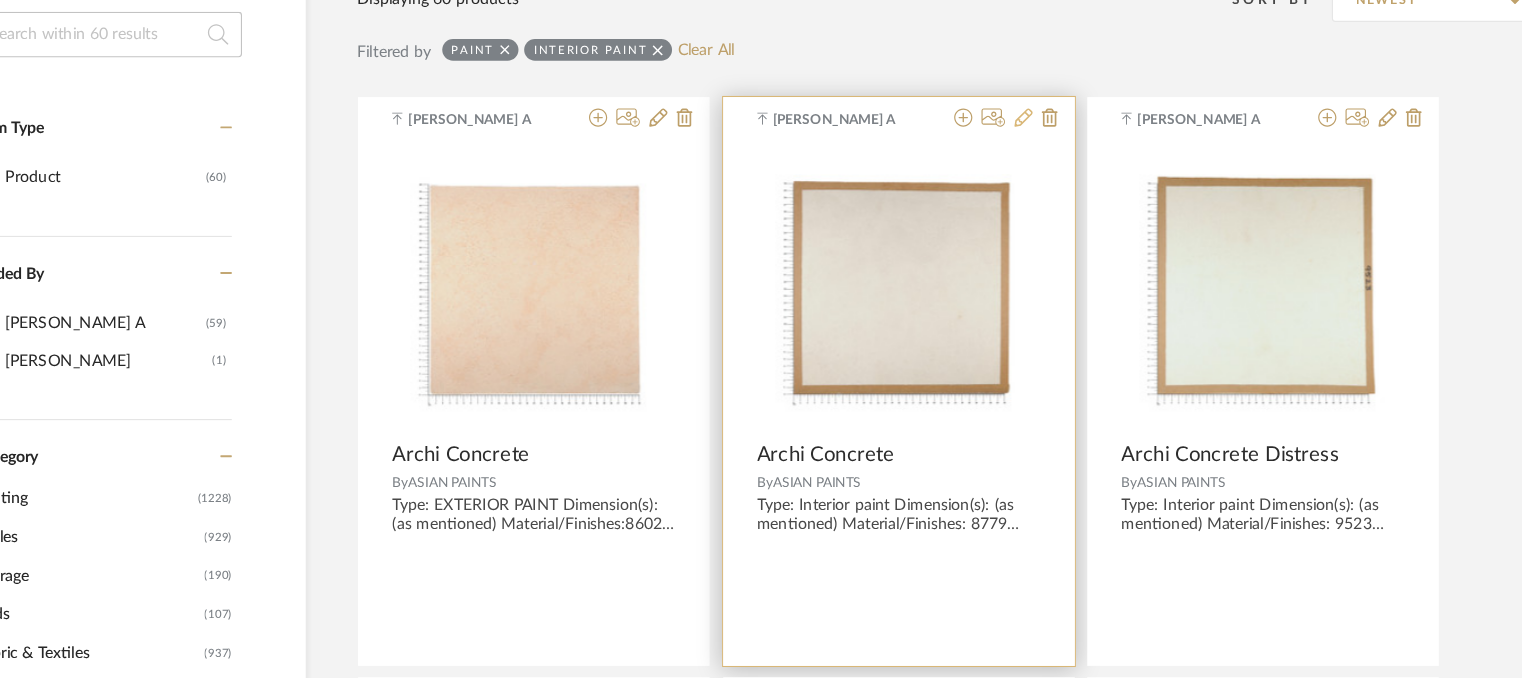 click 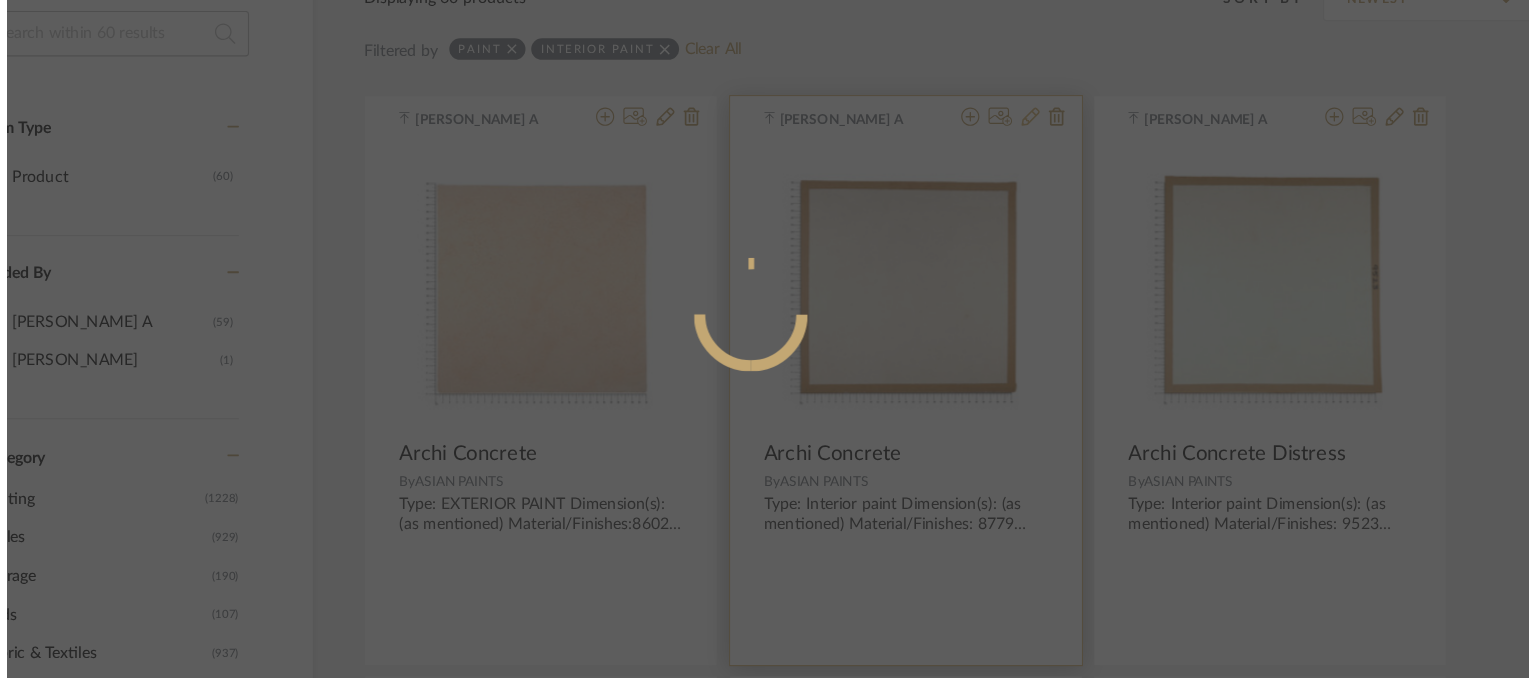scroll, scrollTop: 0, scrollLeft: 0, axis: both 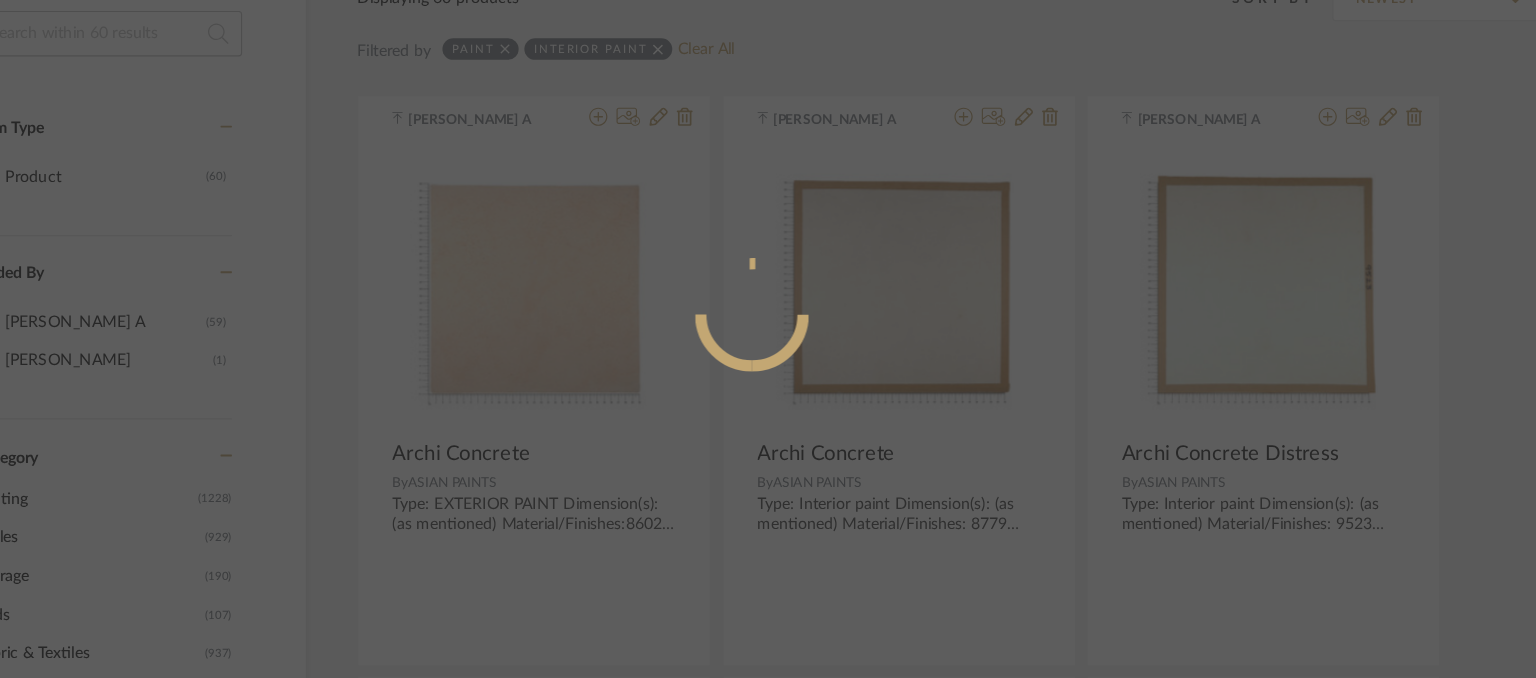 radio on "true" 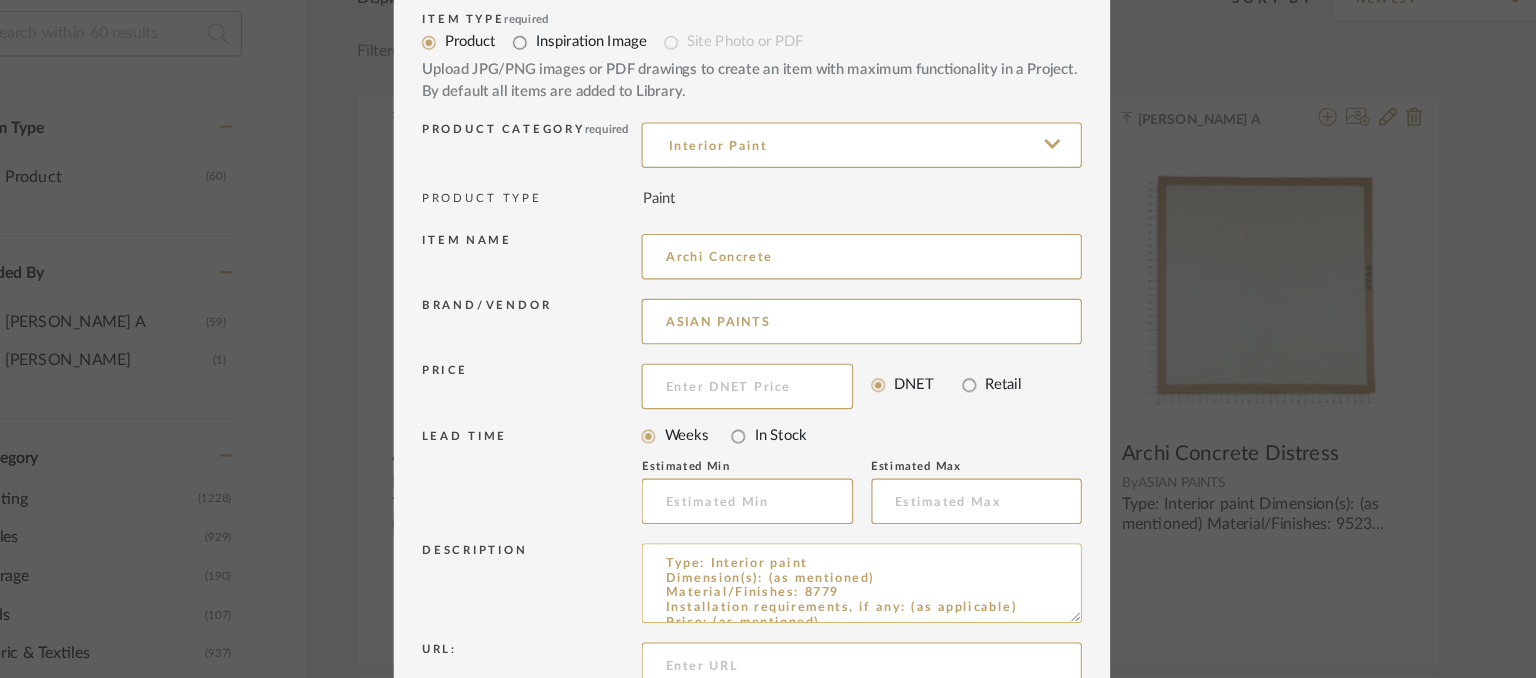 drag, startPoint x: 816, startPoint y: 556, endPoint x: 725, endPoint y: 547, distance: 91.44397 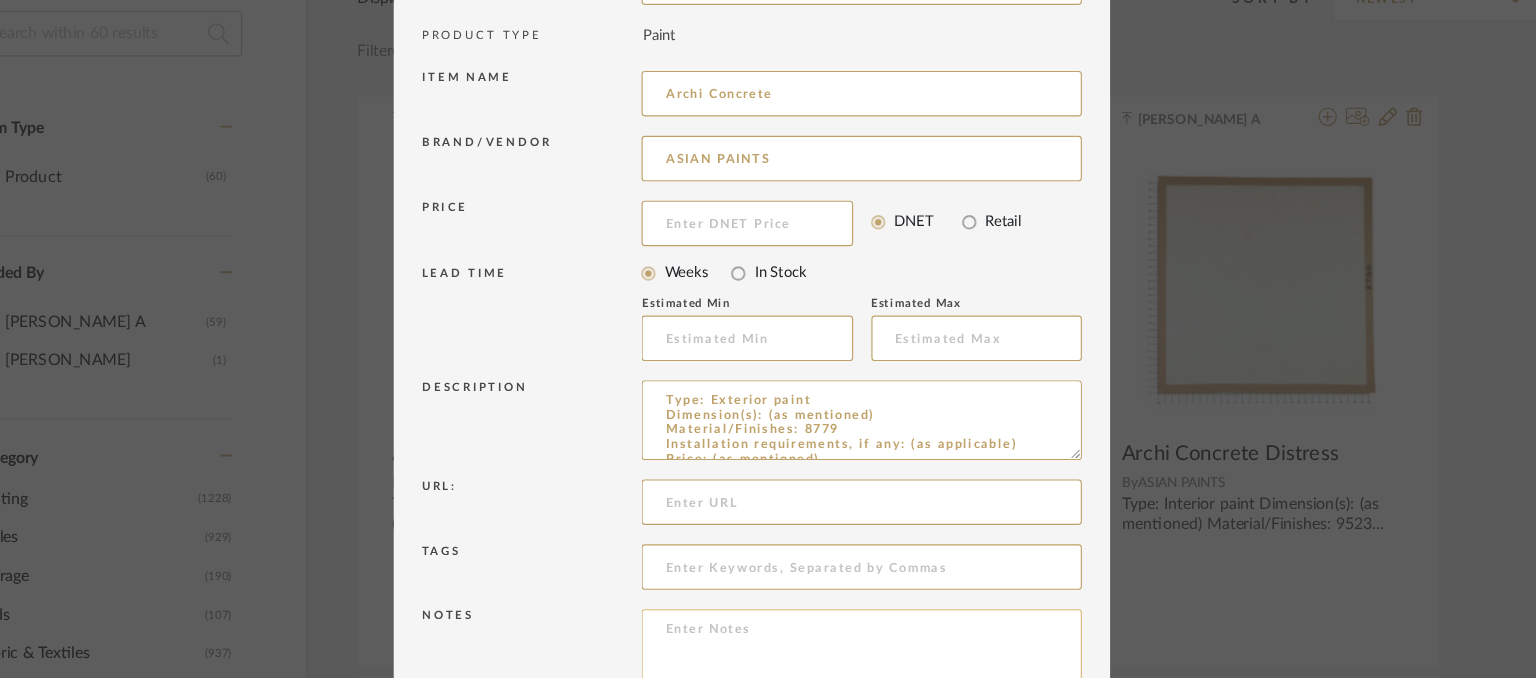 scroll, scrollTop: 232, scrollLeft: 0, axis: vertical 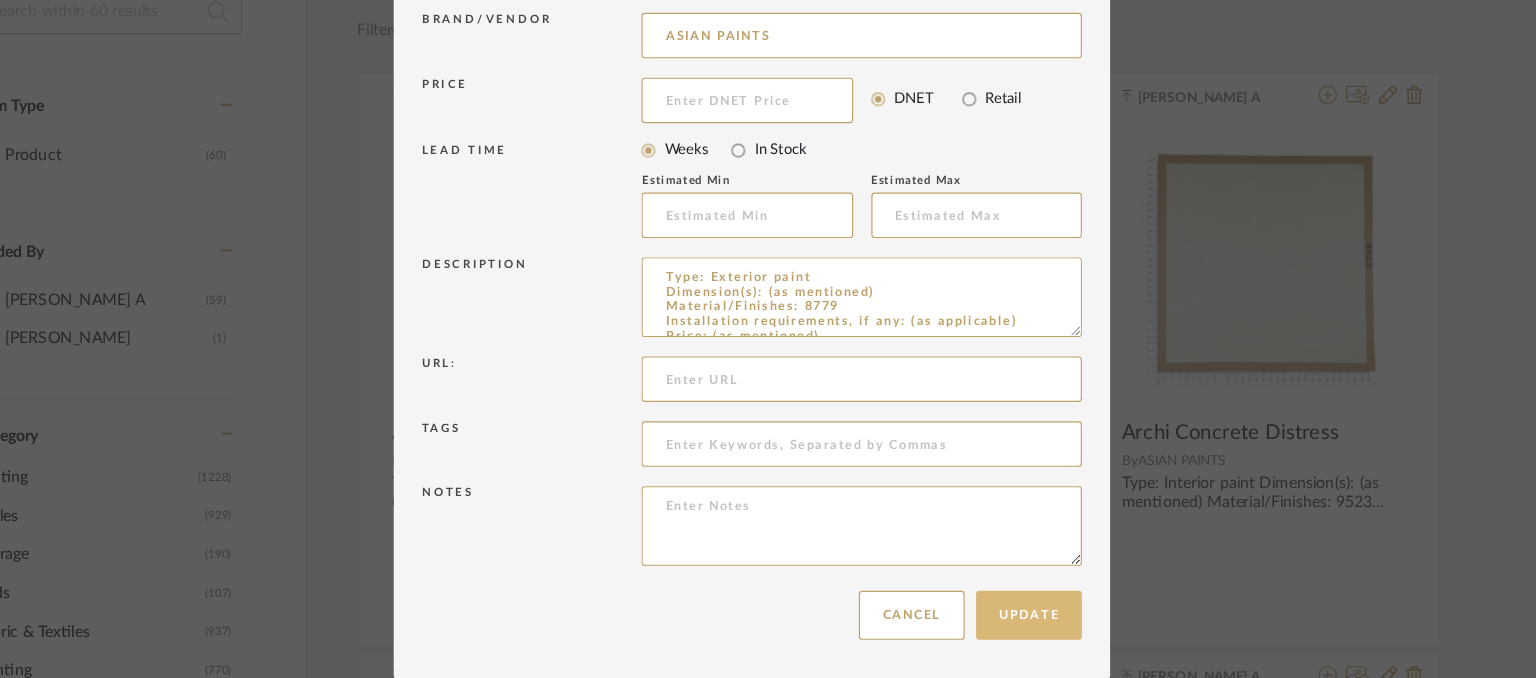 type on "Type: Exterior paint
Dimension(s): (as mentioned)
Material/Finishes: 8779
Installation requirements, if any: (as applicable)
Price: (as mentioned)
Lead time: (as mentioned)
Sample available: supplier stock
Sample Internal reference number: PN-EX-001-8779
as per the internal sample warehouse) Point of
contact:
Contact number:
Email address:
Address:
Additional contact information:" 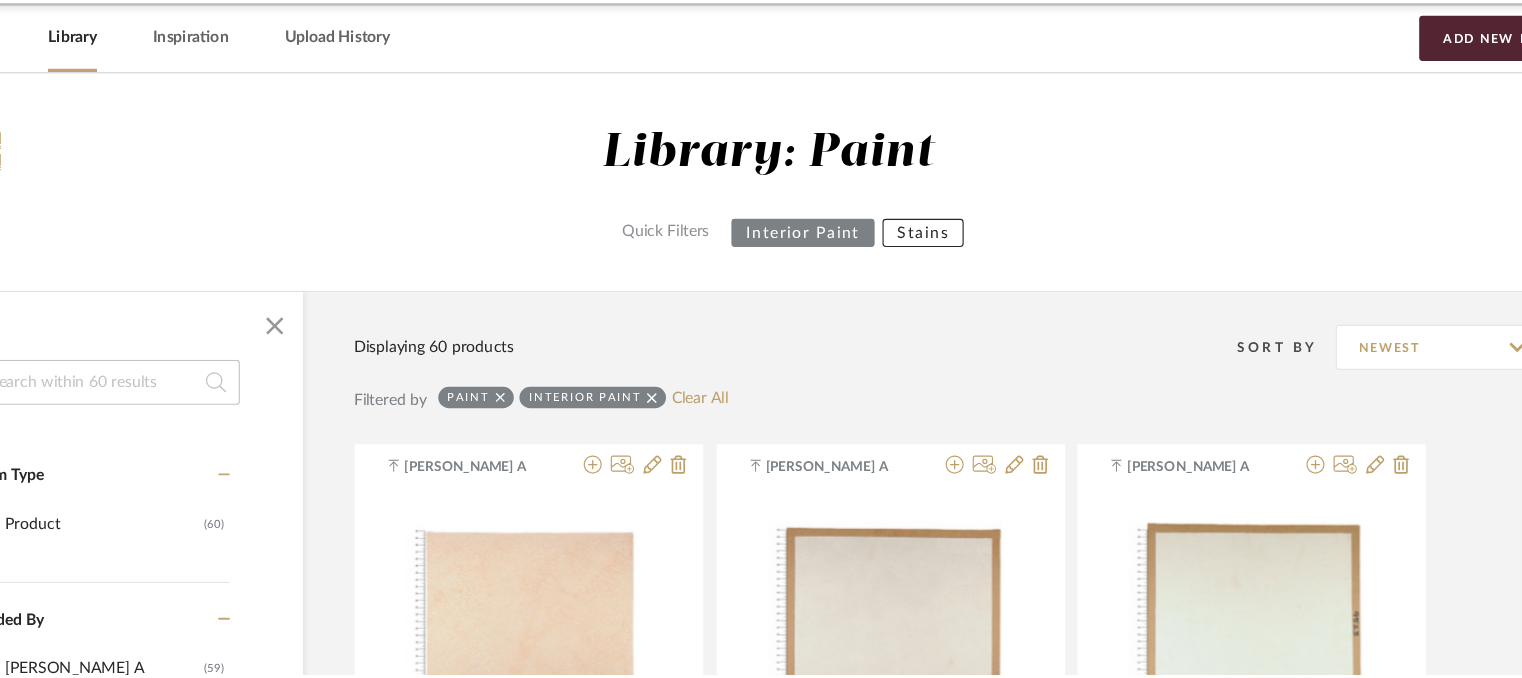 scroll, scrollTop: 325, scrollLeft: 0, axis: vertical 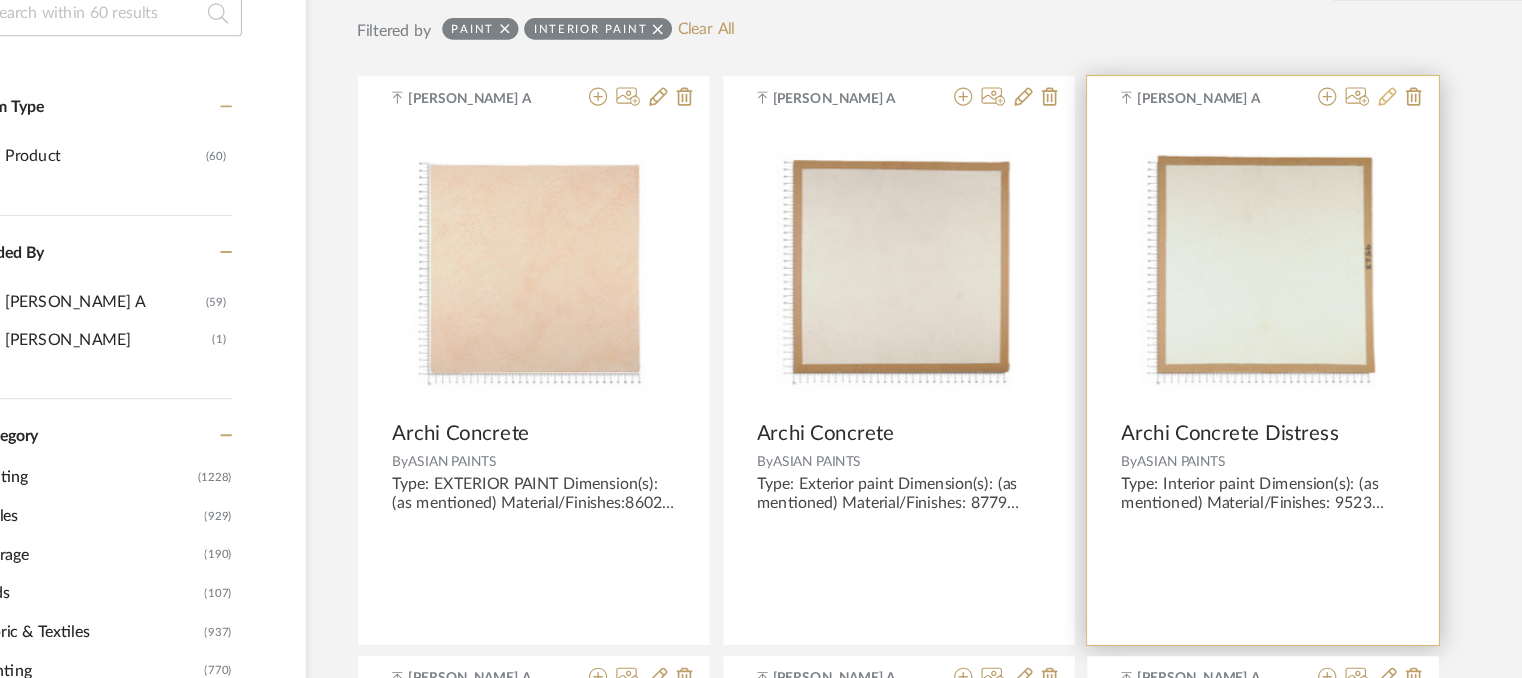 click 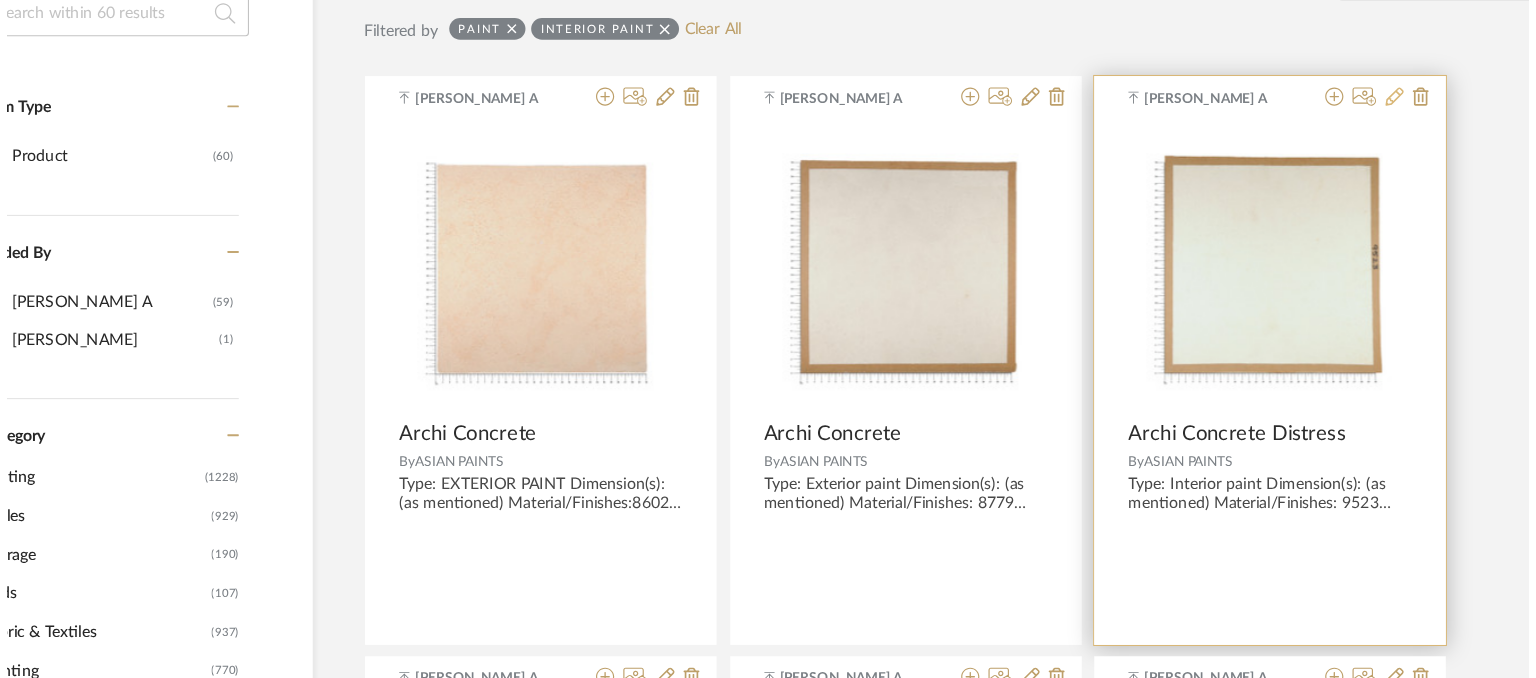 scroll, scrollTop: 0, scrollLeft: 0, axis: both 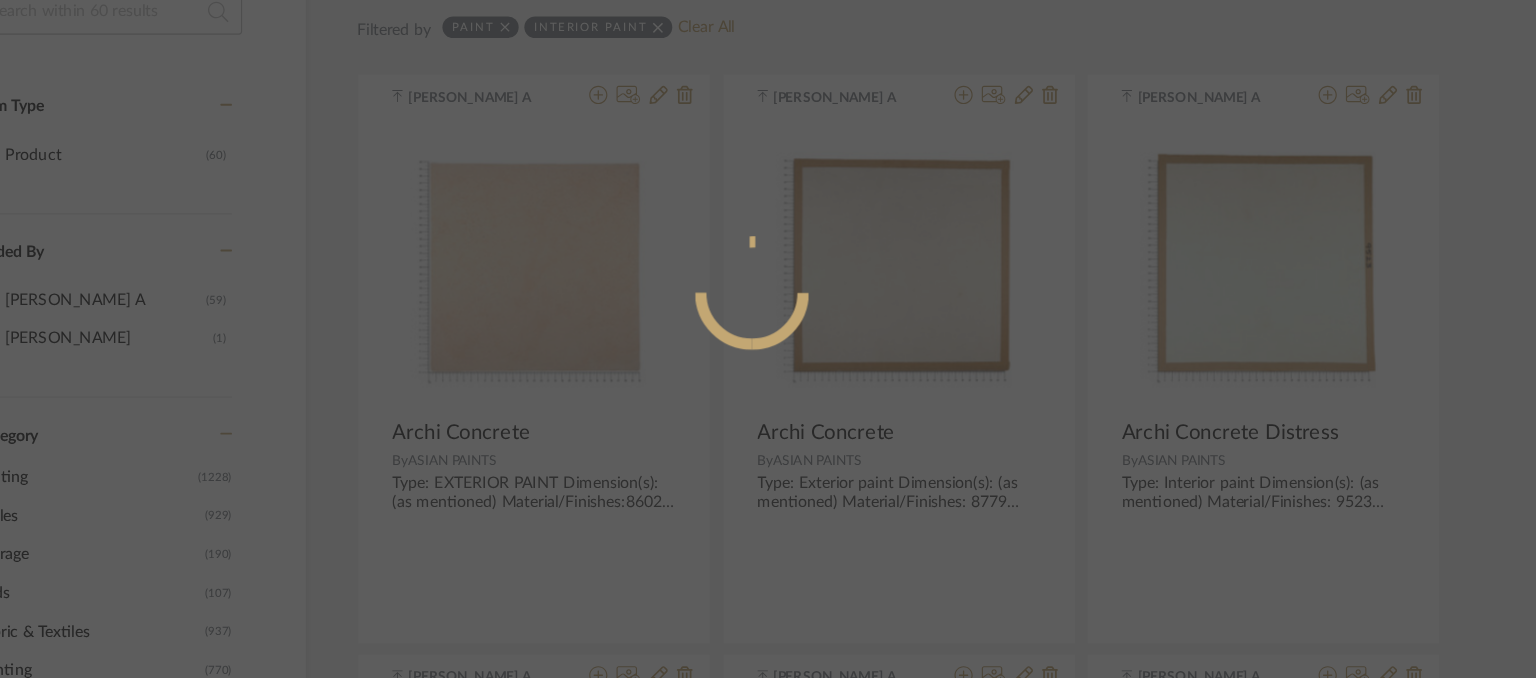 radio on "true" 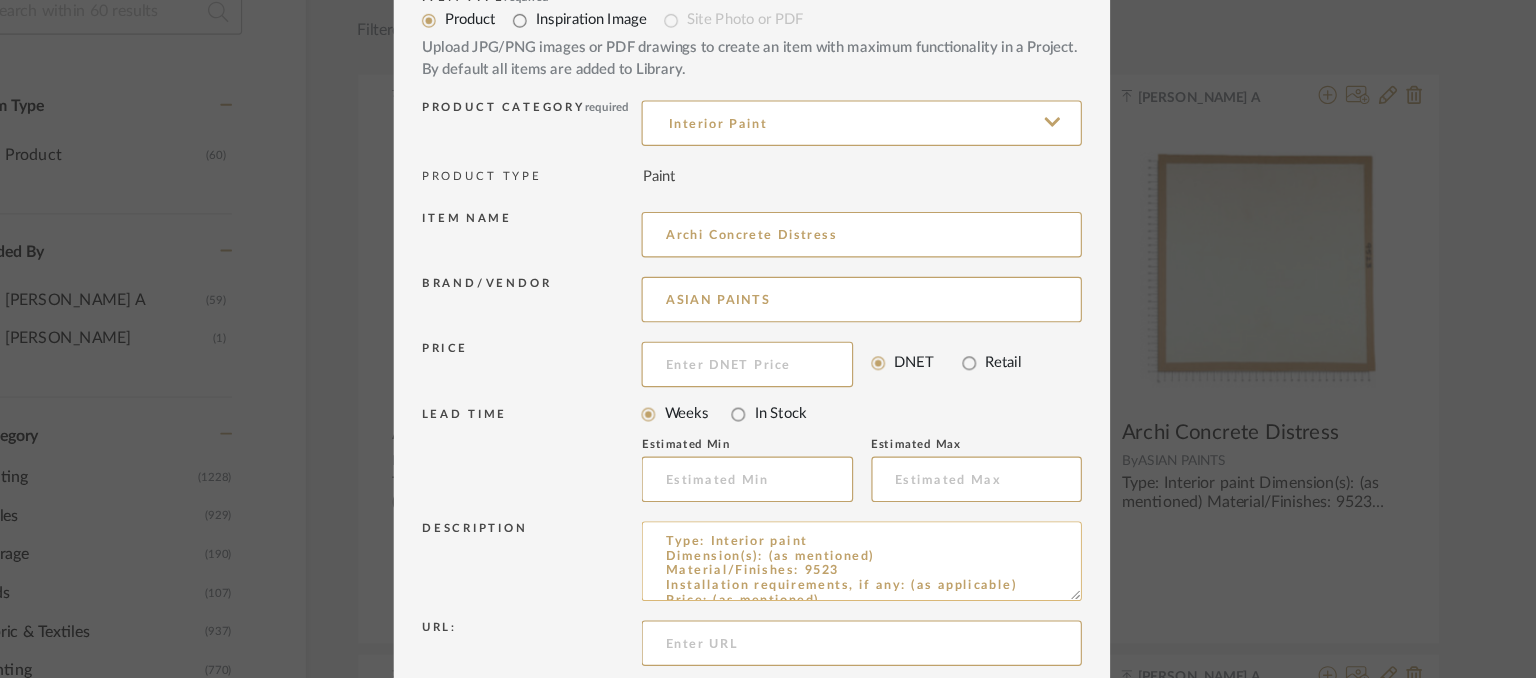 drag, startPoint x: 775, startPoint y: 556, endPoint x: 723, endPoint y: 547, distance: 52.773098 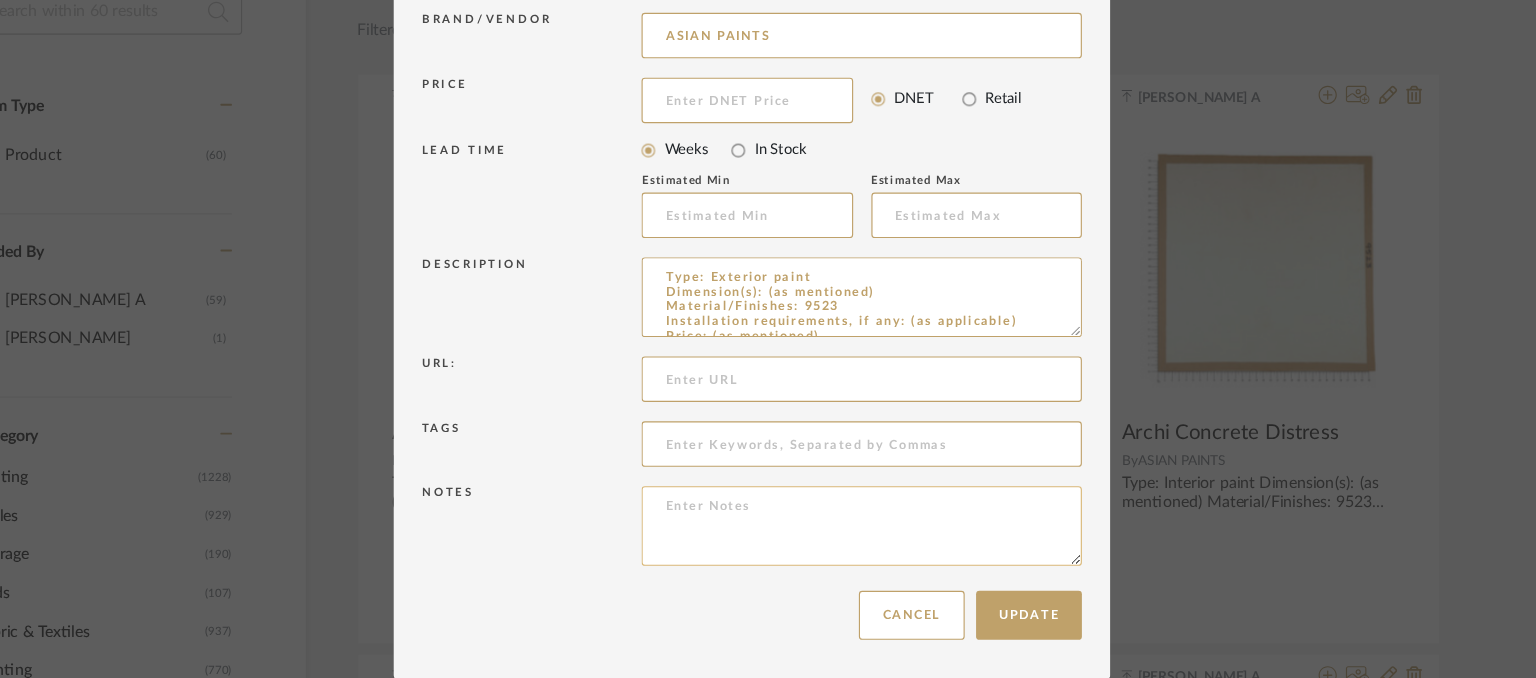 scroll, scrollTop: 232, scrollLeft: 0, axis: vertical 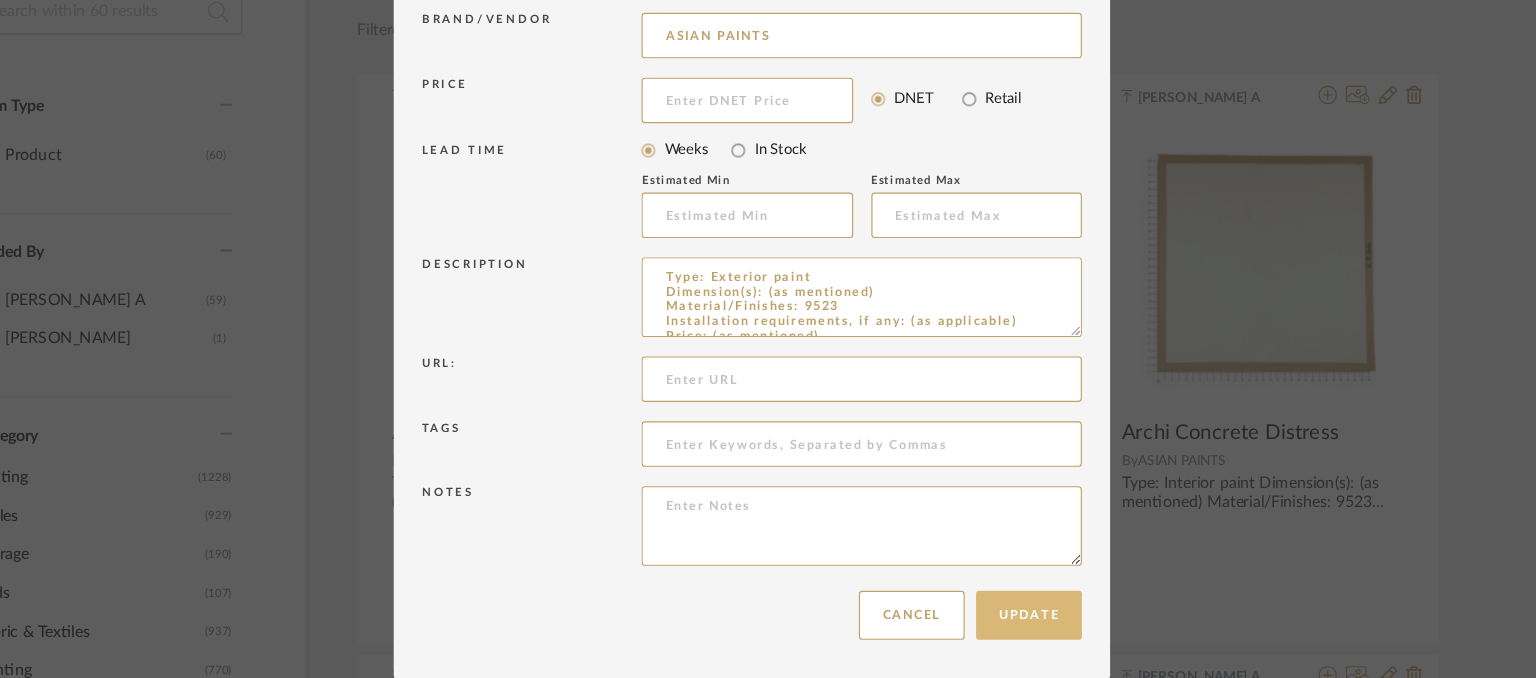 type on "Type: Exterior paint
Dimension(s): (as mentioned)
Material/Finishes: 9523
Installation requirements, if any: (as applicable)
Price: (as mentioned)
Lead time: (as mentioned)
Sample available: supplier stock
Sample Internal reference number: PN-EX-001-9523
as per the internal sample warehouse) Point of
contact:
Contact number:
Email address:
Address:
Additional contact information:" 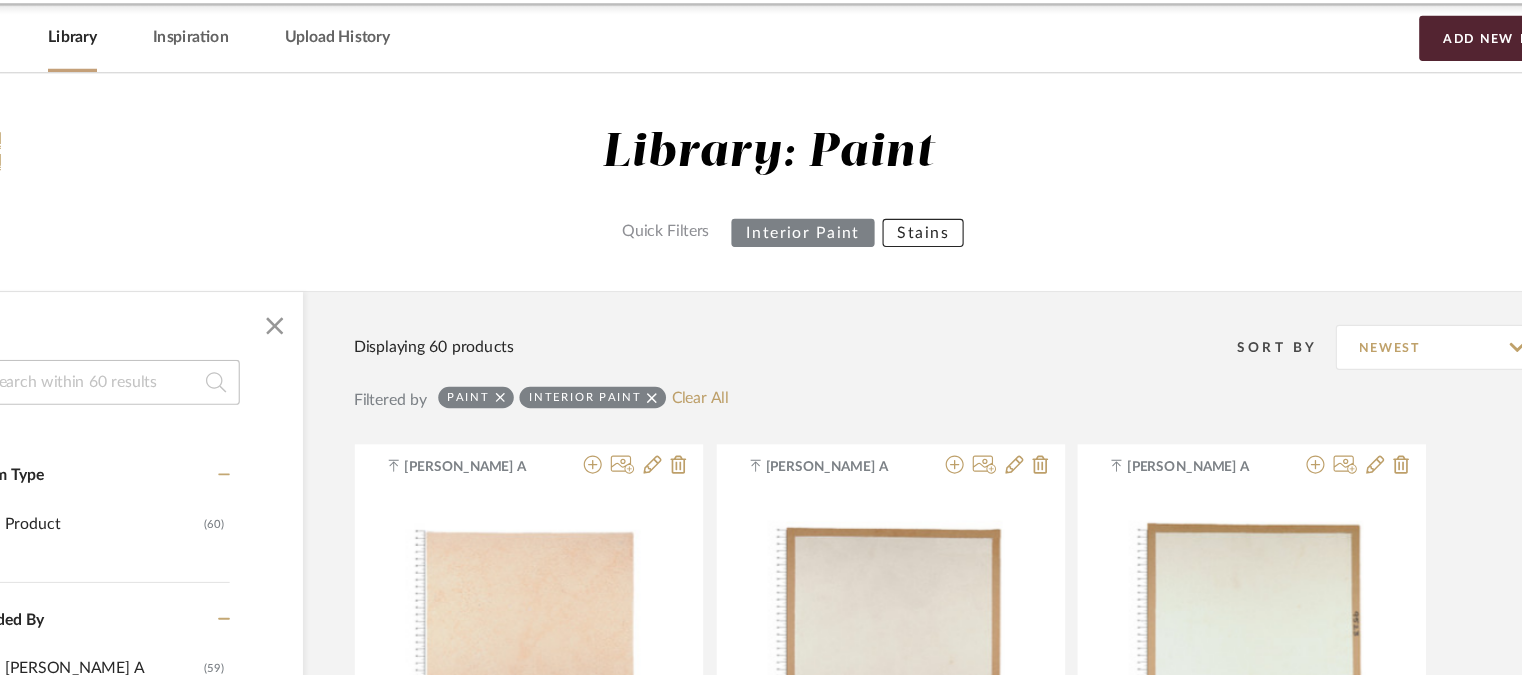 scroll, scrollTop: 325, scrollLeft: 0, axis: vertical 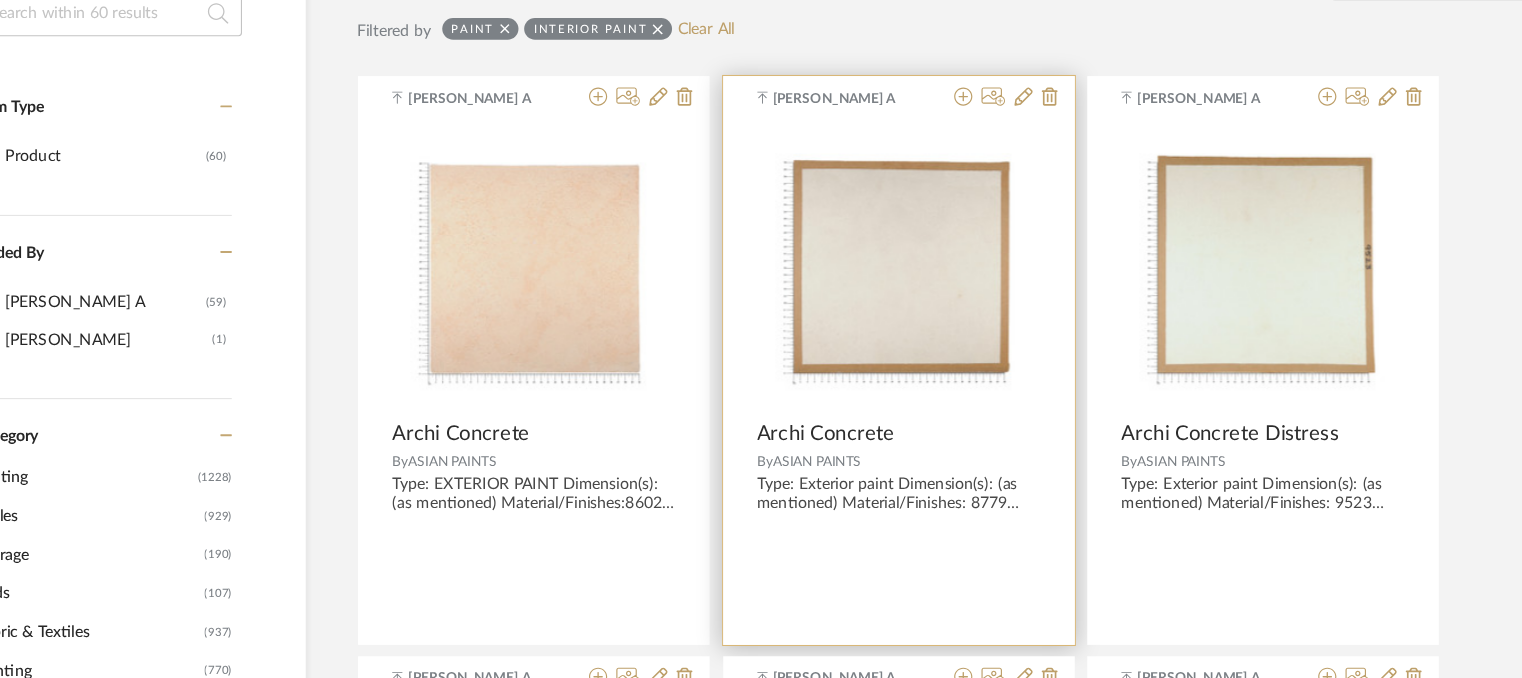 type 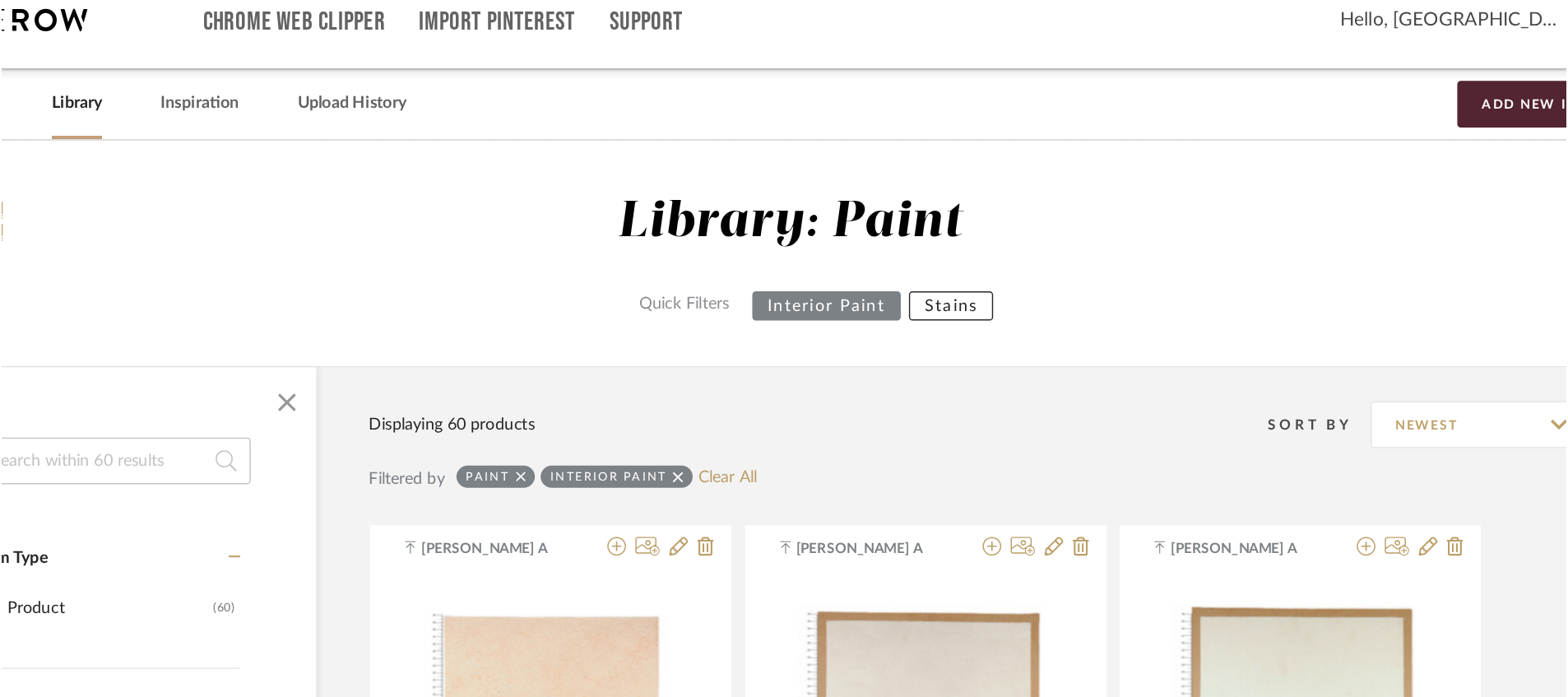 scroll, scrollTop: 0, scrollLeft: 0, axis: both 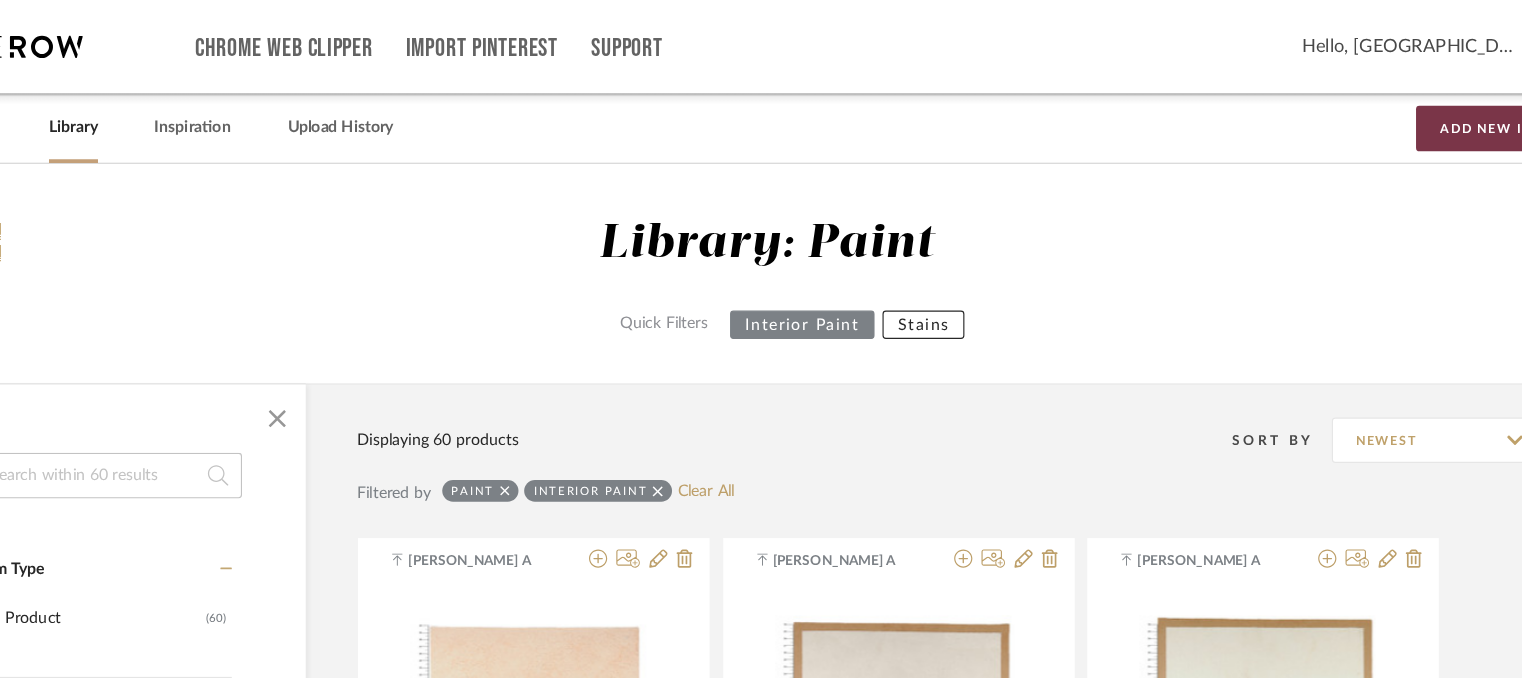 click on "Add New Item" at bounding box center [1423, 113] 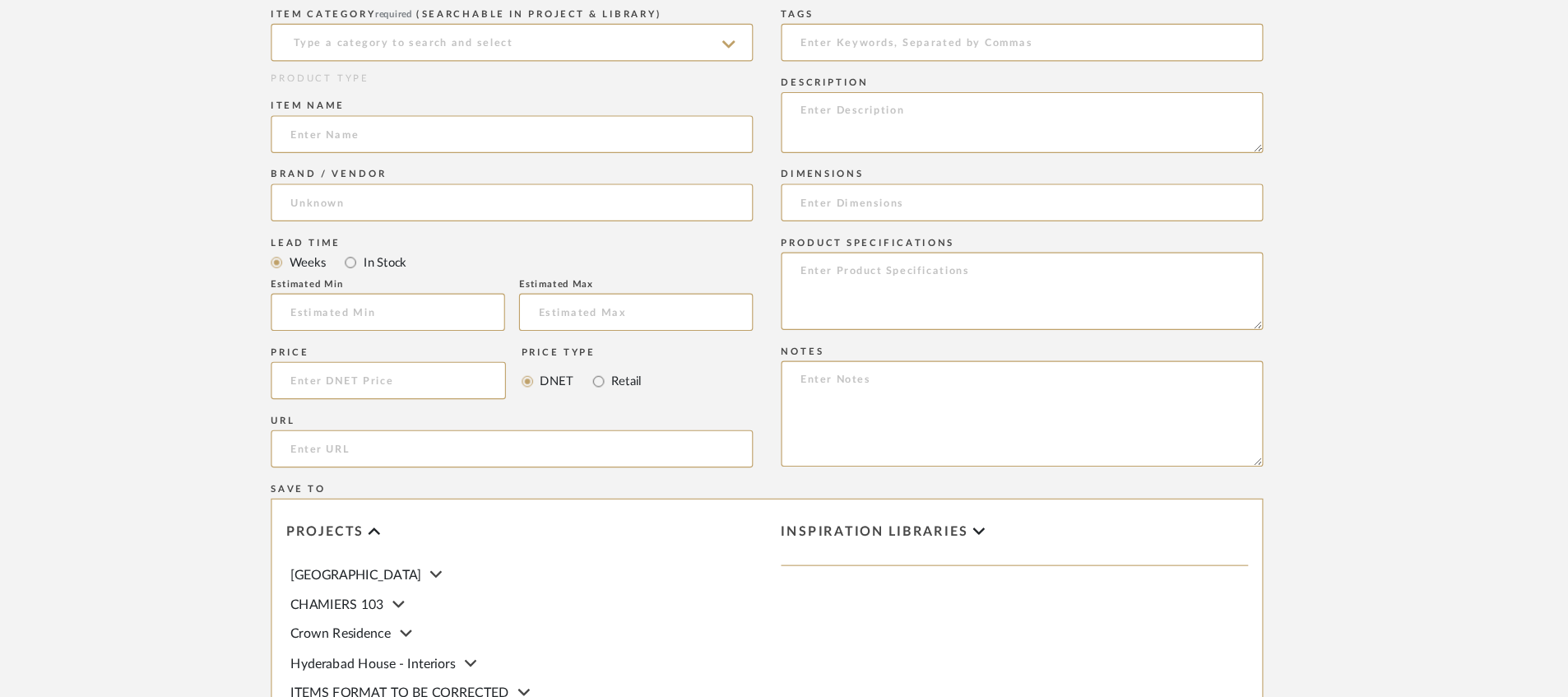scroll, scrollTop: 631, scrollLeft: 0, axis: vertical 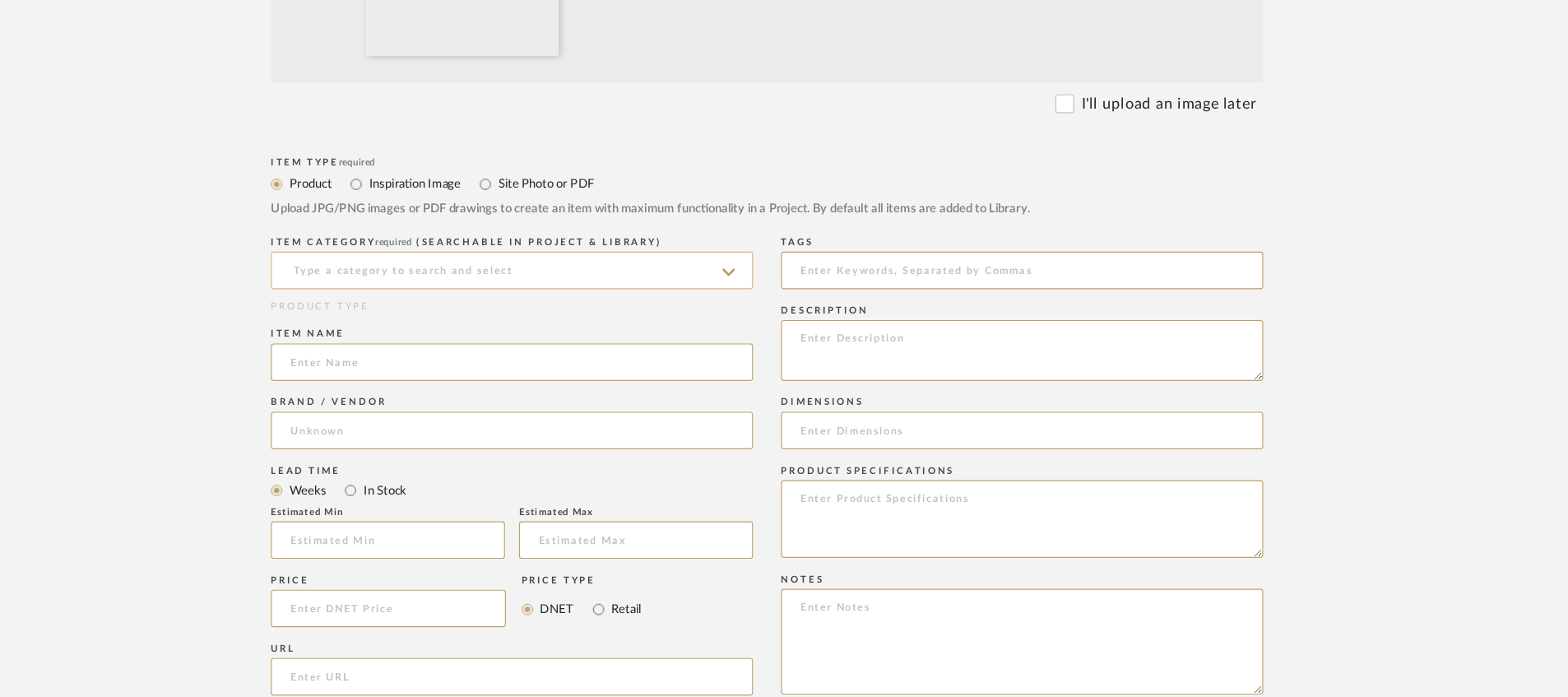 click 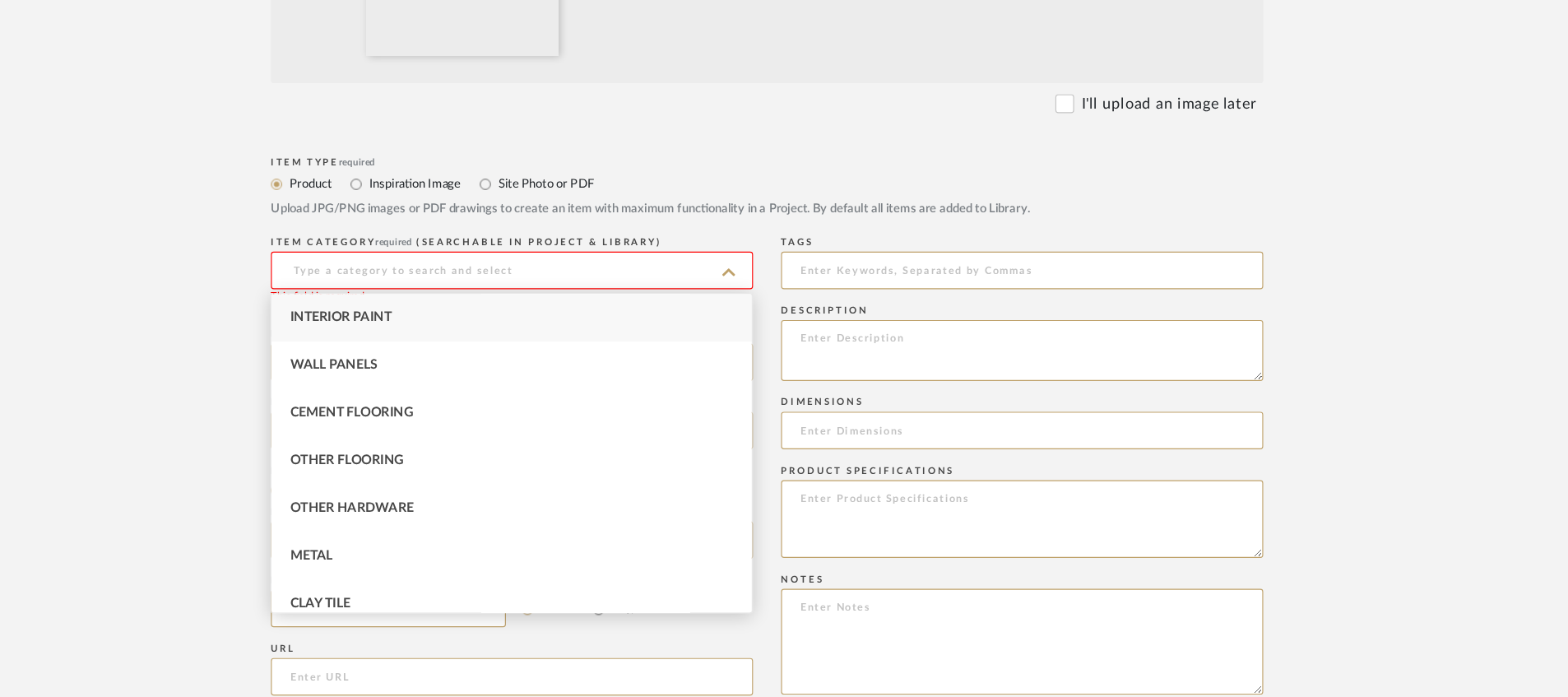 click on "Interior Paint" at bounding box center (559, 279) 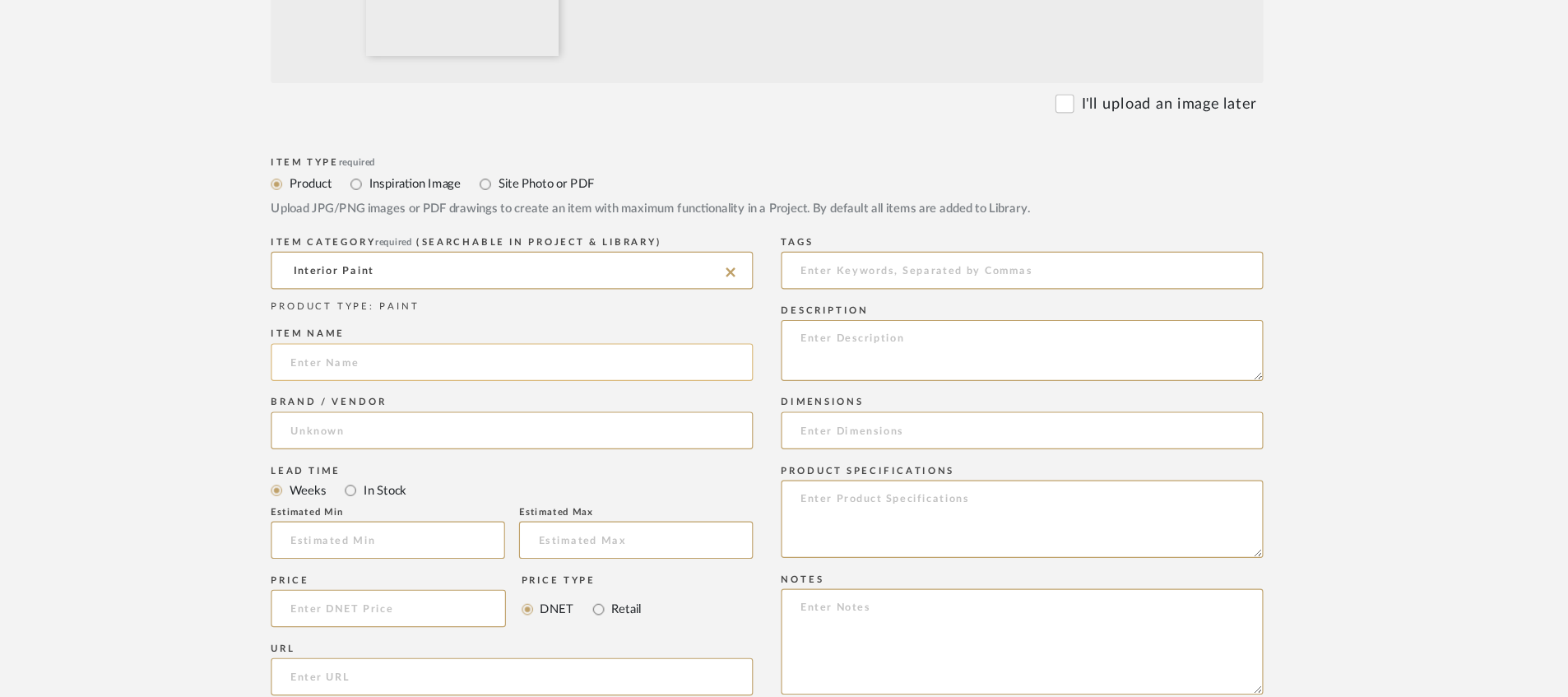 click 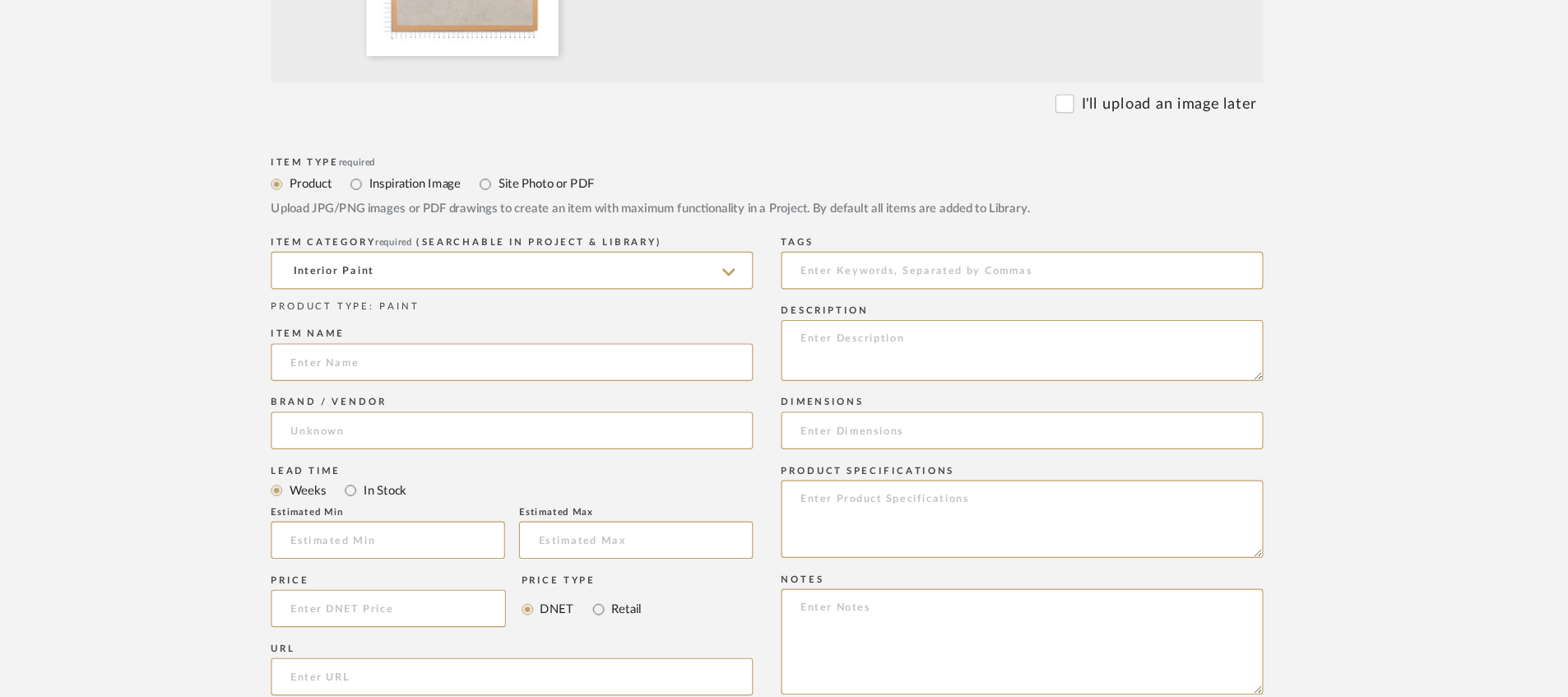 paste on "Archi Pores" 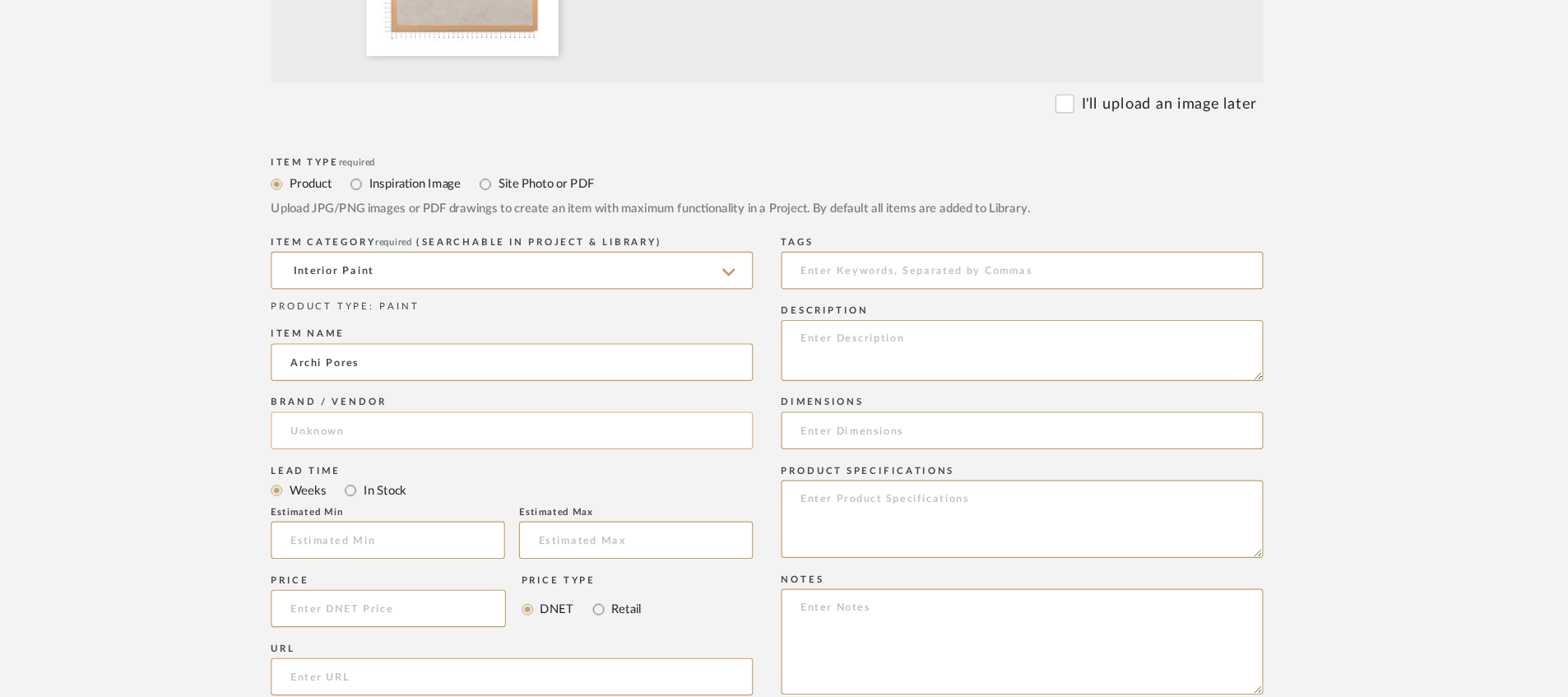 type on "Archi Pores" 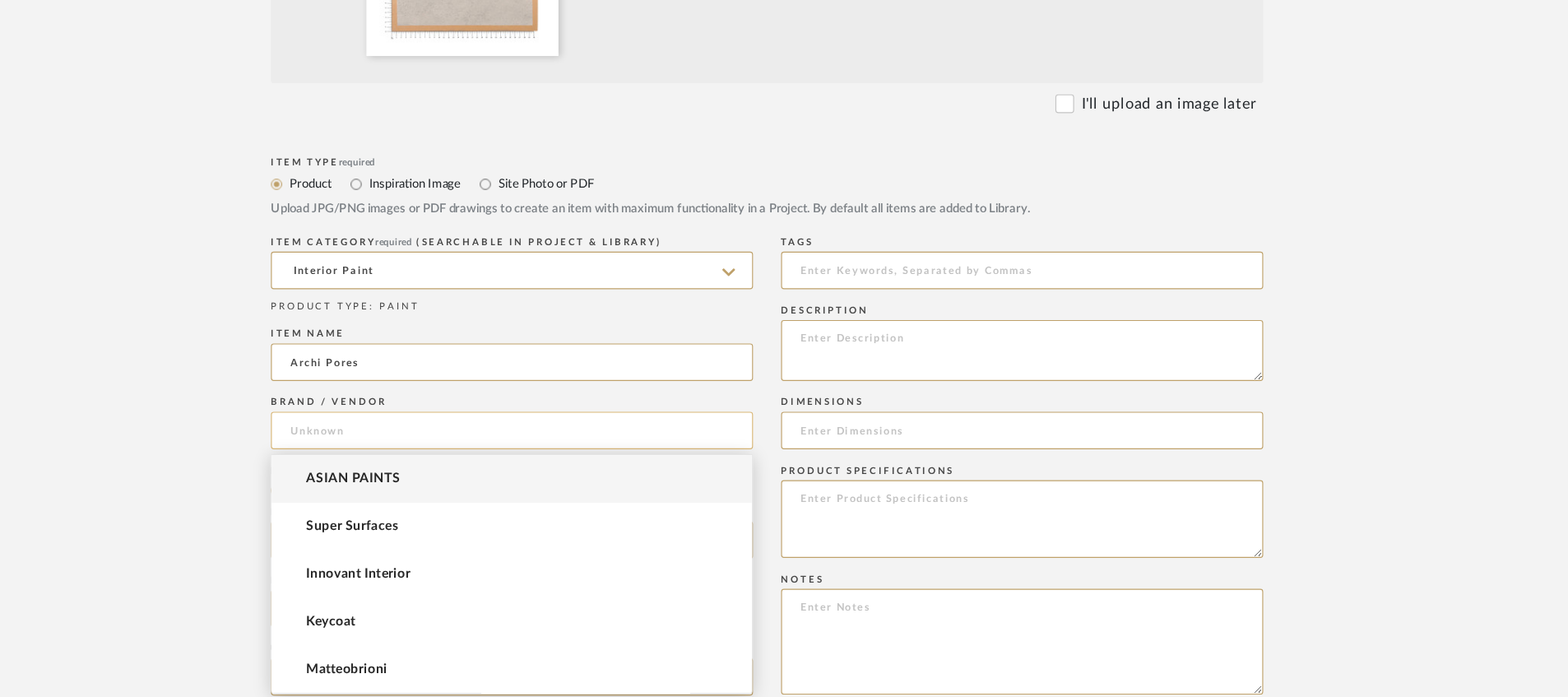 click 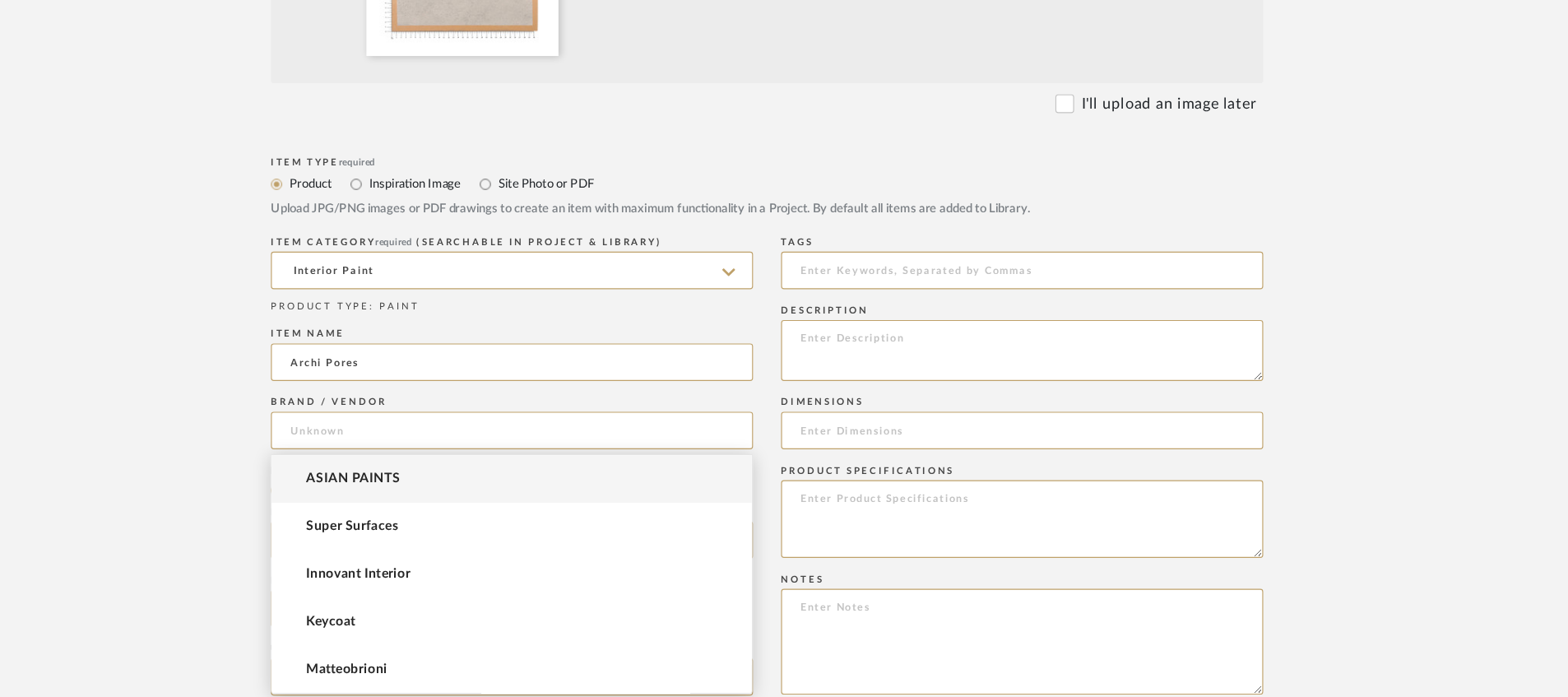 click on "ASIAN PAINTS" at bounding box center [559, 421] 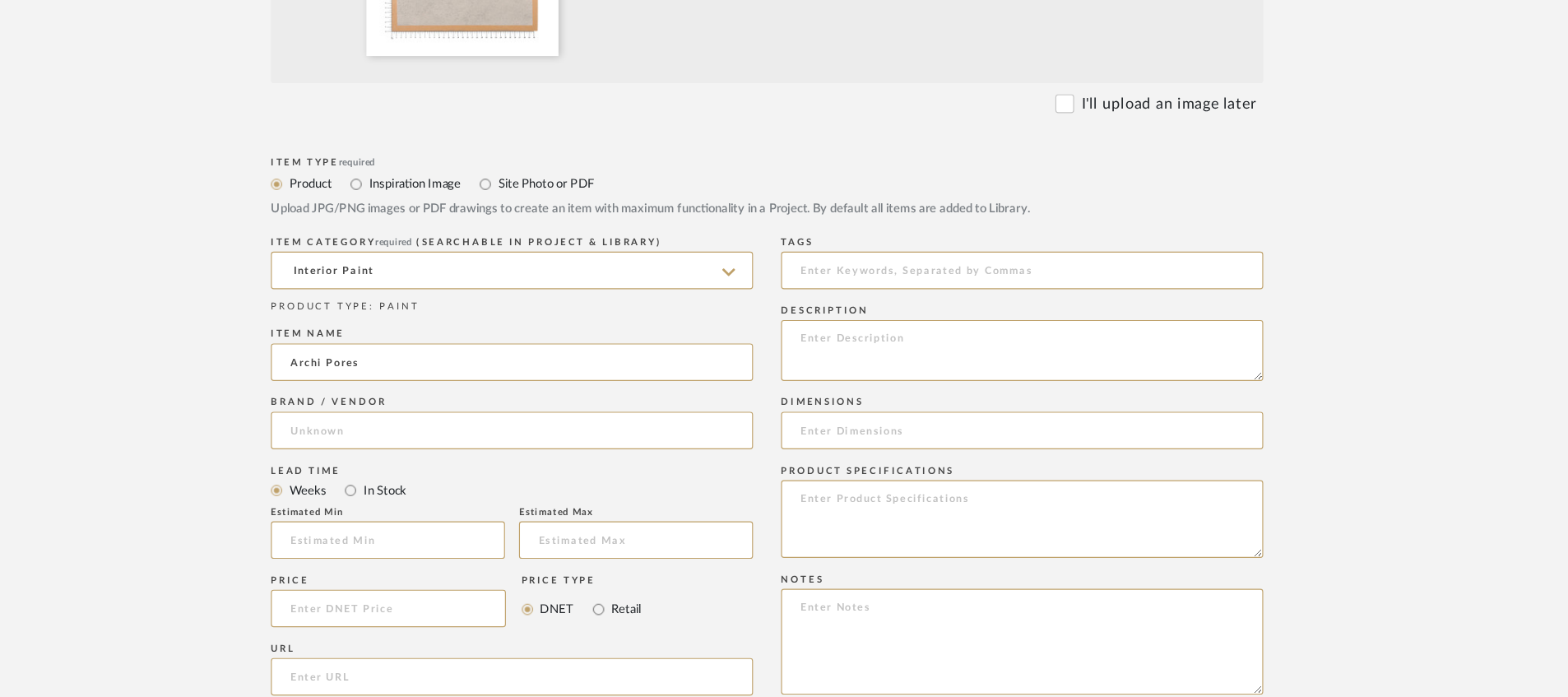 type on "ASIAN PAINTS" 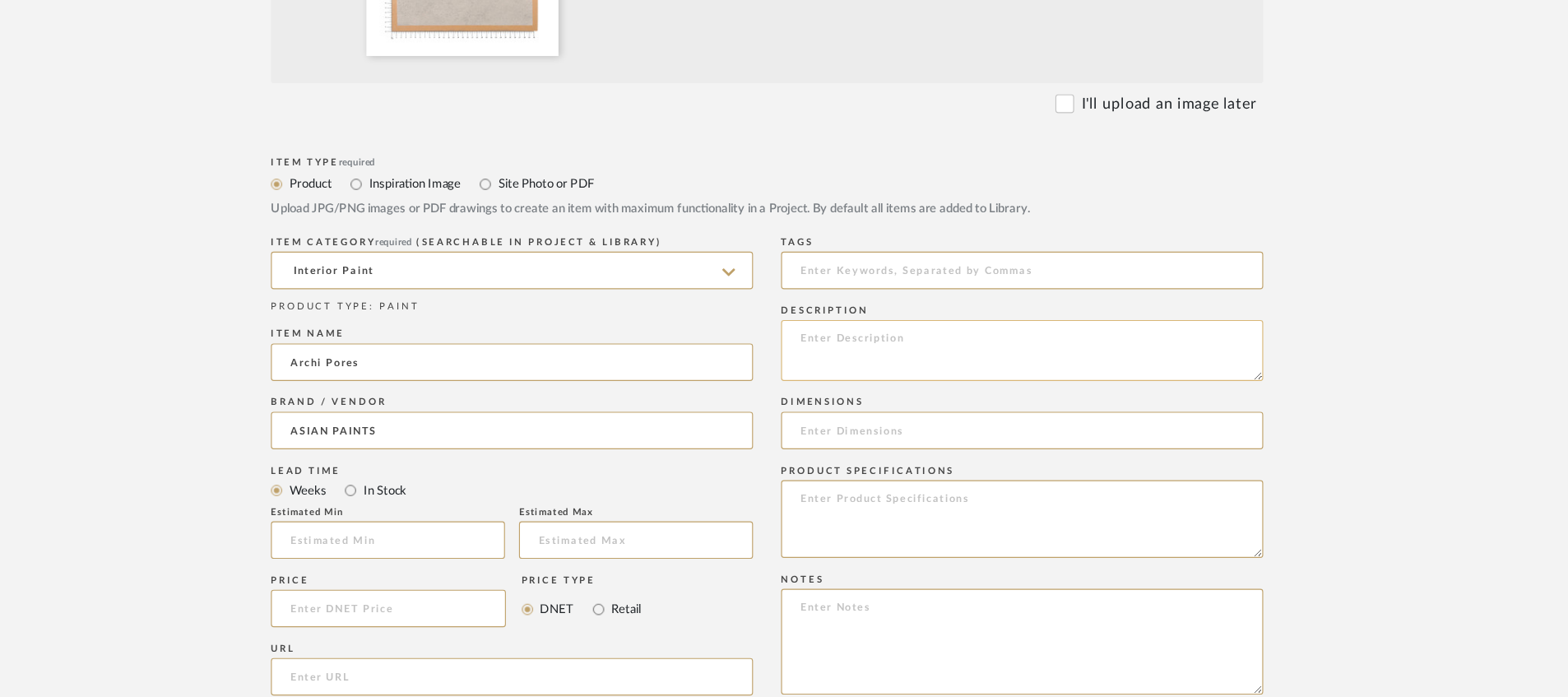click 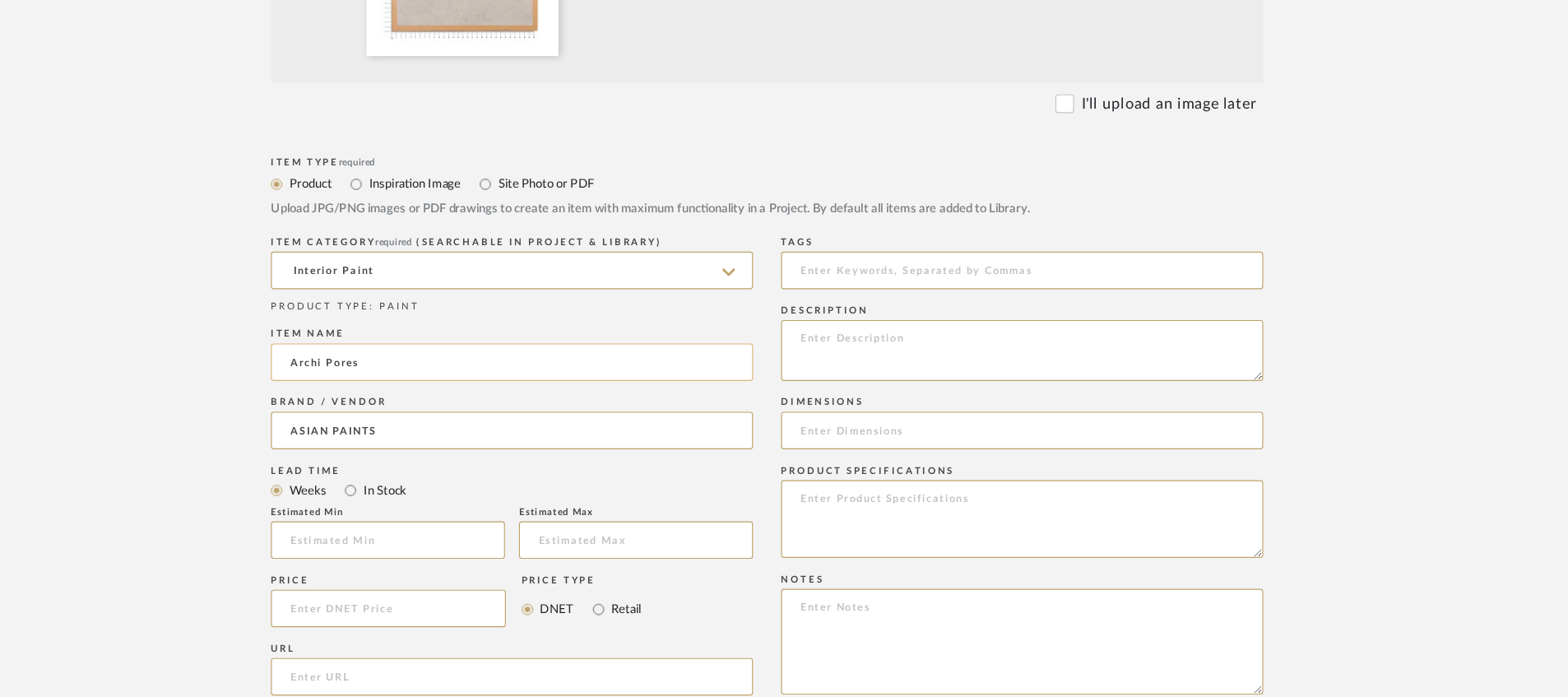 paste on "Type: EXTERIOR PAINT
Dimension(s): (as mentioned)
Material/Finishes: (as mentioned)
Installation requirements, if any: (as applicable)
Price: (as mentioned)
Lead time: (as mentioned)
Sample available: supplier stock
Sample Internal reference number:
as per the internal sample warehouse) Point of
contact:
Contact number:
Email address:
Address:
Additional contact information:" 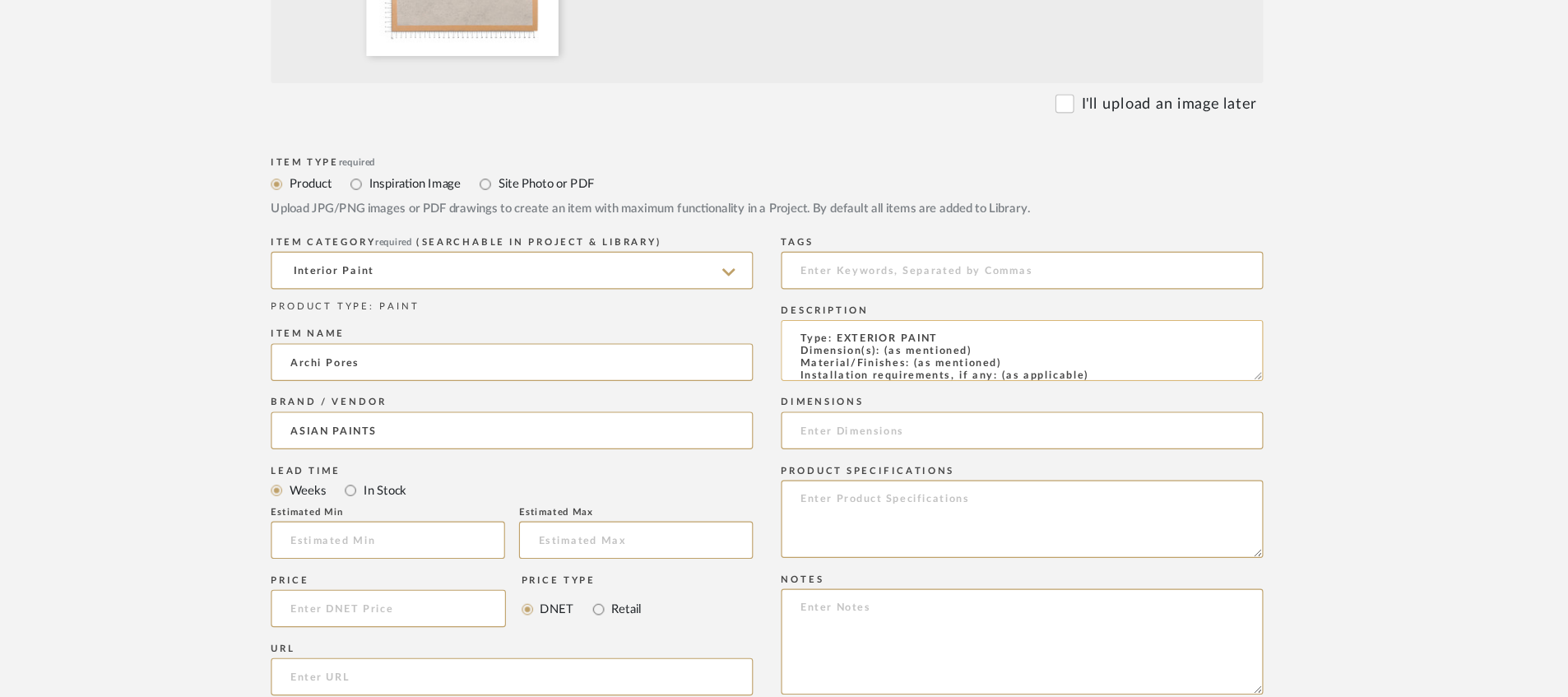 scroll, scrollTop: 108, scrollLeft: 0, axis: vertical 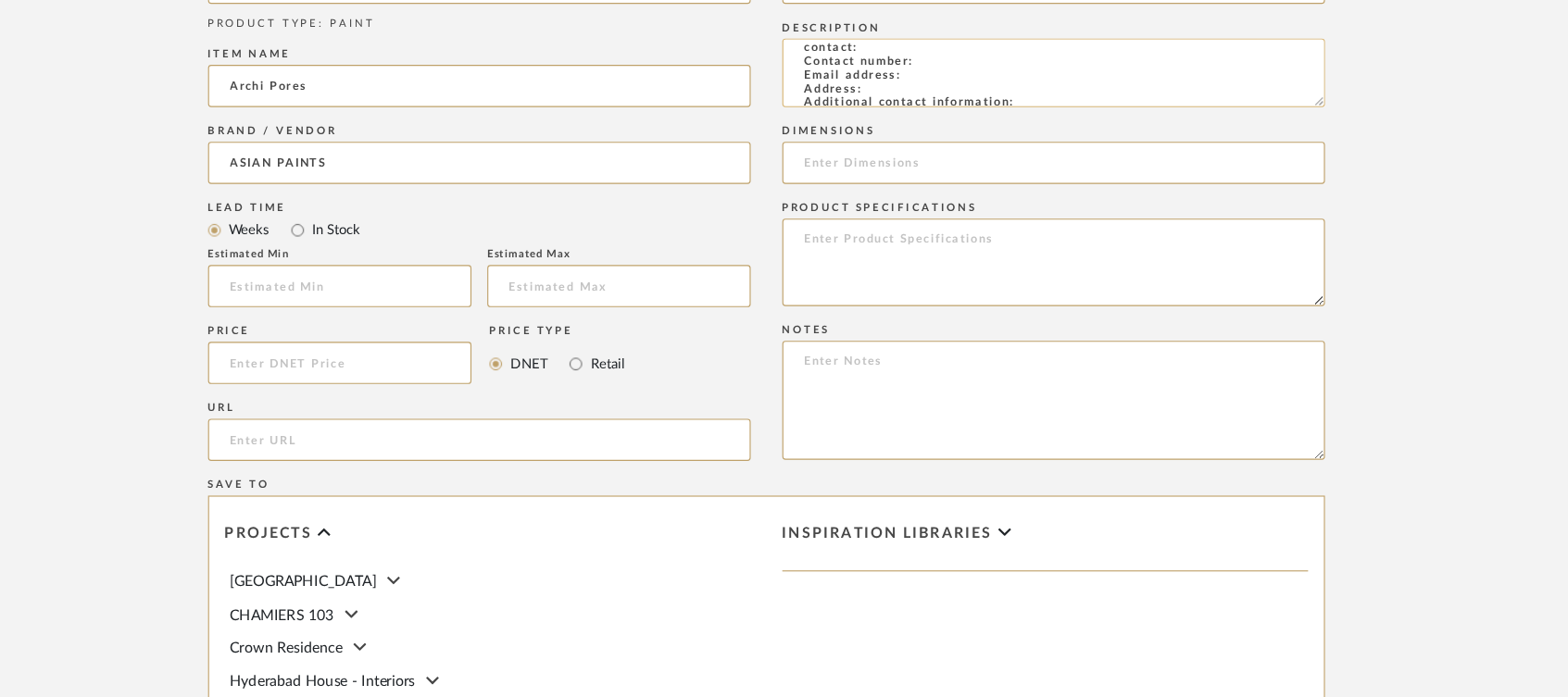 click on "Type: EXTERIOR PAINT
Dimension(s): (as mentioned)
Material/Finishes: (as mentioned)
Installation requirements, if any: (as applicable)
Price: (as mentioned)
Lead time: (as mentioned)
Sample available: supplier stock
Sample Internal reference number:
as per the internal sample warehouse) Point of
contact:
Contact number:
Email address:
Address:
Additional contact information:" 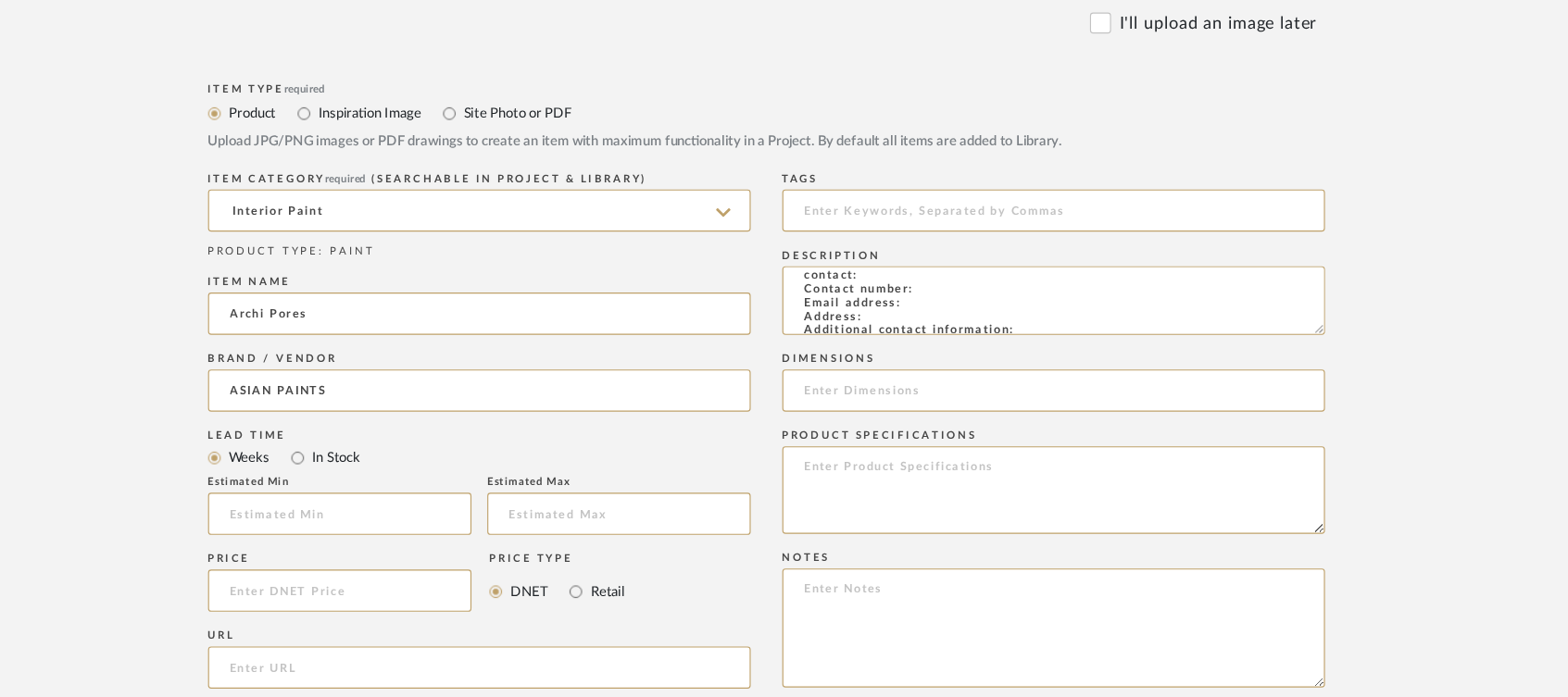 scroll, scrollTop: 720, scrollLeft: 0, axis: vertical 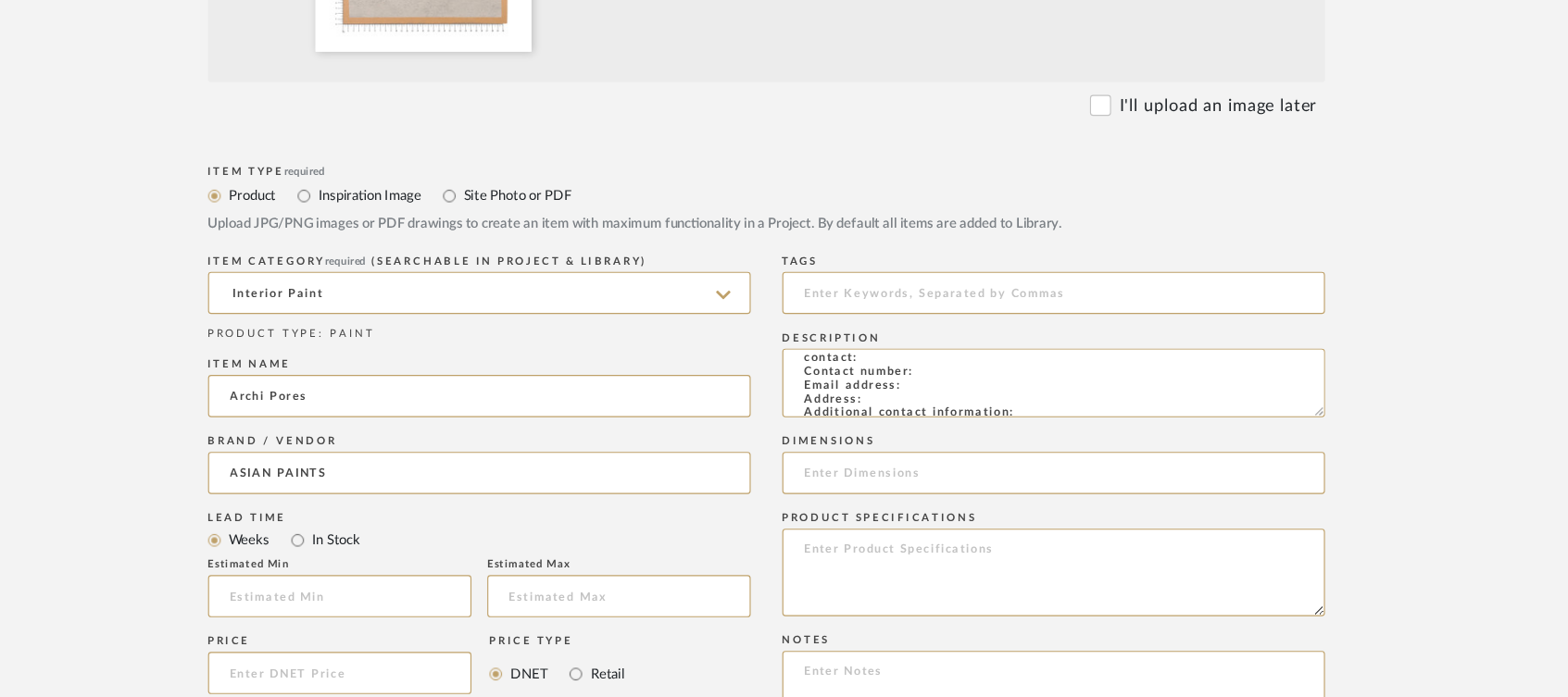 click on "Description  Type: EXTERIOR PAINT
Dimension(s): (as mentioned)
Material/Finishes: (as mentioned)
Installation requirements, if any: (as applicable)
Price: (as mentioned)
Lead time: (as mentioned)
Sample available: supplier stock
Sample Internal reference number:
as per the internal sample warehouse) Point of
contact:
Contact number:
Email address:
Address:
Additional contact information:" 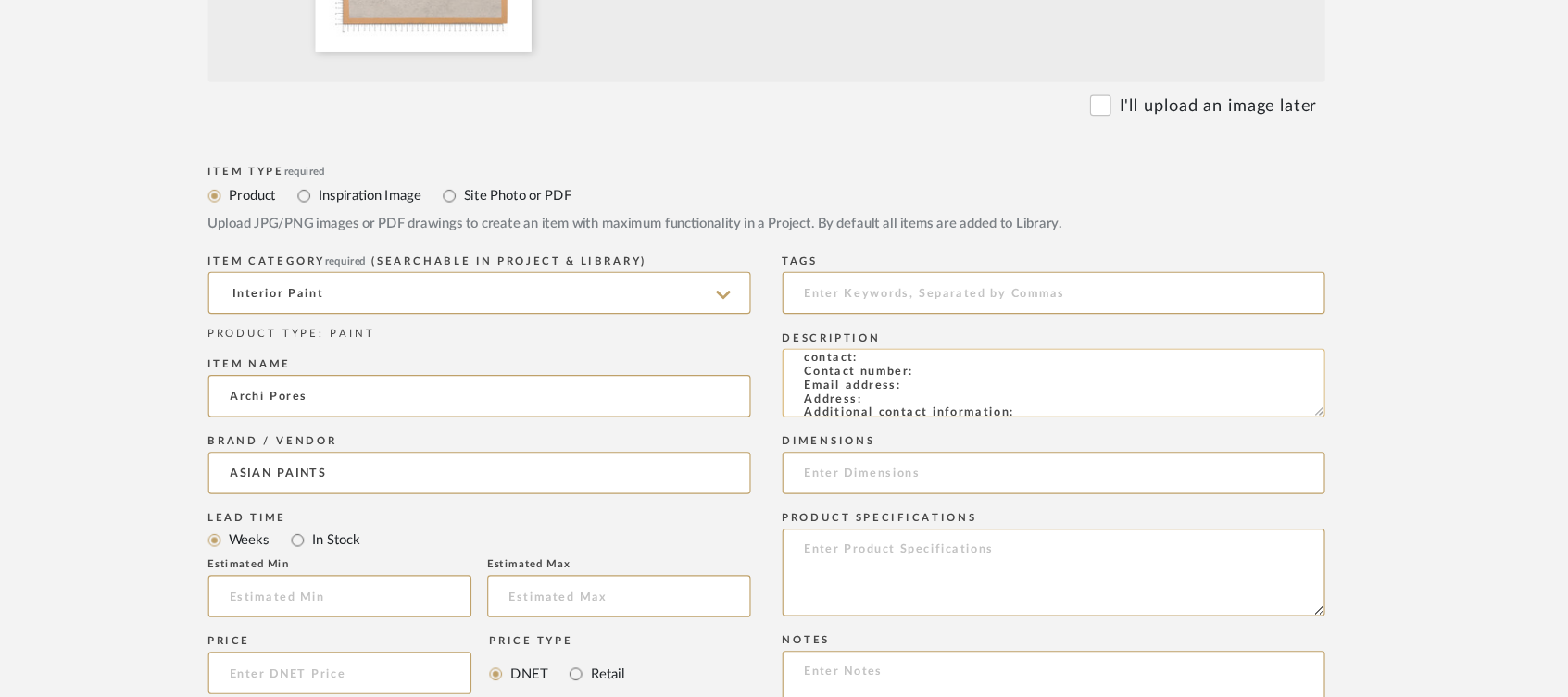 click on "Type: EXTERIOR PAINT
Dimension(s): (as mentioned)
Material/Finishes: (as mentioned)
Installation requirements, if any: (as applicable)
Price: (as mentioned)
Lead time: (as mentioned)
Sample available: supplier stock
Sample Internal reference number:
as per the internal sample warehouse) Point of
contact:
Contact number:
Email address:
Address:
Additional contact information:" 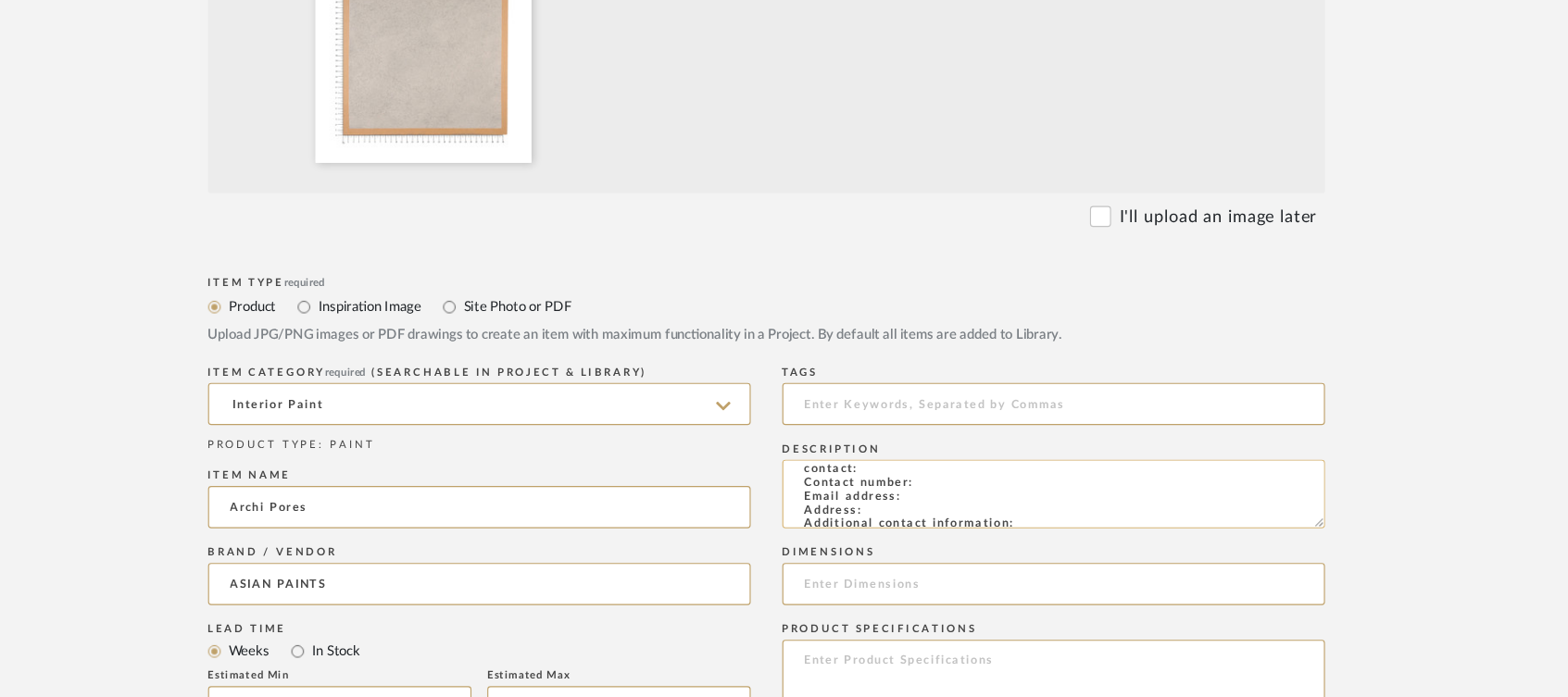 scroll, scrollTop: 546, scrollLeft: 0, axis: vertical 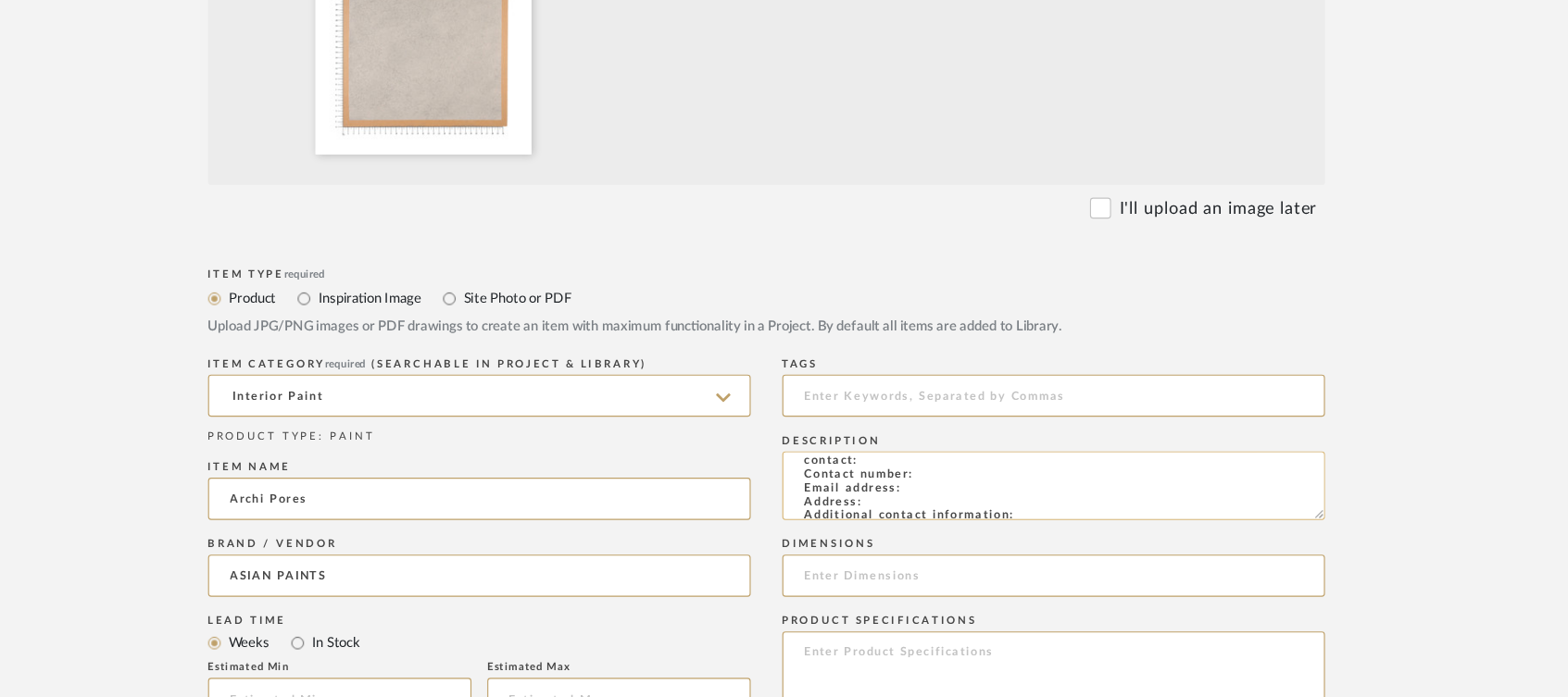 click on "Type: EXTERIOR PAINT
Dimension(s): (as mentioned)
Material/Finishes: (as mentioned)
Installation requirements, if any: (as applicable)
Price: (as mentioned)
Lead time: (as mentioned)
Sample available: supplier stock
Sample Internal reference number:
as per the internal sample warehouse) Point of
contact:
Contact number:
Email address:
Address:
Additional contact information:" 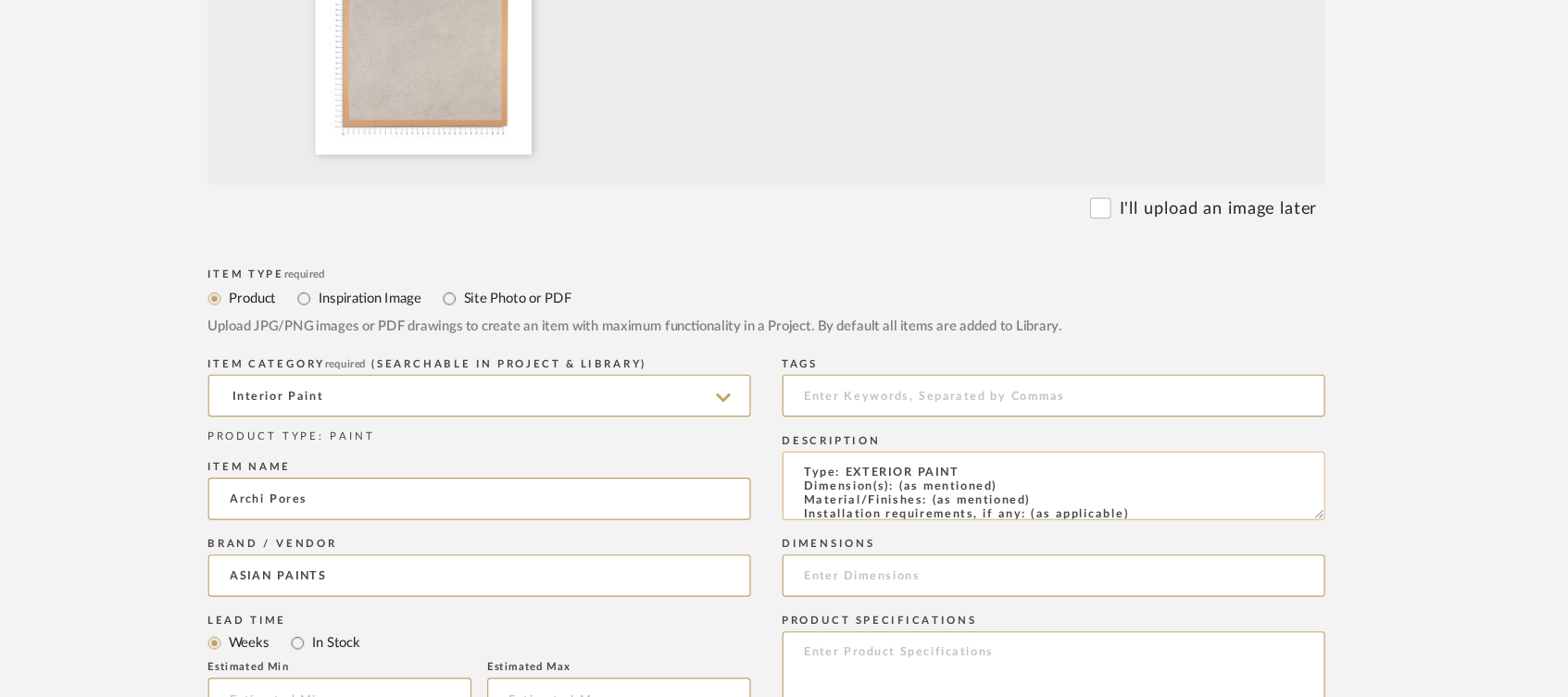 drag, startPoint x: 1014, startPoint y: 517, endPoint x: 930, endPoint y: 516, distance: 84.00595 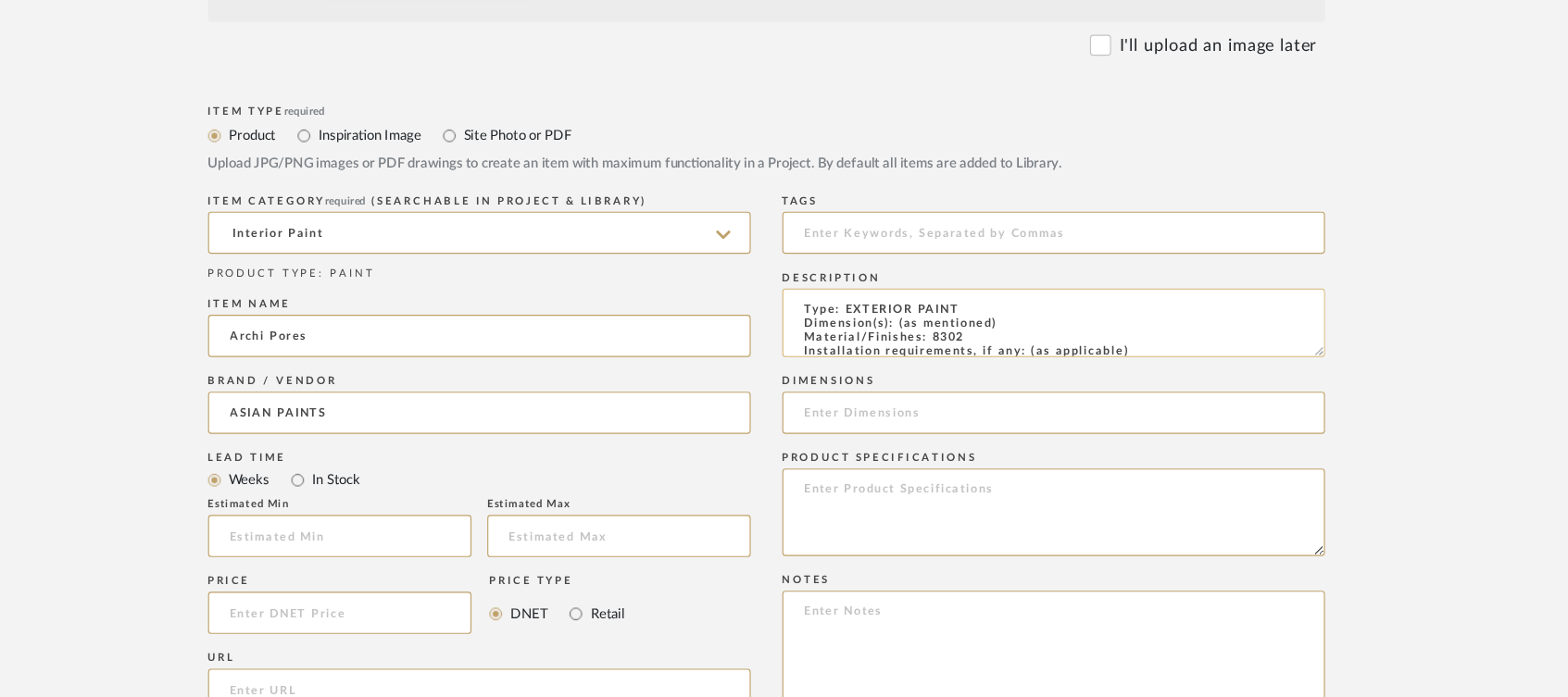 scroll, scrollTop: 727, scrollLeft: 0, axis: vertical 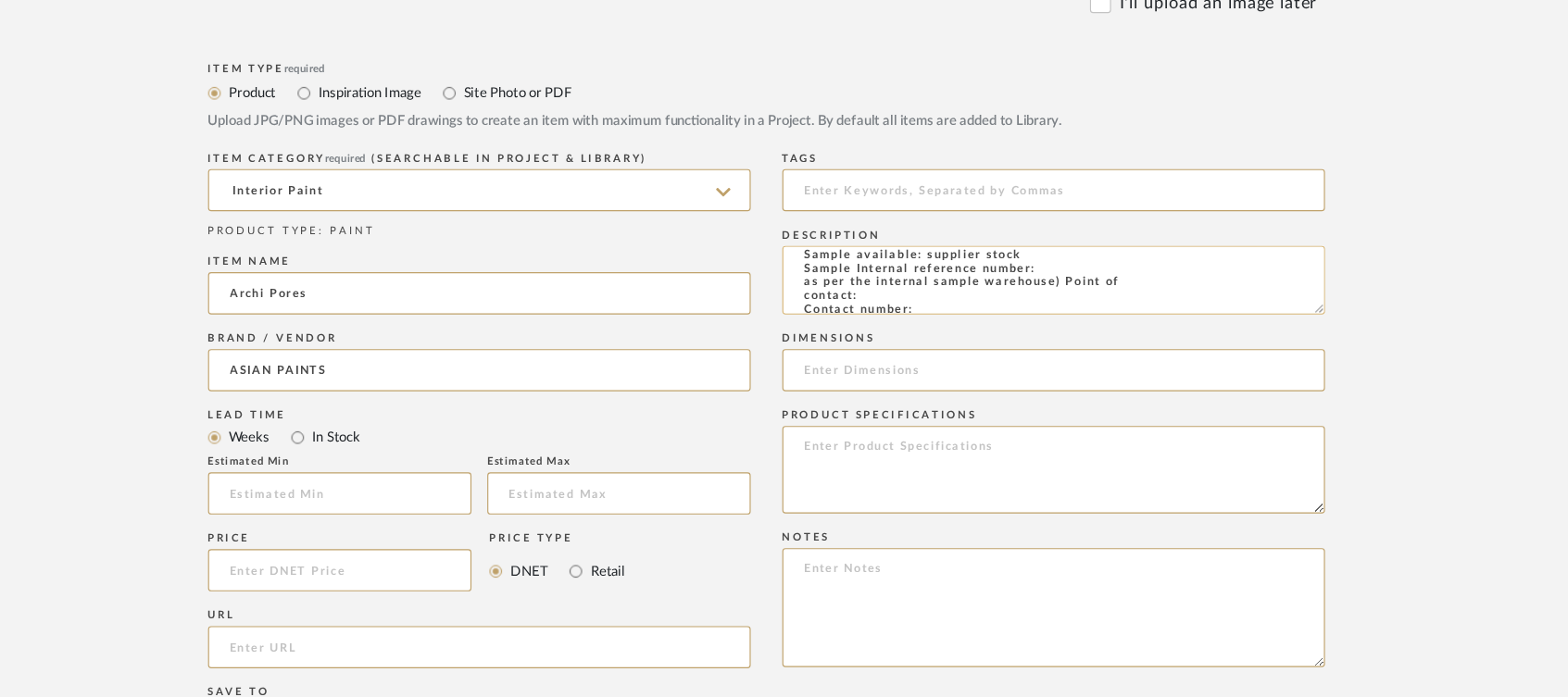 click on "Type: EXTERIOR PAINT
Dimension(s): (as mentioned)
Material/Finishes: 8302
Installation requirements, if any: (as applicable)
Price: (as mentioned)
Lead time: (as mentioned)
Sample available: supplier stock
Sample Internal reference number:
as per the internal sample warehouse) Point of
contact:
Contact number:
Email address:
Address:
Additional contact information:" 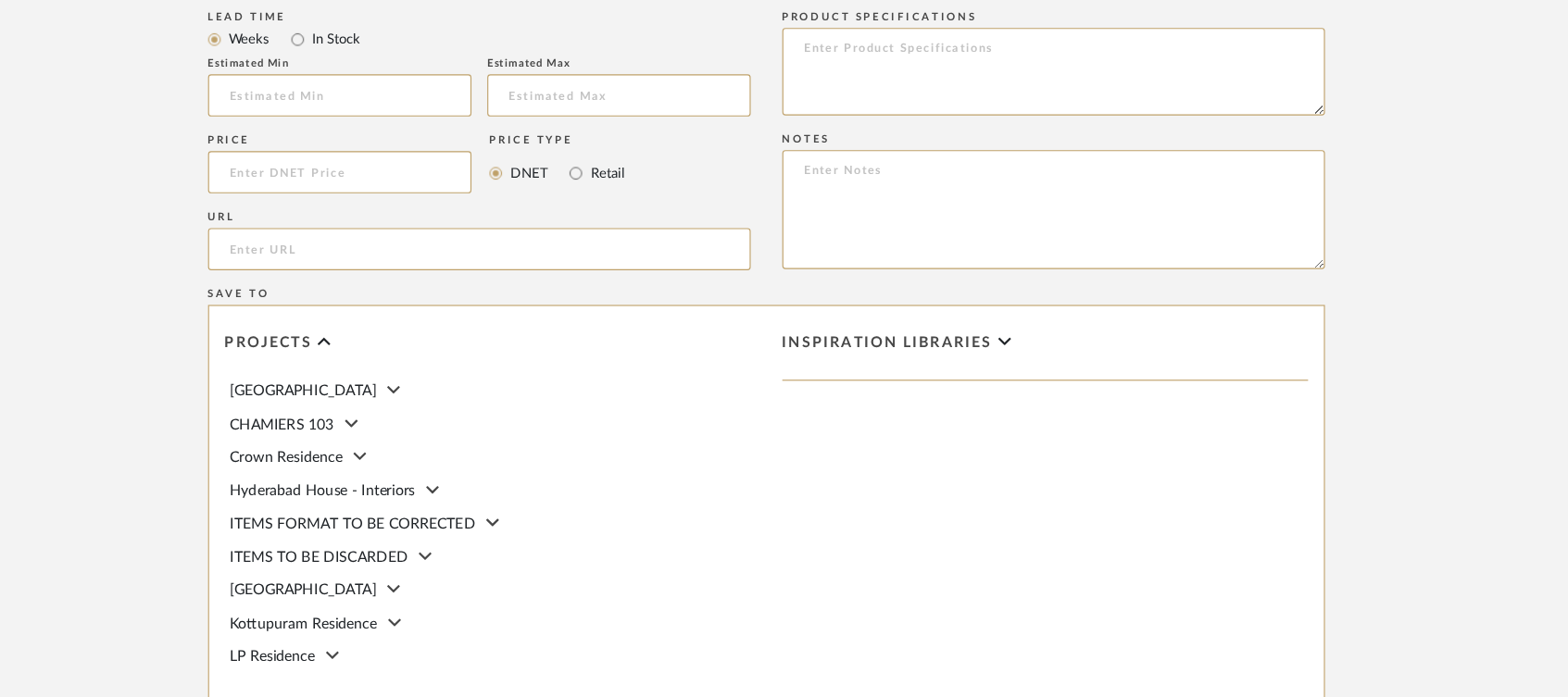 scroll, scrollTop: 1333, scrollLeft: 0, axis: vertical 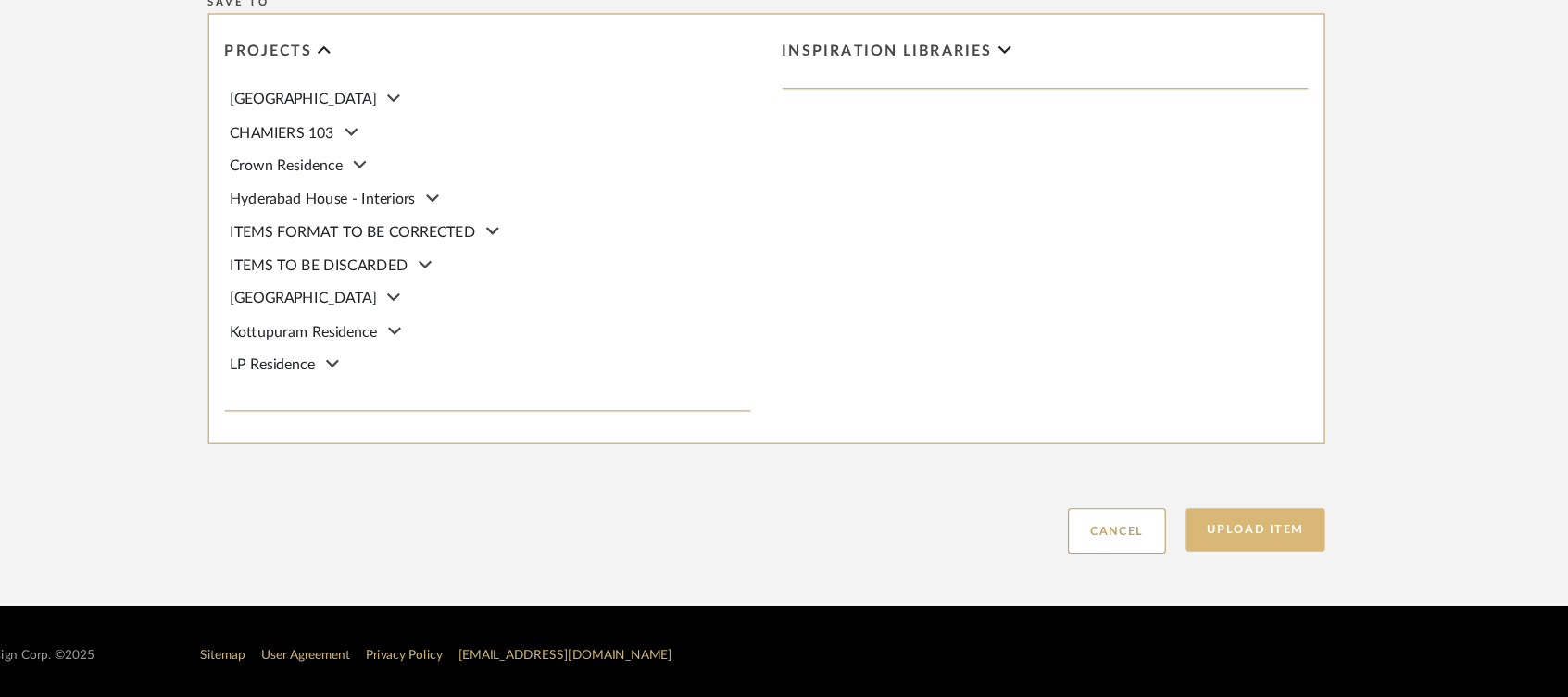 type on "Type: EXTERIOR PAINT
Dimension(s): (as mentioned)
Material/Finishes: 8302
Installation requirements, if any: (as applicable)
Price: (as mentioned)
Lead time: (as mentioned)
Sample available: supplier stock
Sample Internal reference number: PN-EX-004-8302
as per the internal sample warehouse) Point of
contact:
Contact number:
Email address:
Address:
Additional contact information:" 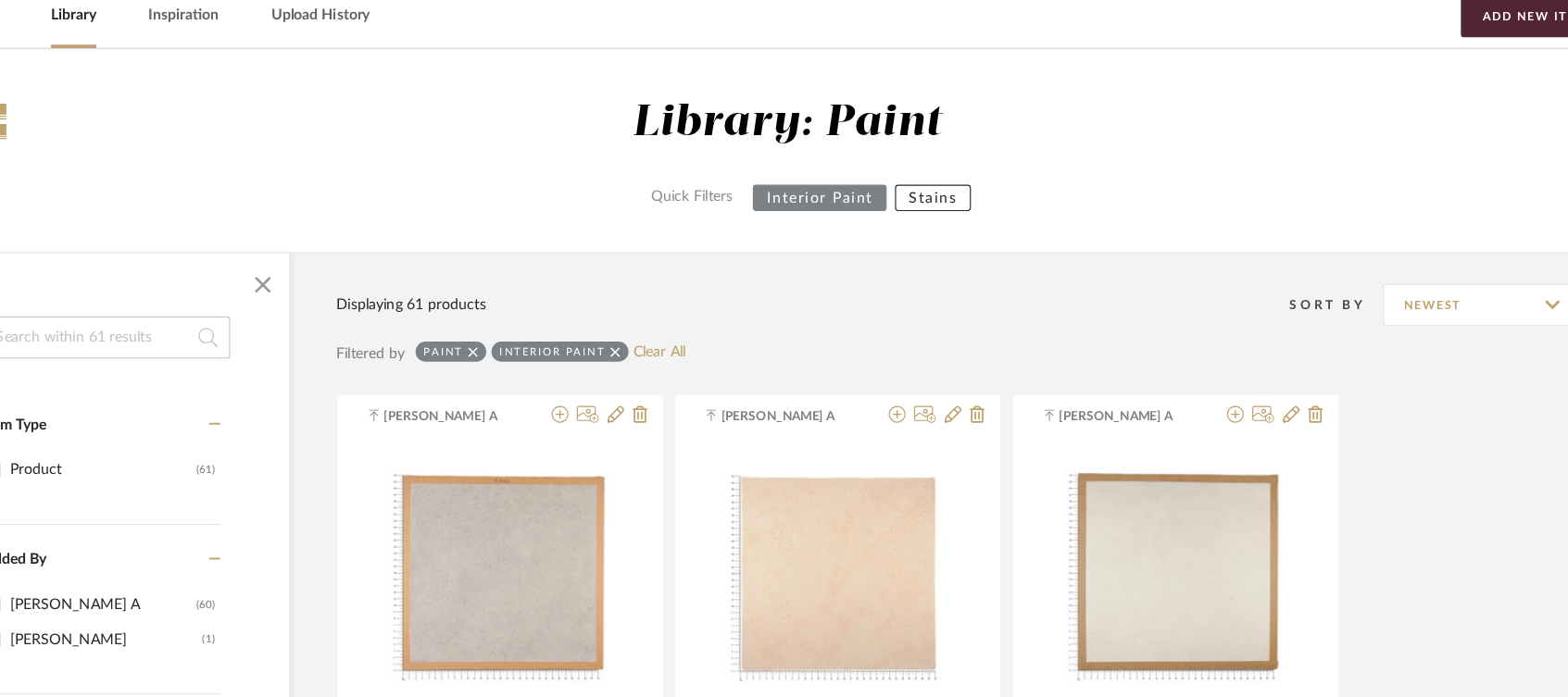 scroll, scrollTop: 0, scrollLeft: 0, axis: both 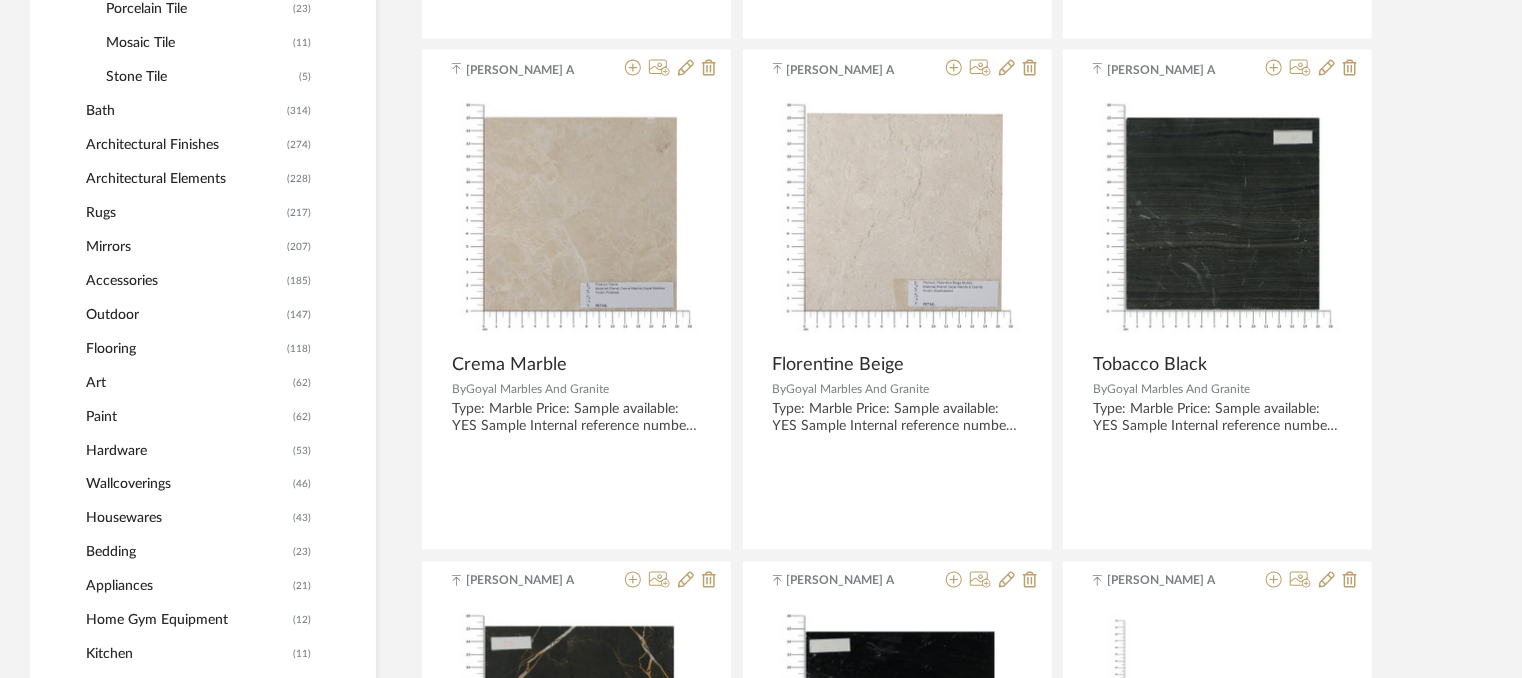 click on "Paint" 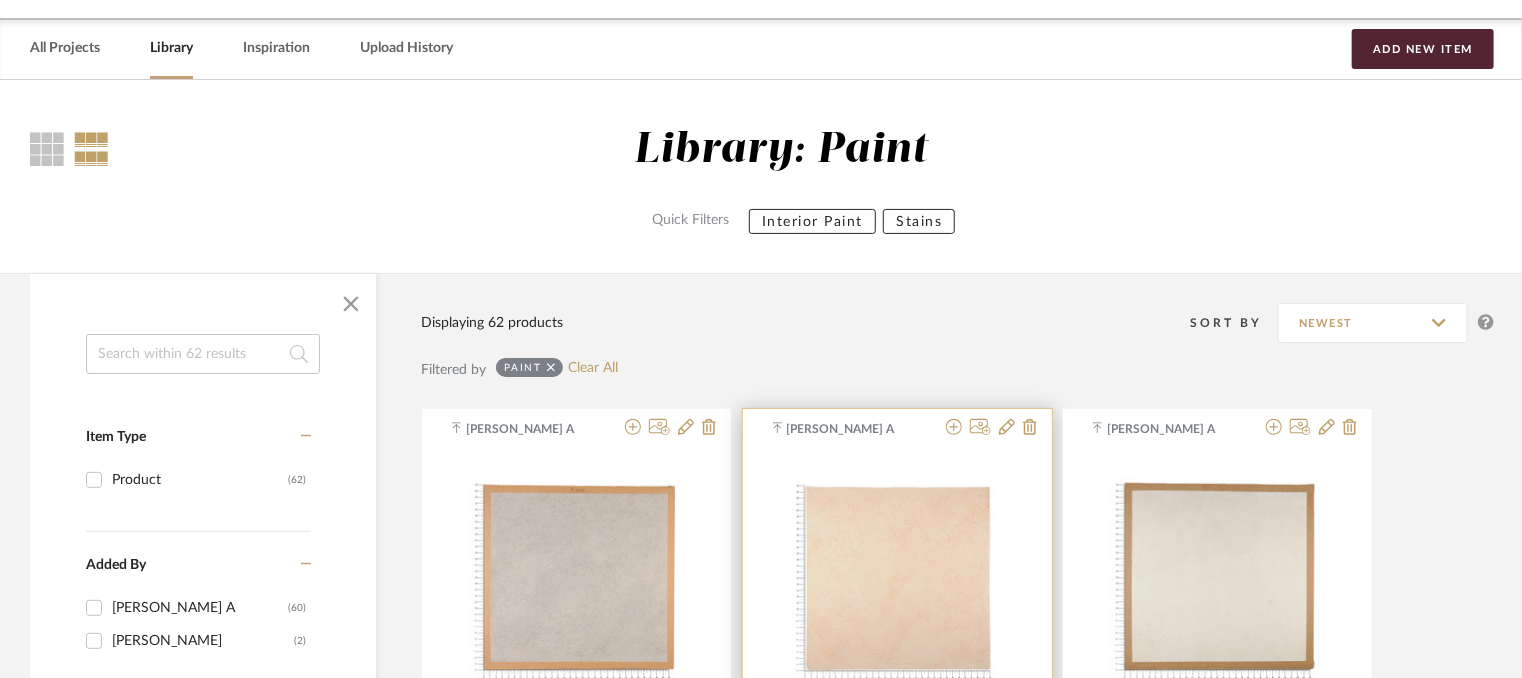 scroll, scrollTop: 0, scrollLeft: 0, axis: both 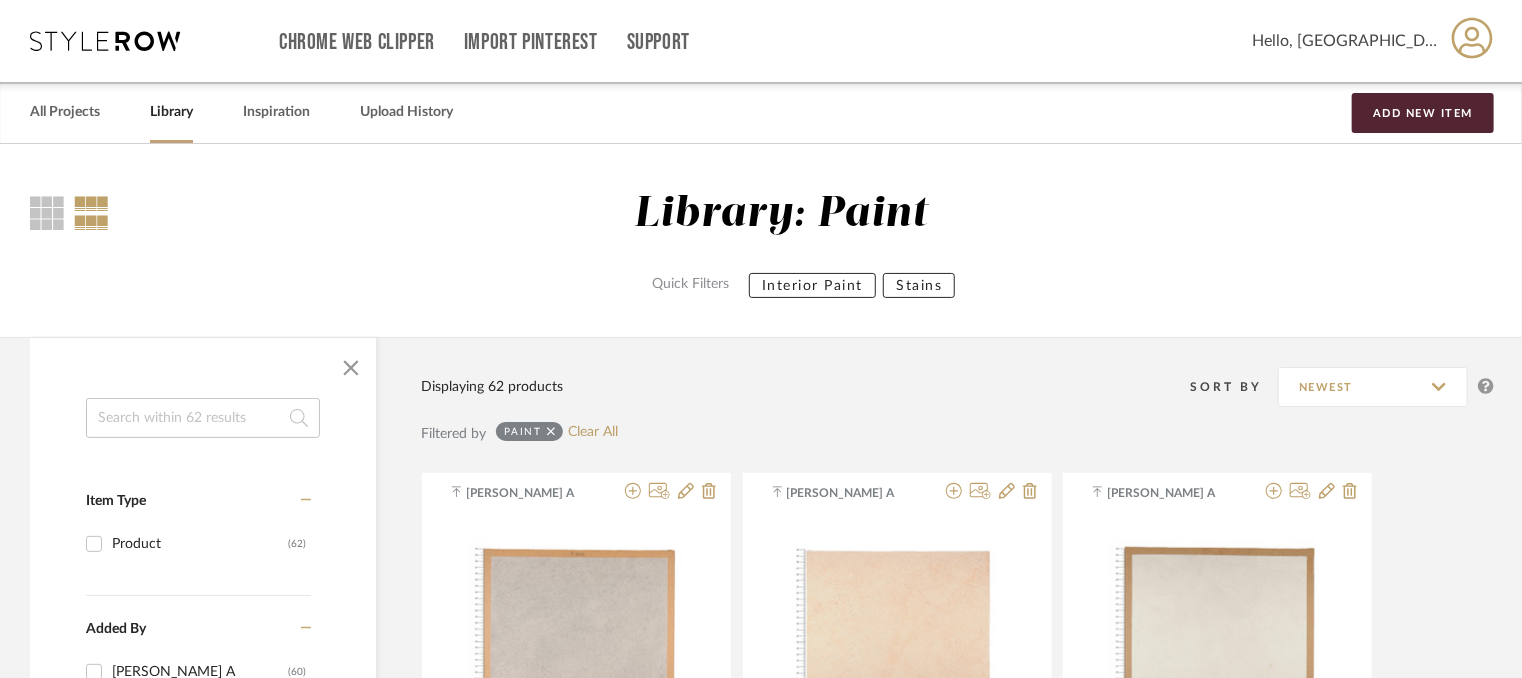 click on "Interior Paint" 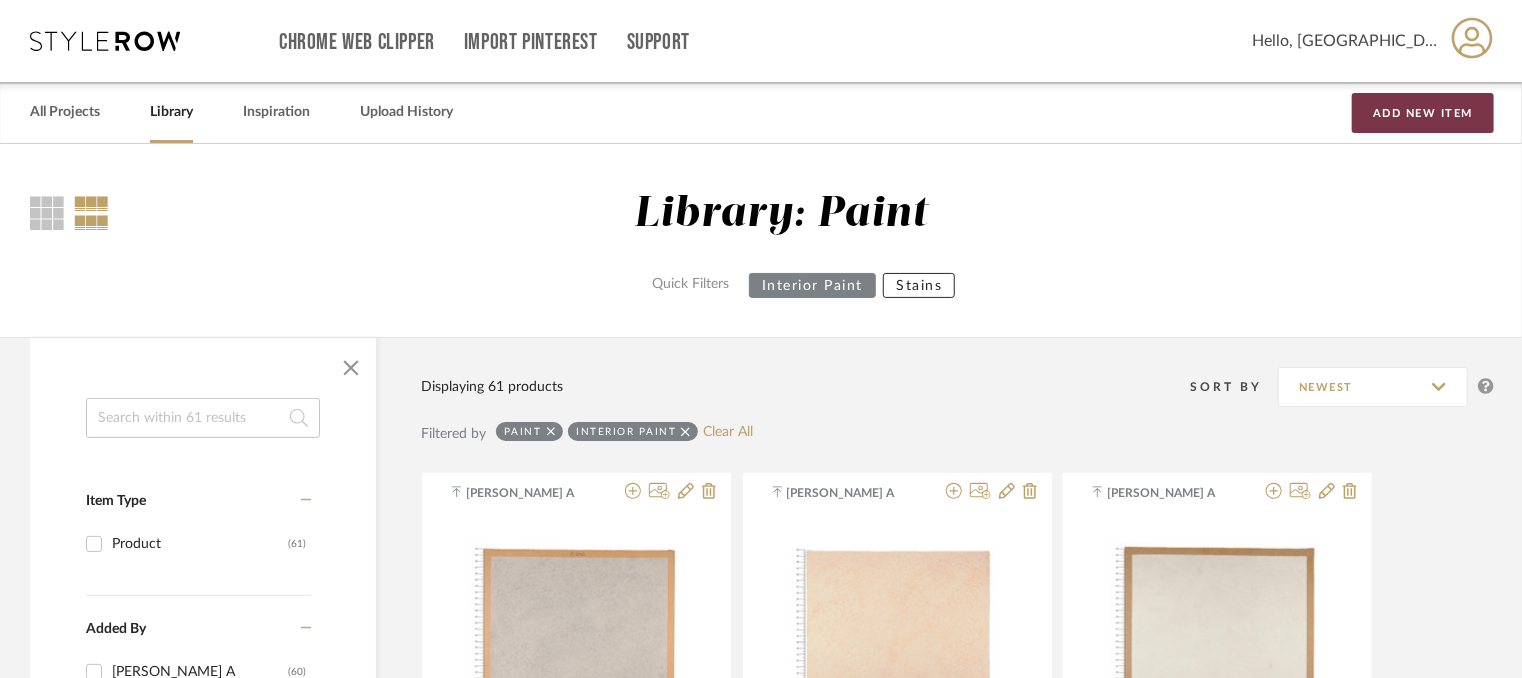 click on "Add New Item" at bounding box center [1423, 113] 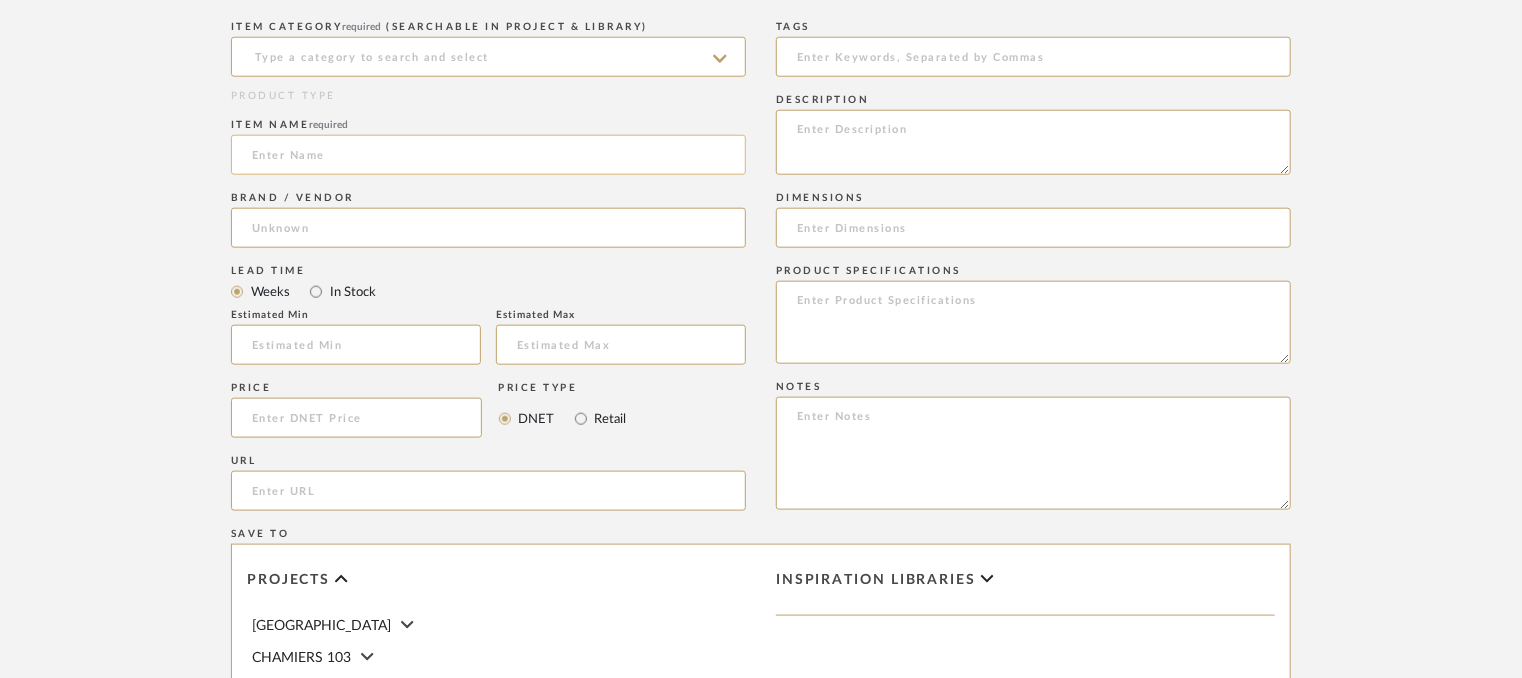 scroll, scrollTop: 1000, scrollLeft: 0, axis: vertical 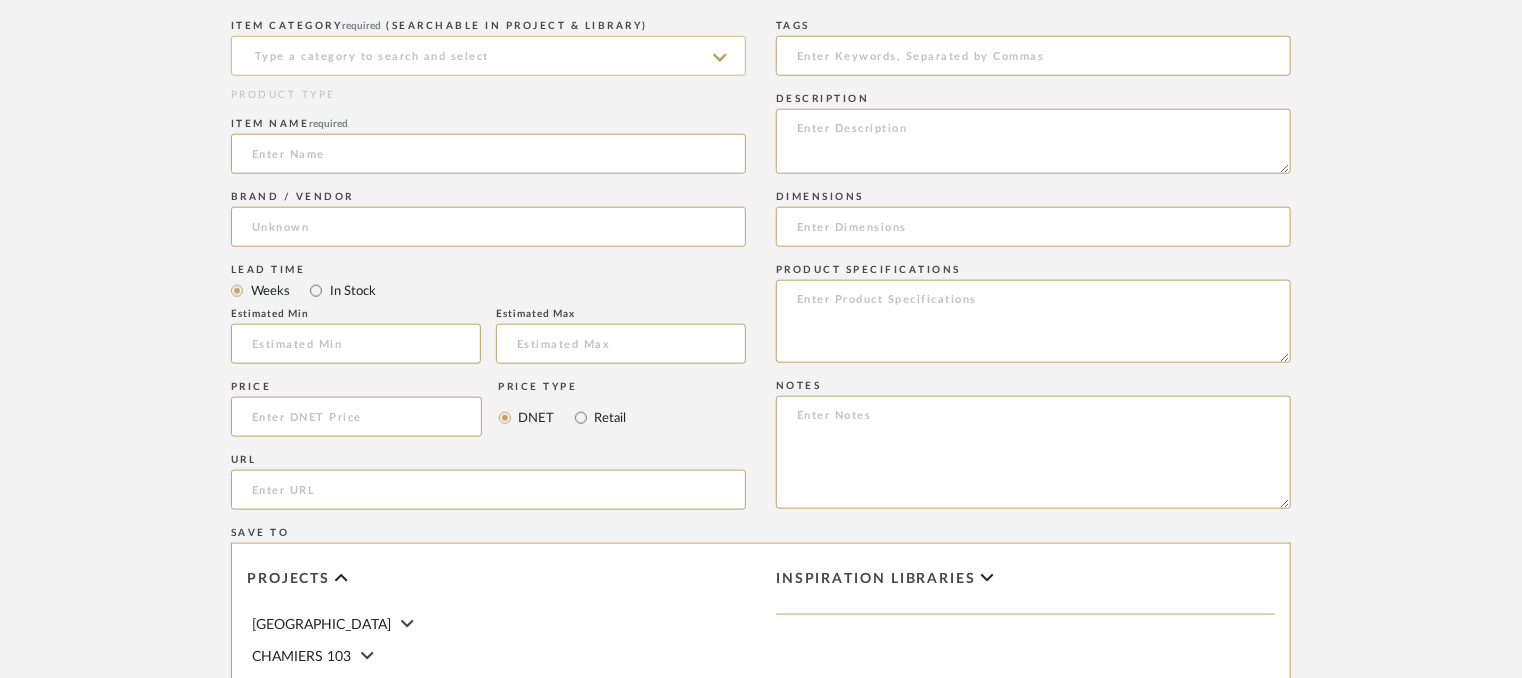 click 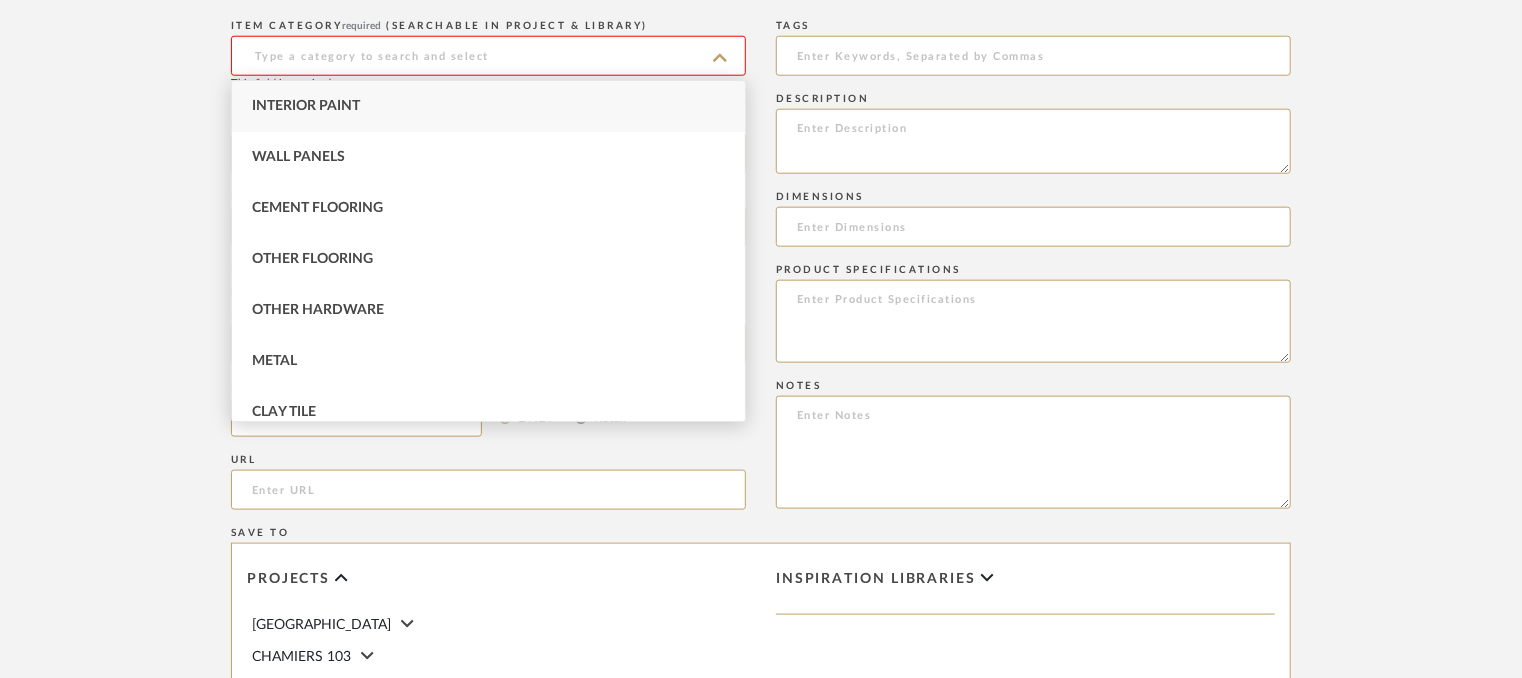 click on "Interior Paint" at bounding box center [488, 106] 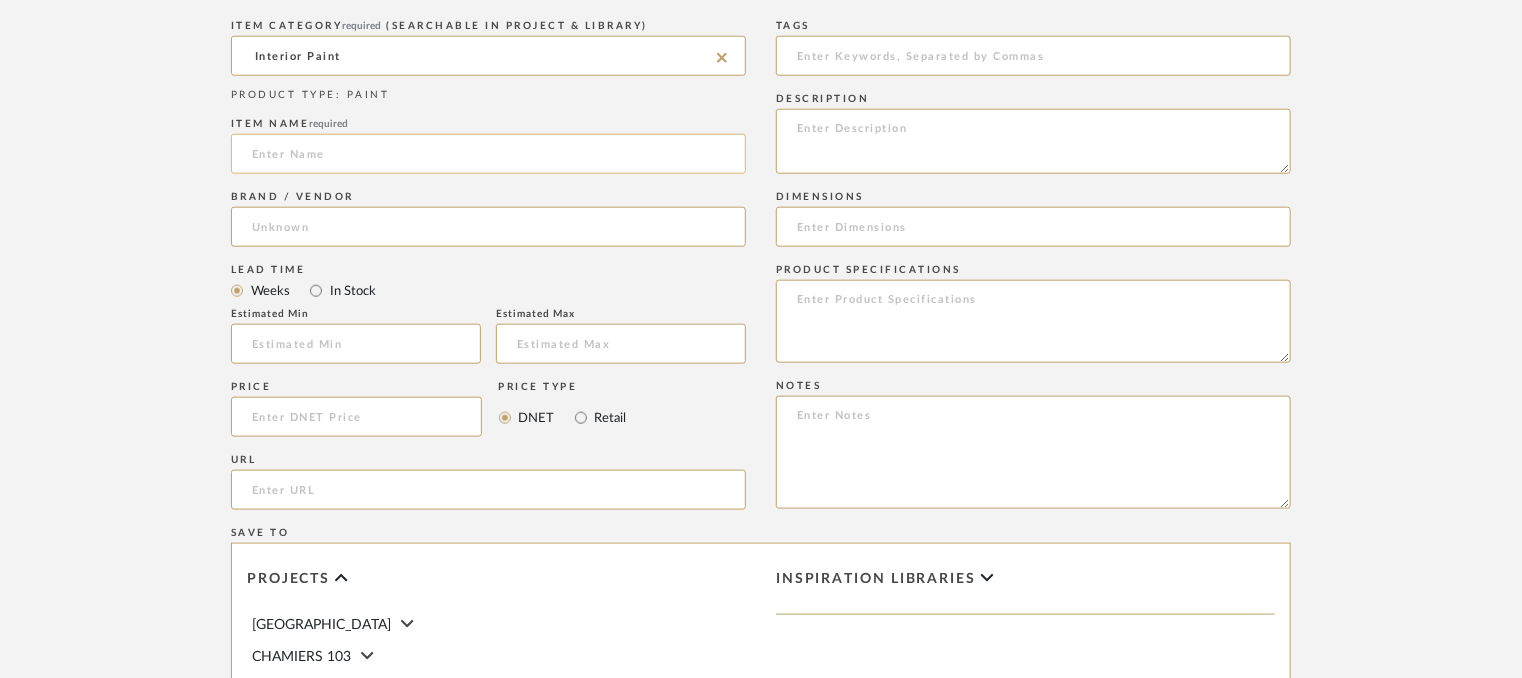 click 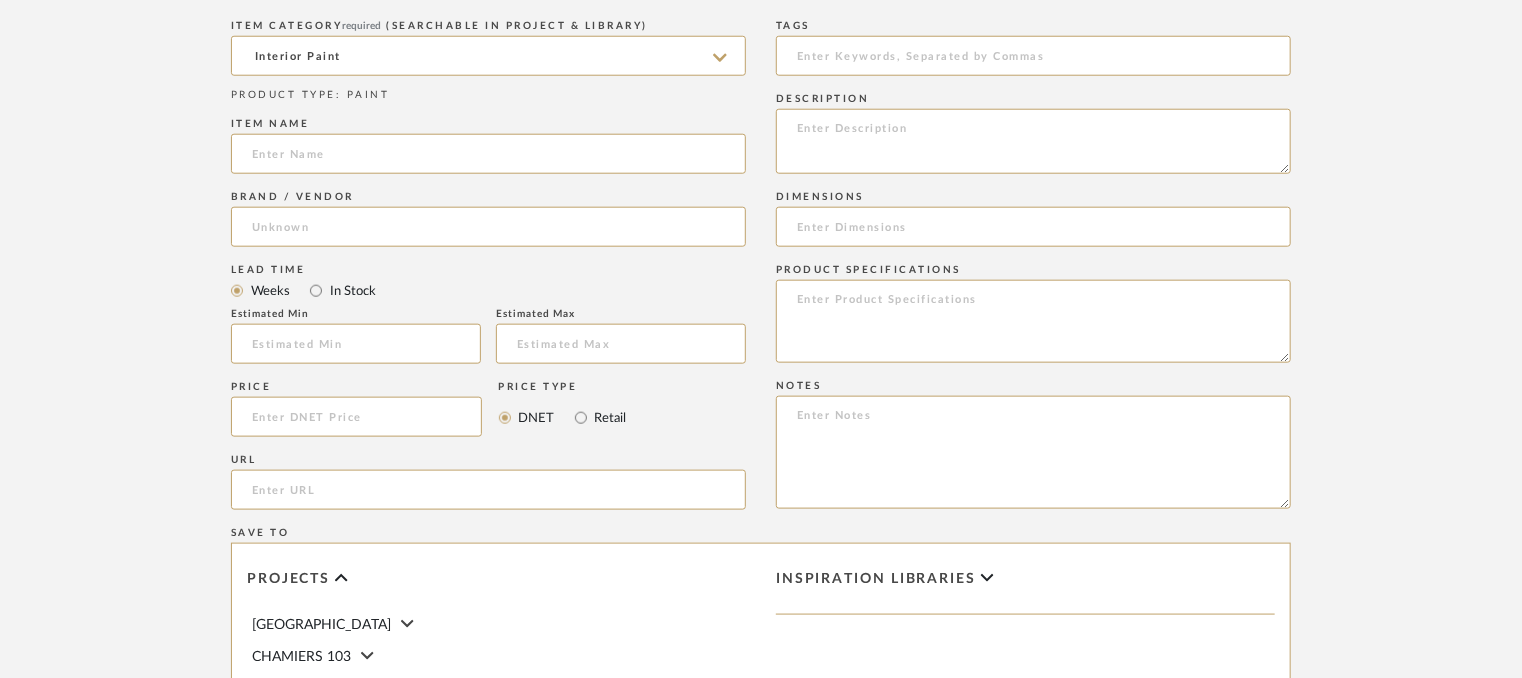 paste on "Ultima [PERSON_NAME] / Graniza" 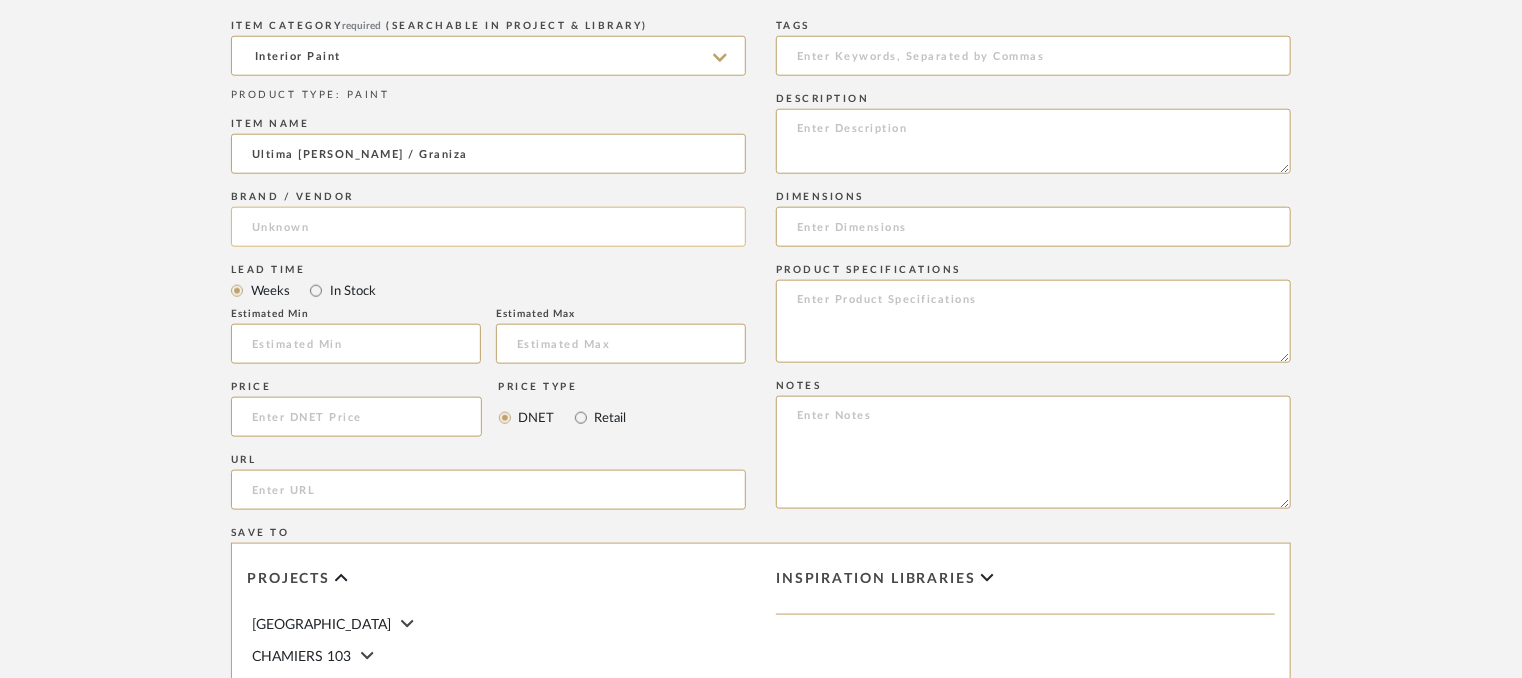 type on "Ultima [PERSON_NAME] / Graniza" 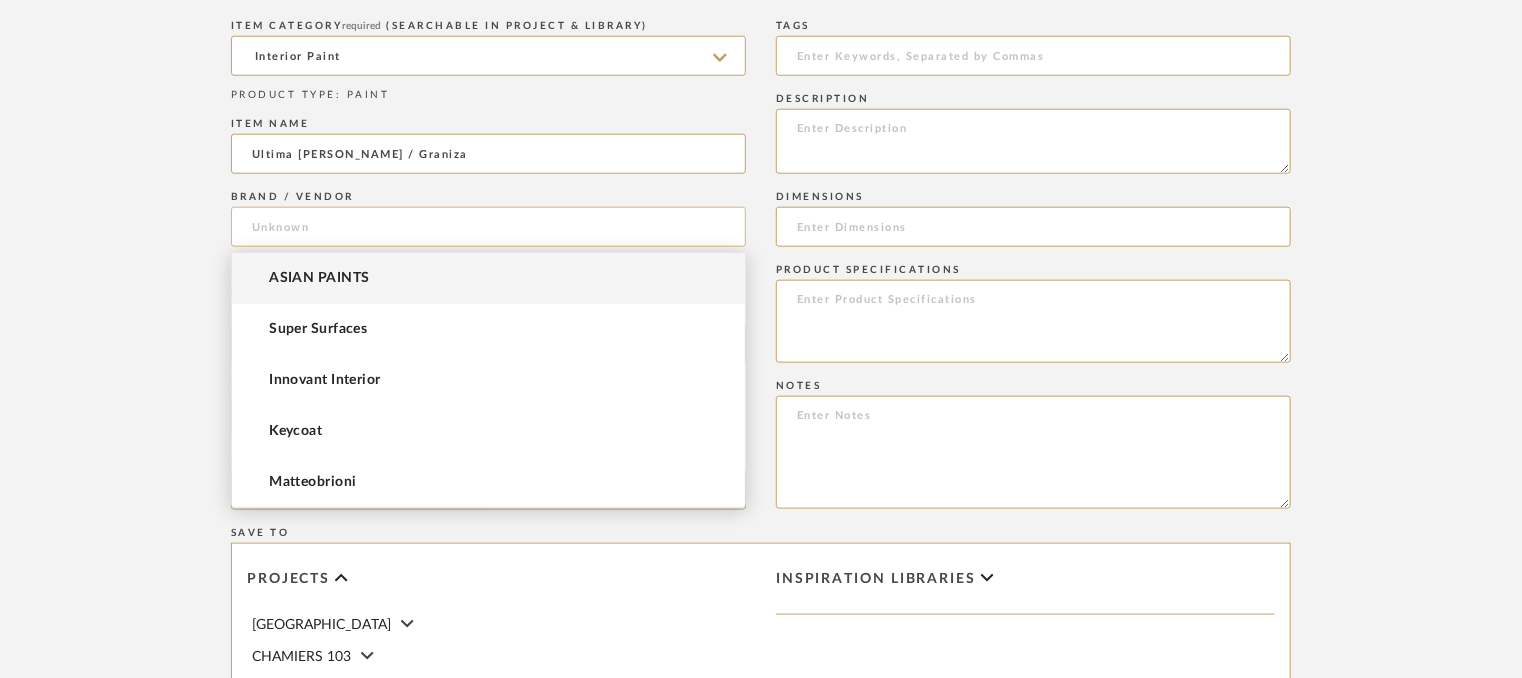 click 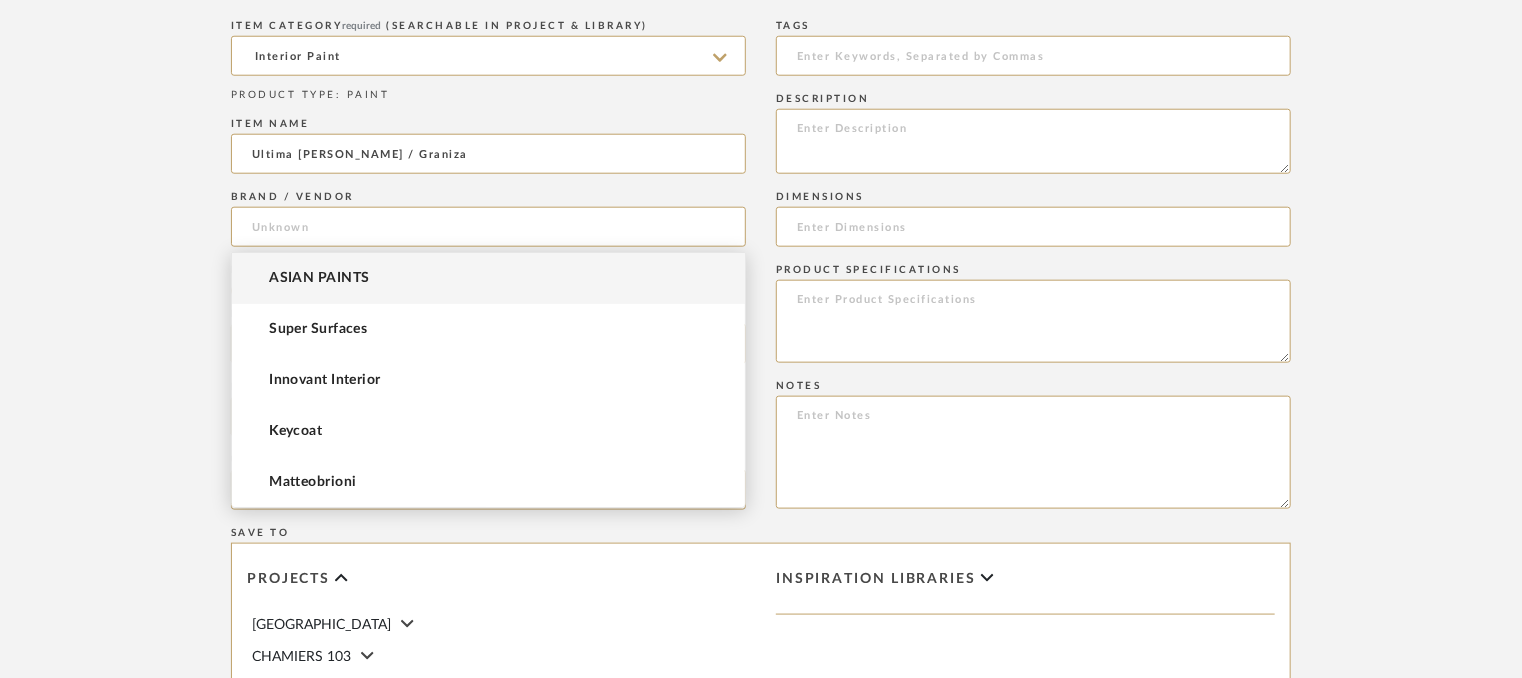click on "ASIAN PAINTS" at bounding box center [488, 278] 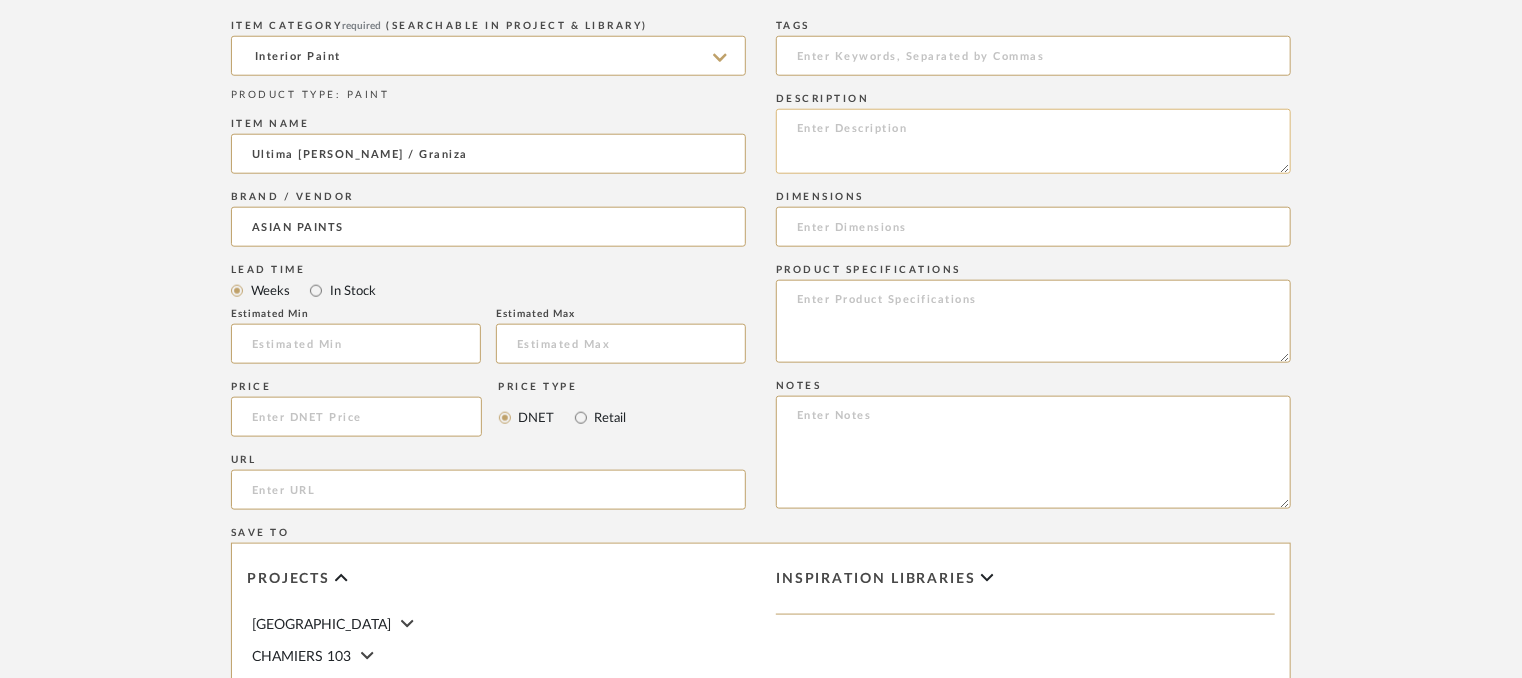 click 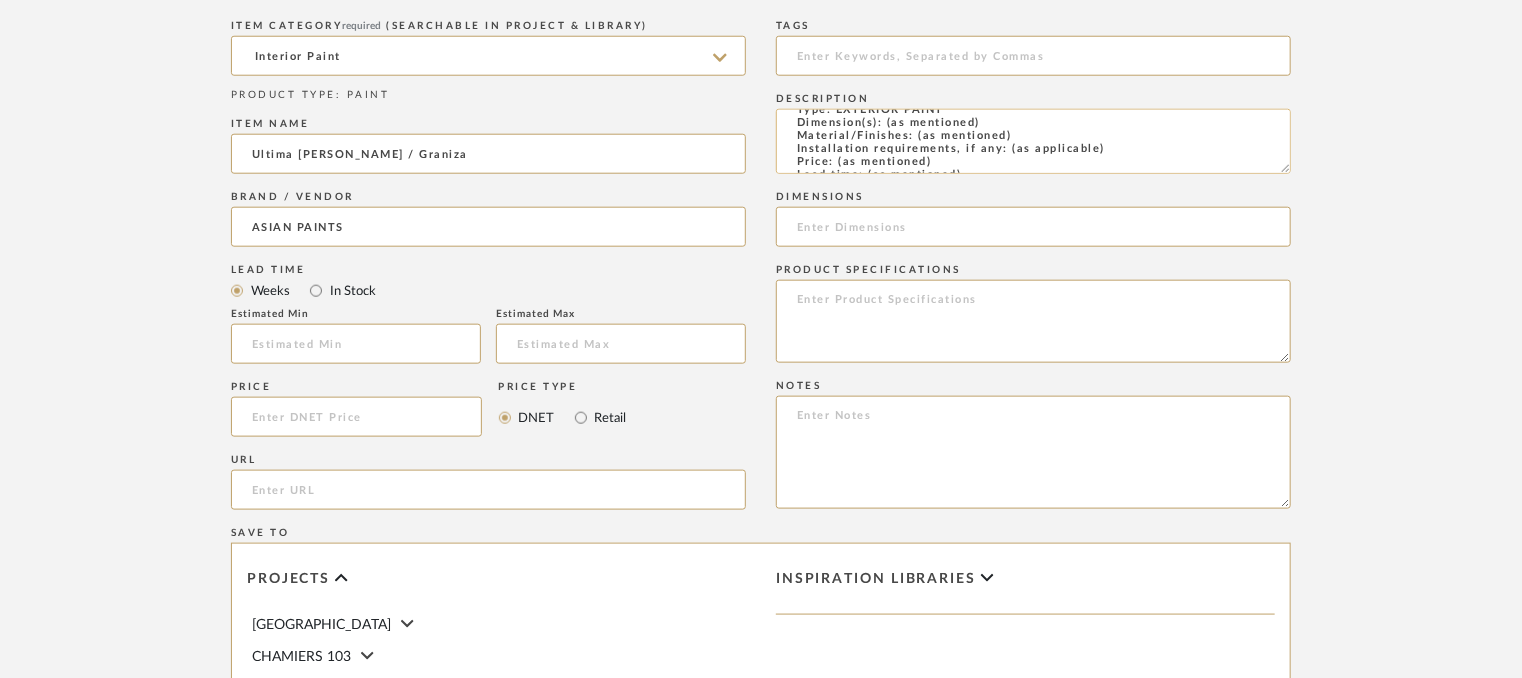 scroll, scrollTop: 0, scrollLeft: 0, axis: both 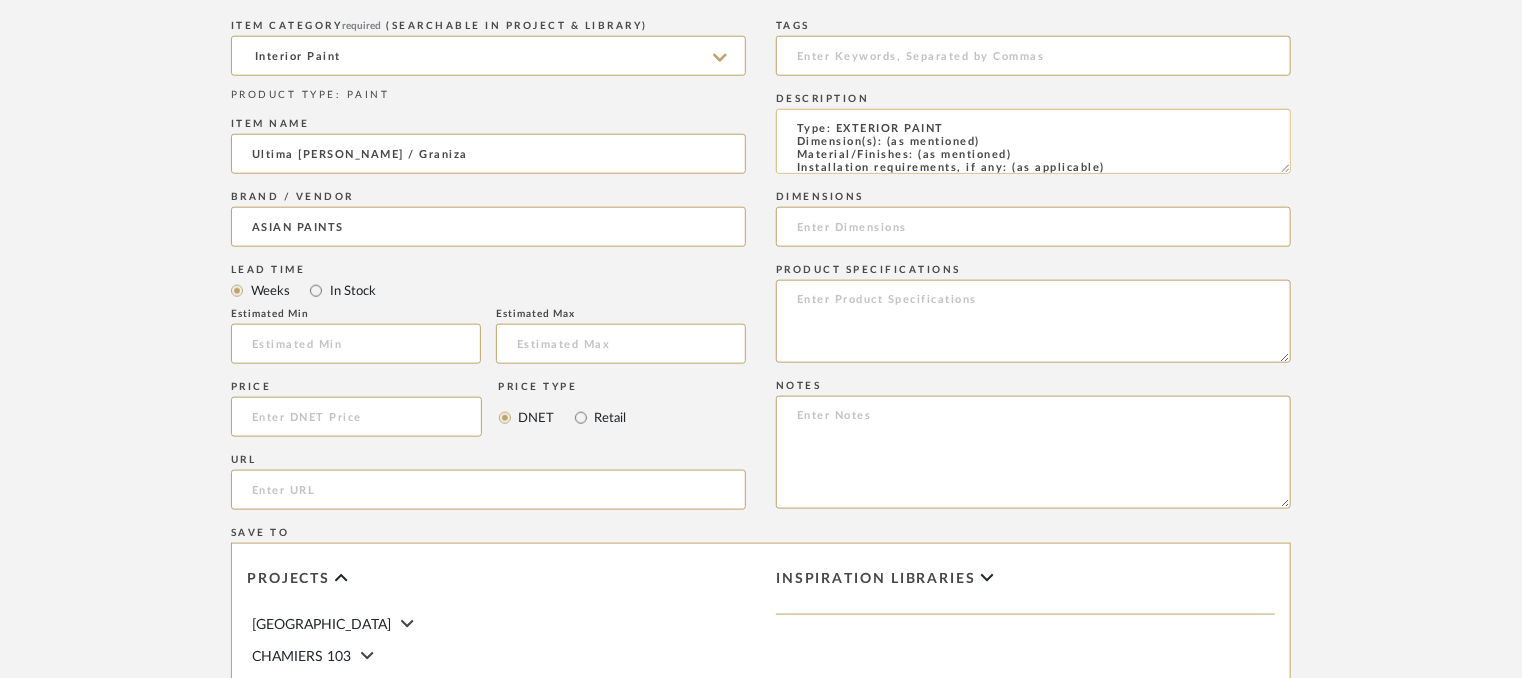 drag, startPoint x: 1033, startPoint y: 153, endPoint x: 918, endPoint y: 153, distance: 115 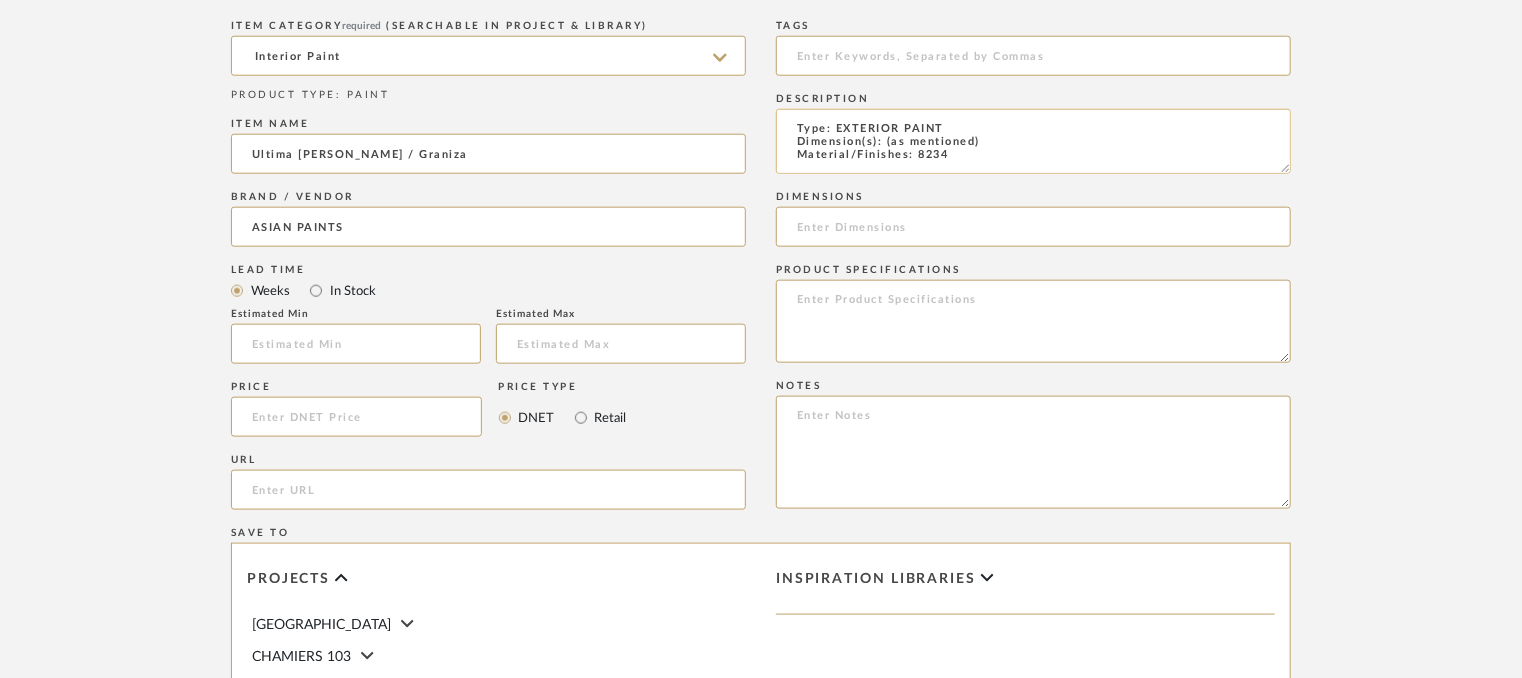 scroll, scrollTop: 1, scrollLeft: 0, axis: vertical 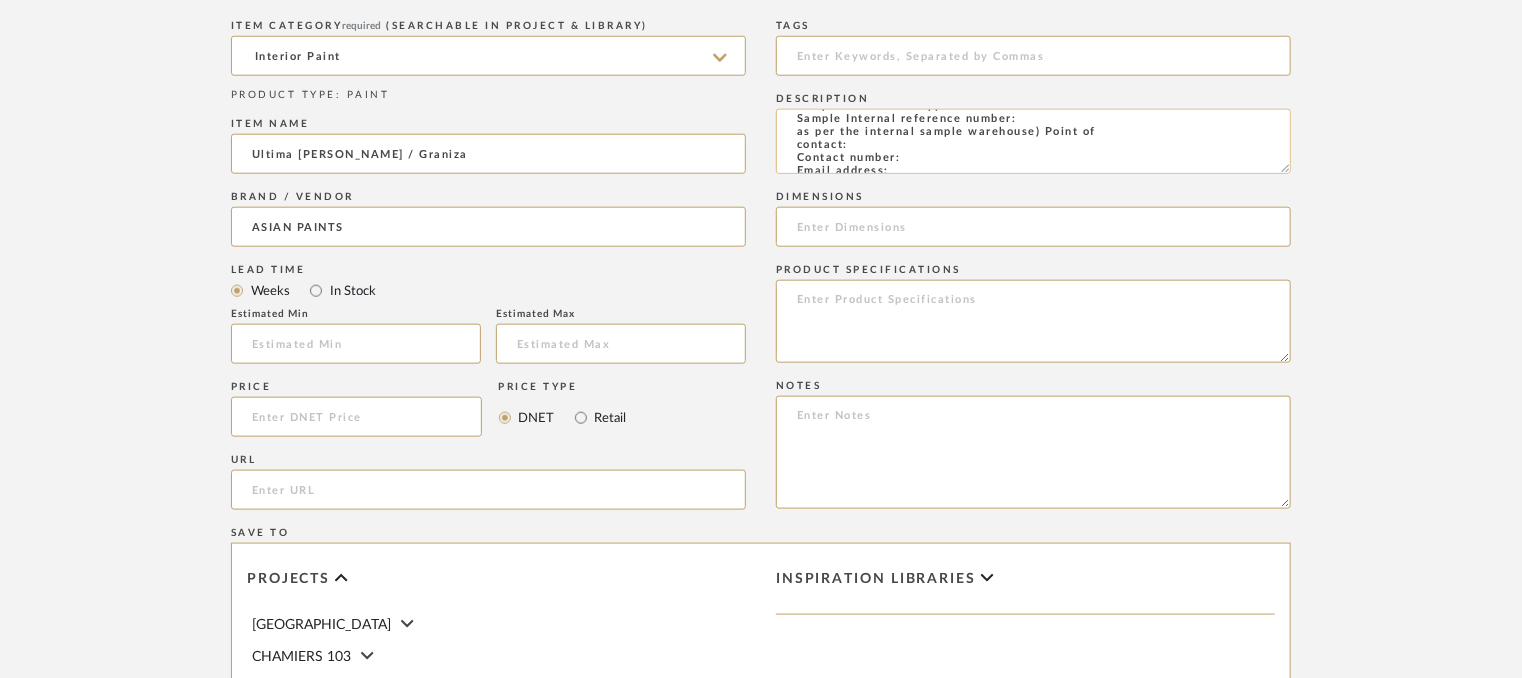click on "Type: EXTERIOR PAINT
Dimension(s): (as mentioned)
Material/Finishes: 8234
Installation requirements, if any: (as applicable)
Price: (as mentioned)
Lead time: (as mentioned)
Sample available: supplier stock
Sample Internal reference number:
as per the internal sample warehouse) Point of
contact:
Contact number:
Email address:
Address:
Additional contact information:" 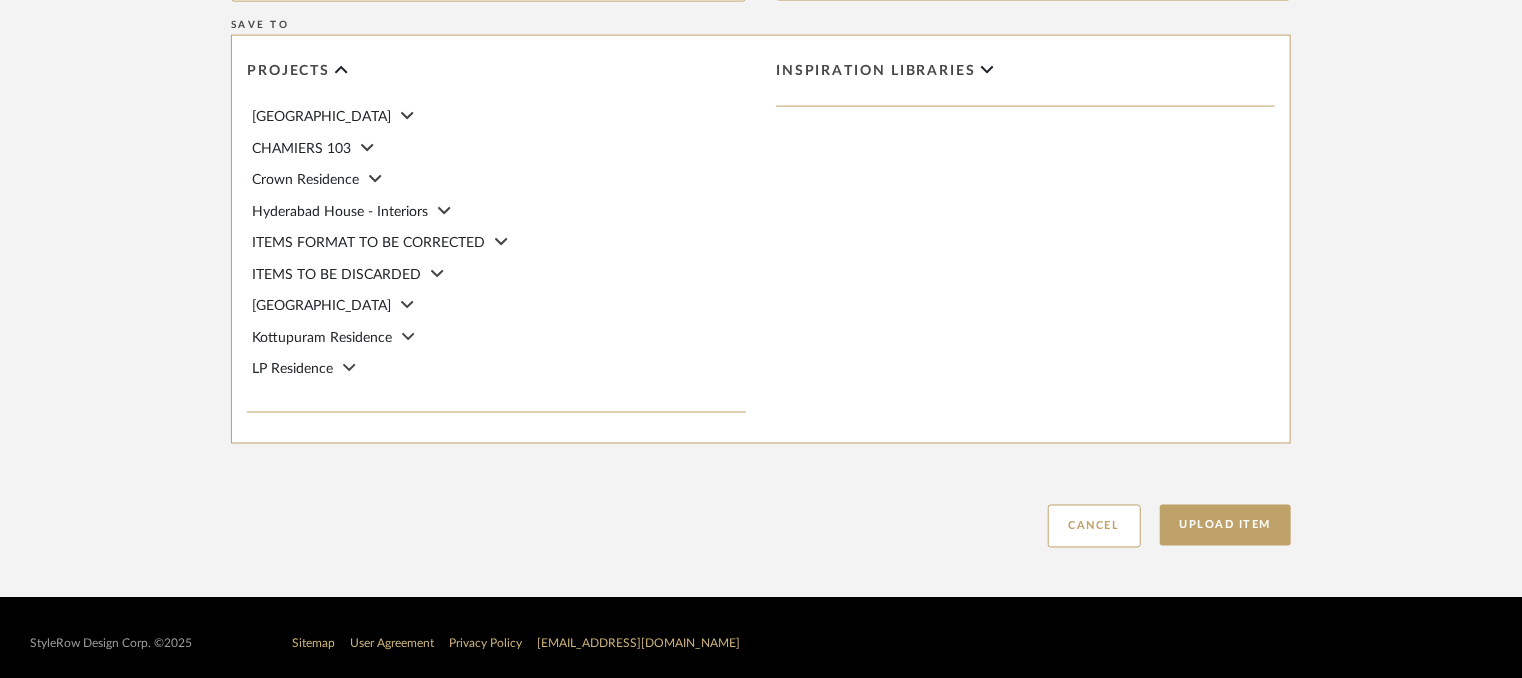 scroll, scrollTop: 1520, scrollLeft: 0, axis: vertical 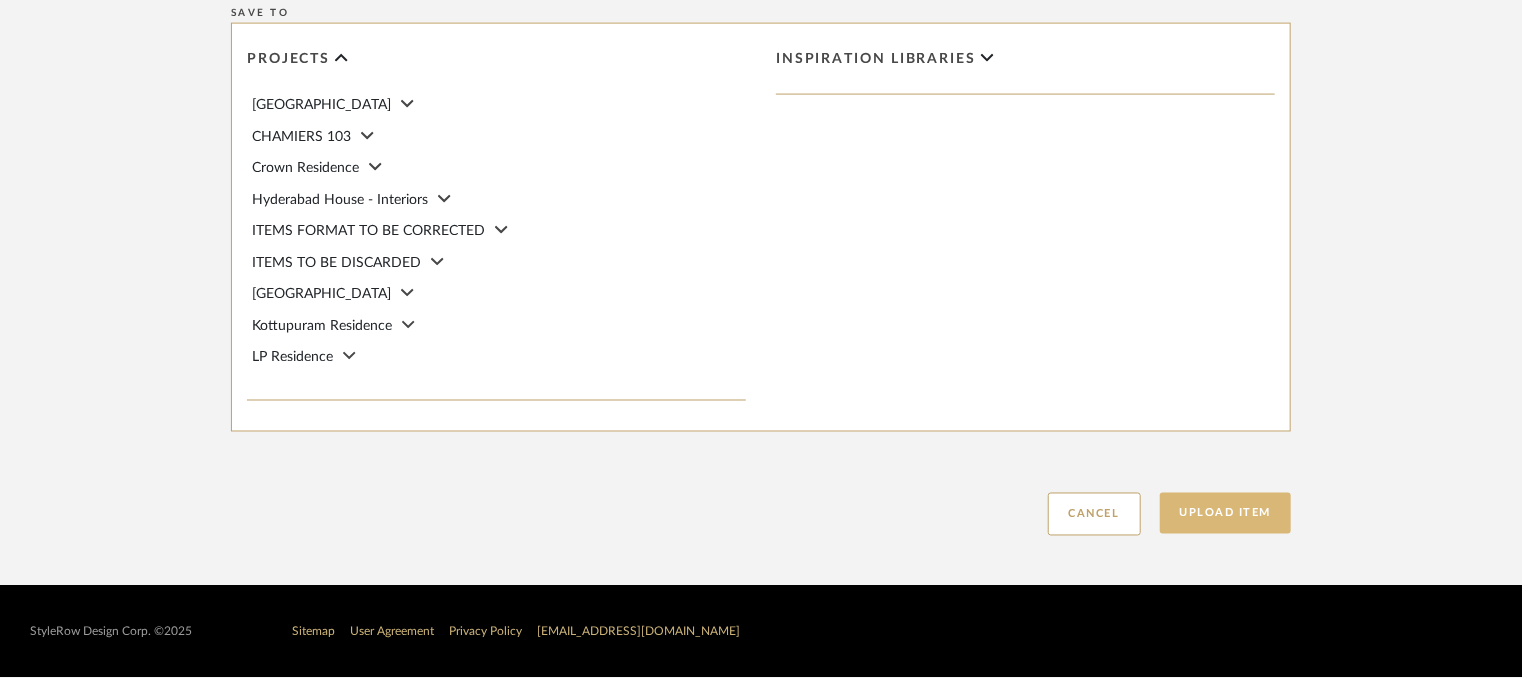 type on "Type: EXTERIOR PAINT
Dimension(s): (as mentioned)
Material/Finishes: 8234
Installation requirements, if any: (as applicable)
Price: (as mentioned)
Lead time: (as mentioned)
Sample available: supplier stock
Sample Internal reference number: PN-EX-004-8234
as per the internal sample warehouse) Point of
contact:
Contact number:
Email address:
Address:
Additional contact information:" 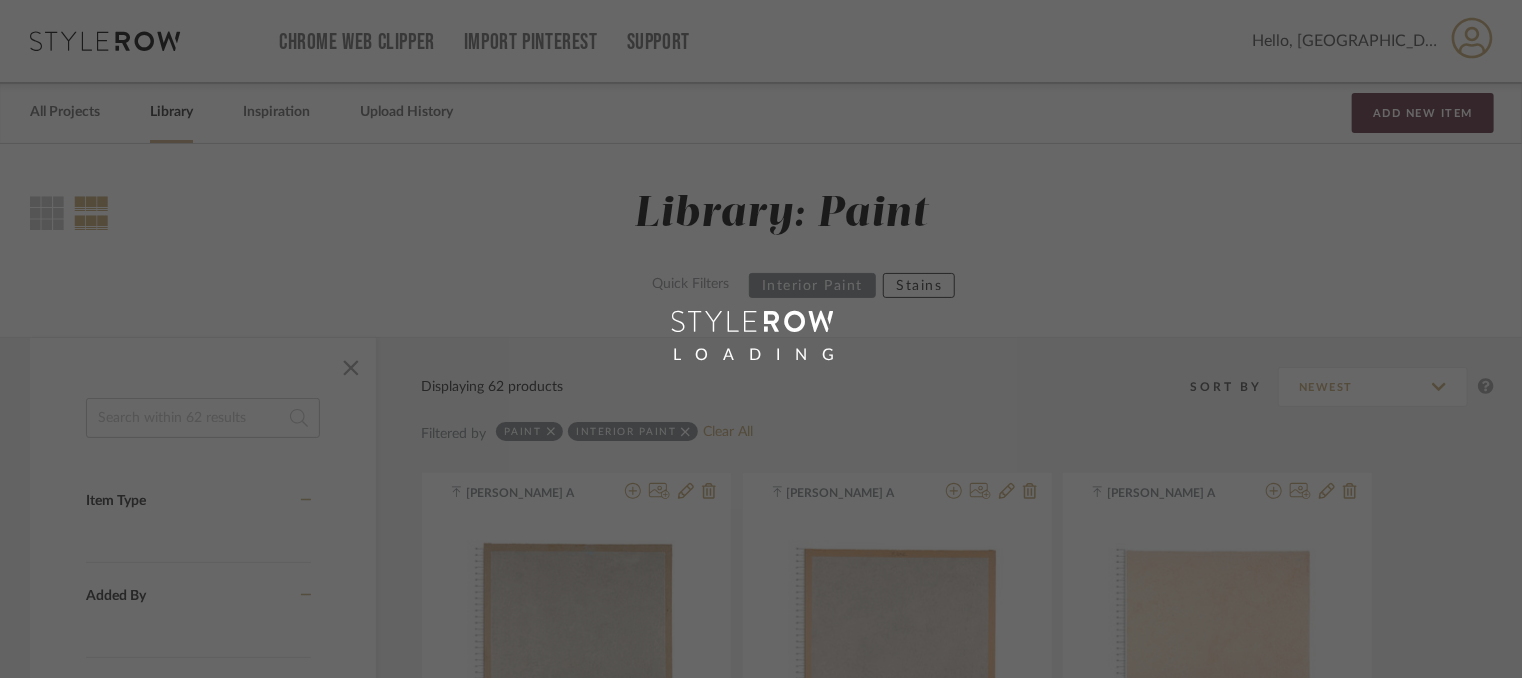scroll, scrollTop: 0, scrollLeft: 0, axis: both 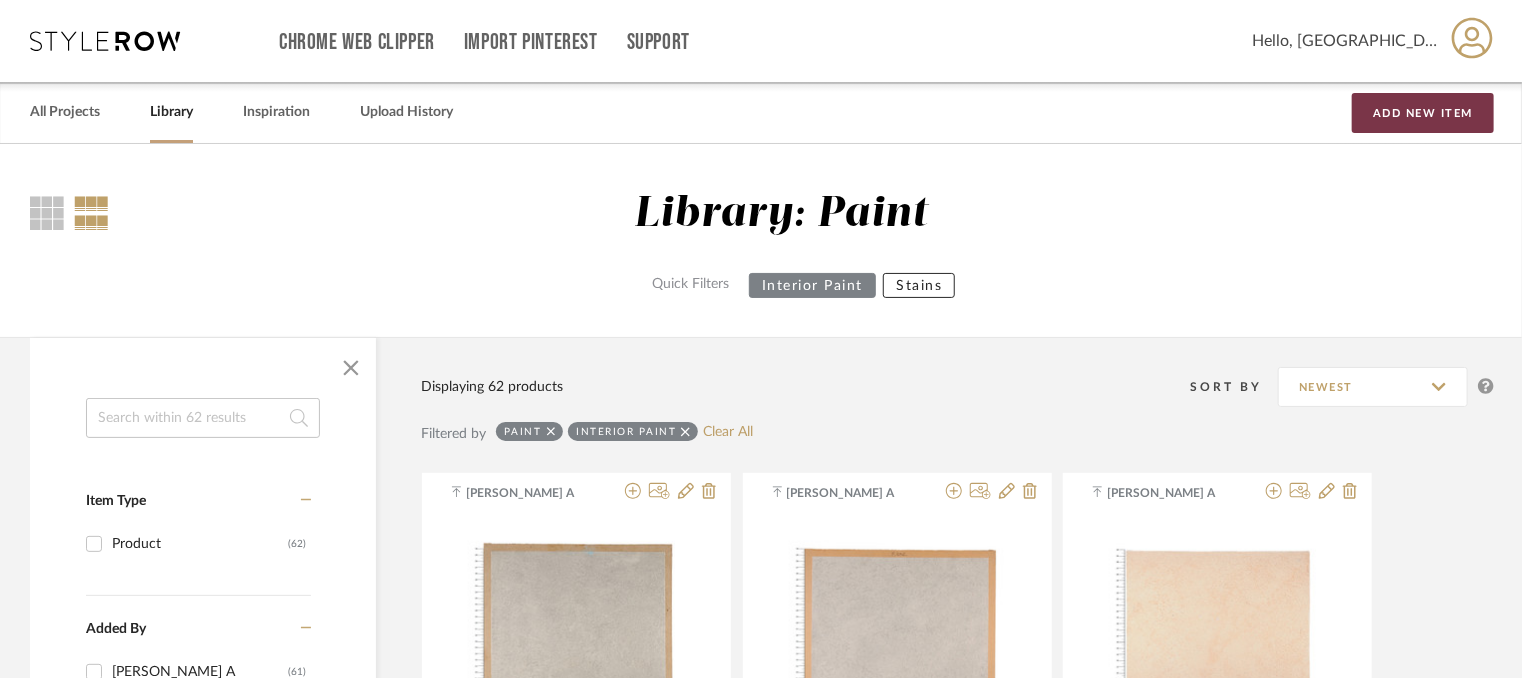 click on "Add New Item" at bounding box center (1423, 113) 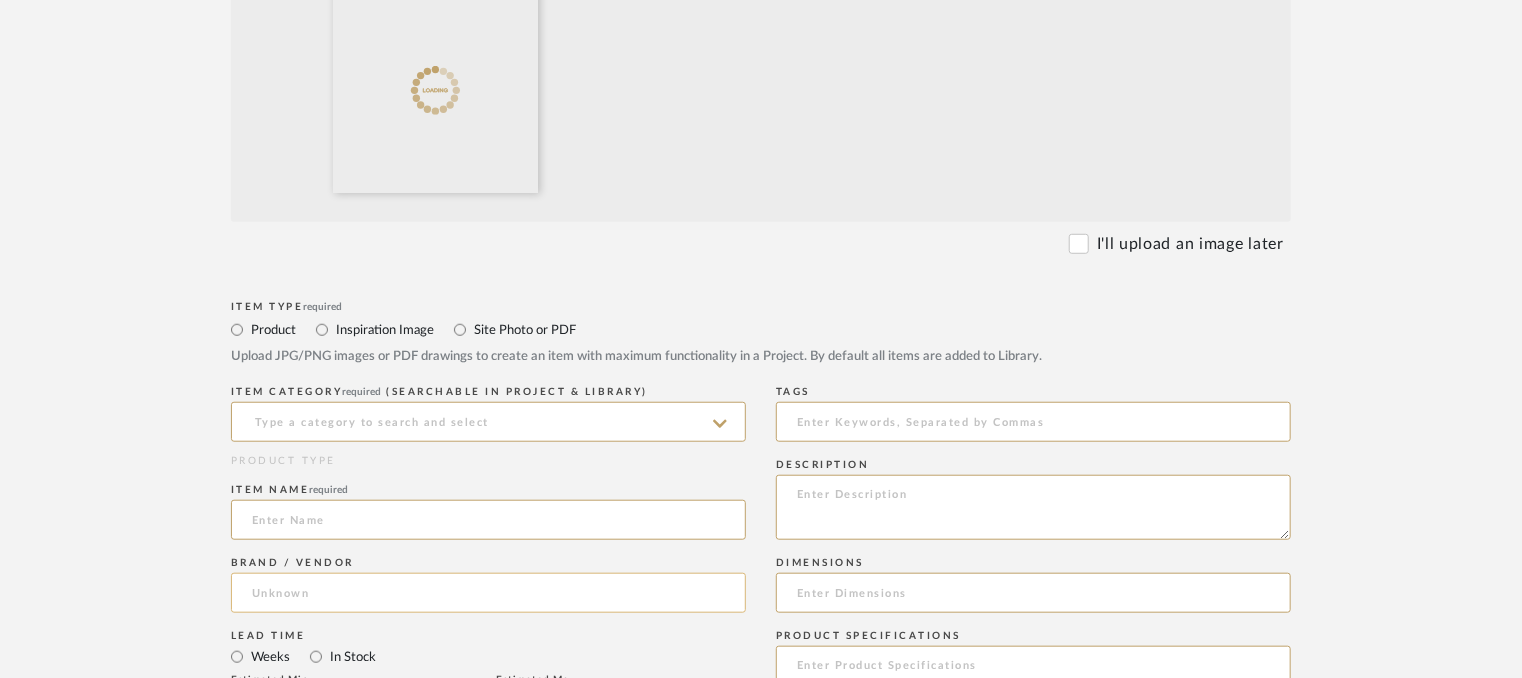 scroll, scrollTop: 900, scrollLeft: 0, axis: vertical 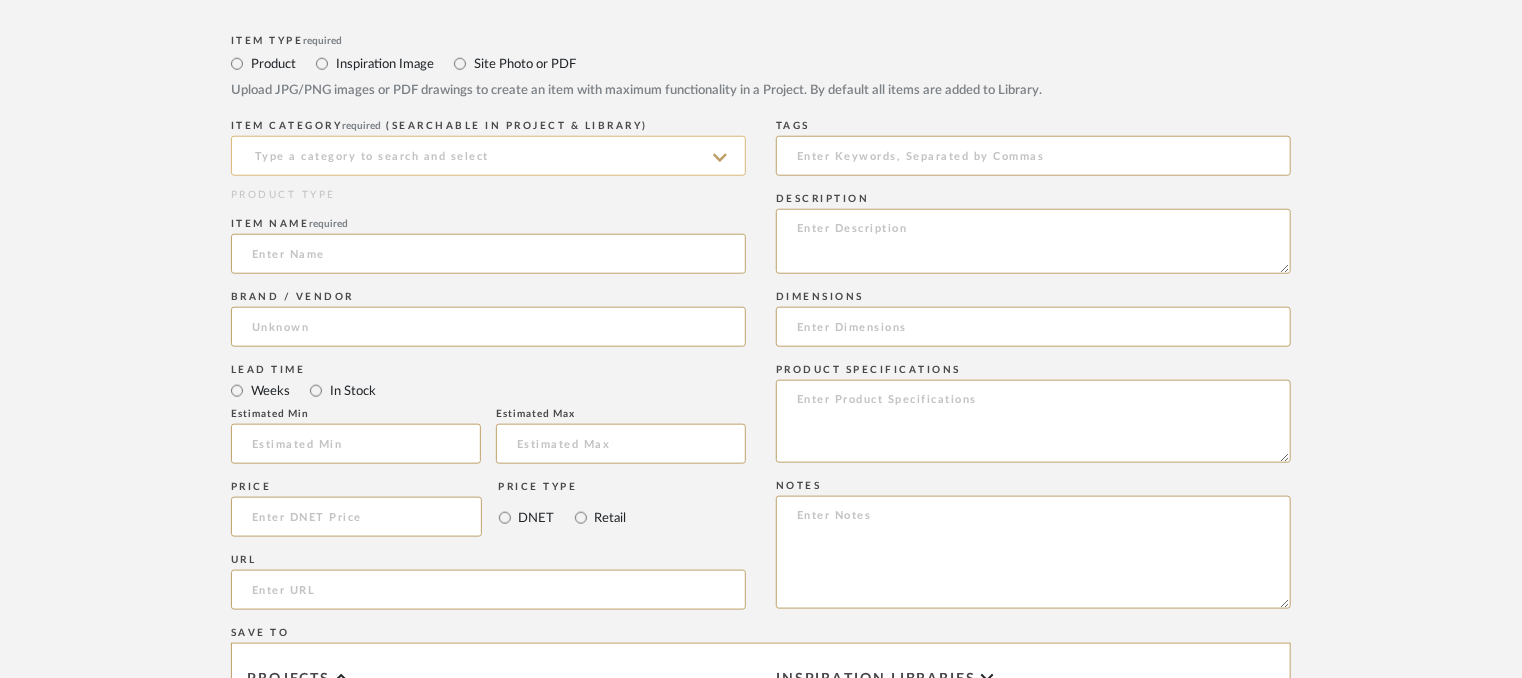 click 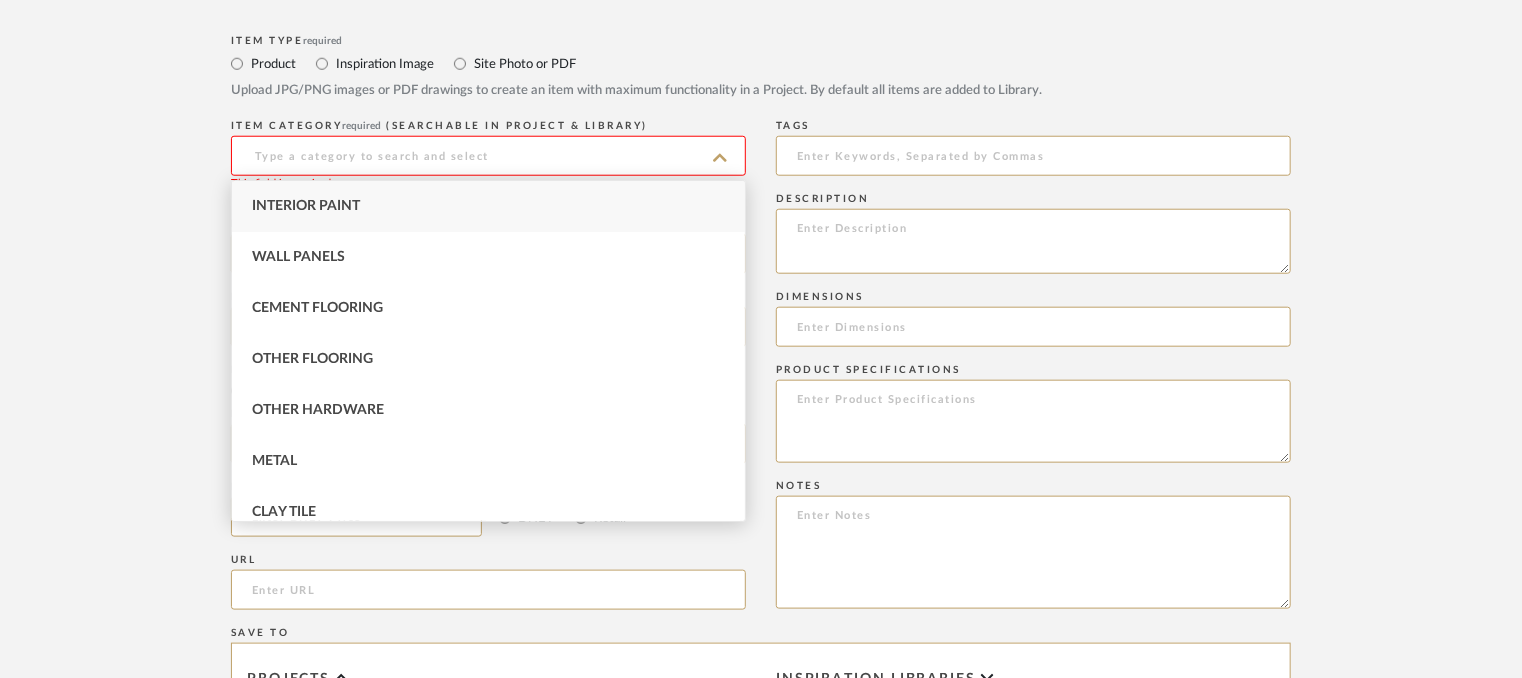 click on "Interior Paint" at bounding box center [488, 206] 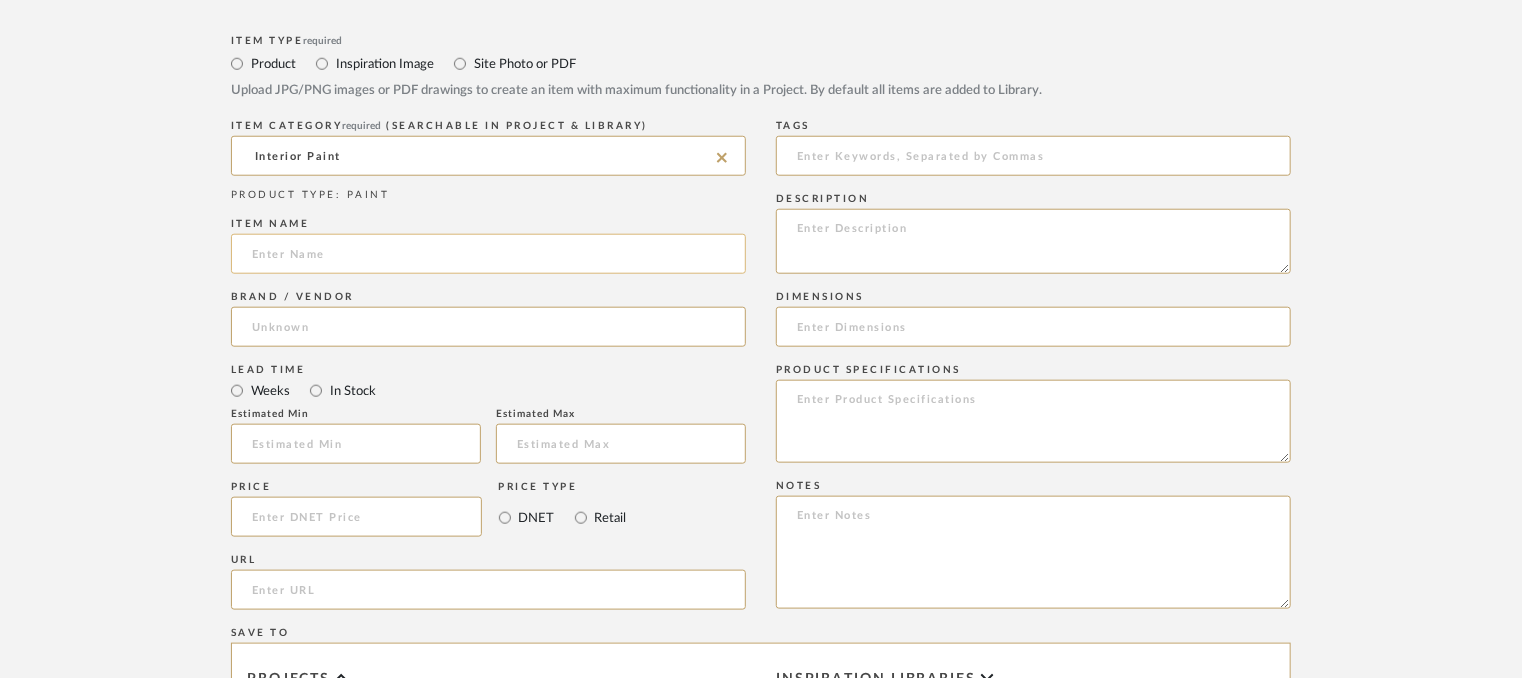 click 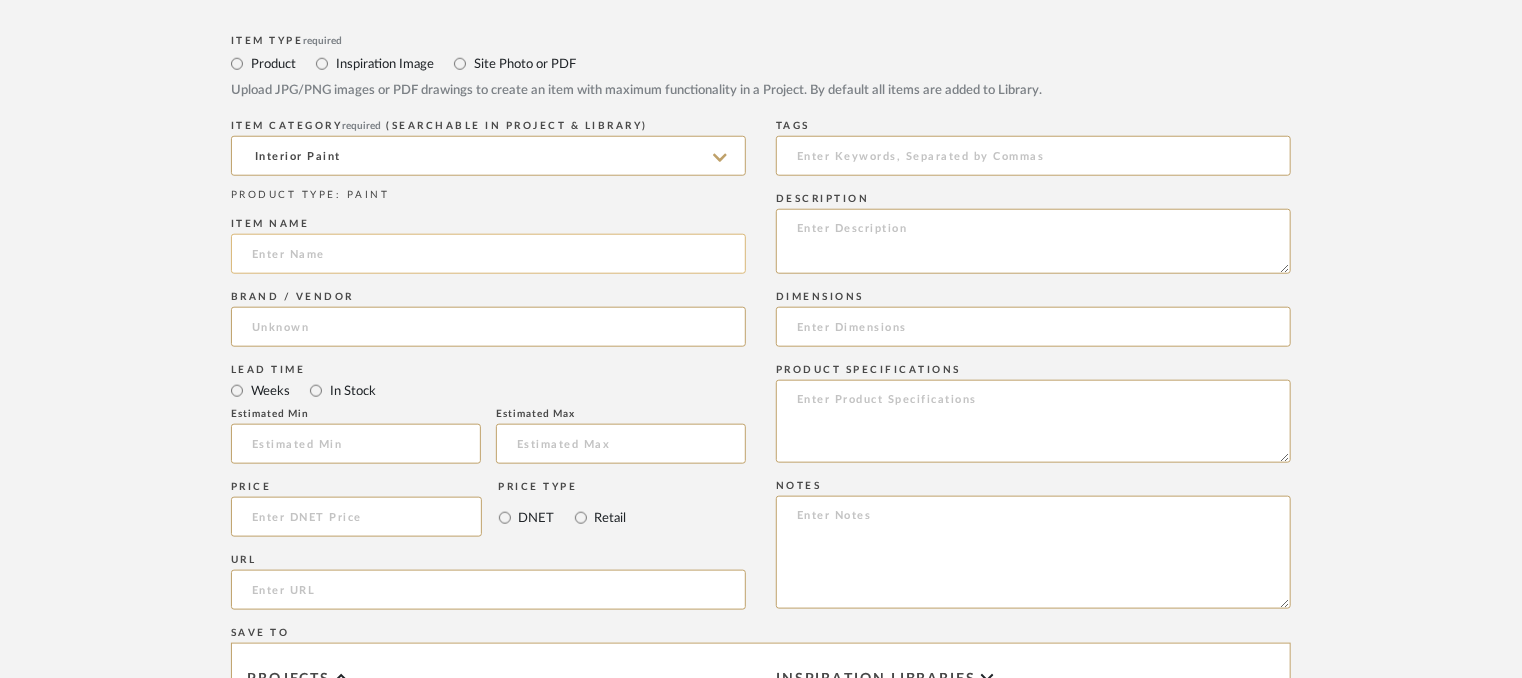 paste on "Ultima [PERSON_NAME] / Graniza" 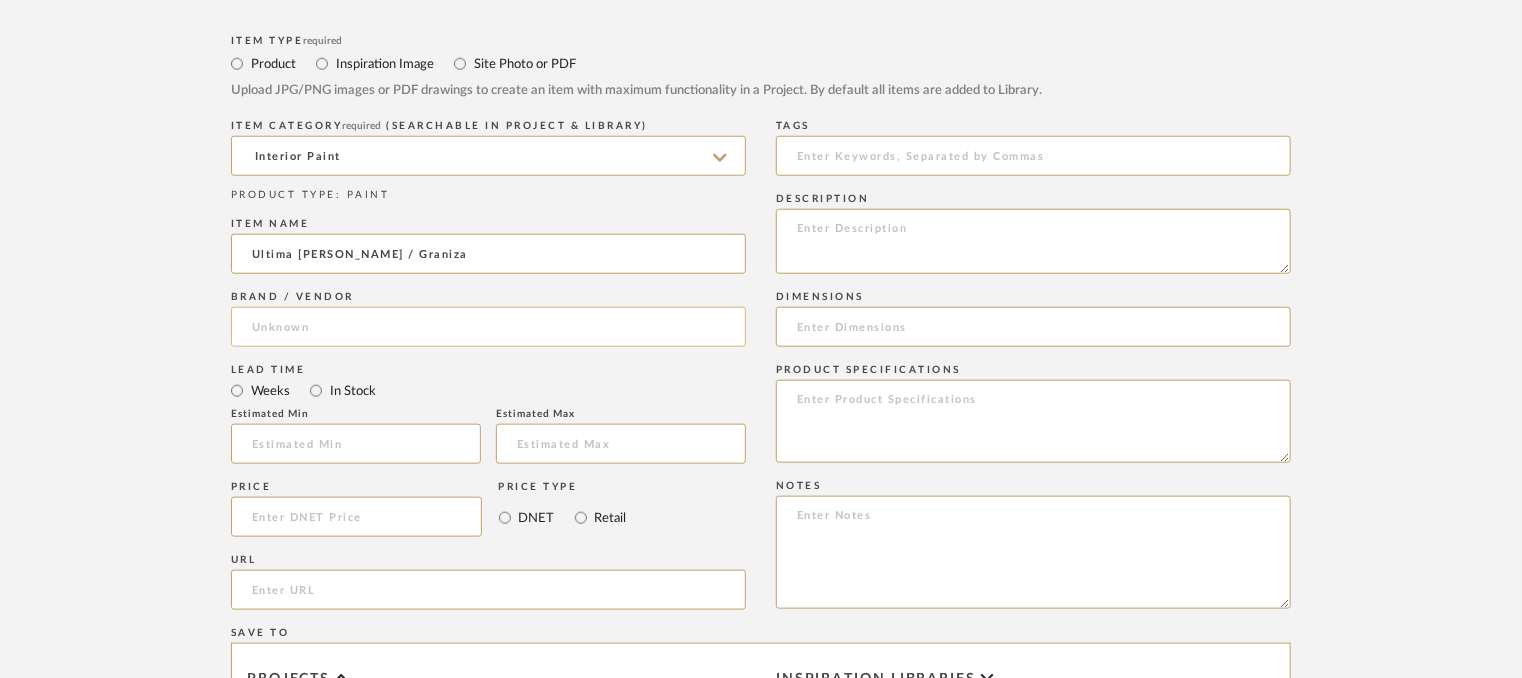 type on "Ultima [PERSON_NAME] / Graniza" 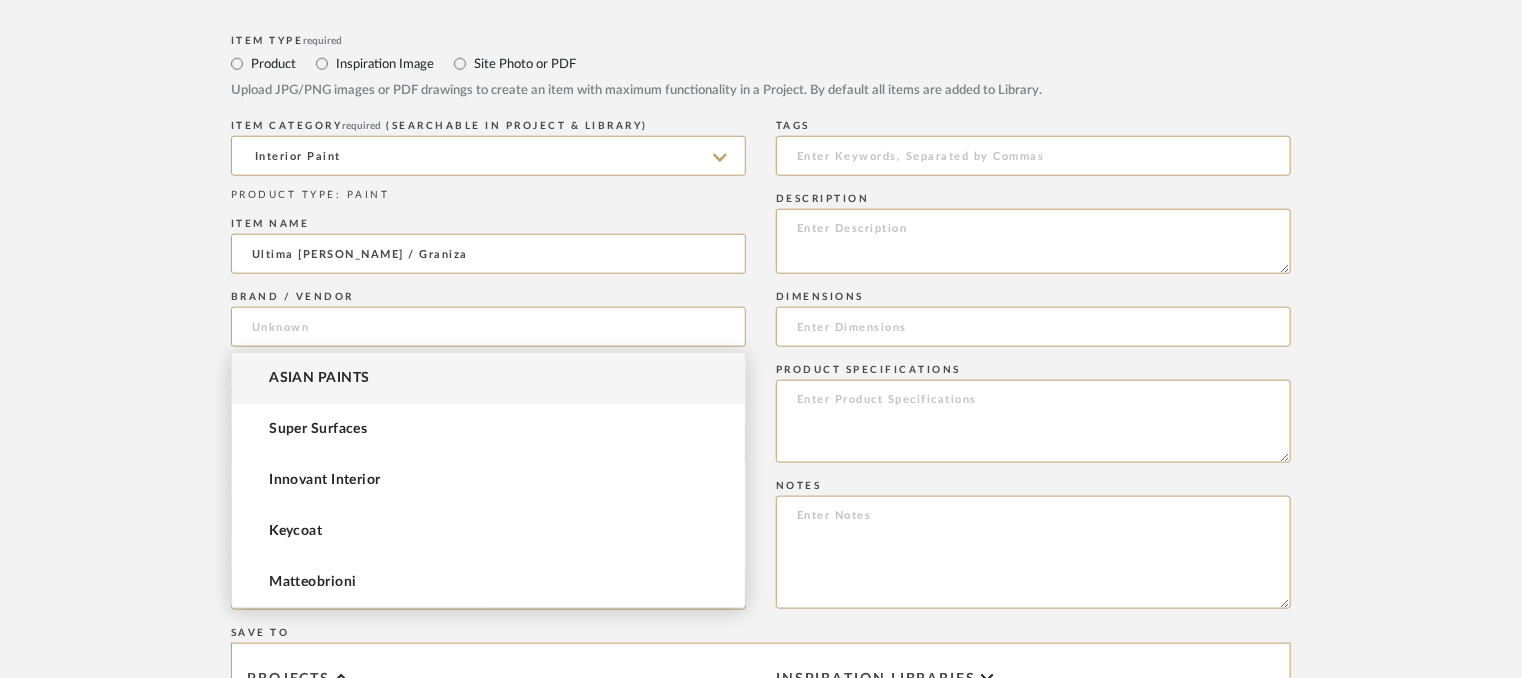 click on "ASIAN PAINTS" at bounding box center (488, 378) 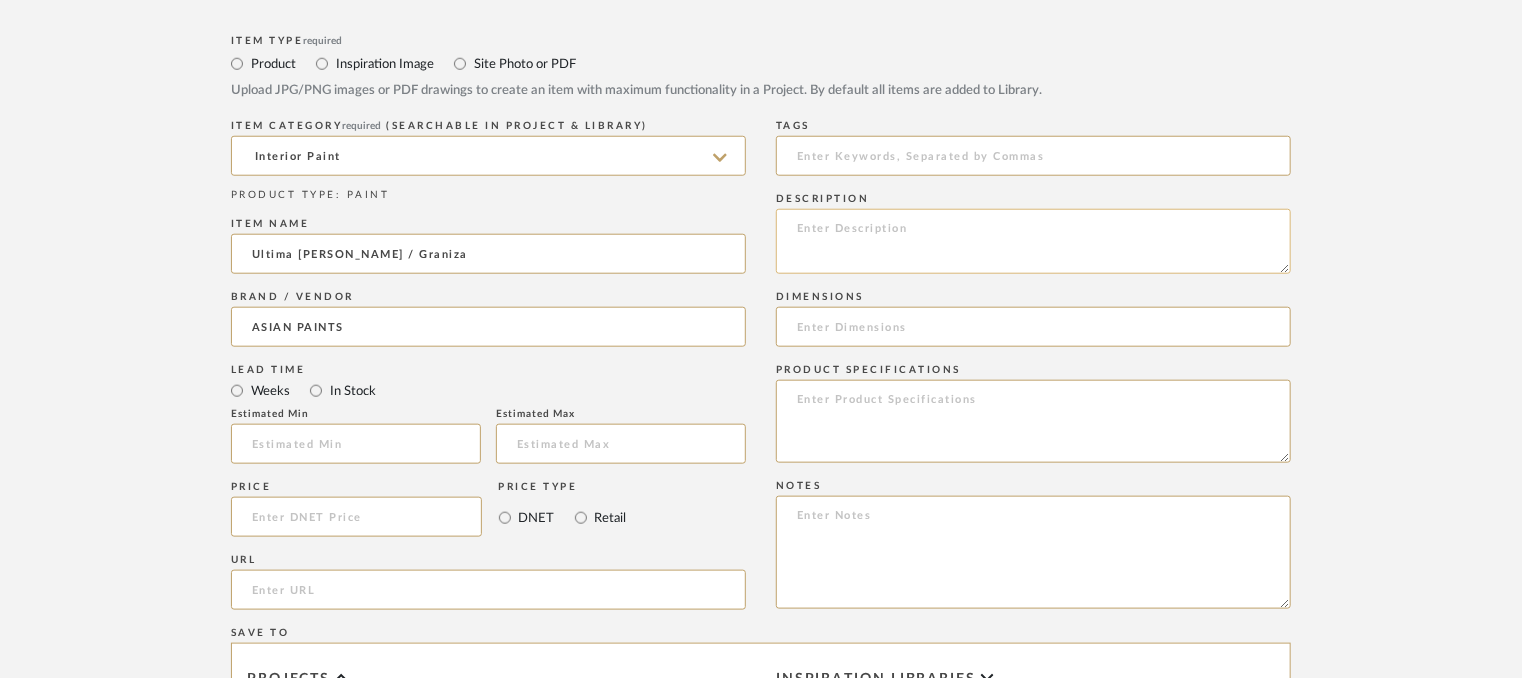 click 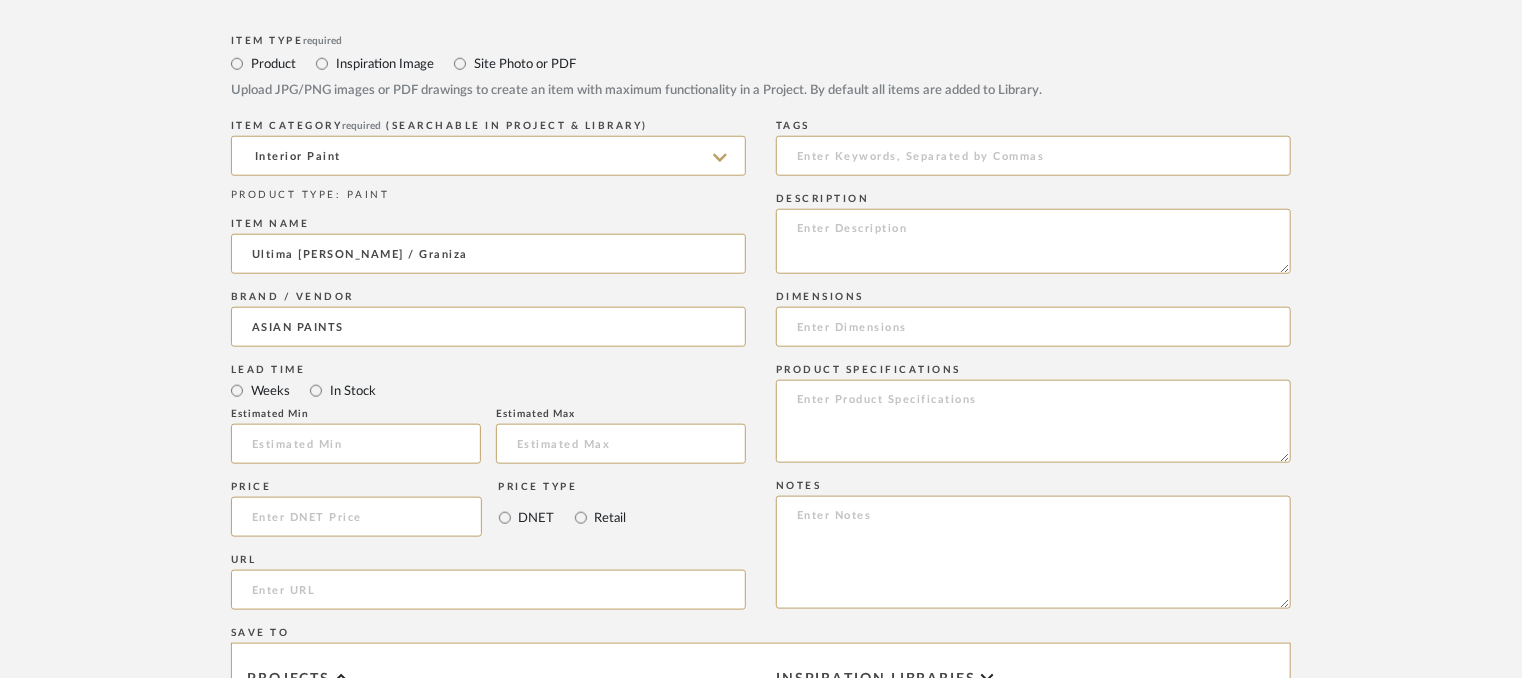 paste on "Type: EXTERIOR PAINT
Dimension(s): (as mentioned)
Material/Finishes: (as mentioned)
Installation requirements, if any: (as applicable)
Price: (as mentioned)
Lead time: (as mentioned)
Sample available: supplier stock
Sample Internal reference number:
as per the internal sample warehouse) Point of
contact:
Contact number:
Email address:
Address:
Additional contact information:" 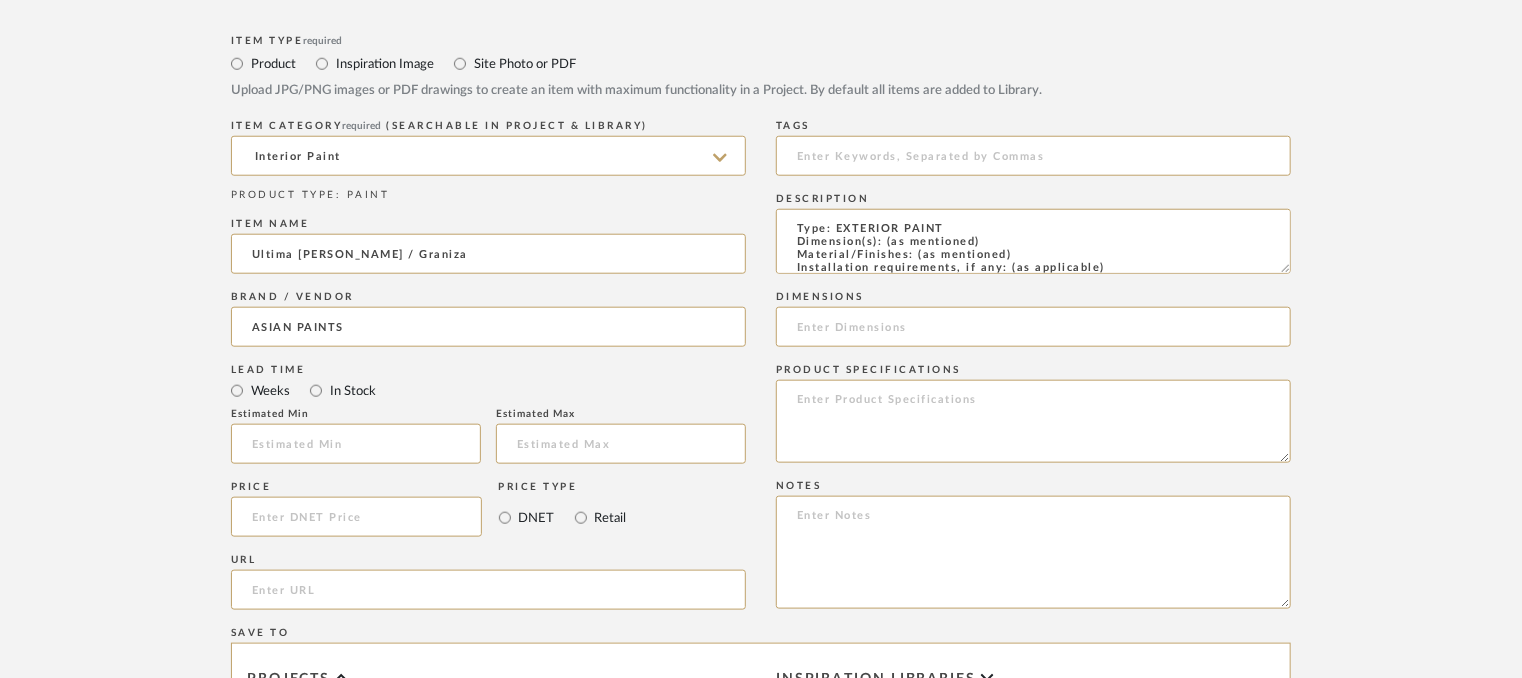 scroll, scrollTop: 137, scrollLeft: 0, axis: vertical 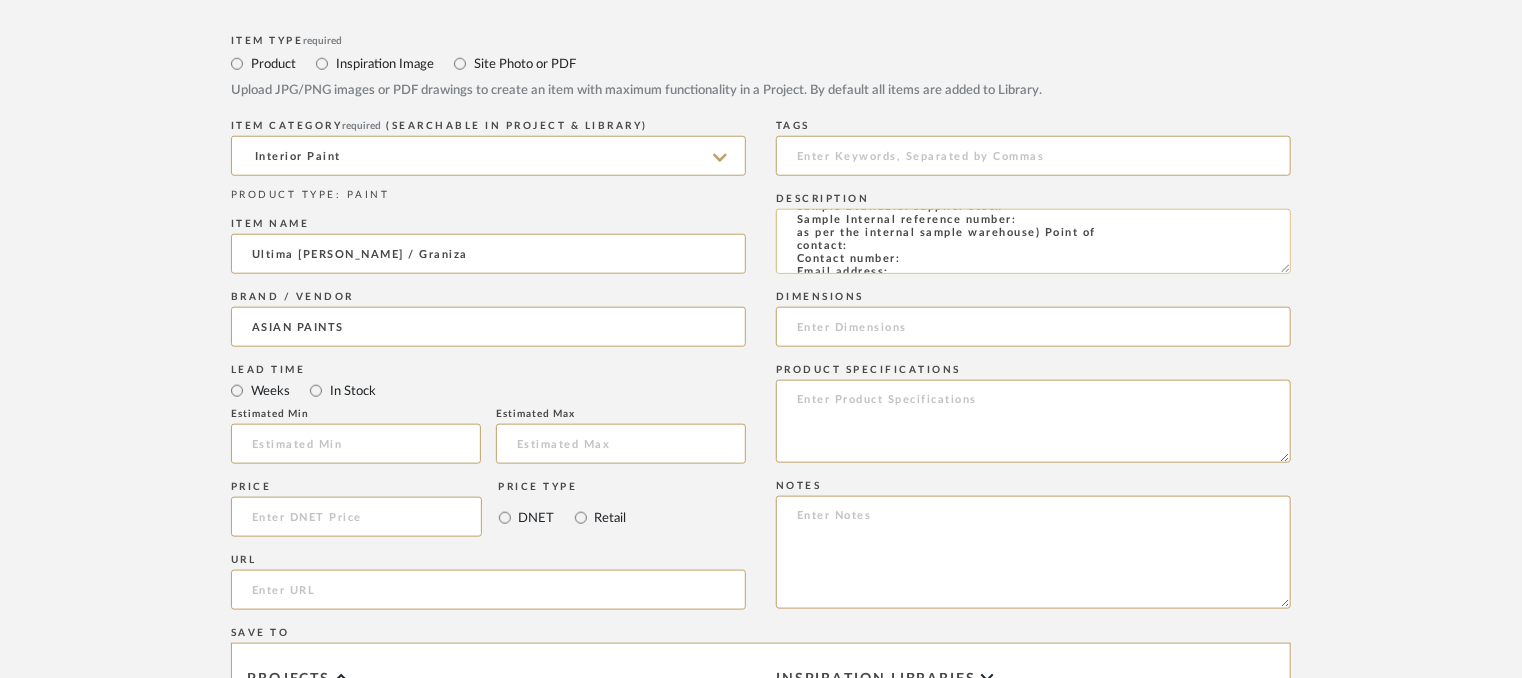 click on "Type: EXTERIOR PAINT
Dimension(s): (as mentioned)
Material/Finishes: (as mentioned)
Installation requirements, if any: (as applicable)
Price: (as mentioned)
Lead time: (as mentioned)
Sample available: supplier stock
Sample Internal reference number:
as per the internal sample warehouse) Point of
contact:
Contact number:
Email address:
Address:
Additional contact information:" 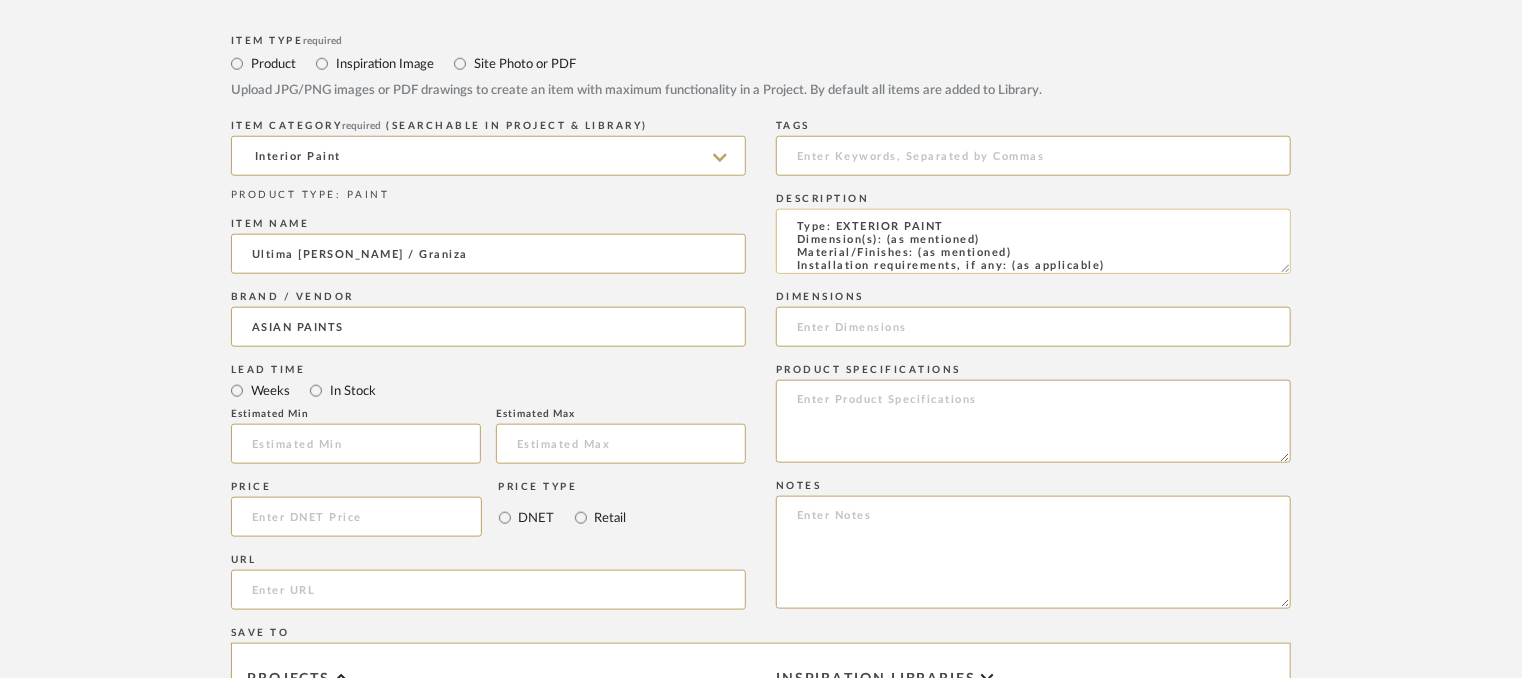 scroll, scrollTop: 0, scrollLeft: 0, axis: both 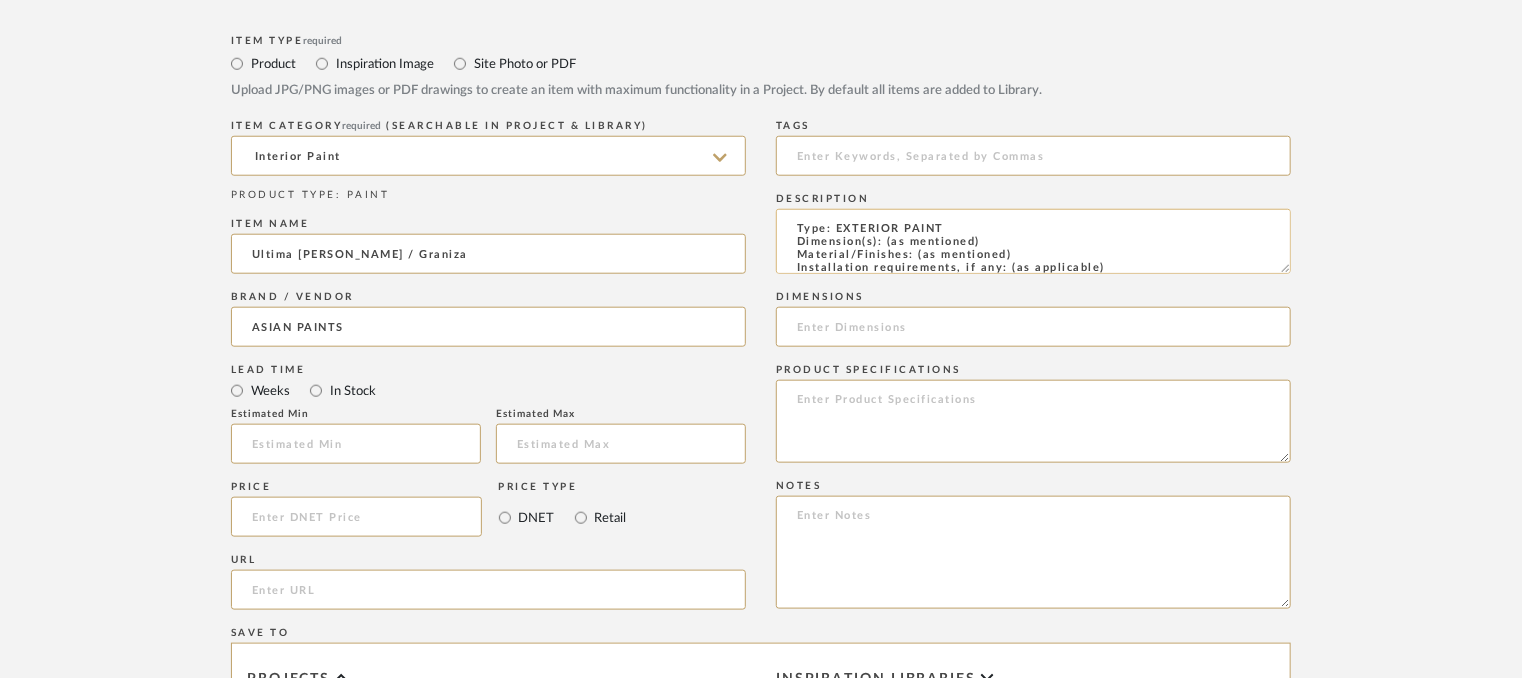 drag, startPoint x: 1026, startPoint y: 258, endPoint x: 917, endPoint y: 257, distance: 109.004585 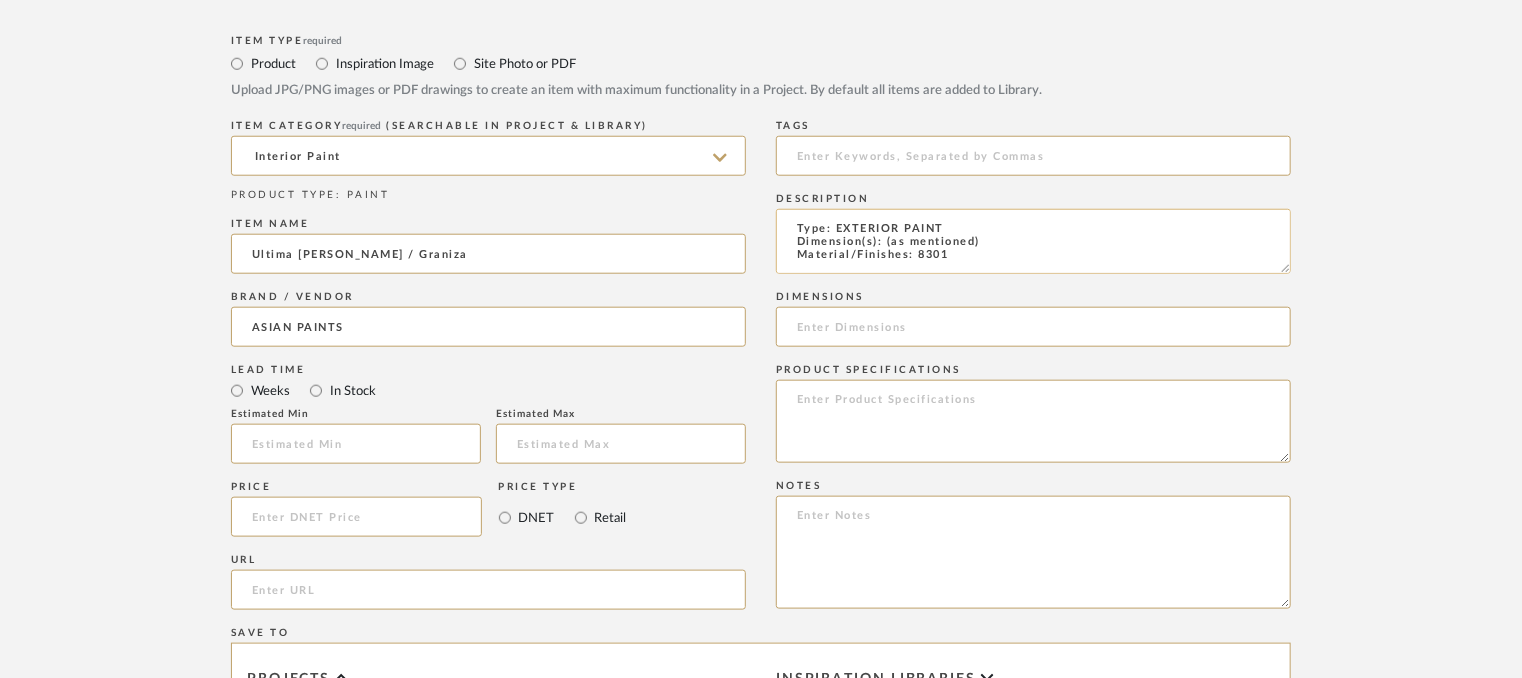 scroll, scrollTop: 1, scrollLeft: 0, axis: vertical 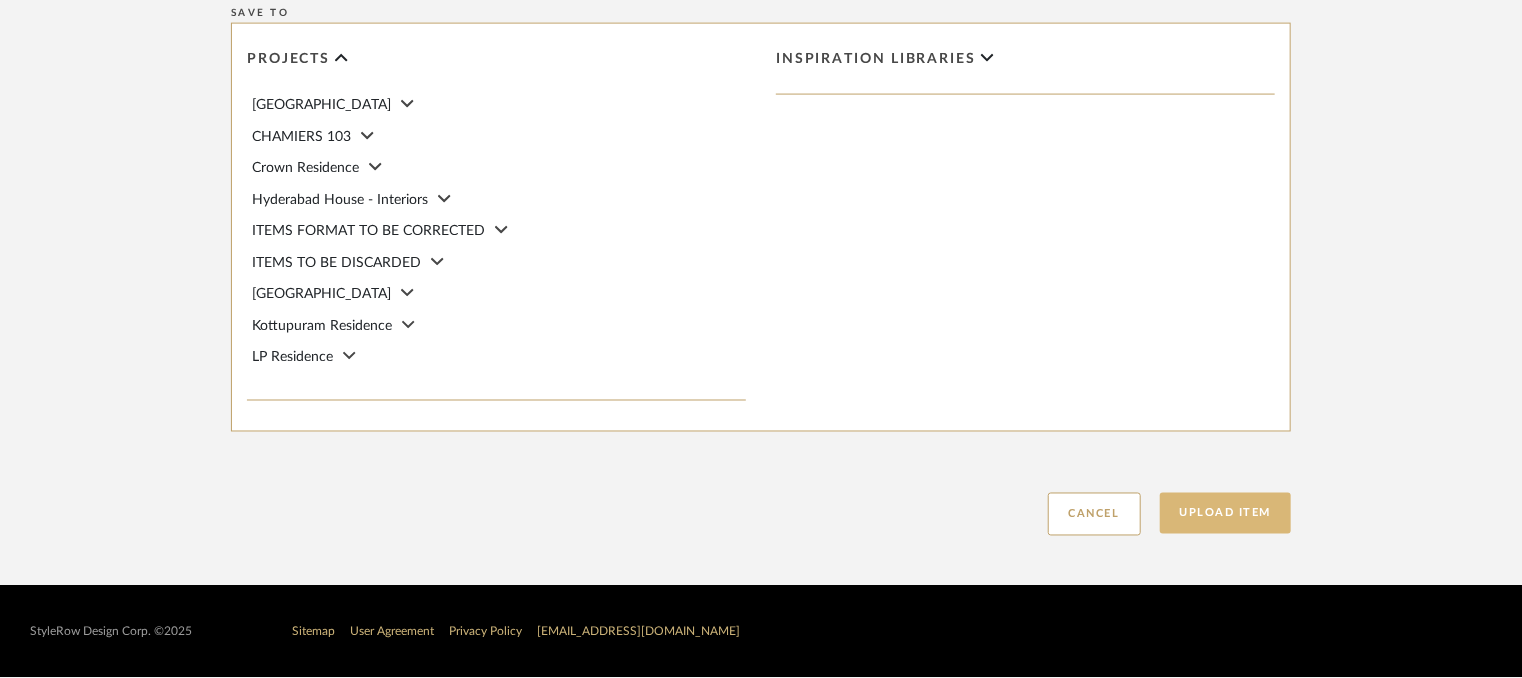 type on "Type: EXTERIOR PAINT
Dimension(s): (as mentioned)
Material/Finishes: 8301
Installation requirements, if any: (as applicable)
Price: (as mentioned)
Lead time: (as mentioned)
Sample available: supplier stock
Sample Internal reference number: PN-EX-004-8301
as per the internal sample warehouse) Point of
contact:
Contact number:
Email address:
Address:
Additional contact information:" 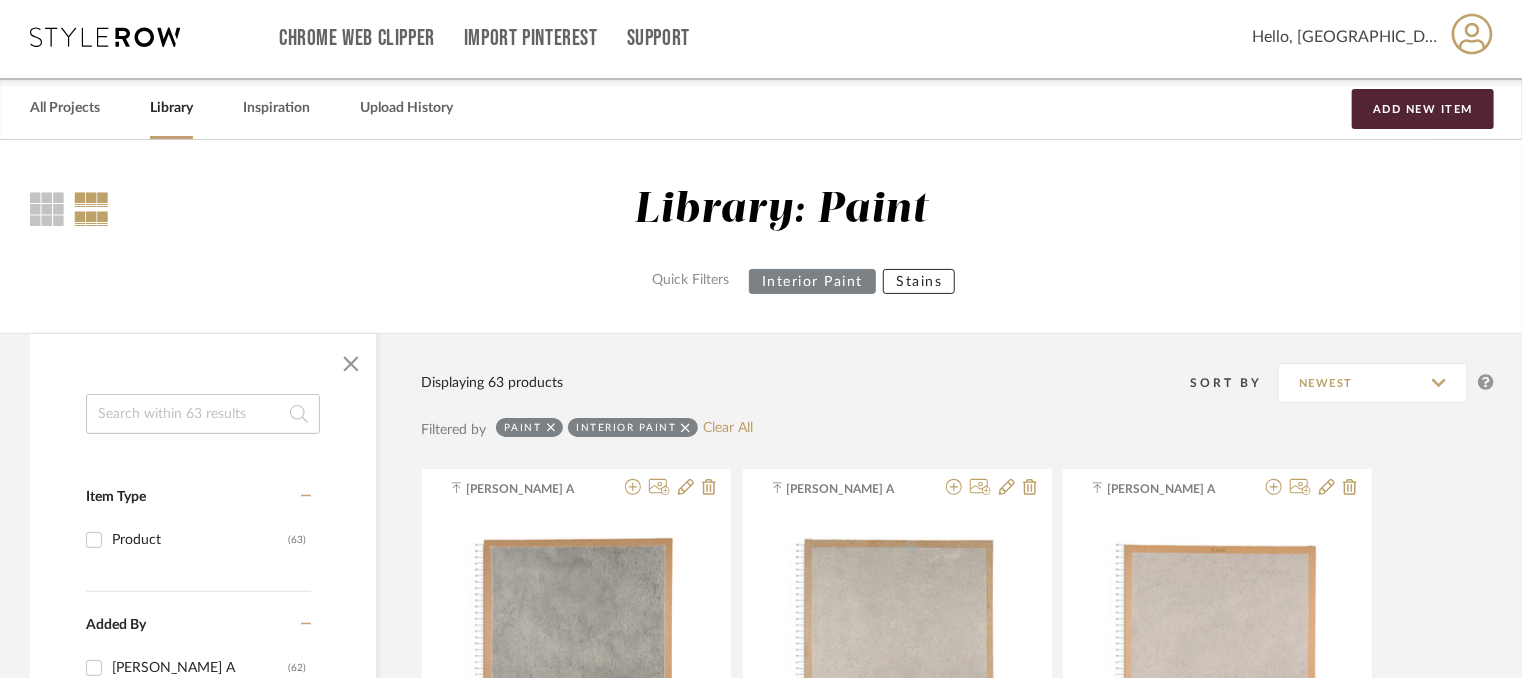 scroll, scrollTop: 0, scrollLeft: 0, axis: both 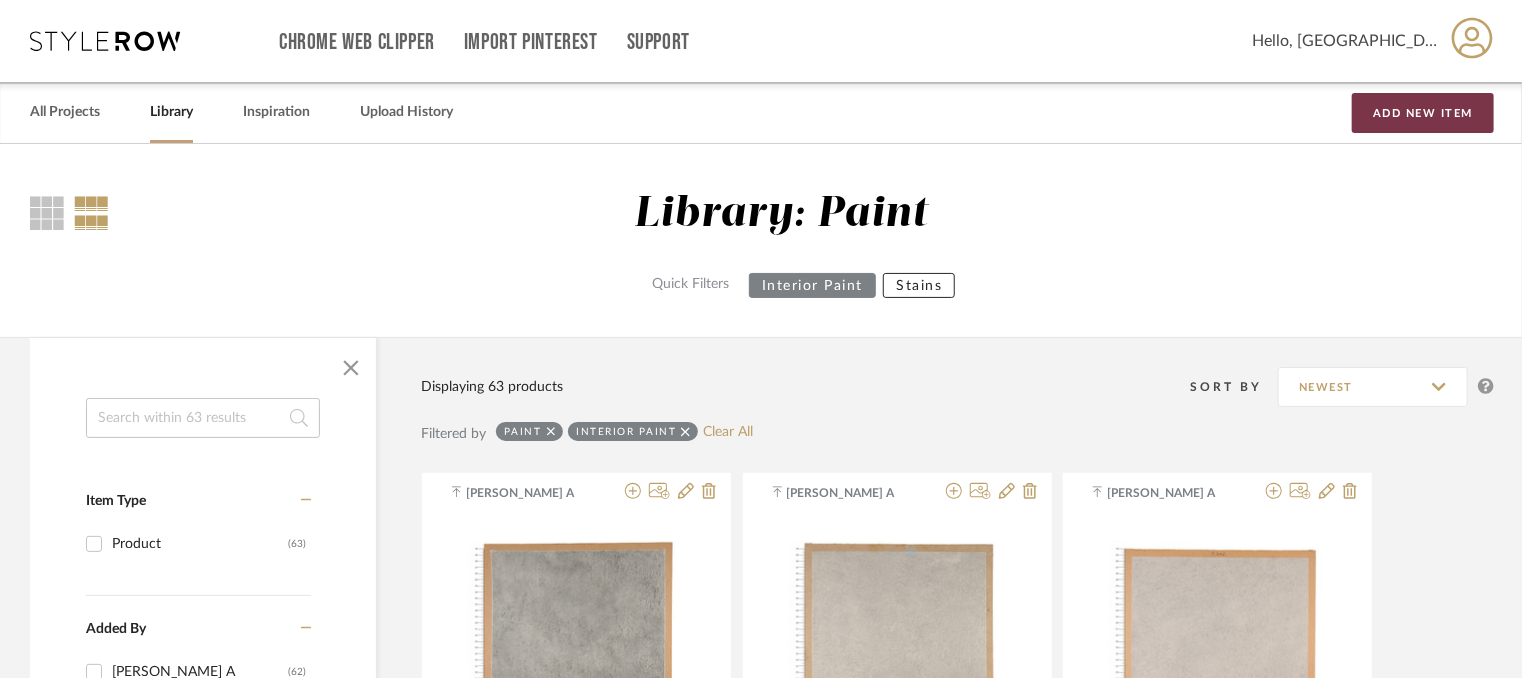 click on "Add New Item" at bounding box center [1423, 113] 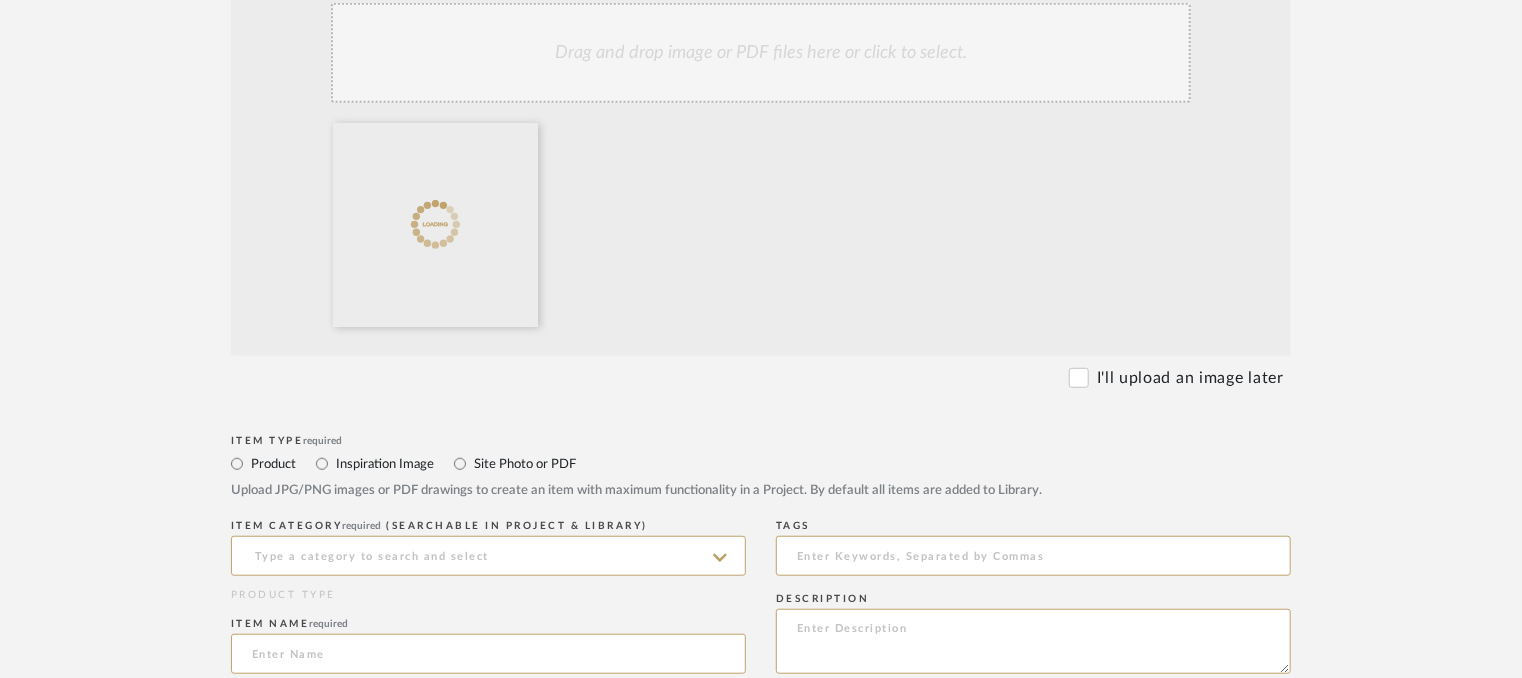 scroll, scrollTop: 900, scrollLeft: 0, axis: vertical 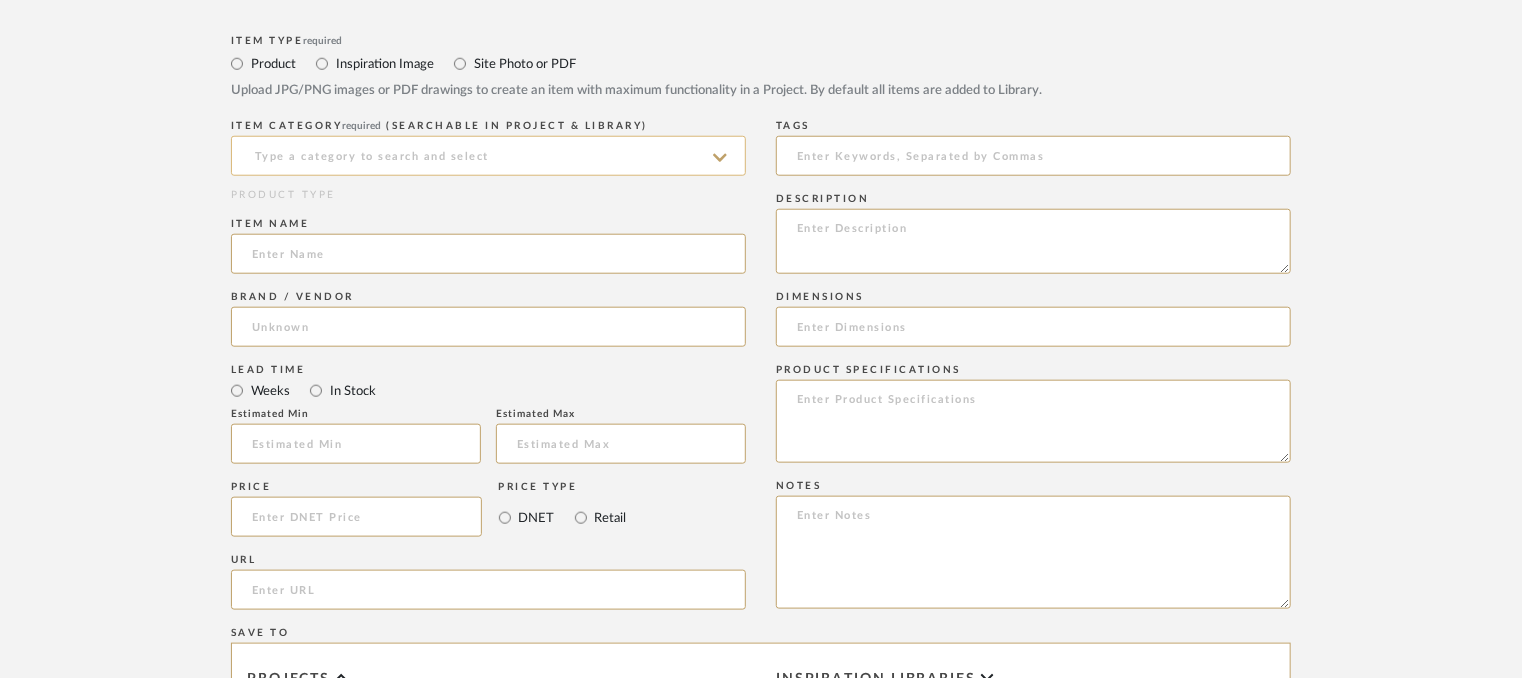 click 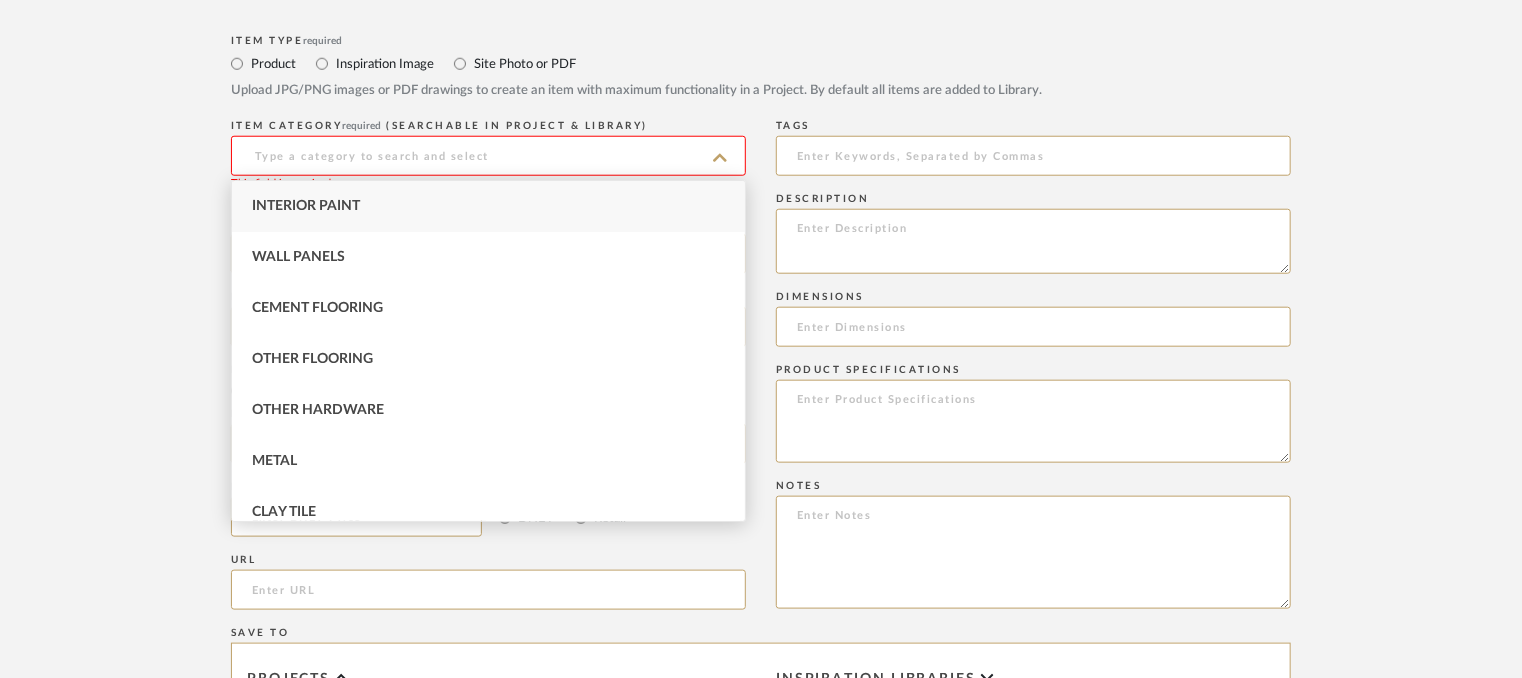 click on "Interior Paint" at bounding box center (488, 206) 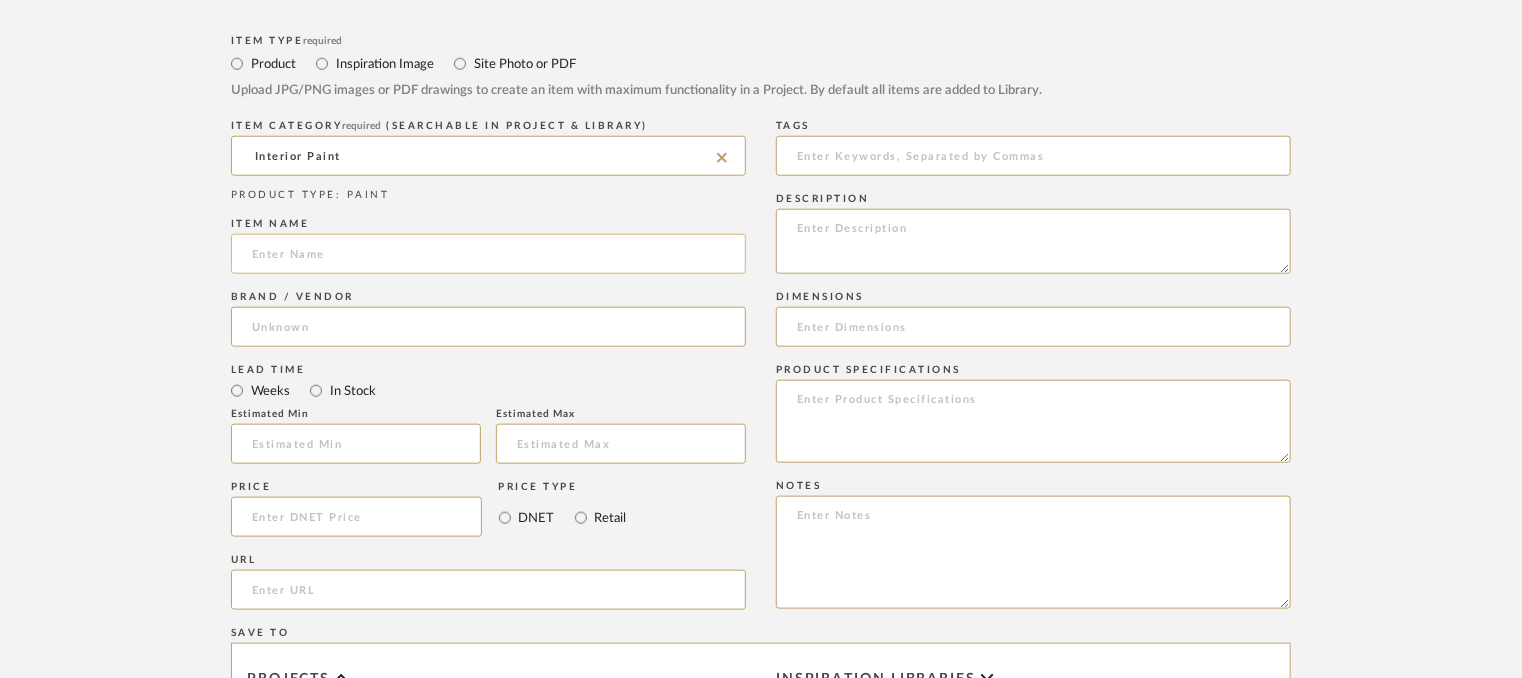 click 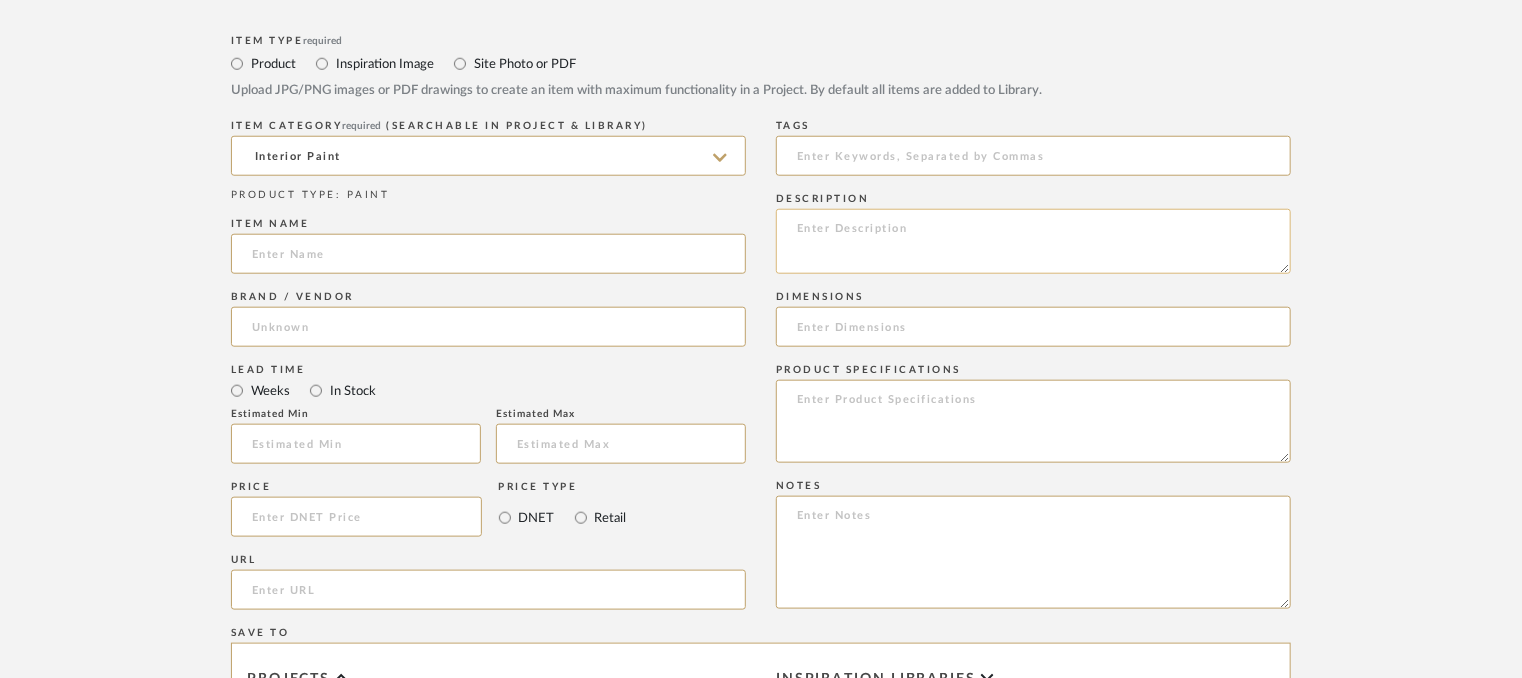 paste on "Ultima [PERSON_NAME] / Graniza" 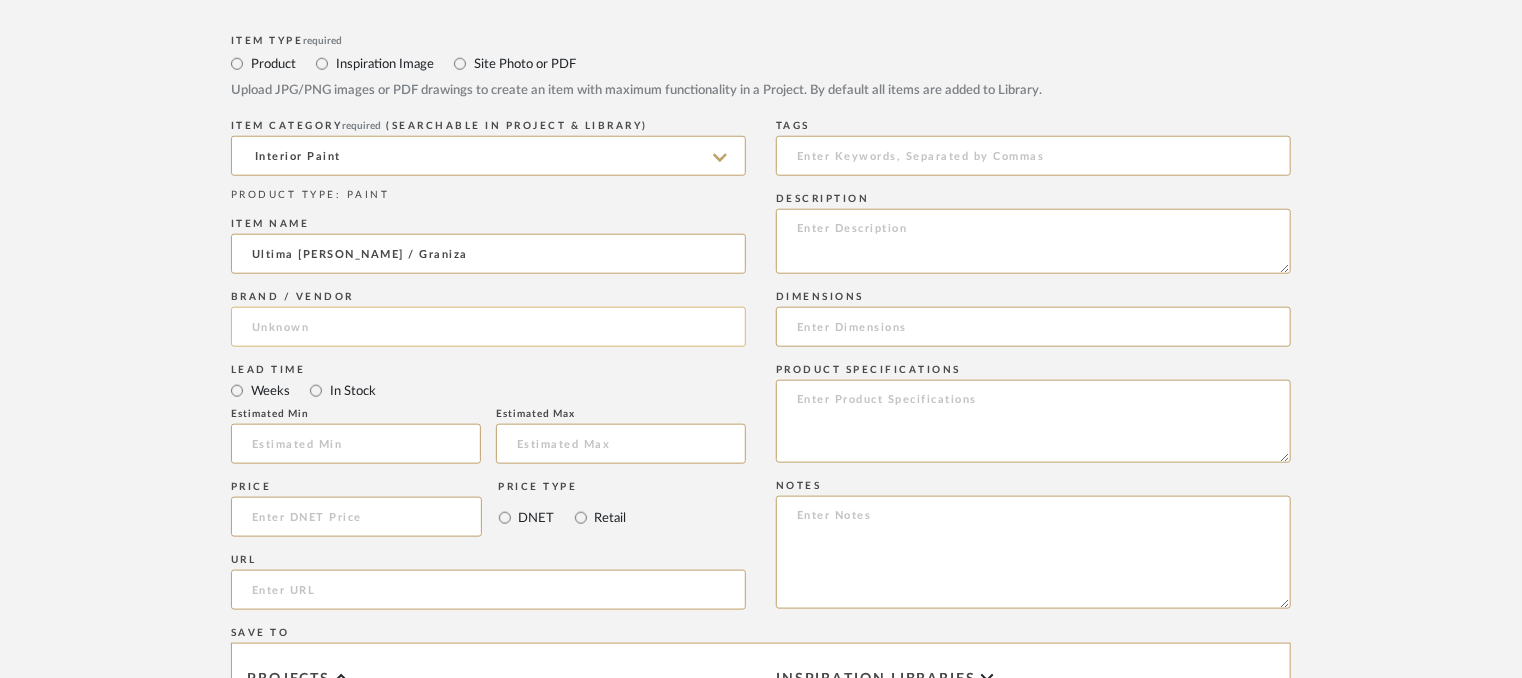 type on "Ultima [PERSON_NAME] / Graniza" 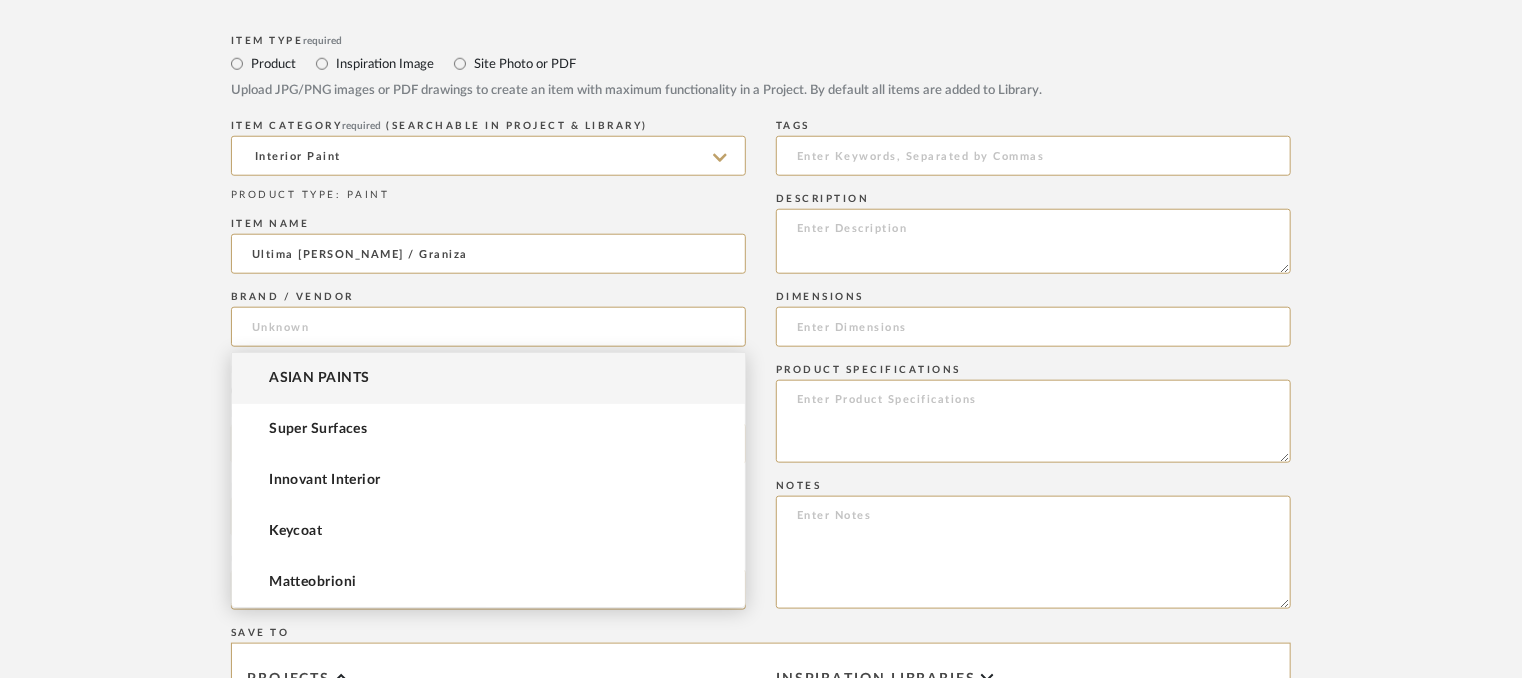 click on "ASIAN PAINTS" at bounding box center (488, 378) 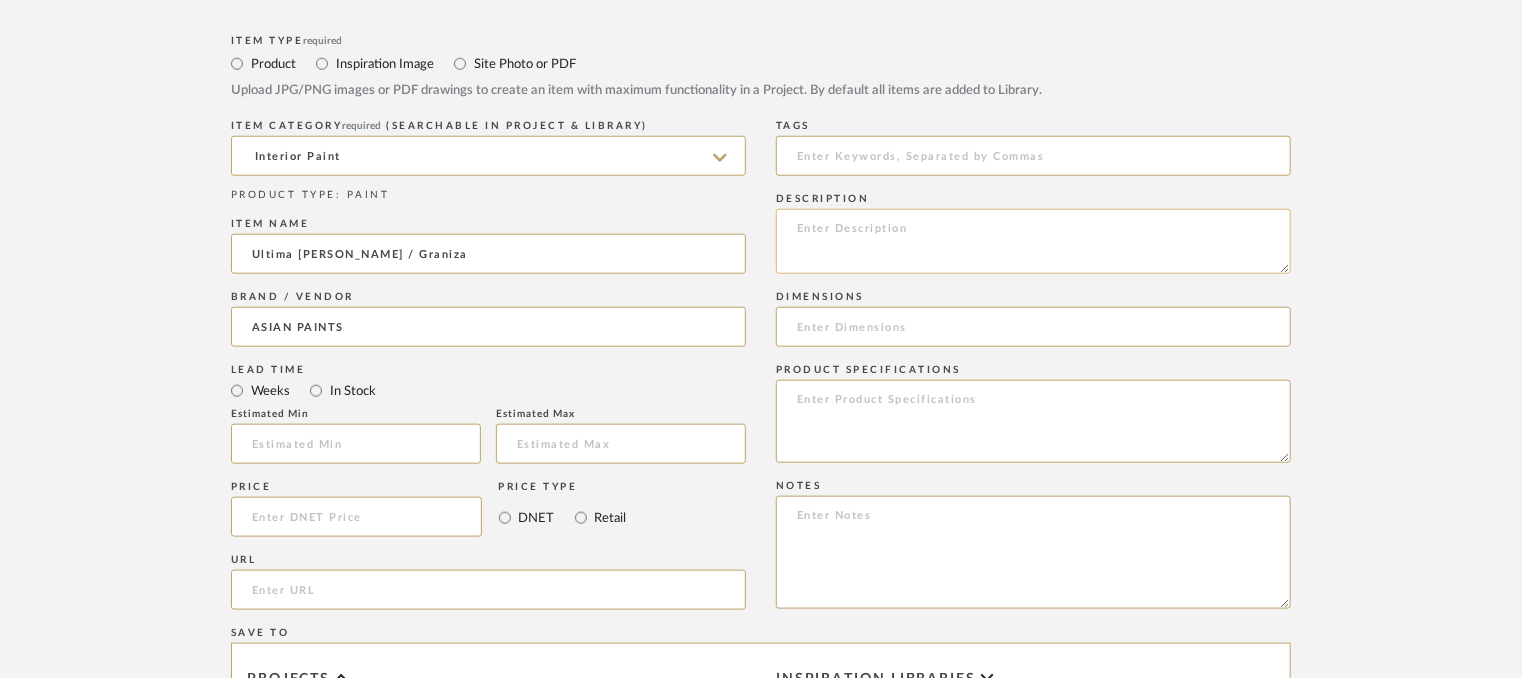 click 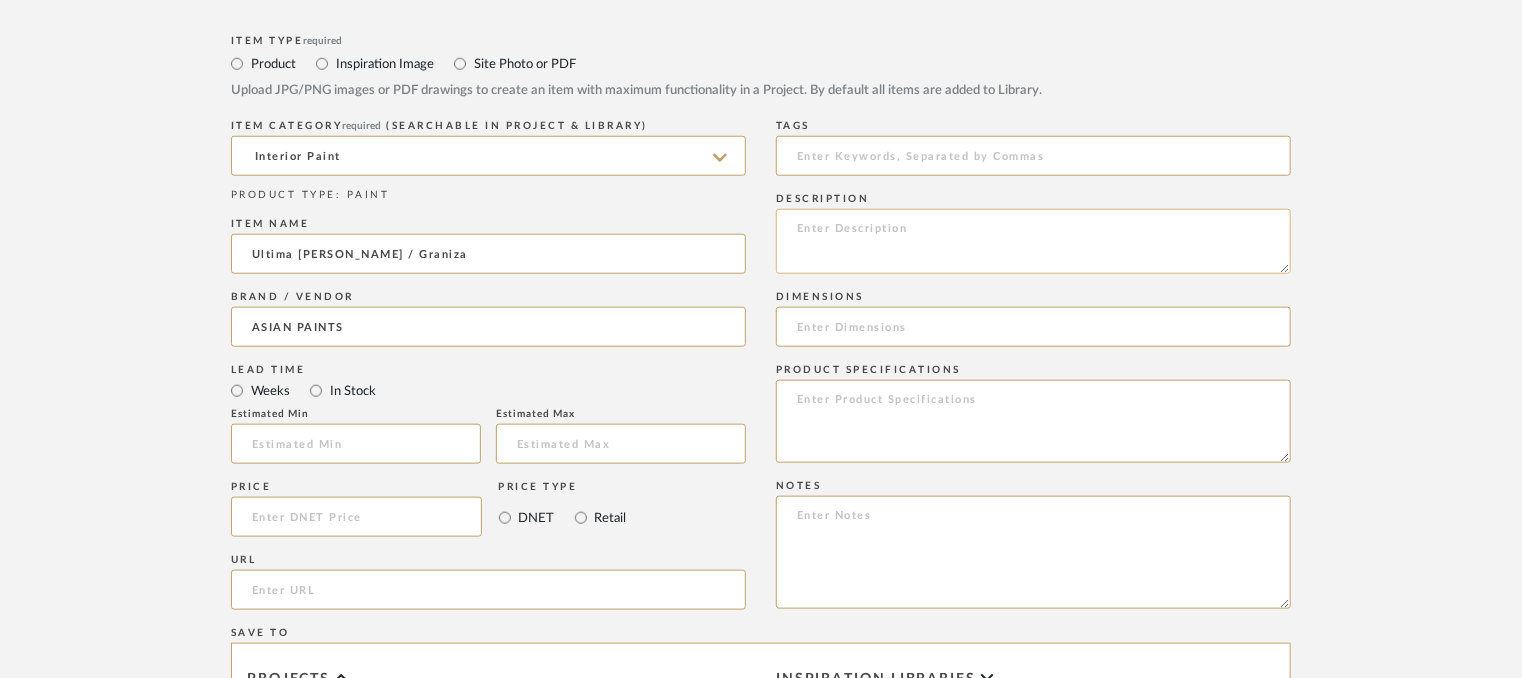 paste on "Type: EXTERIOR PAINT
Dimension(s): (as mentioned)
Material/Finishes: (as mentioned)
Installation requirements, if any: (as applicable)
Price: (as mentioned)
Lead time: (as mentioned)
Sample available: supplier stock
Sample Internal reference number:
as per the internal sample warehouse) Point of
contact:
Contact number:
Email address:
Address:
Additional contact information:" 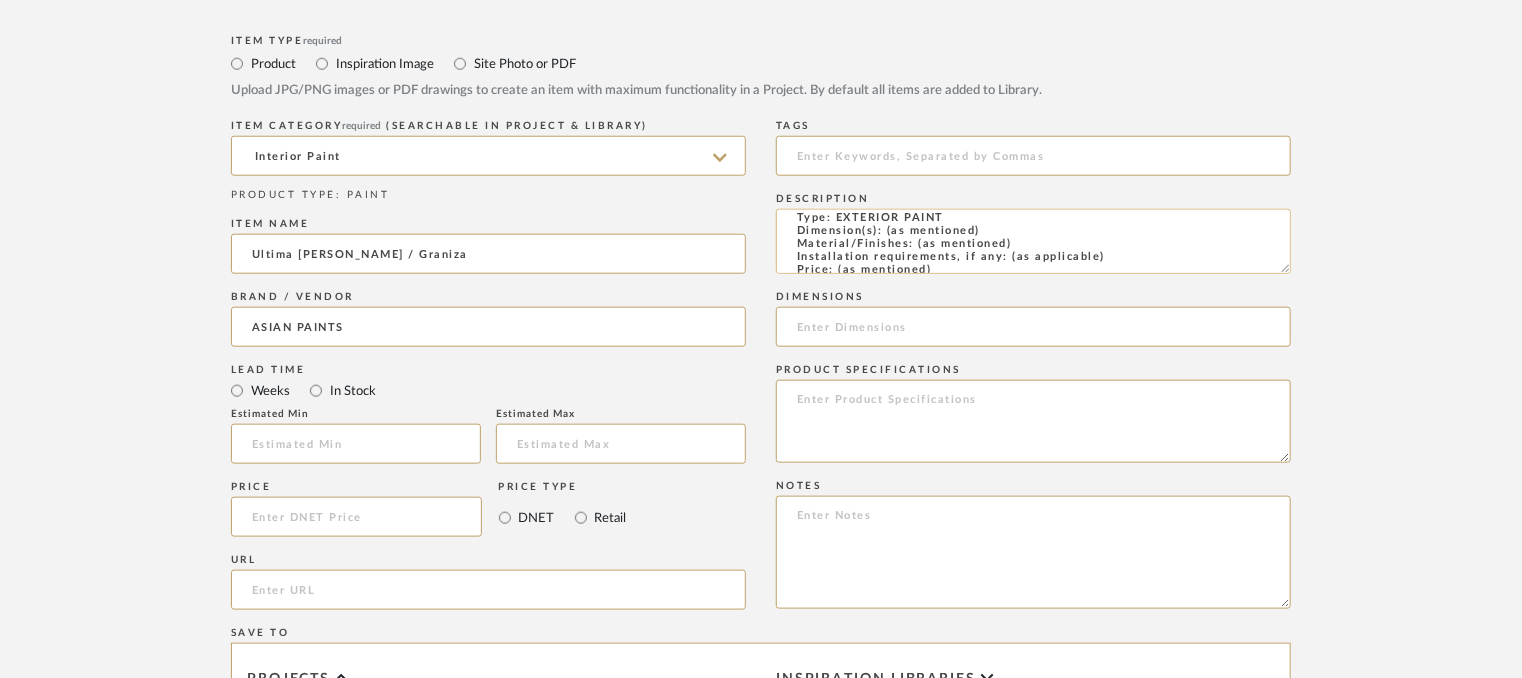 scroll, scrollTop: 0, scrollLeft: 0, axis: both 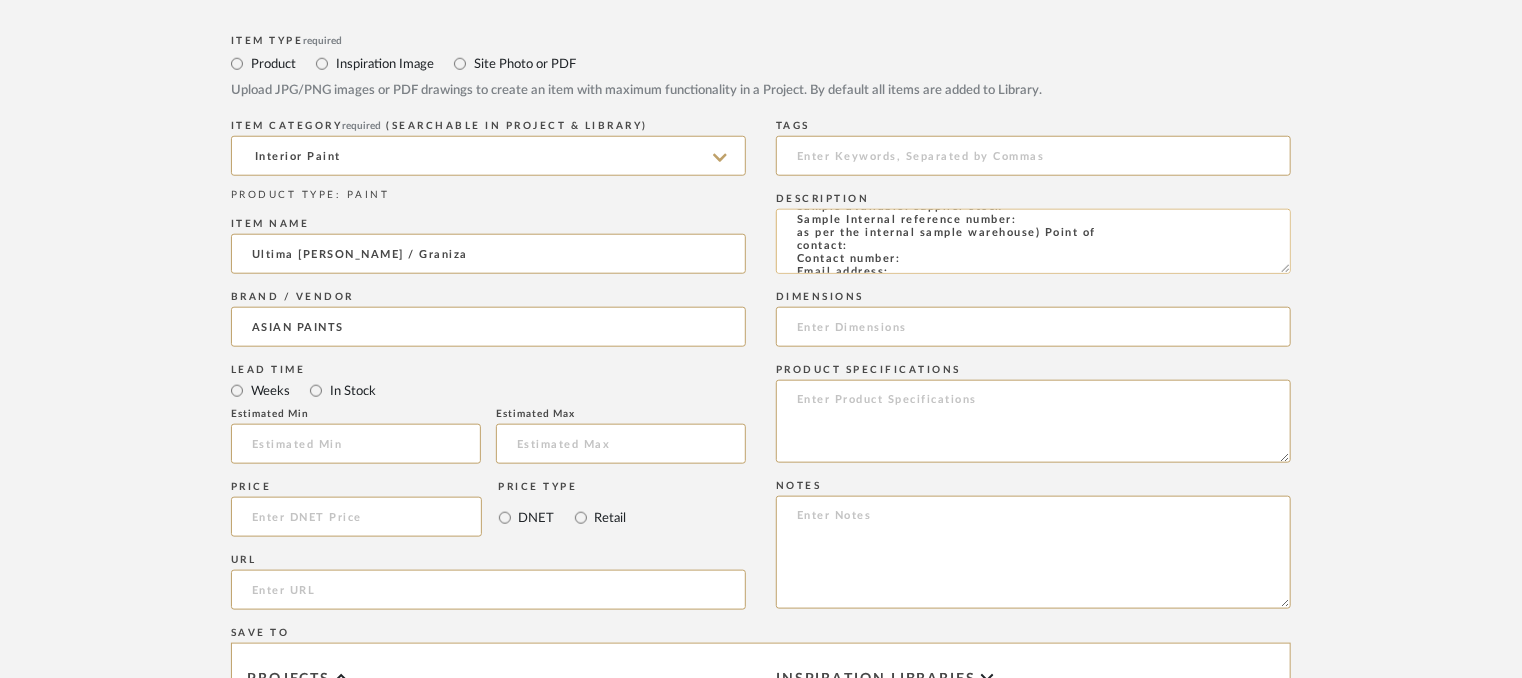 click on "Type: EXTERIOR PAINT
Dimension(s): (as mentioned)
Material/Finishes: (as mentioned)
Installation requirements, if any: (as applicable)
Price: (as mentioned)
Lead time: (as mentioned)
Sample available: supplier stock
Sample Internal reference number:
as per the internal sample warehouse) Point of
contact:
Contact number:
Email address:
Address:
Additional contact information:" 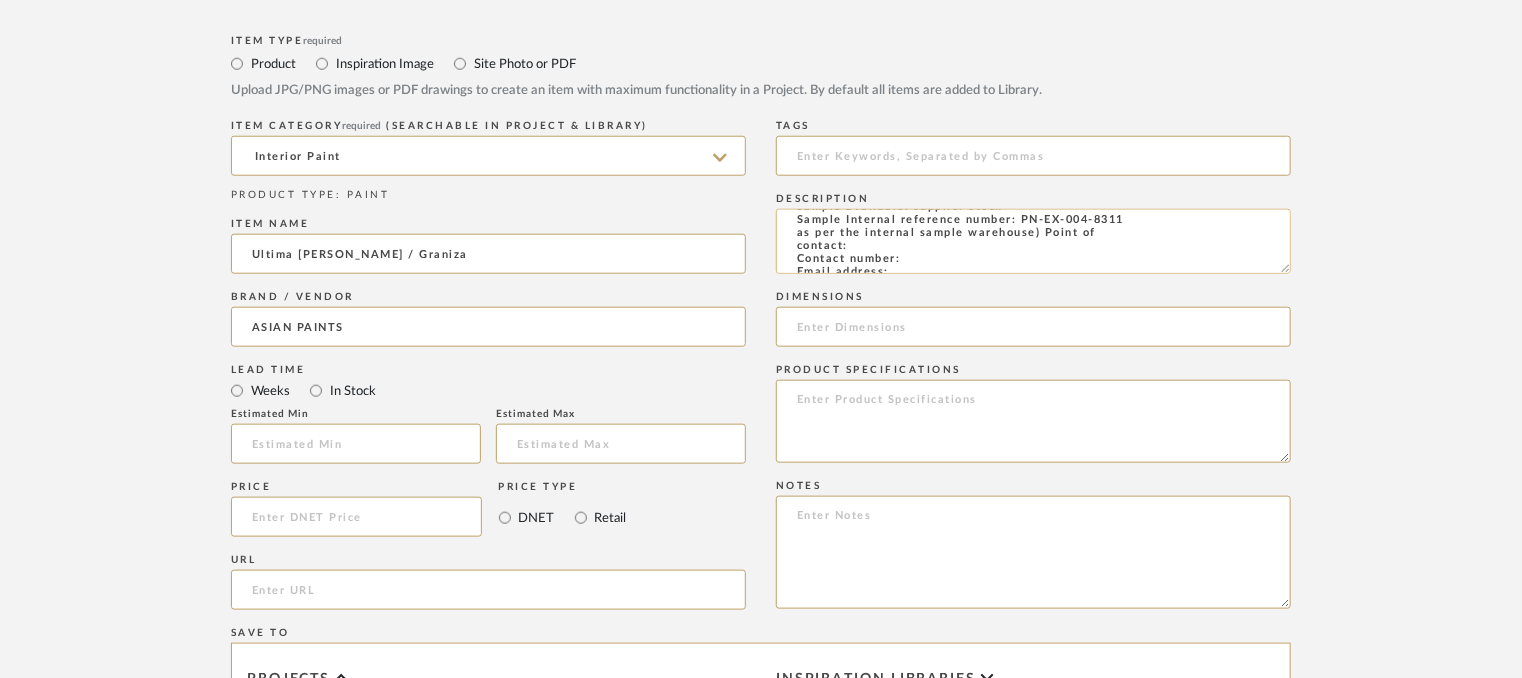 scroll, scrollTop: 0, scrollLeft: 0, axis: both 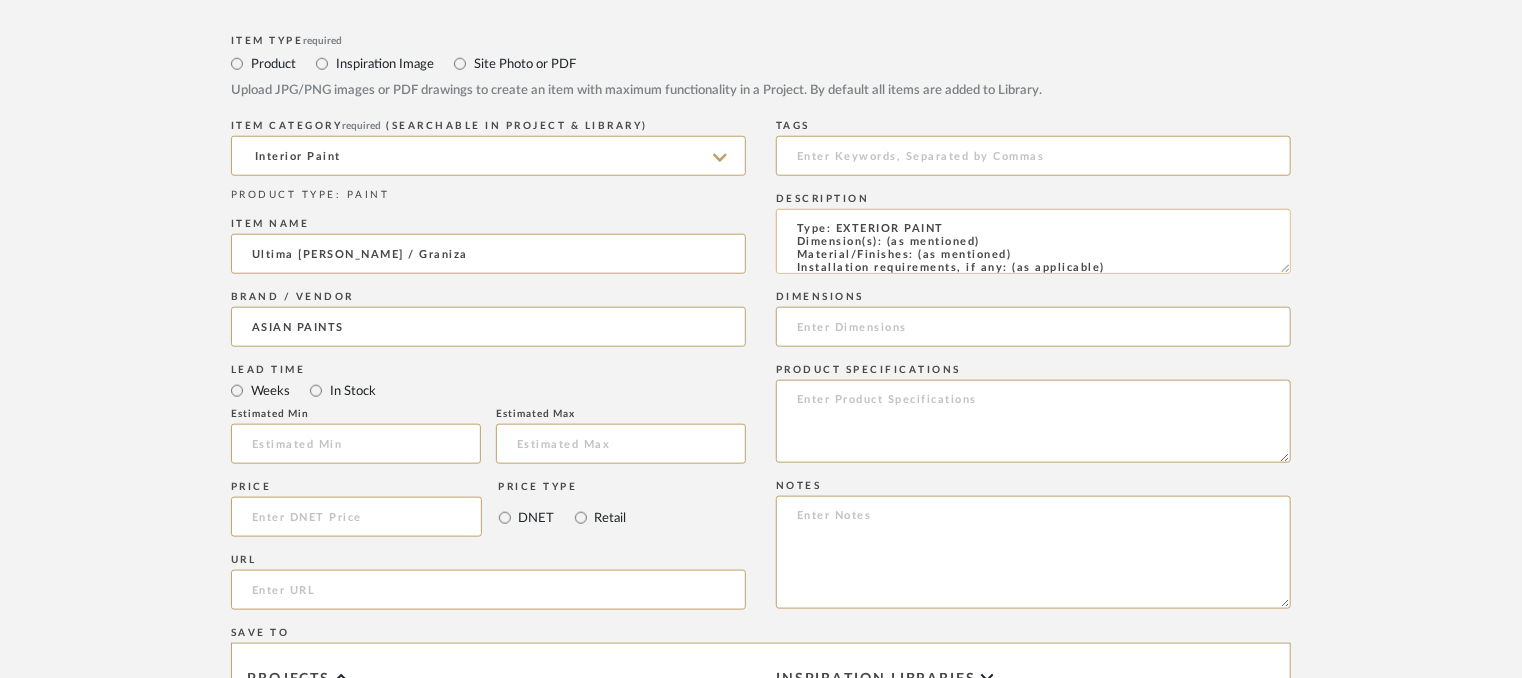 drag, startPoint x: 1016, startPoint y: 249, endPoint x: 914, endPoint y: 255, distance: 102.176315 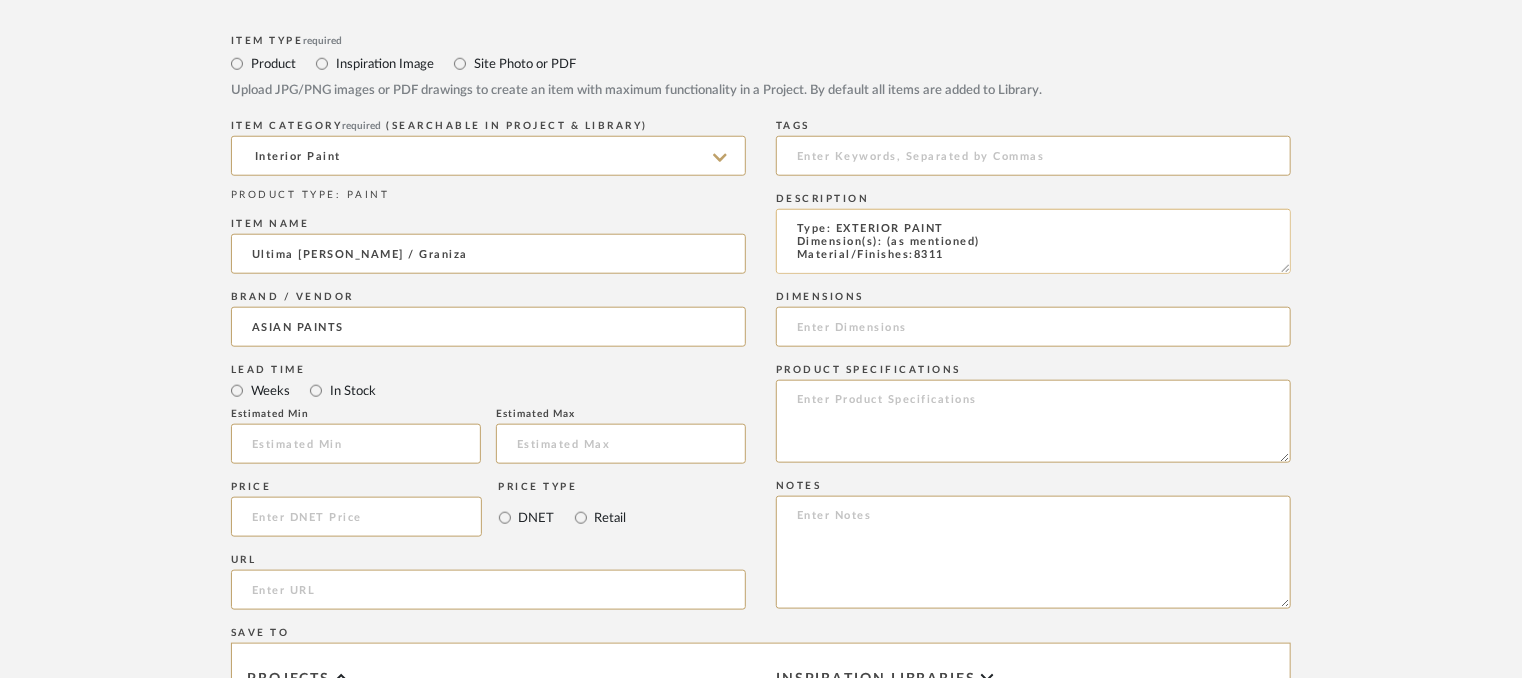scroll, scrollTop: 1, scrollLeft: 0, axis: vertical 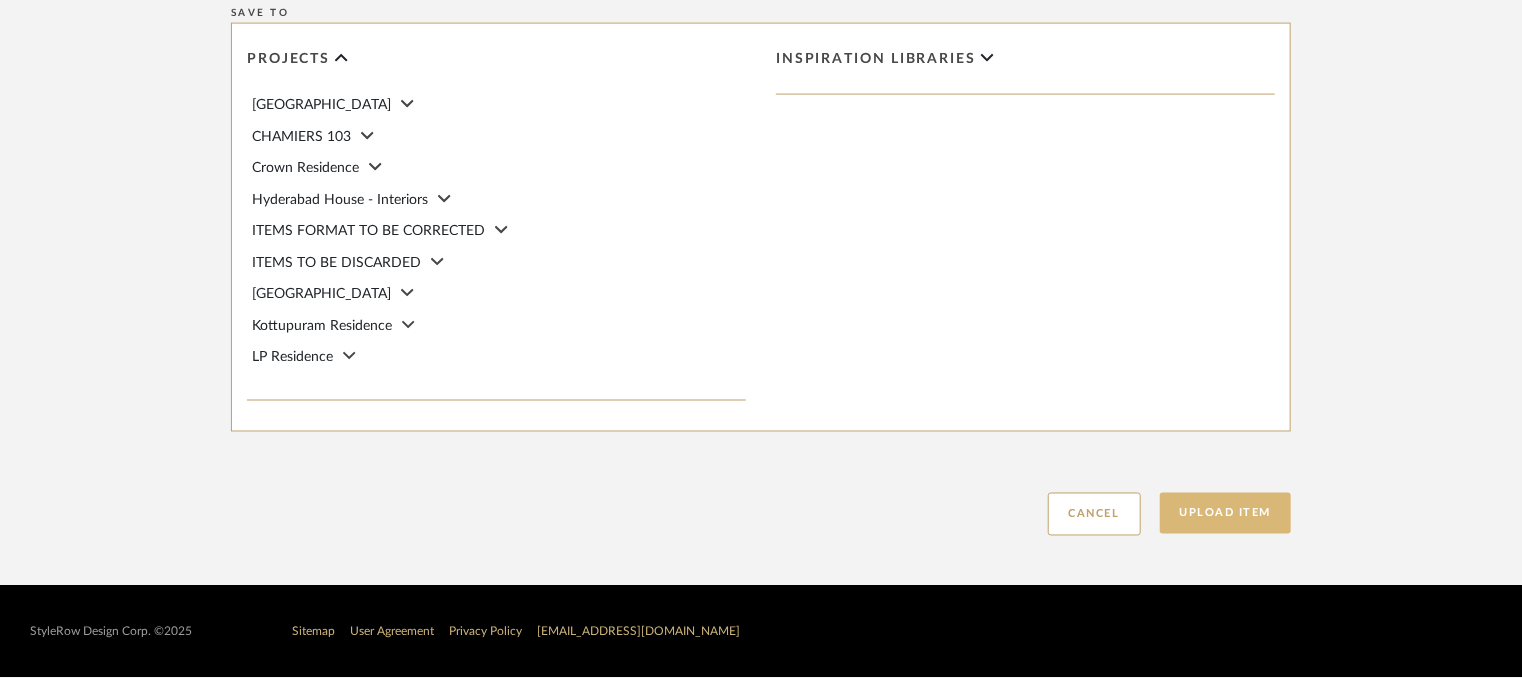 type on "Type: EXTERIOR PAINT
Dimension(s): (as mentioned)
Material/Finishes:8311
Installation requirements, if any: (as applicable)
Price: (as mentioned)
Lead time: (as mentioned)
Sample available: supplier stock
Sample Internal reference number: PN-EX-004-8311
as per the internal sample warehouse) Point of
contact:
Contact number:
Email address:
Address:
Additional contact information:" 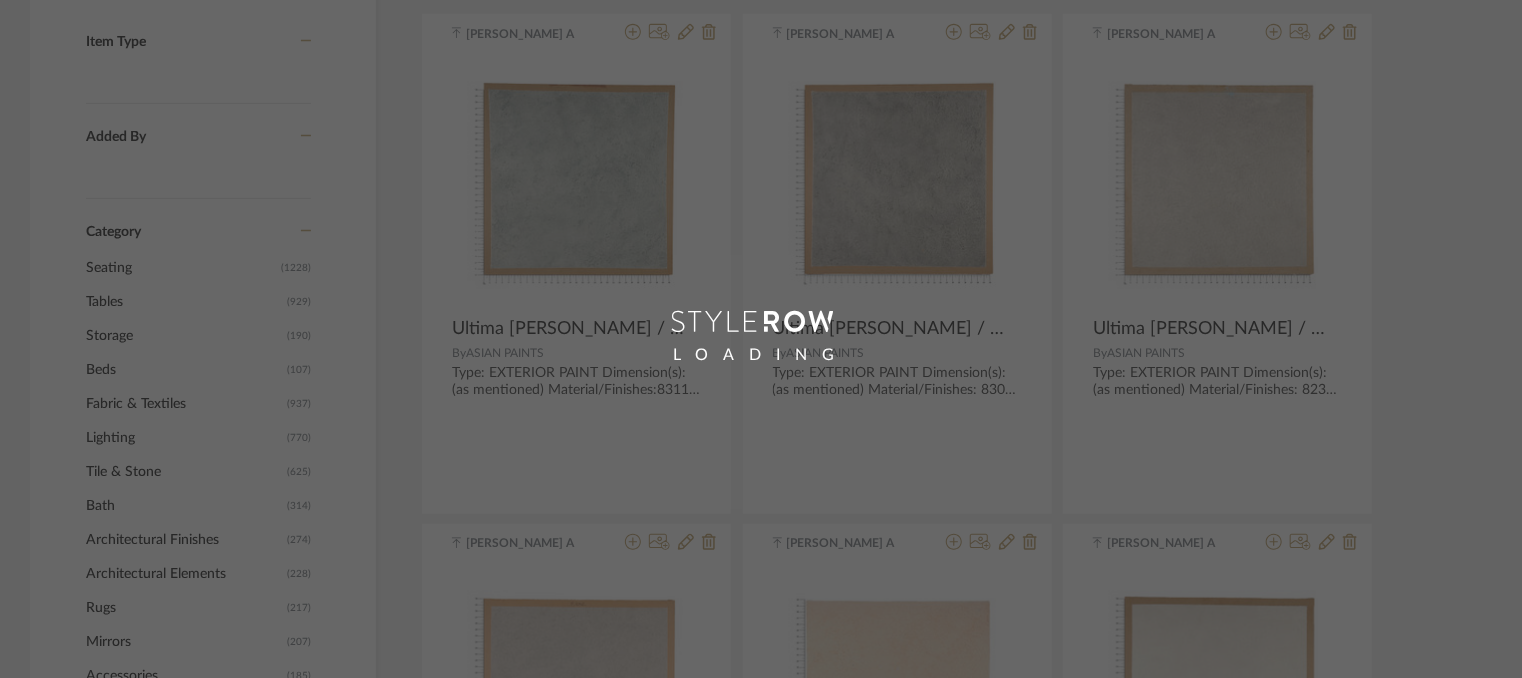 scroll, scrollTop: 0, scrollLeft: 0, axis: both 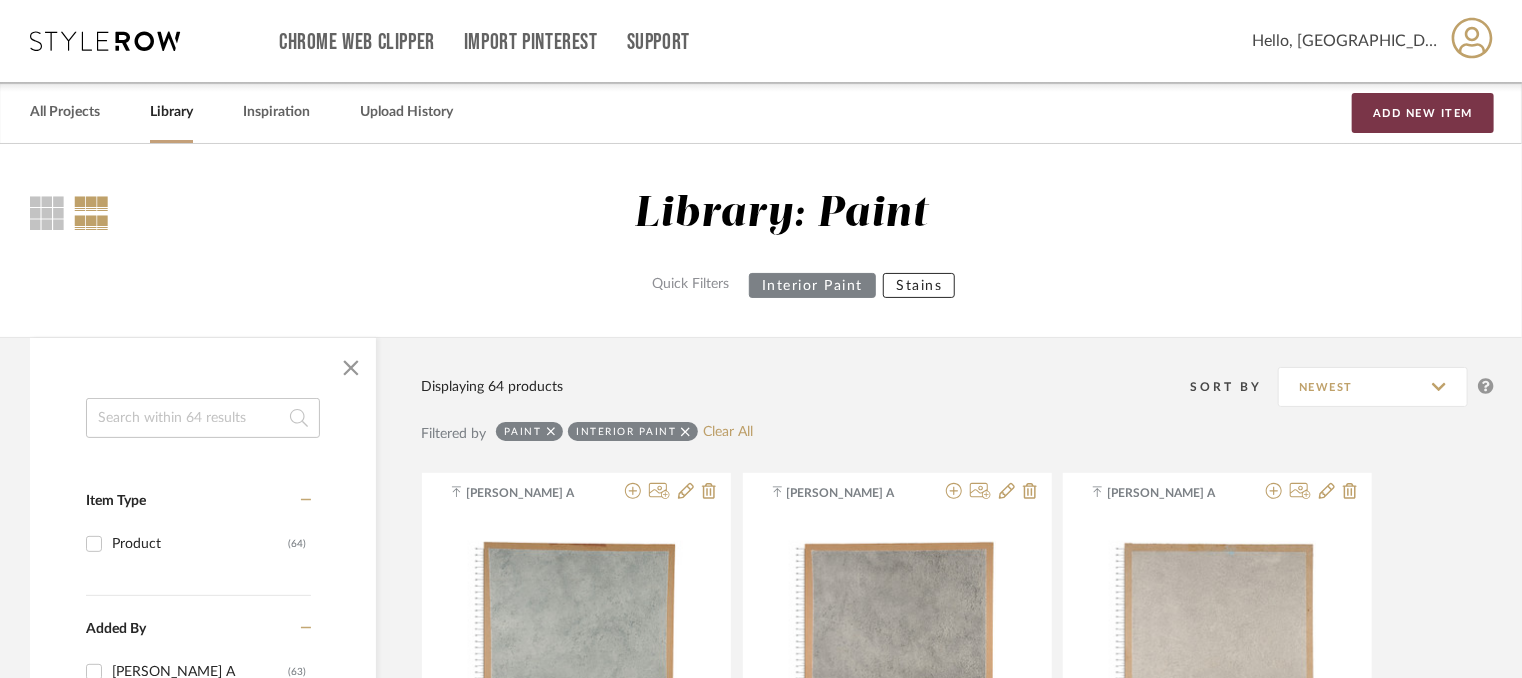 click on "Add New Item" at bounding box center (1423, 113) 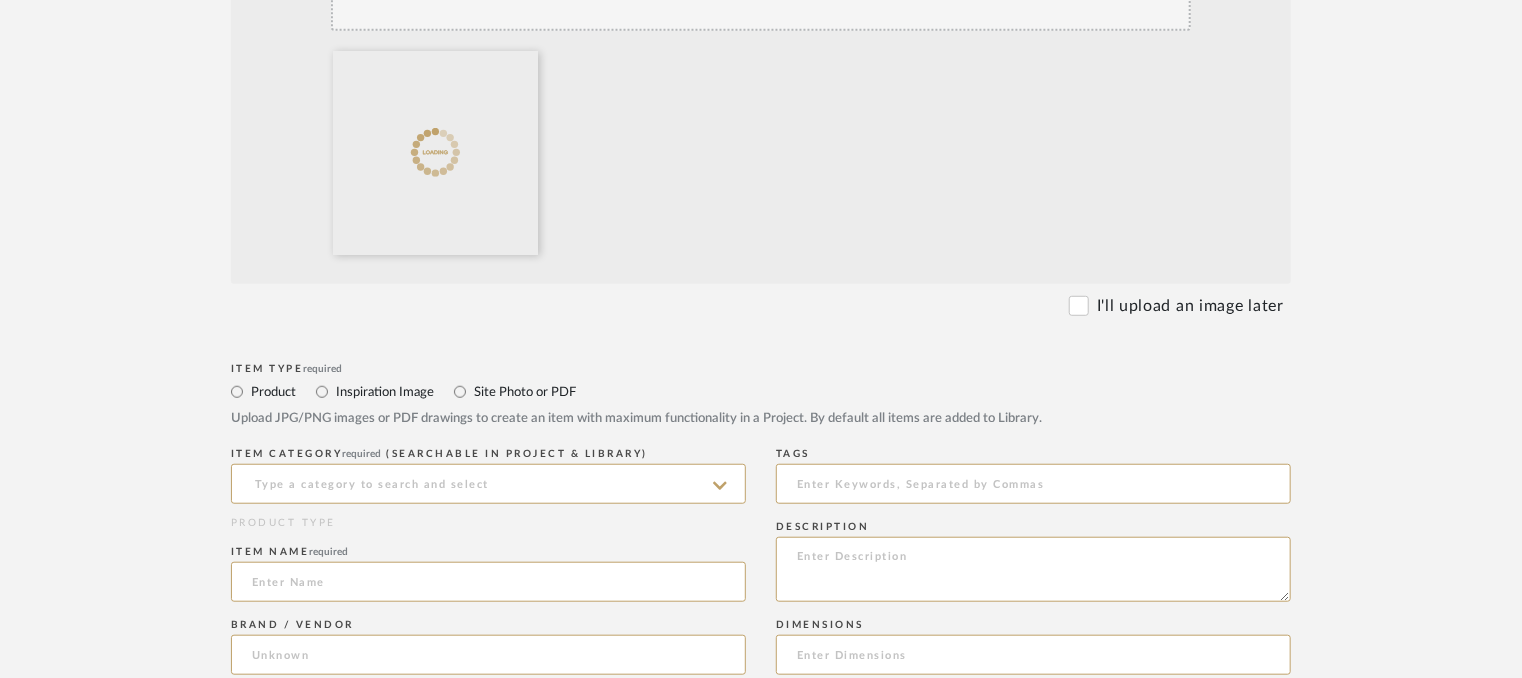 scroll, scrollTop: 800, scrollLeft: 0, axis: vertical 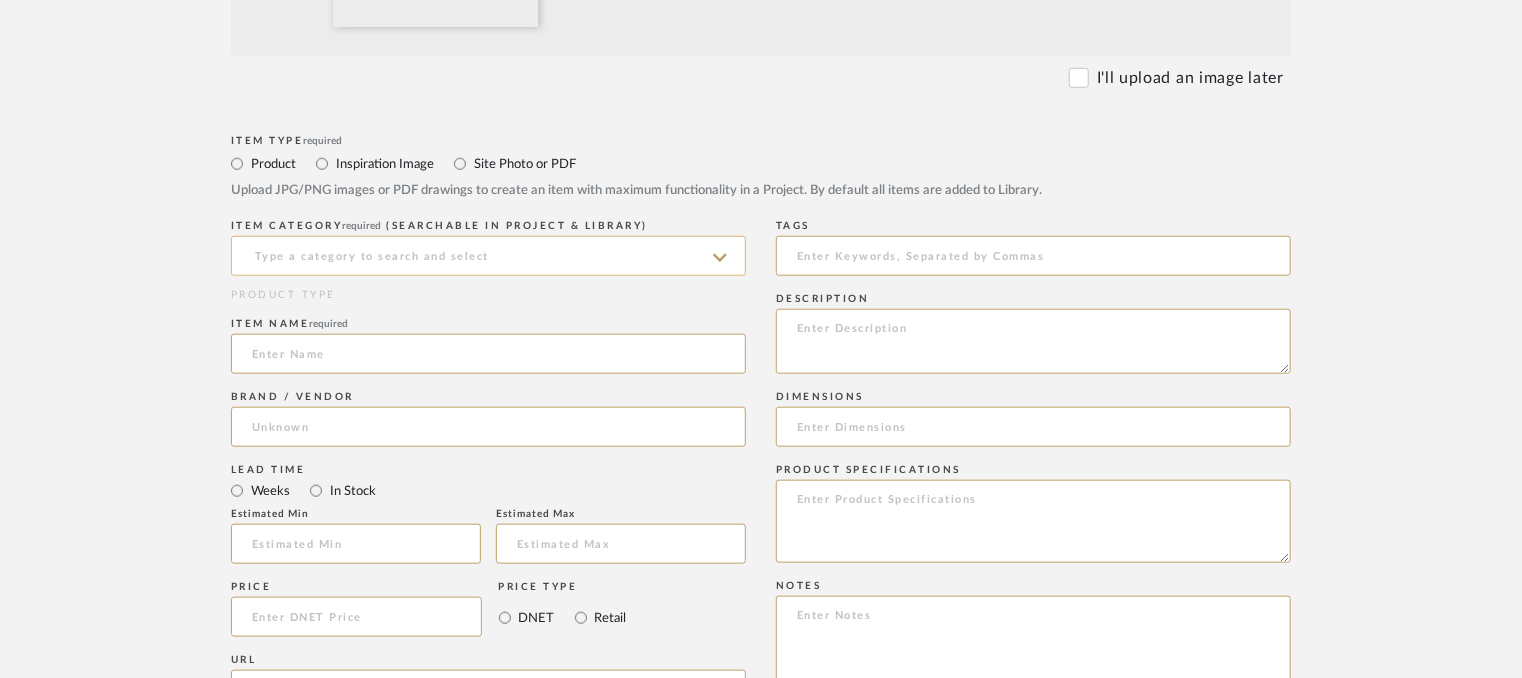 click 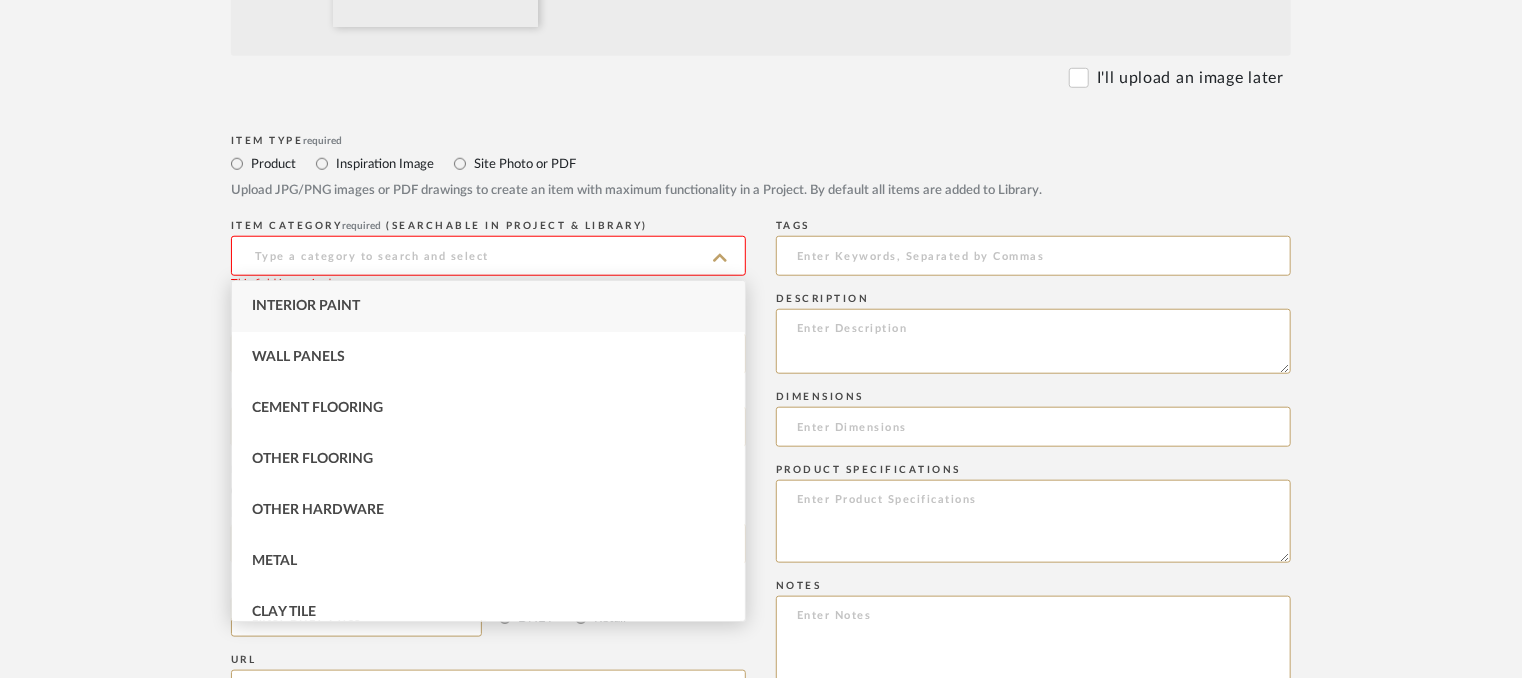 click on "Interior Paint" at bounding box center (488, 306) 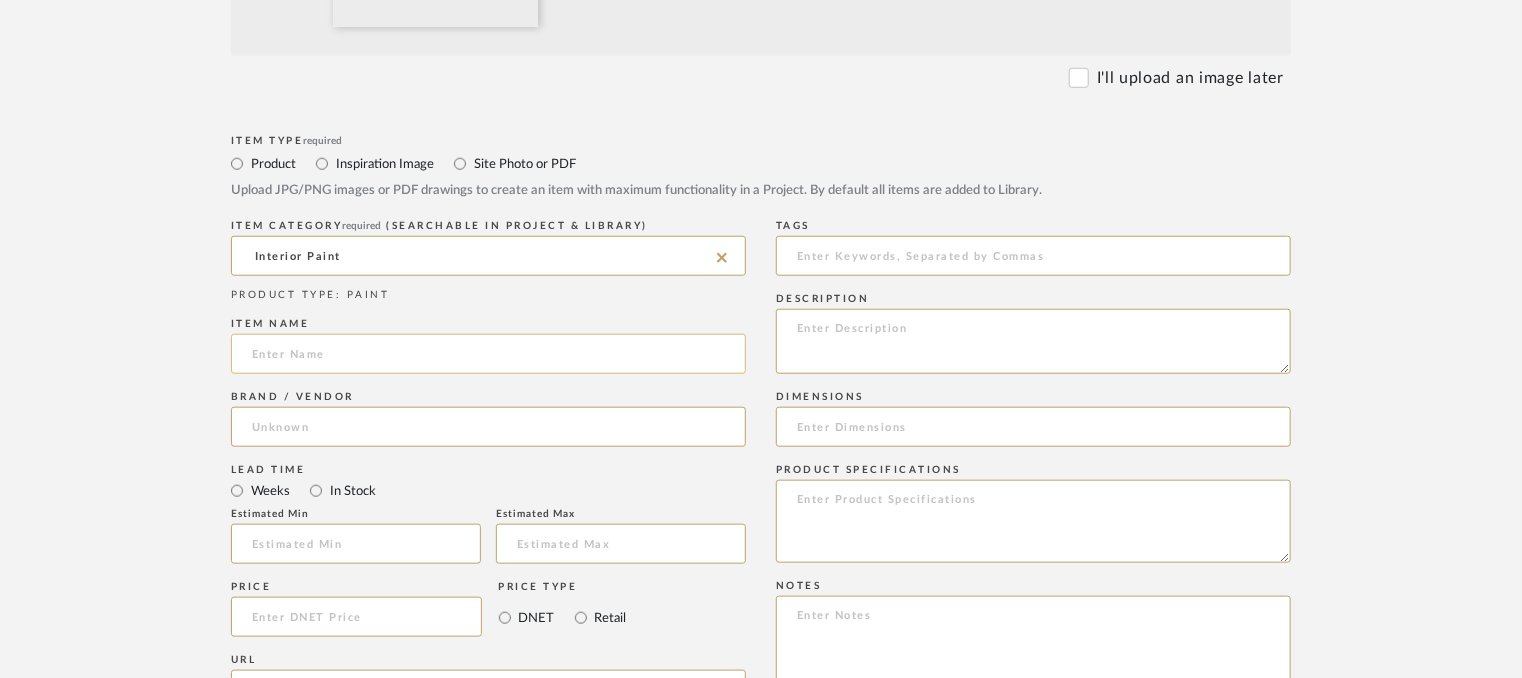 click 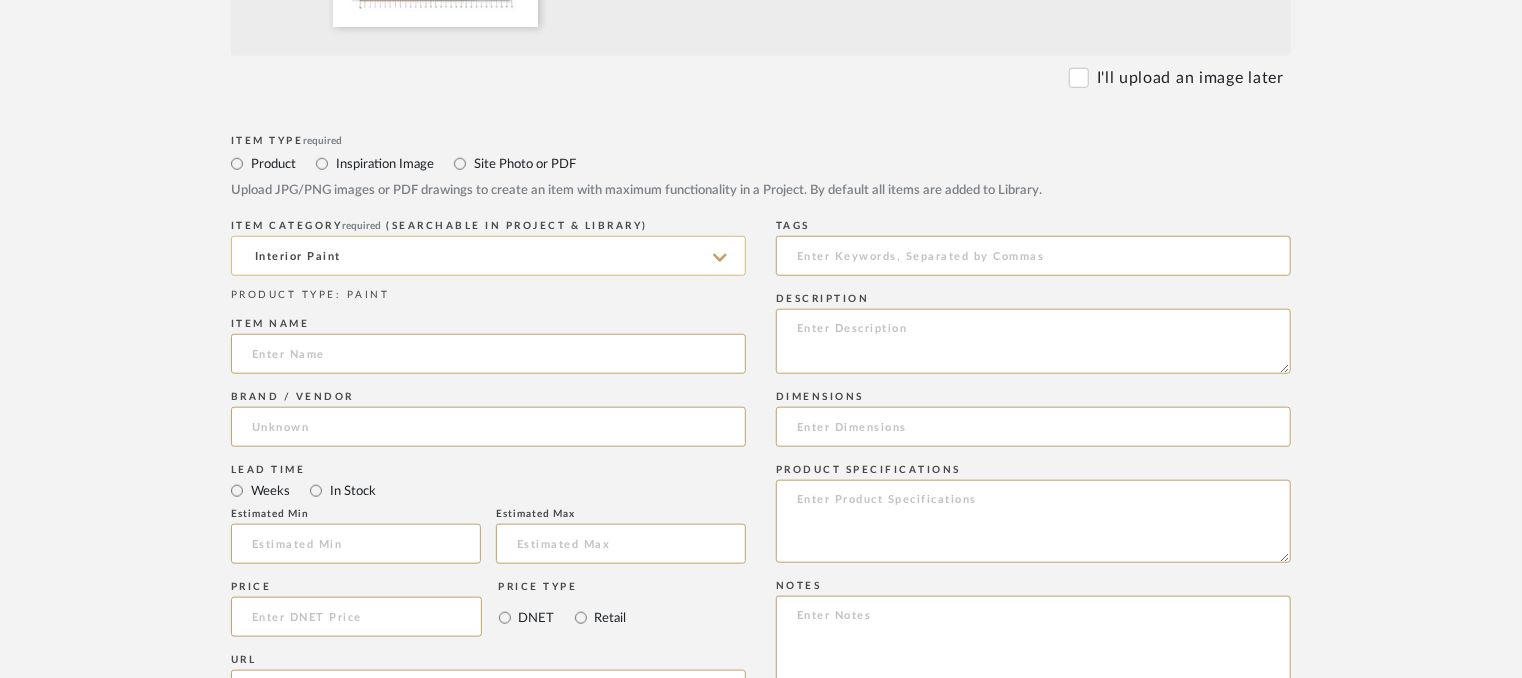 paste on "Ultima Allura [GEOGRAPHIC_DATA]" 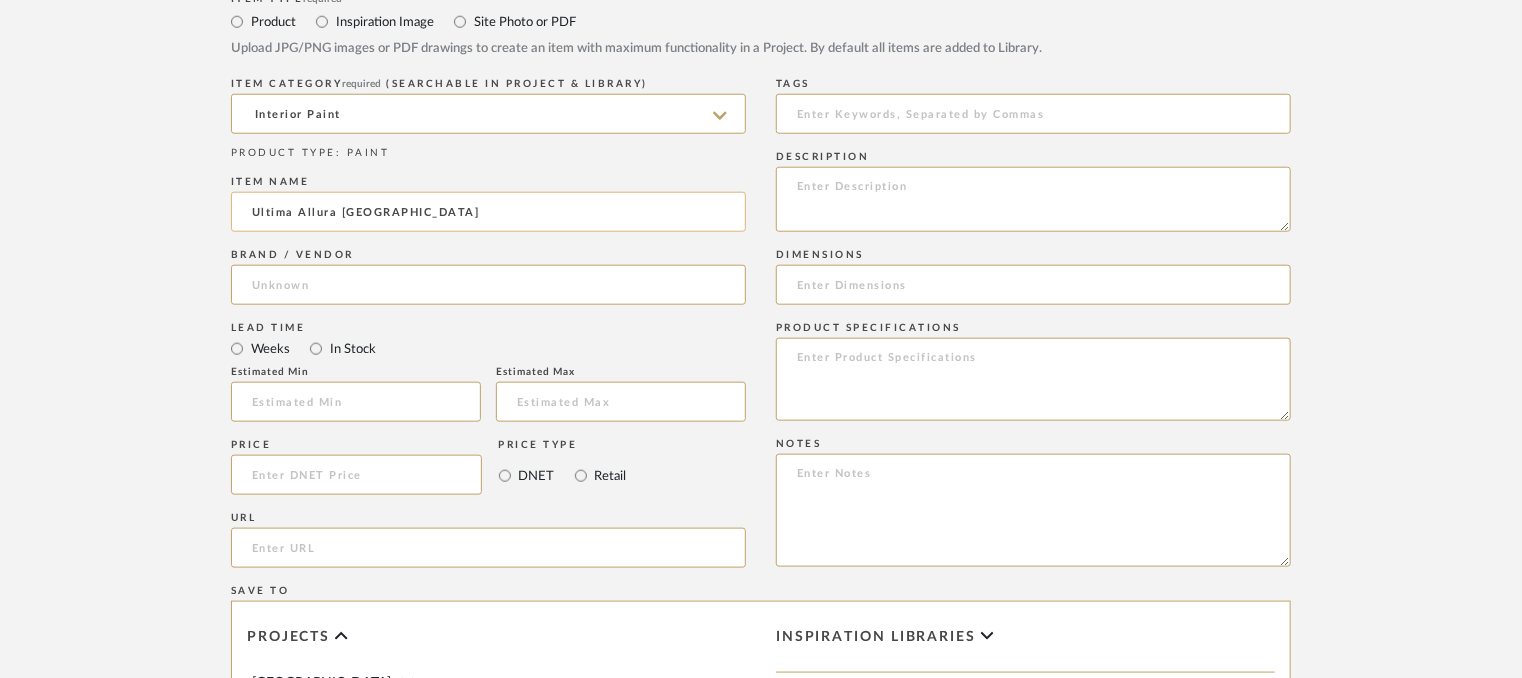 scroll, scrollTop: 1100, scrollLeft: 0, axis: vertical 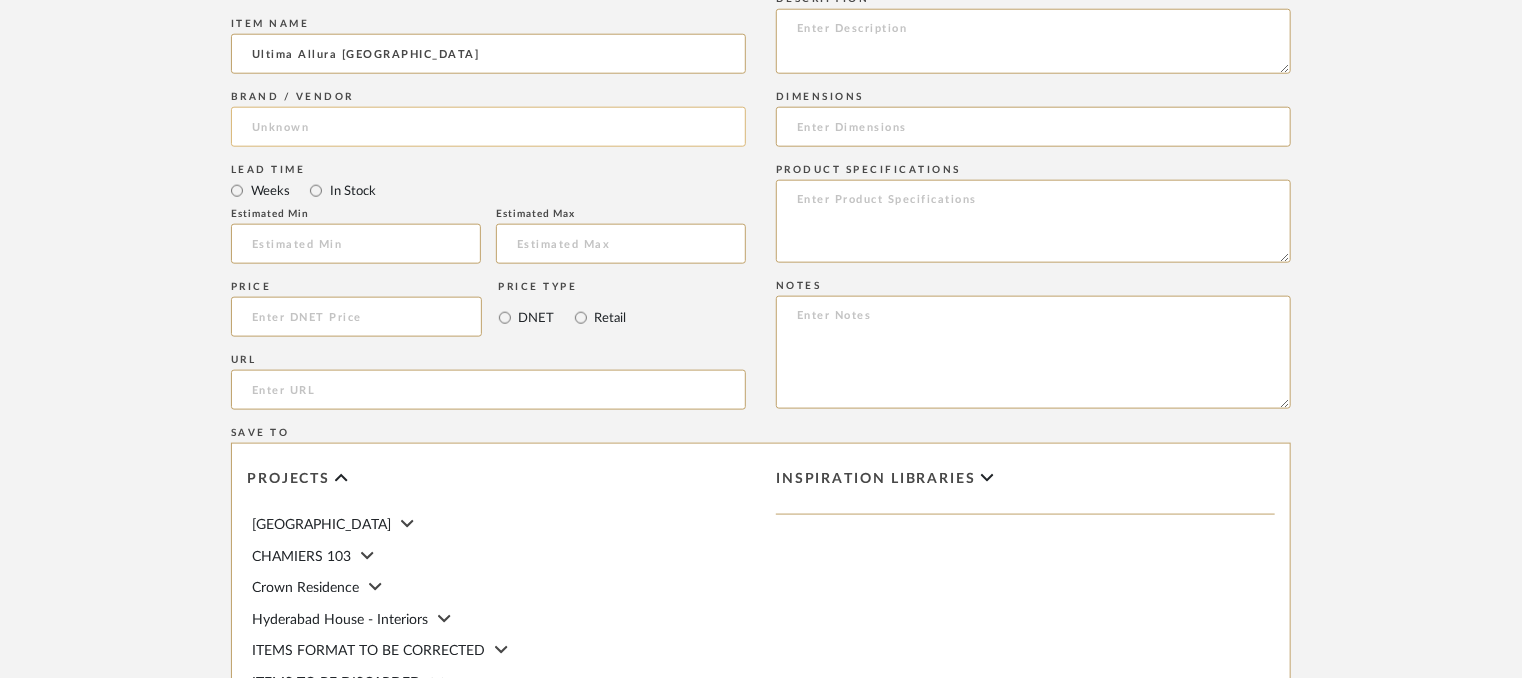 type on "Ultima Allura [GEOGRAPHIC_DATA]" 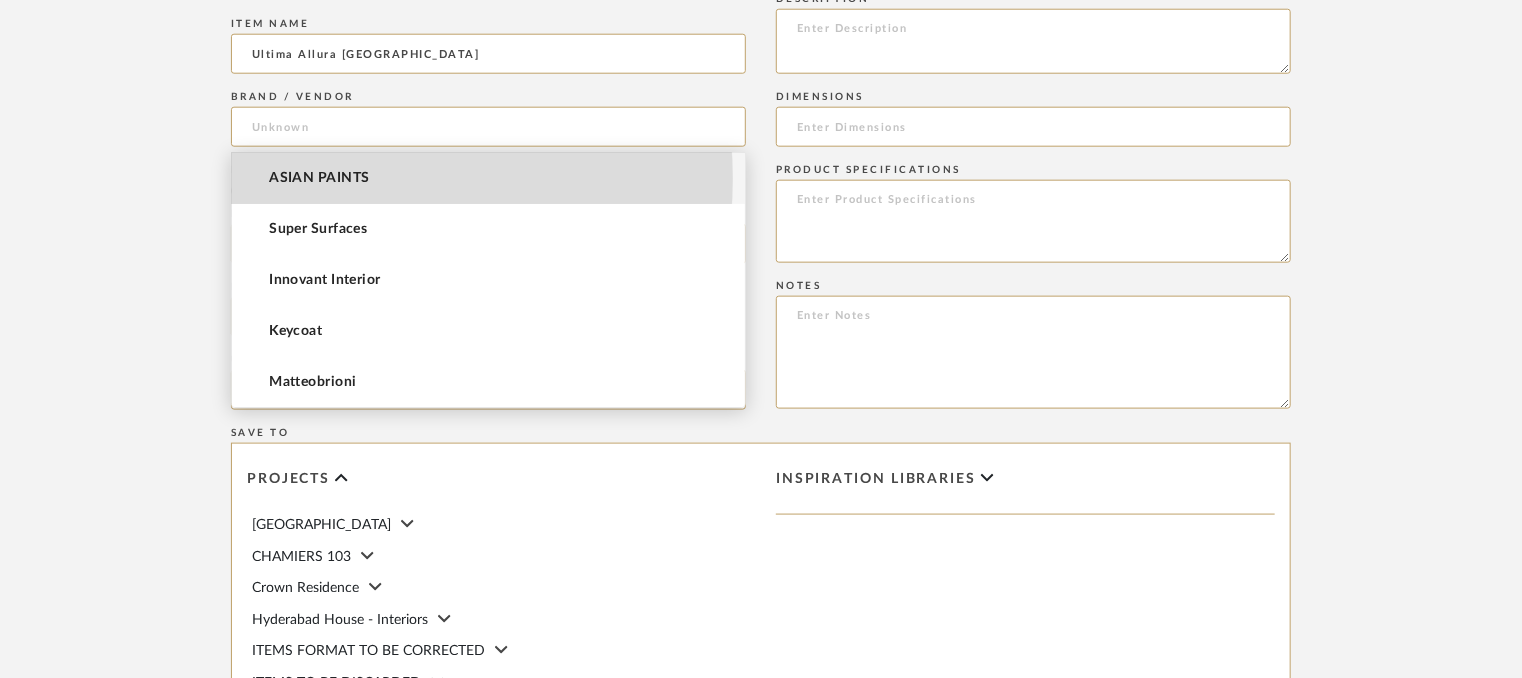 click on "ASIAN PAINTS" at bounding box center [319, 178] 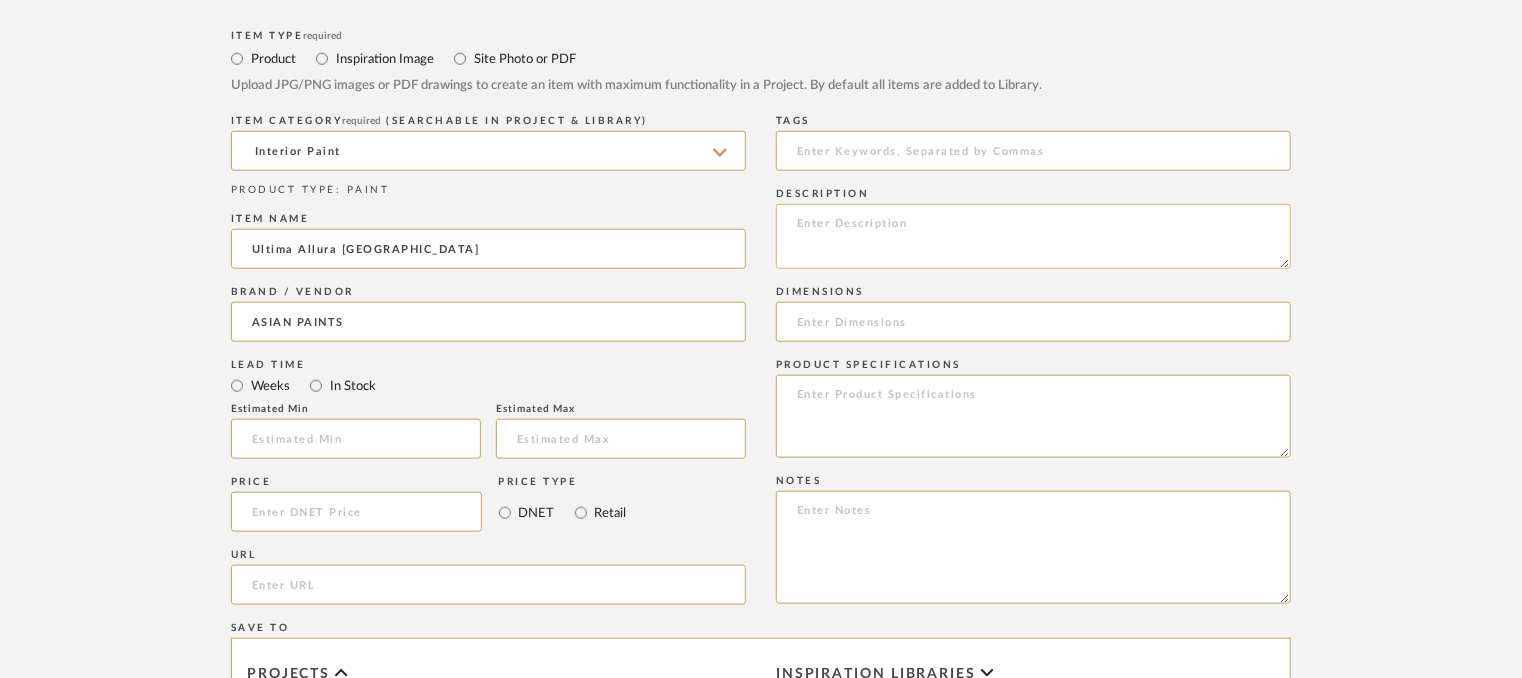 scroll, scrollTop: 800, scrollLeft: 0, axis: vertical 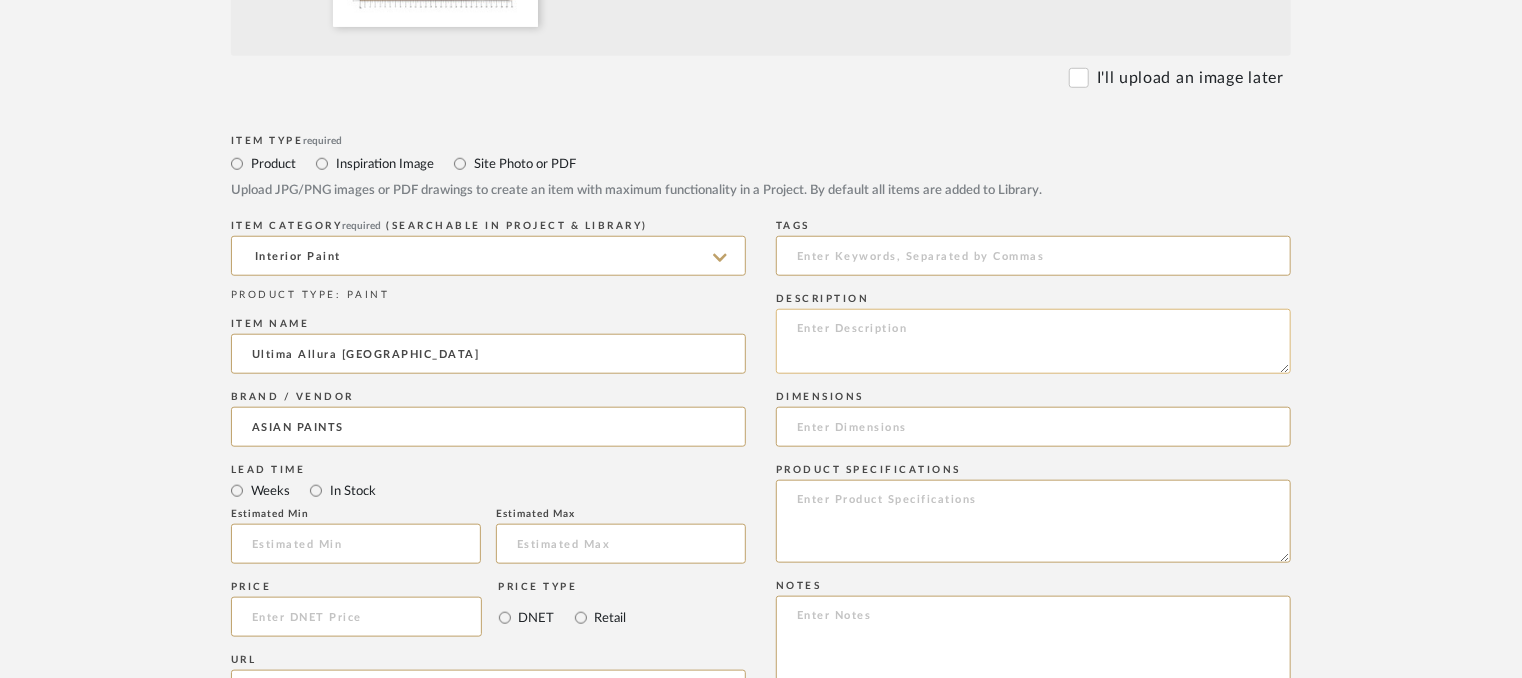 click 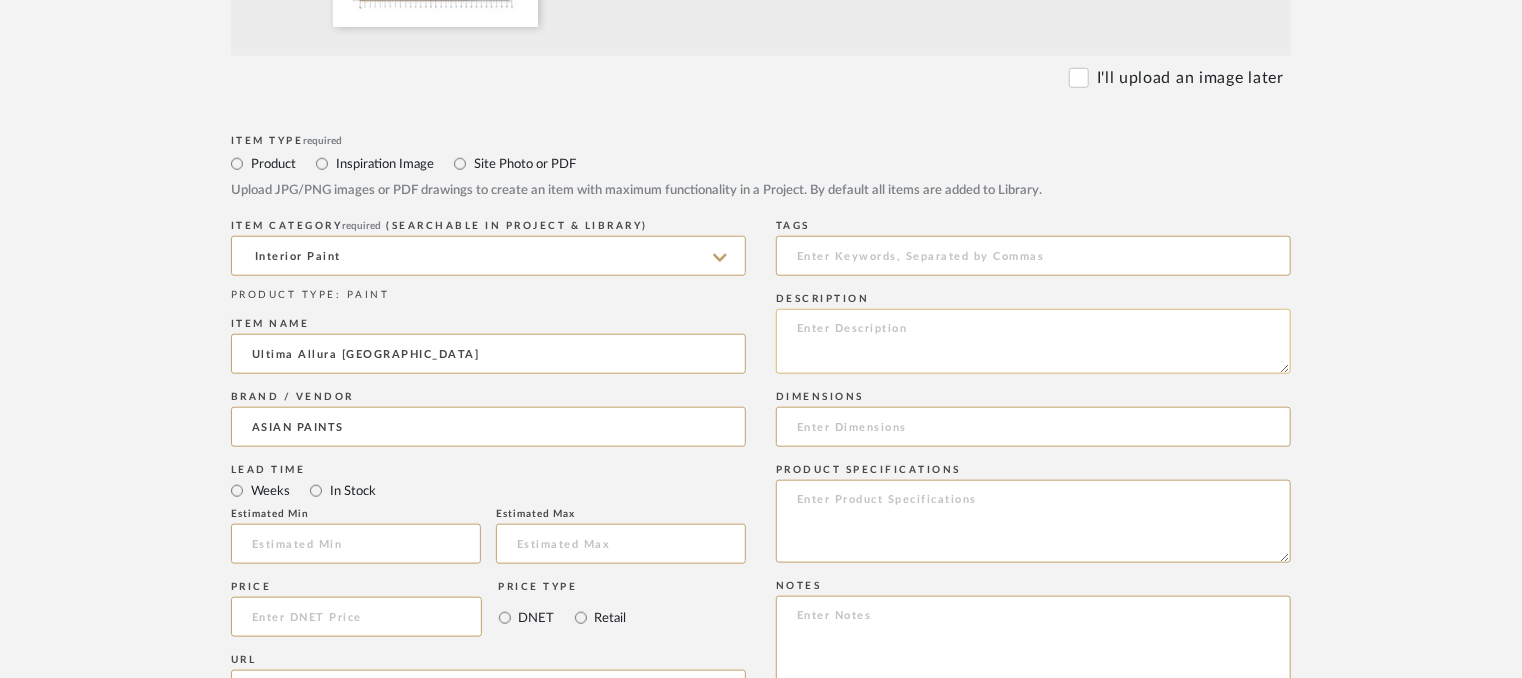 paste on "Ultima Allura [GEOGRAPHIC_DATA]" 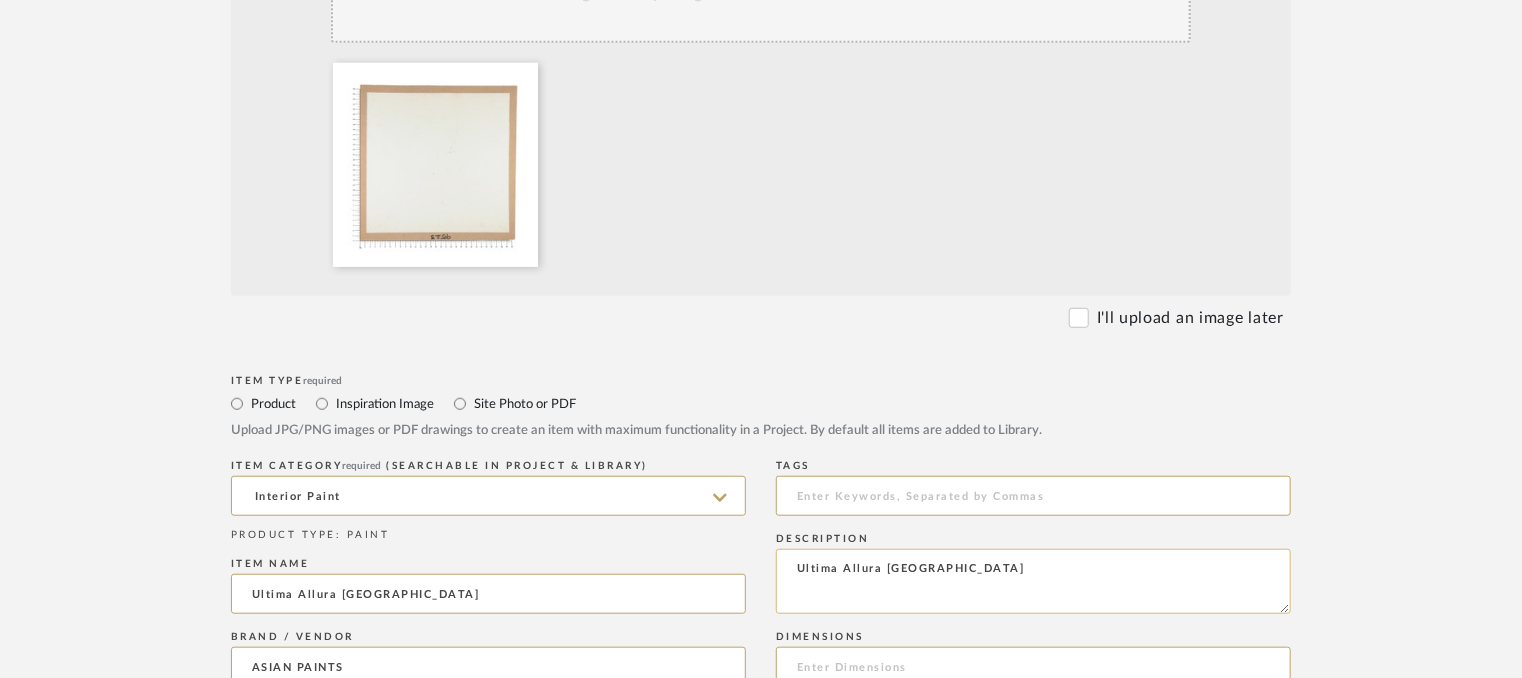 scroll, scrollTop: 800, scrollLeft: 0, axis: vertical 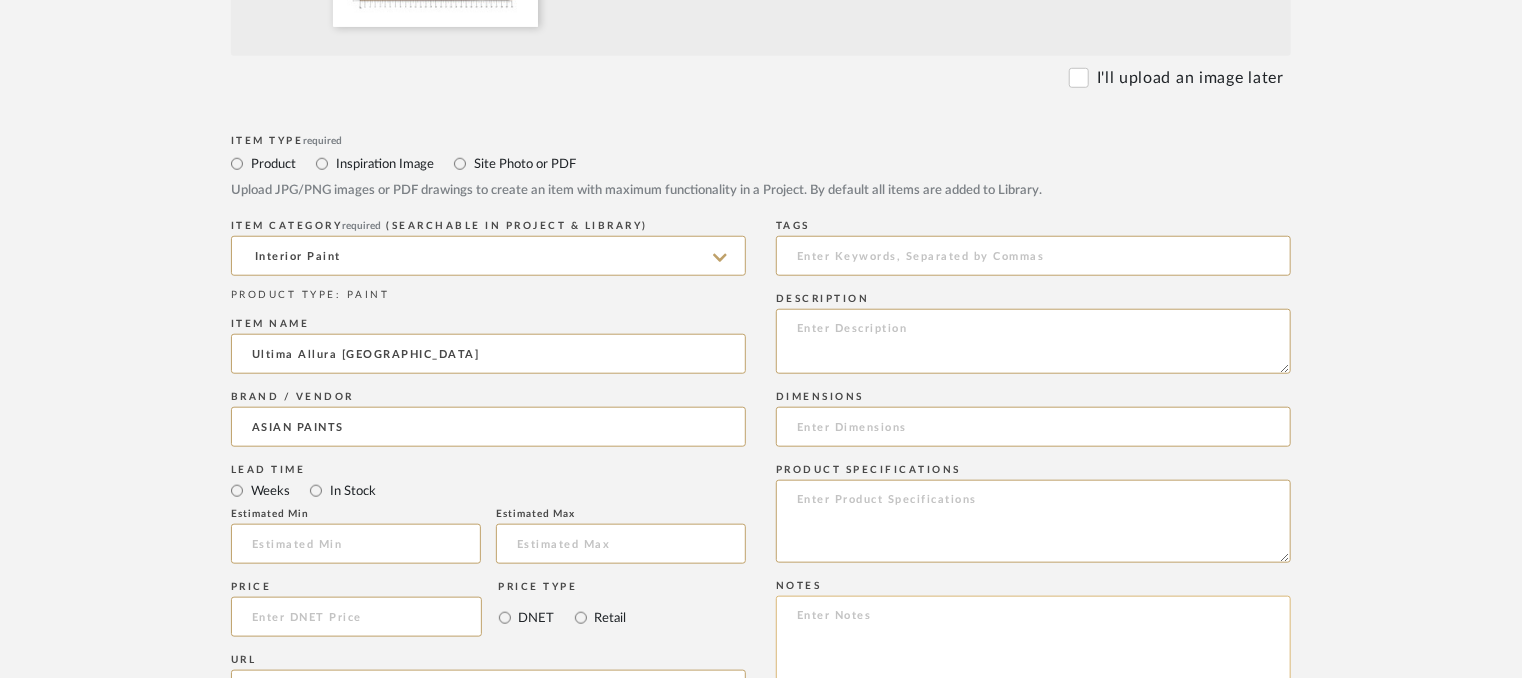 paste on "Type: EXTERIOR PAINT
Dimension(s): (as mentioned)
Material/Finishes: (as mentioned)
Installation requirements, if any: (as applicable)
Price: (as mentioned)
Lead time: (as mentioned)
Sample available: supplier stock
Sample Internal reference number:
as per the internal sample warehouse) Point of
contact:
Contact number:
Email address:
Address:
Additional contact information:" 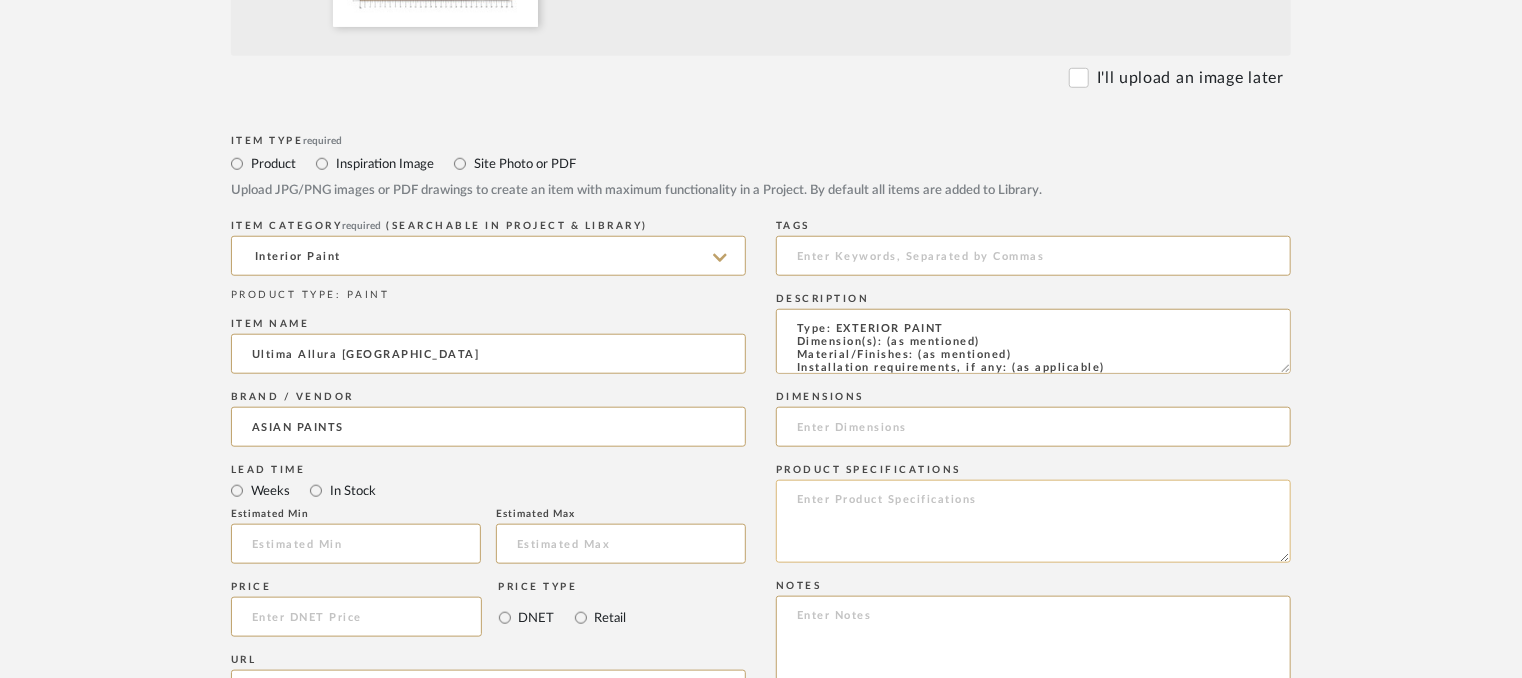scroll, scrollTop: 137, scrollLeft: 0, axis: vertical 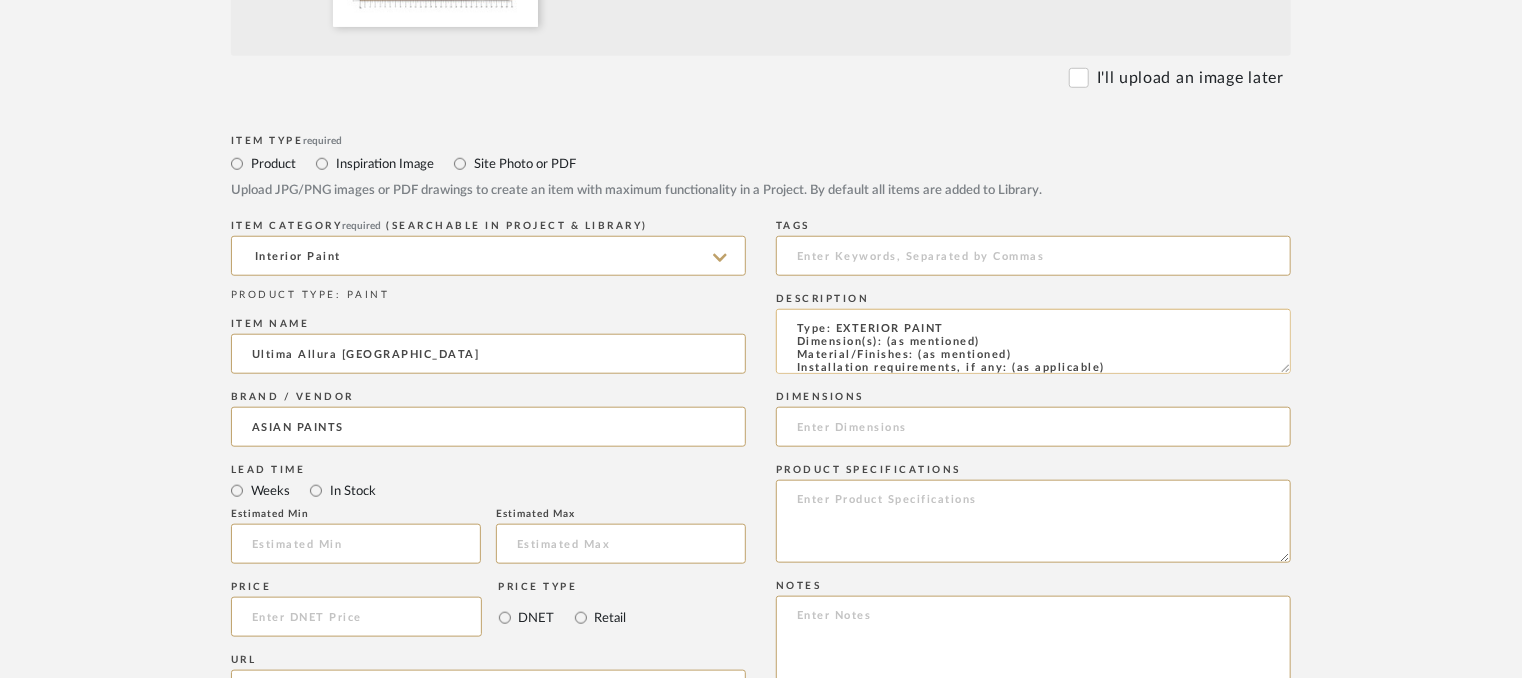 drag, startPoint x: 1029, startPoint y: 351, endPoint x: 917, endPoint y: 349, distance: 112.01785 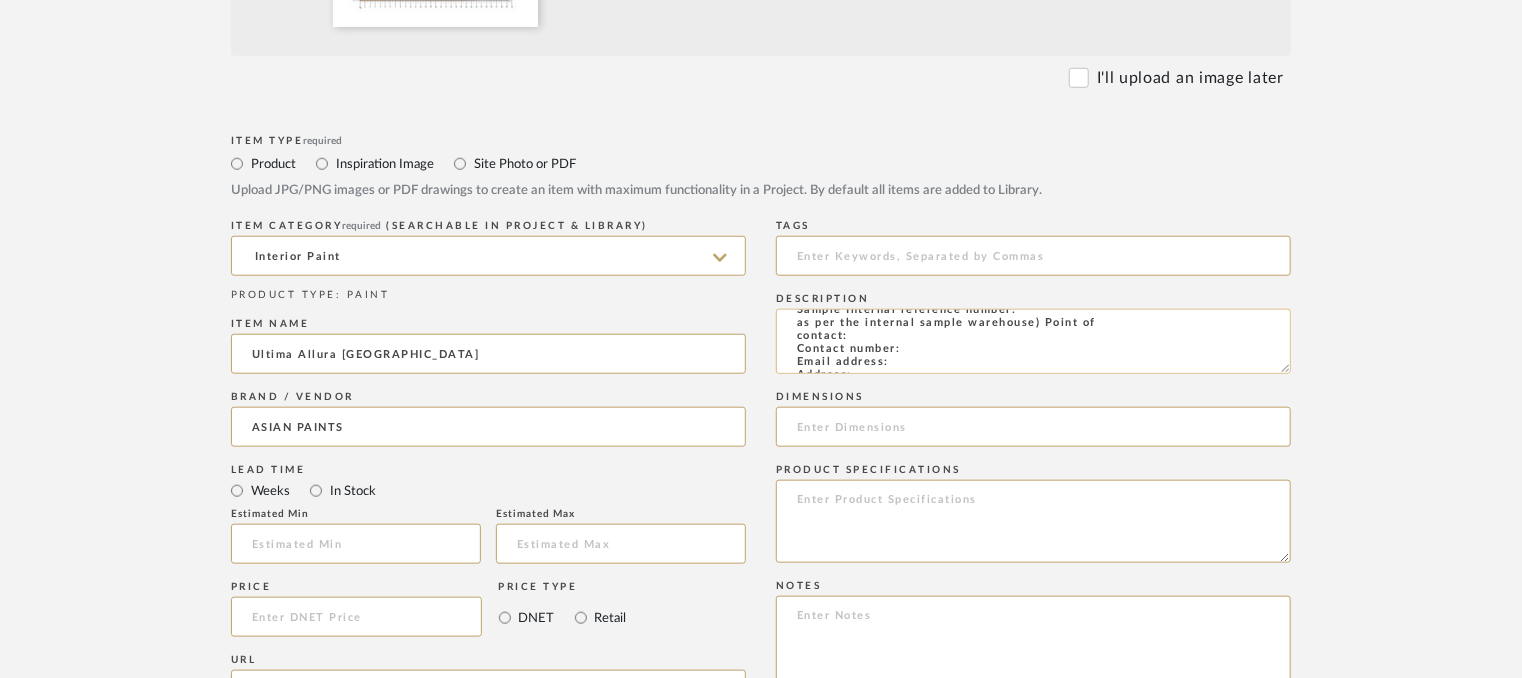 scroll, scrollTop: 144, scrollLeft: 0, axis: vertical 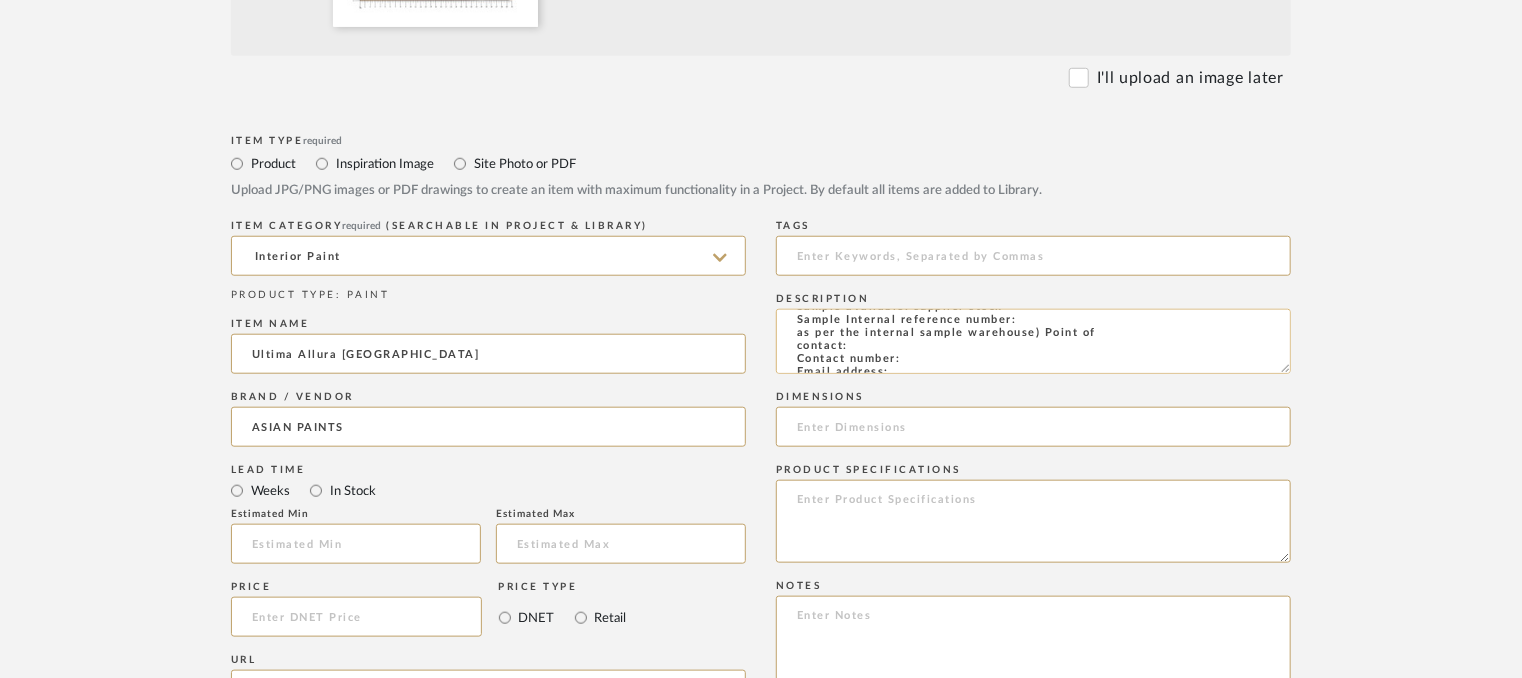 click on "Type: EXTERIOR PAINT
Dimension(s): (as mentioned)
Material/Finishes: 9523
Installation requirements, if any: (as applicable)
Price: (as mentioned)
Lead time: (as mentioned)
Sample available: supplier stock
Sample Internal reference number:
as per the internal sample warehouse) Point of
contact:
Contact number:
Email address:
Address:
Additional contact information:" 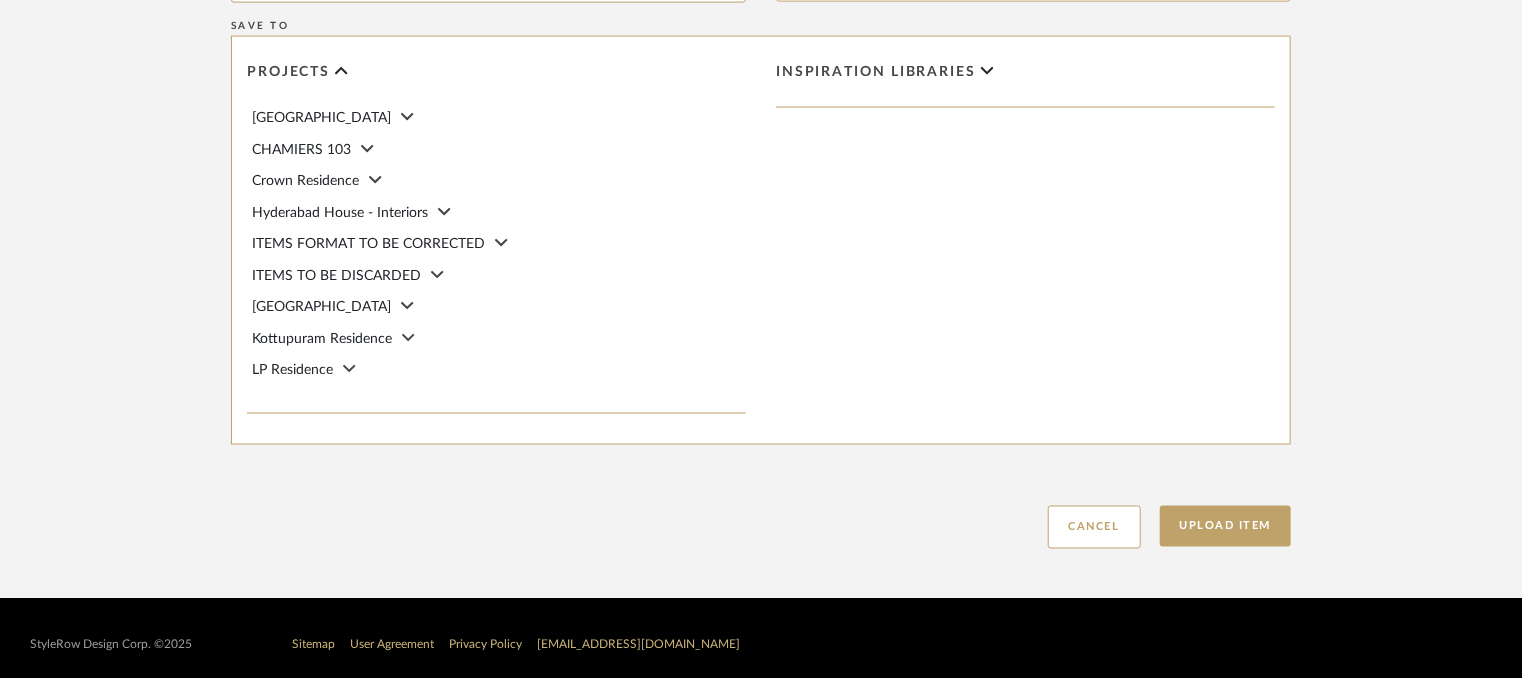 scroll, scrollTop: 1520, scrollLeft: 0, axis: vertical 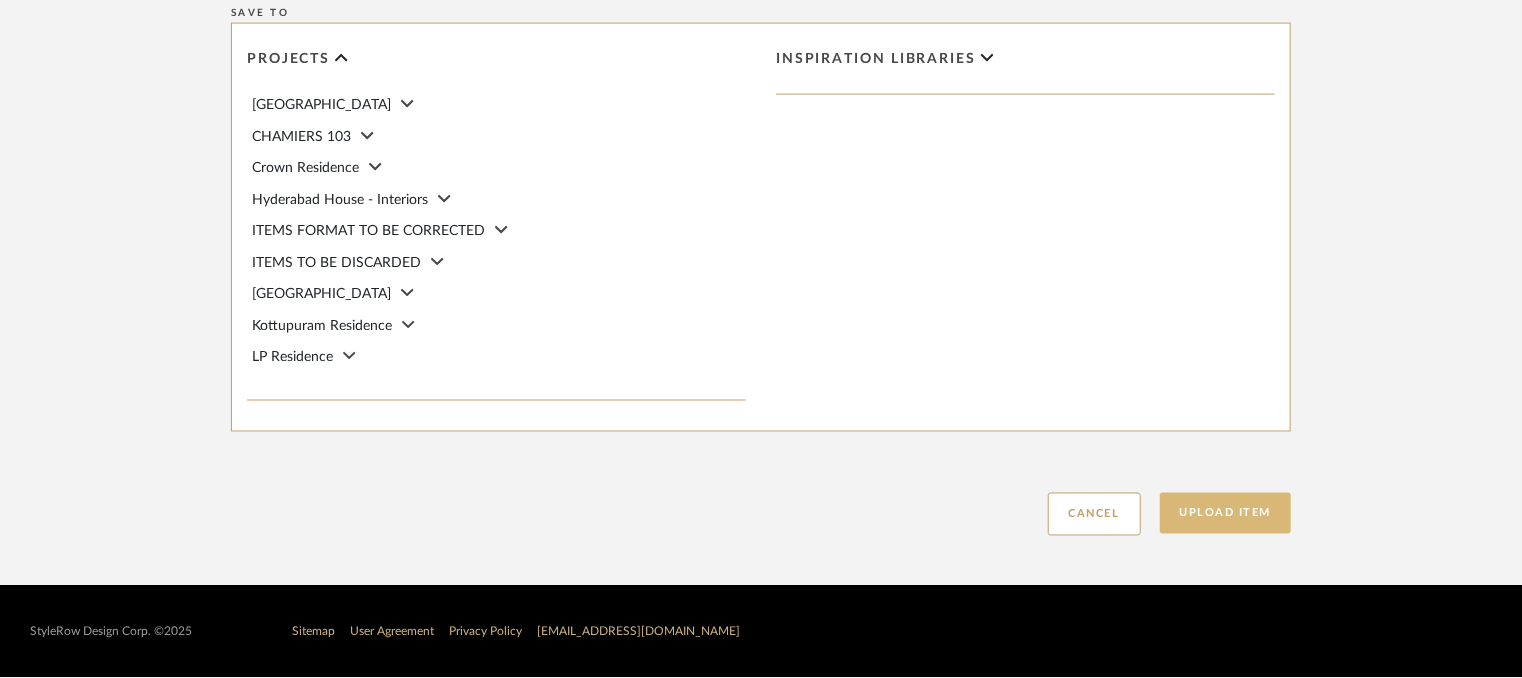 type on "Type: EXTERIOR PAINT
Dimension(s): (as mentioned)
Material/Finishes: 9523
Installation requirements, if any: (as applicable)
Price: (as mentioned)
Lead time: (as mentioned)
Sample available: supplier stock
Sample Internal reference number: PN-EX-004-9523
as per the internal sample warehouse) Point of
contact:
Contact number:
Email address:
Address:
Additional contact information:" 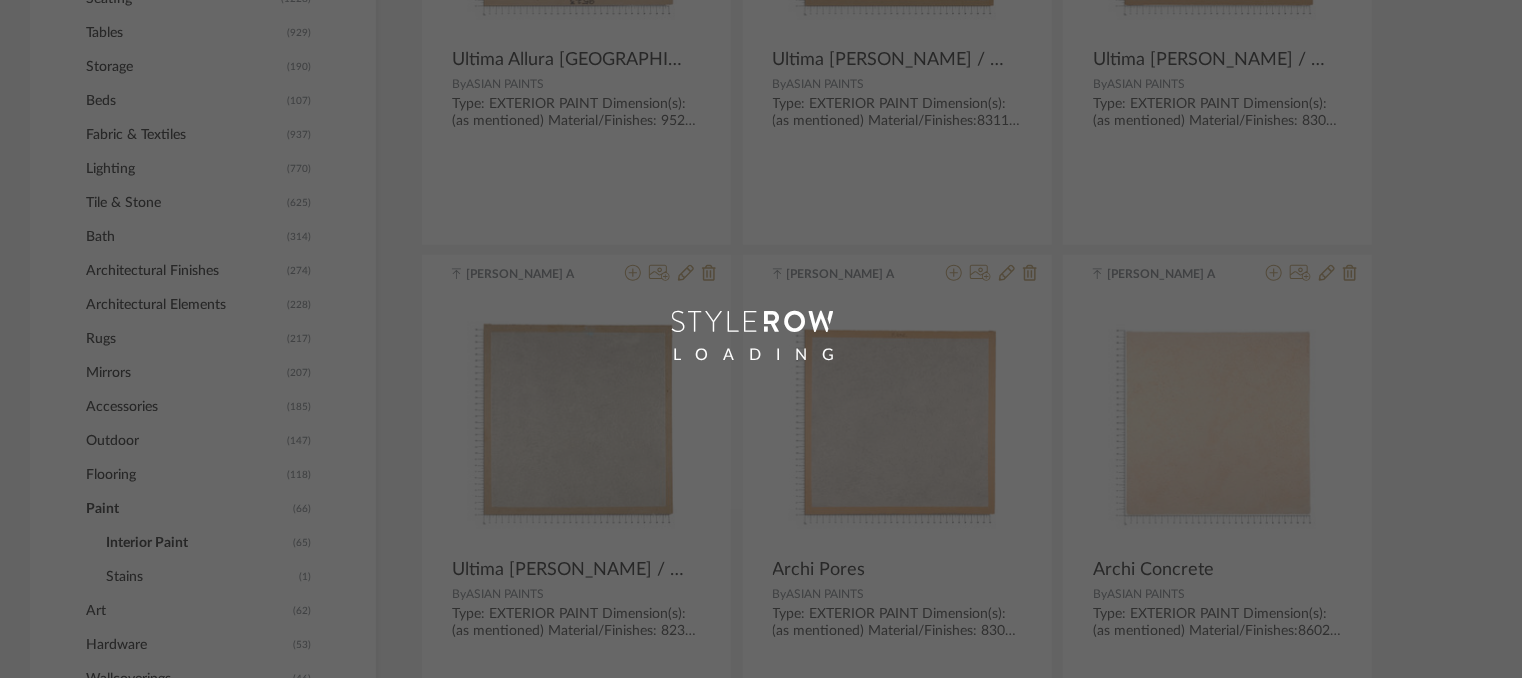 scroll, scrollTop: 0, scrollLeft: 0, axis: both 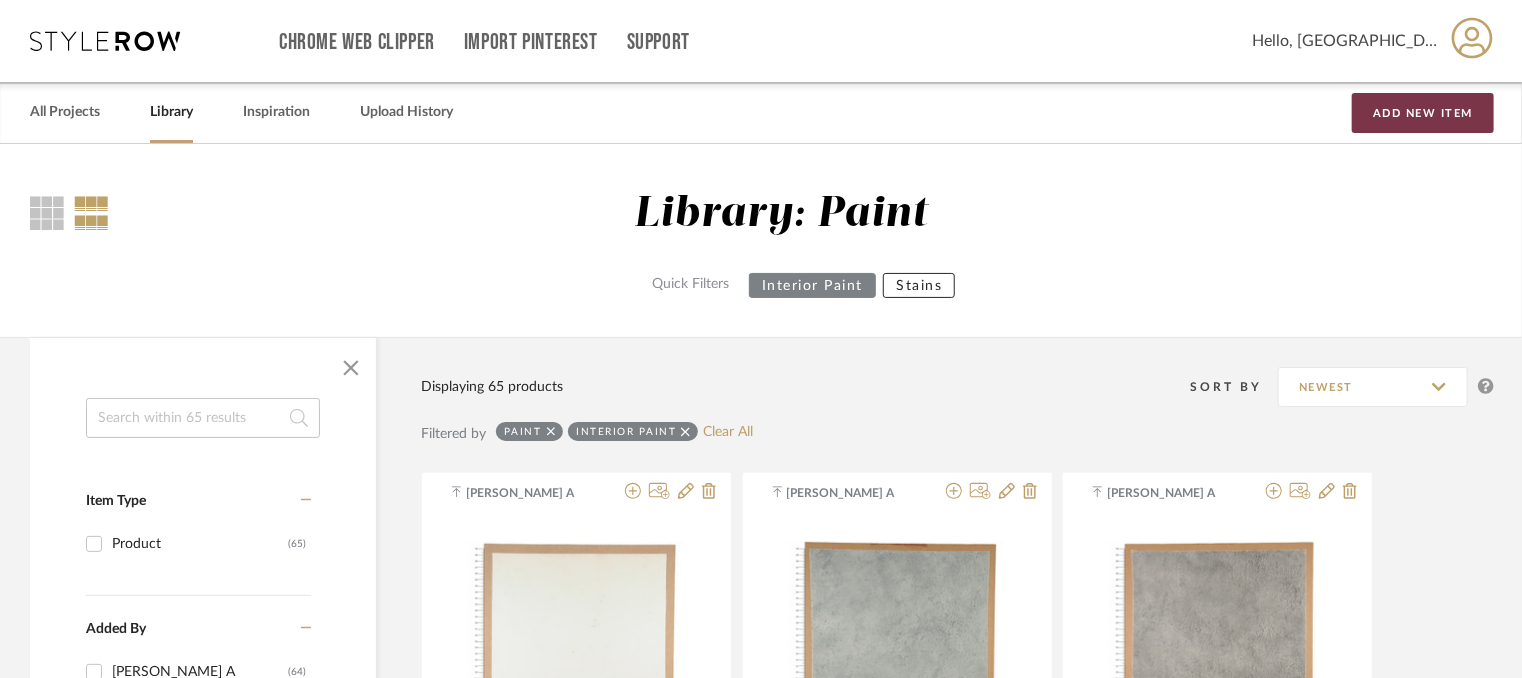 click on "Add New Item" at bounding box center [1423, 113] 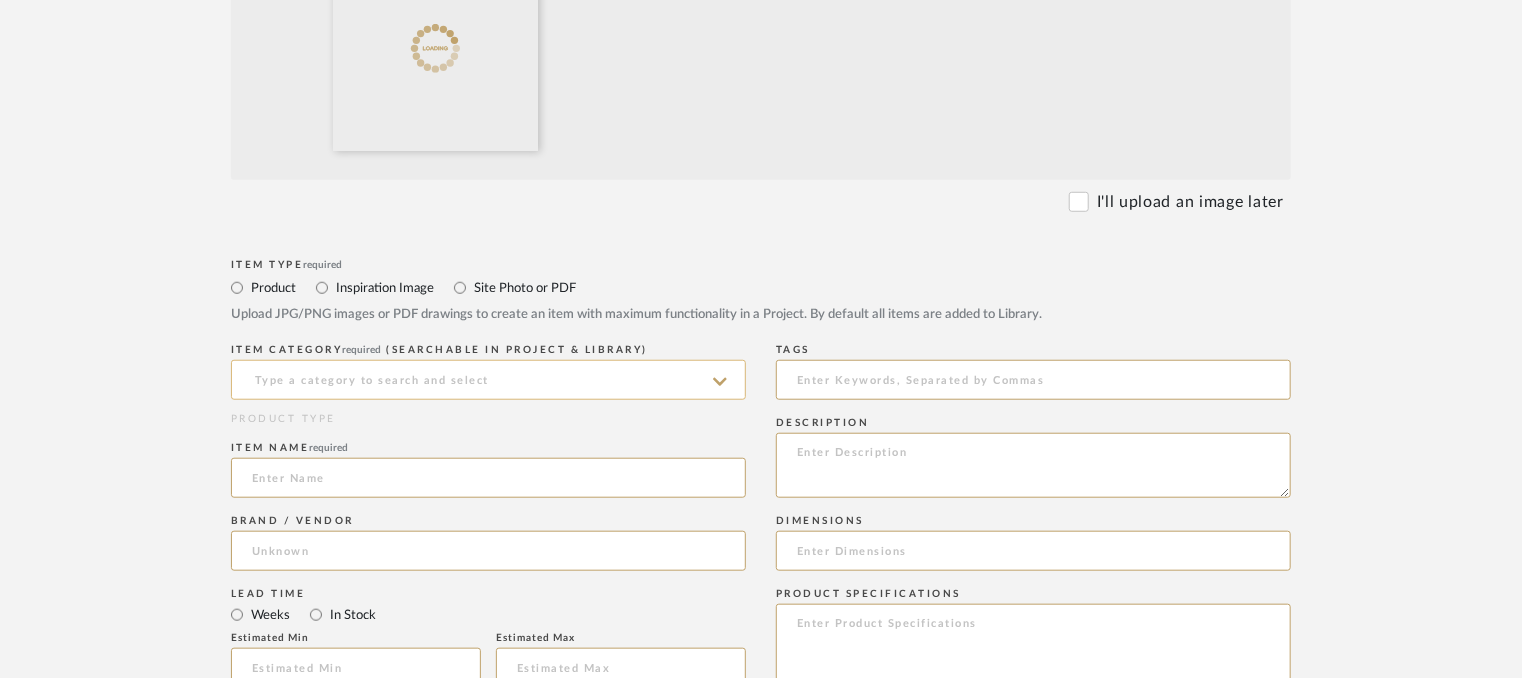 scroll, scrollTop: 700, scrollLeft: 0, axis: vertical 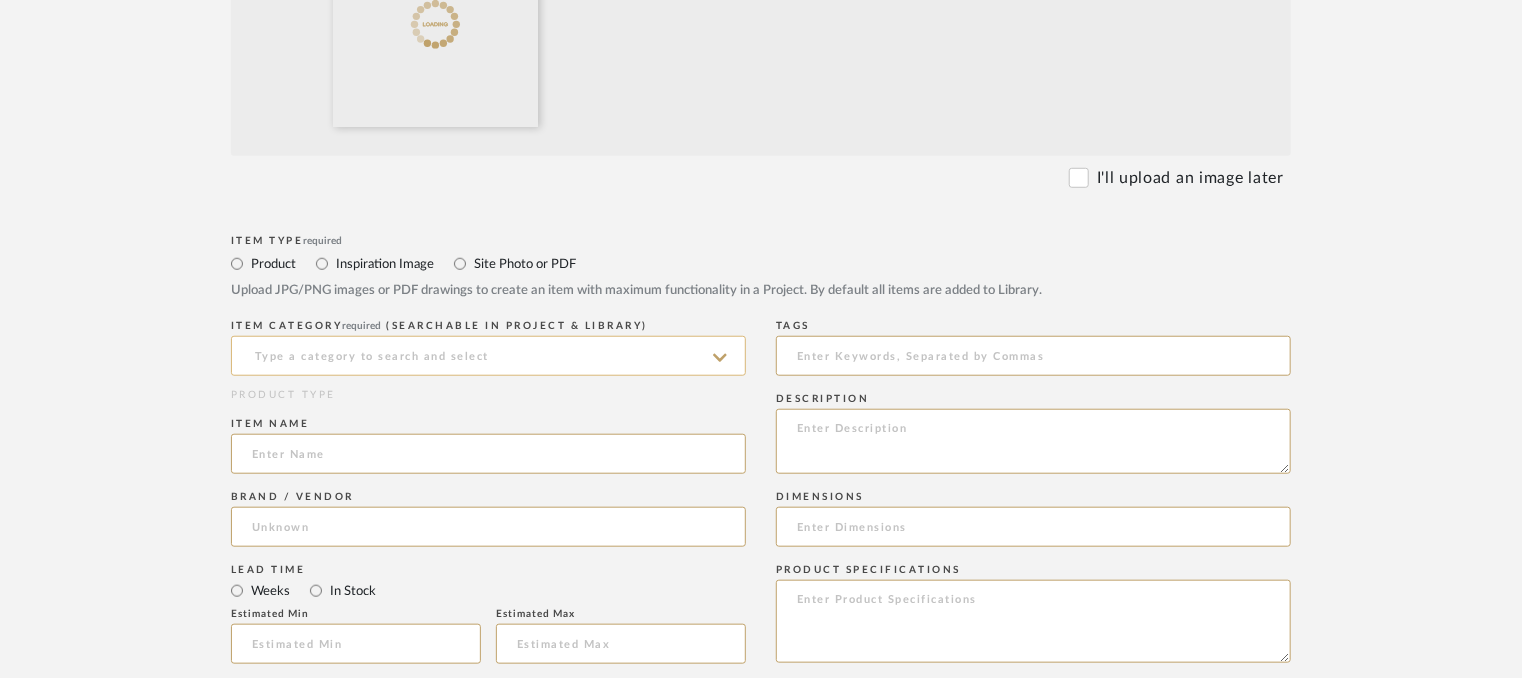 click 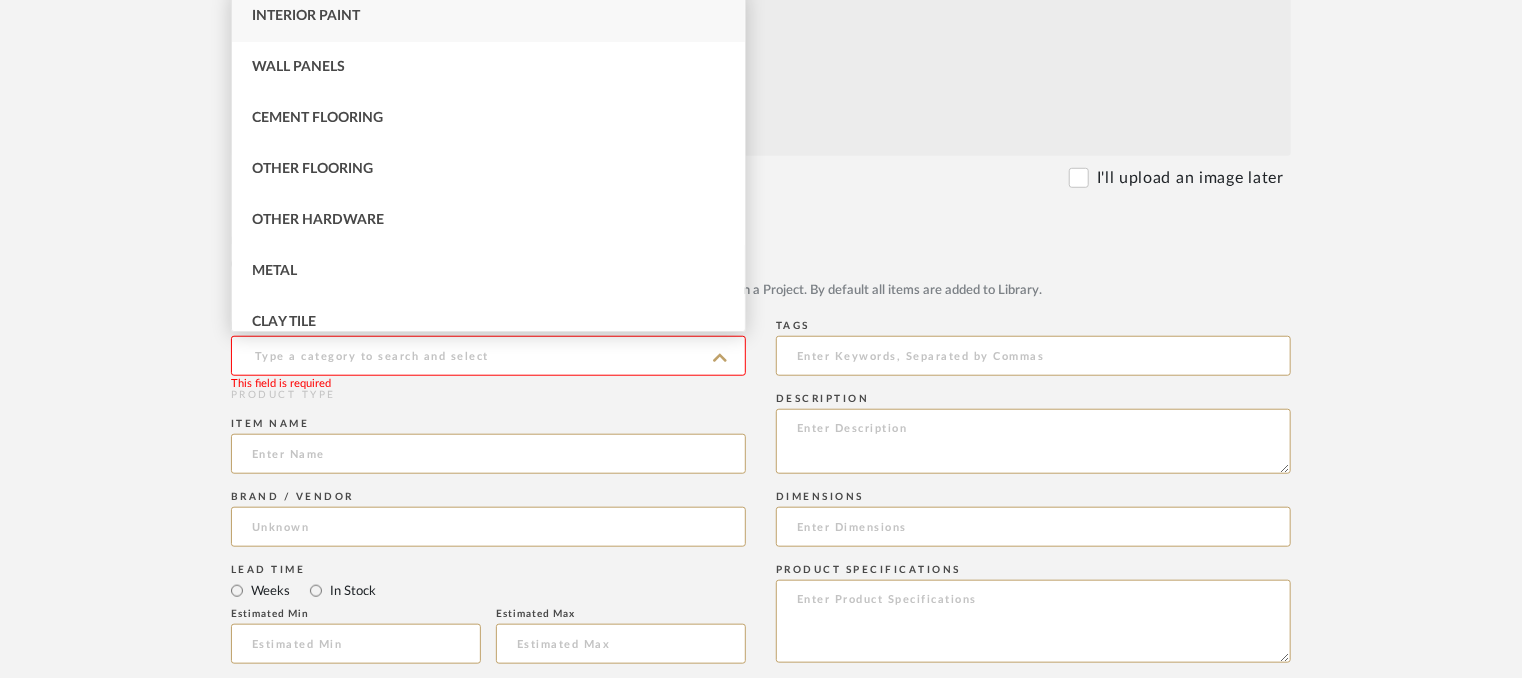 click on "Interior Paint" at bounding box center [488, 16] 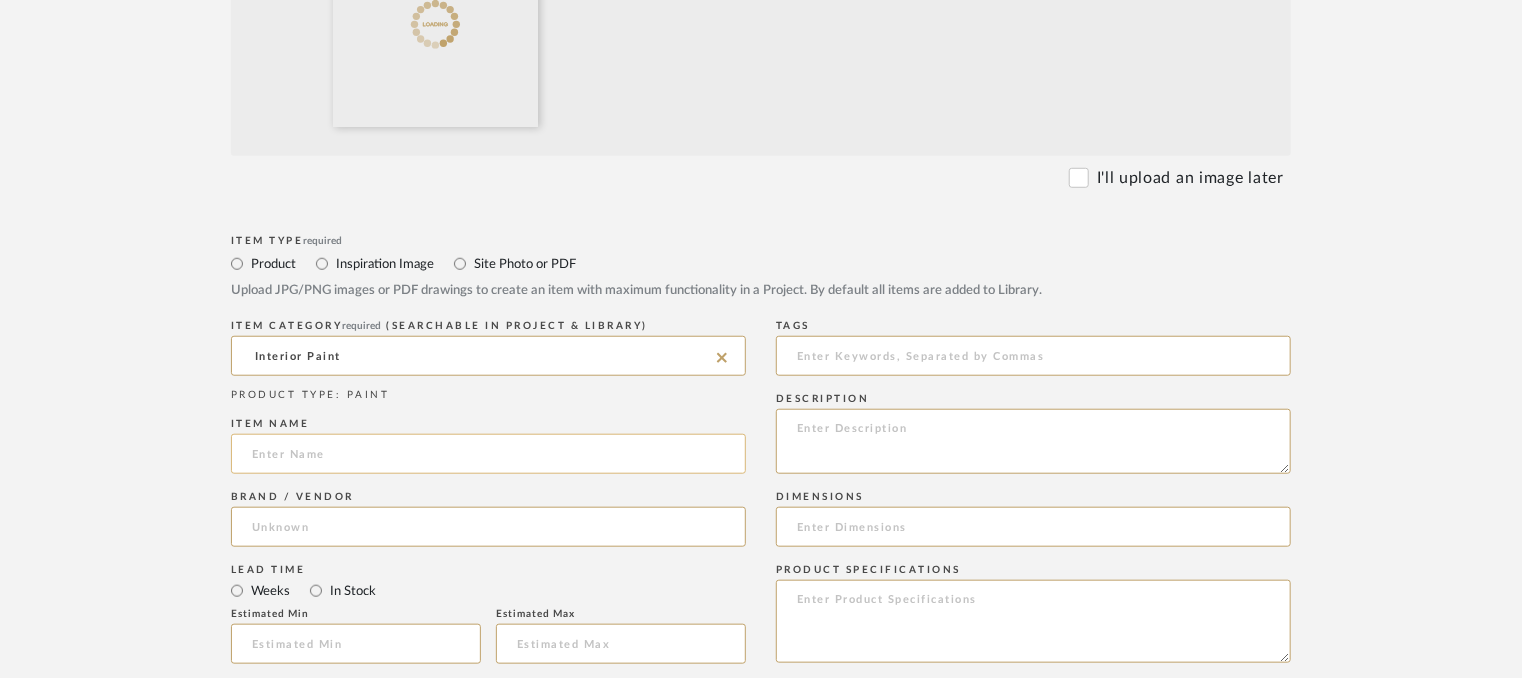 click 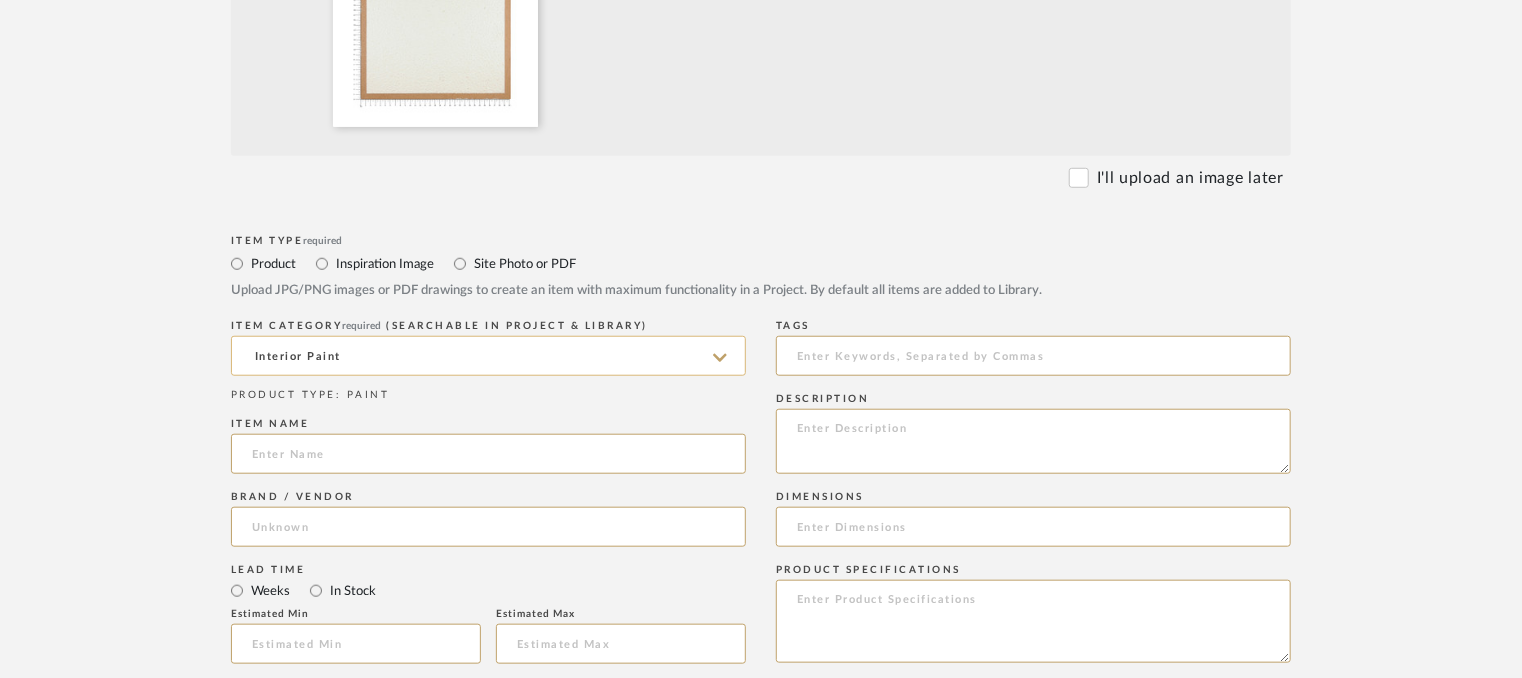 paste on "Honeycomb fine texture" 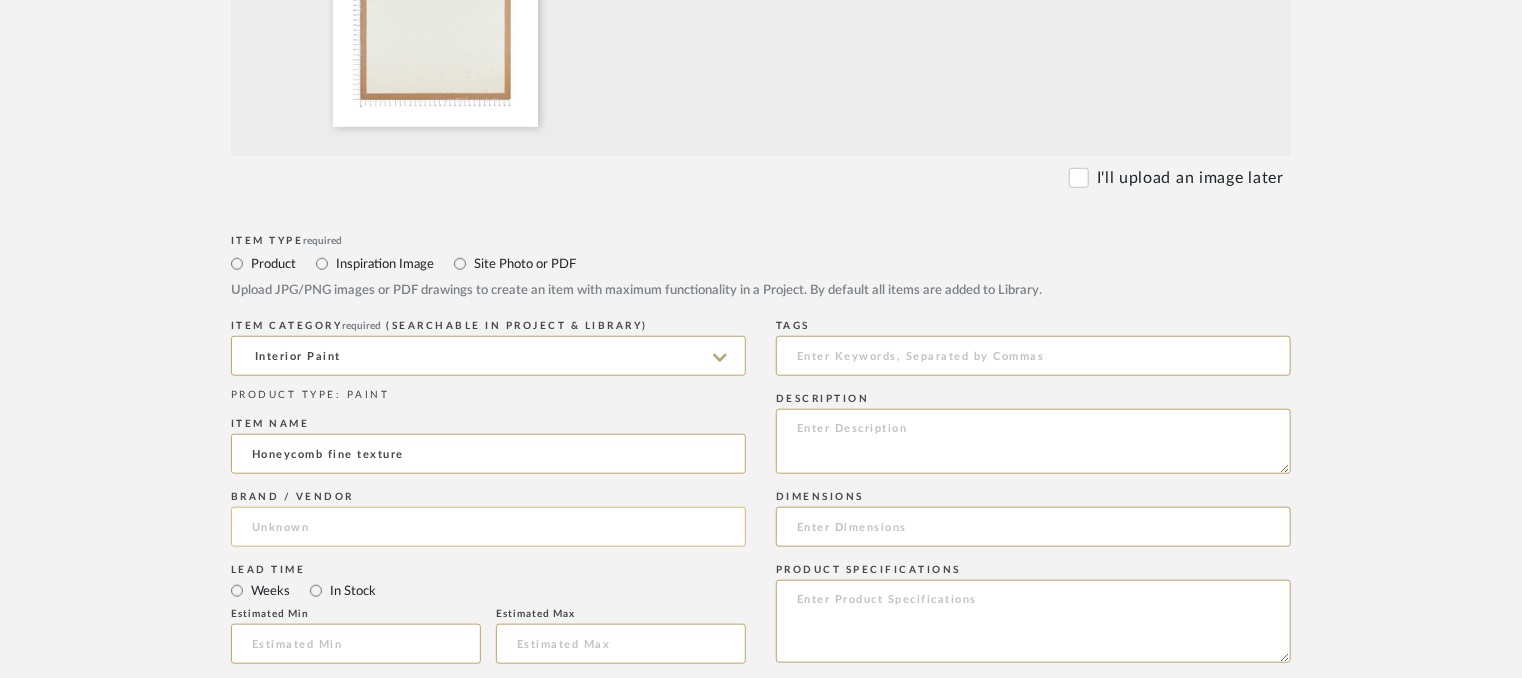 type on "Honeycomb fine texture" 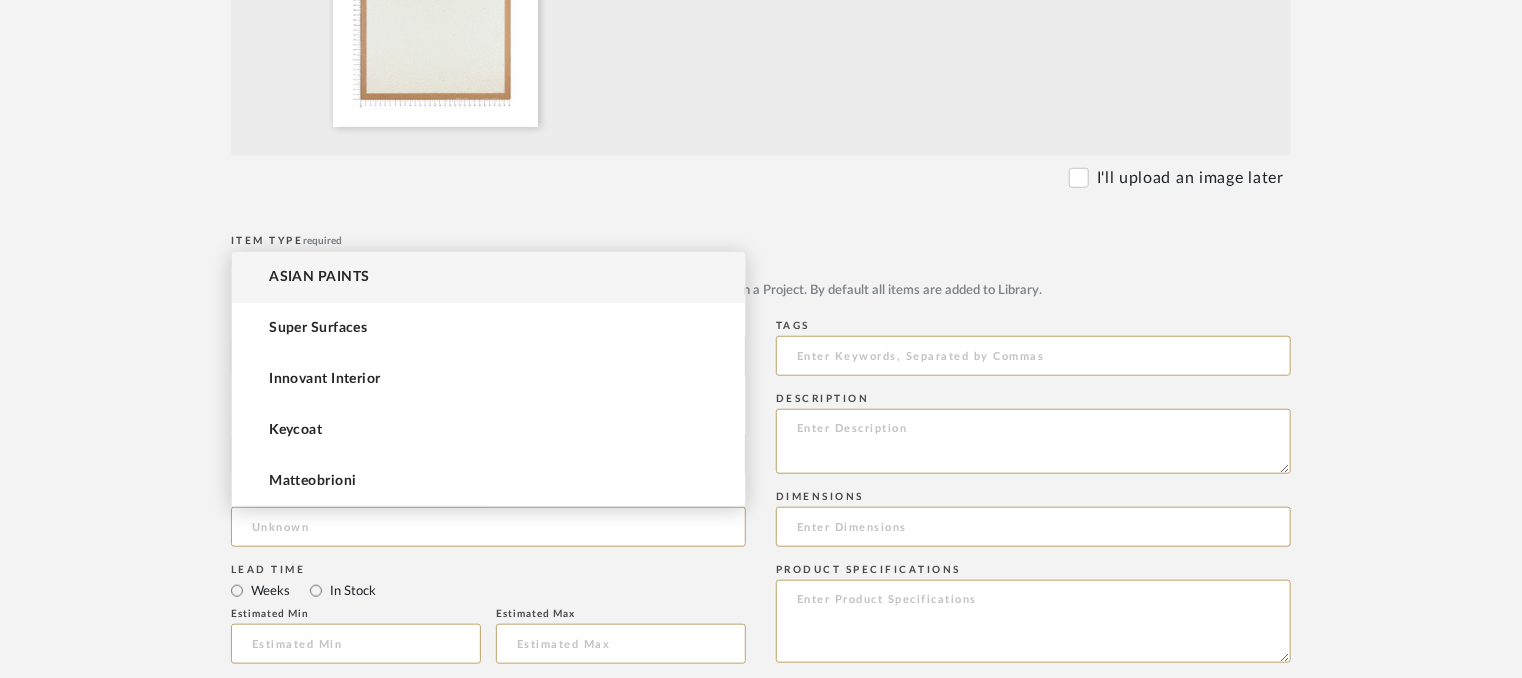 drag, startPoint x: 420, startPoint y: 266, endPoint x: 524, endPoint y: 307, distance: 111.78998 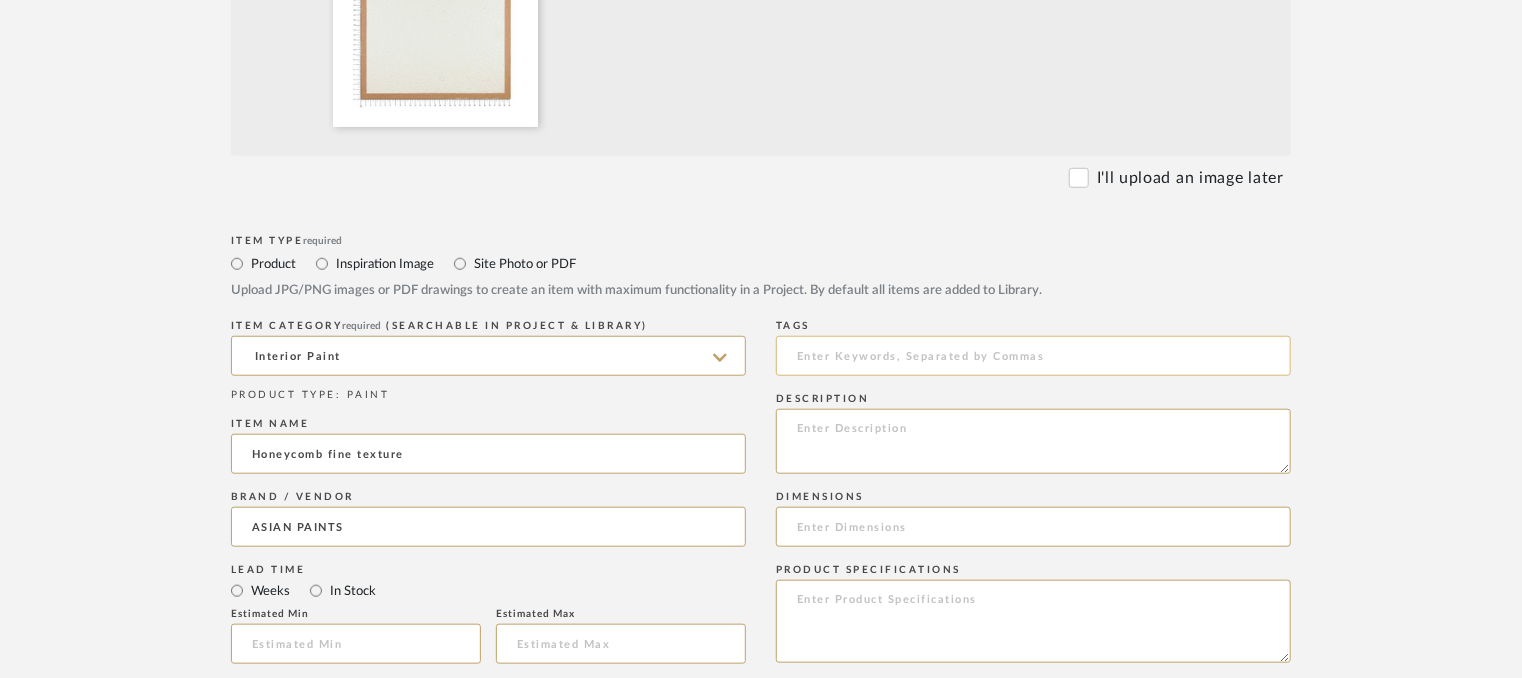 click 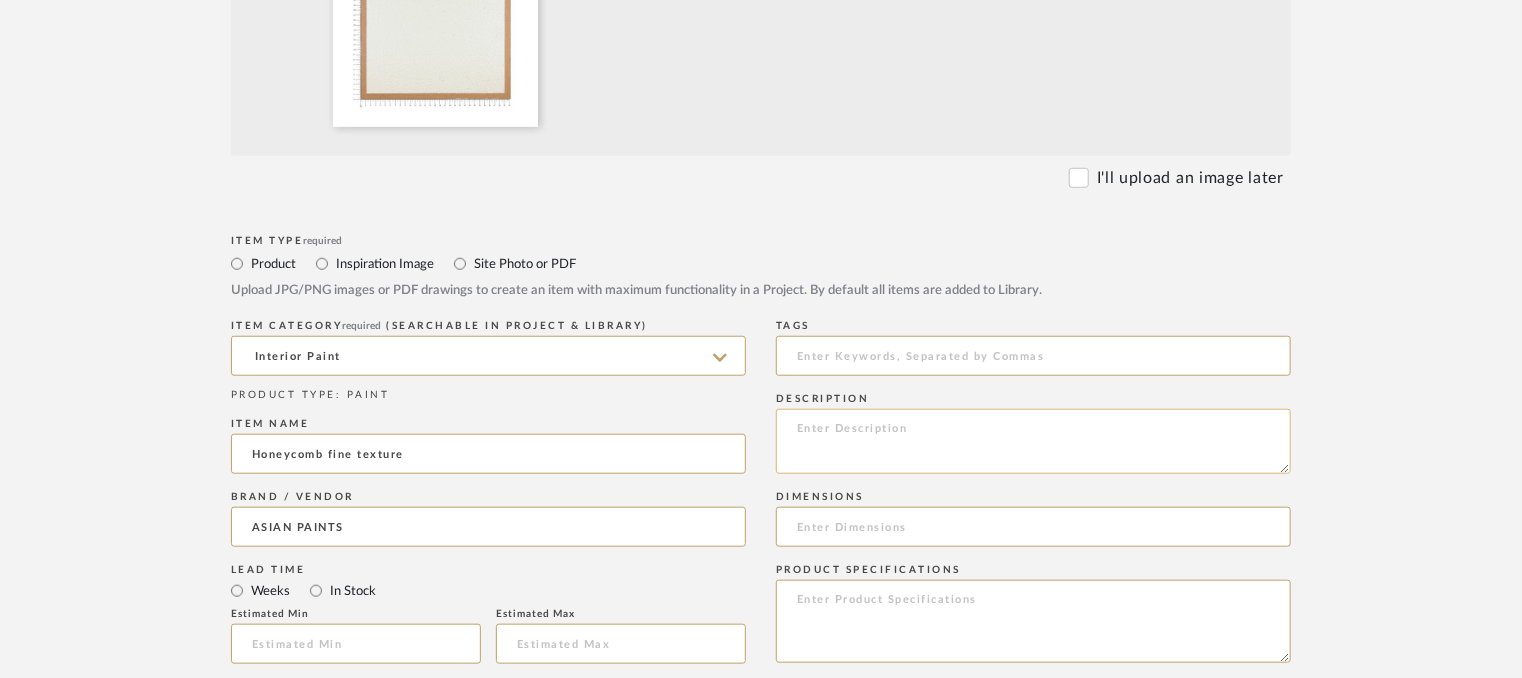 click 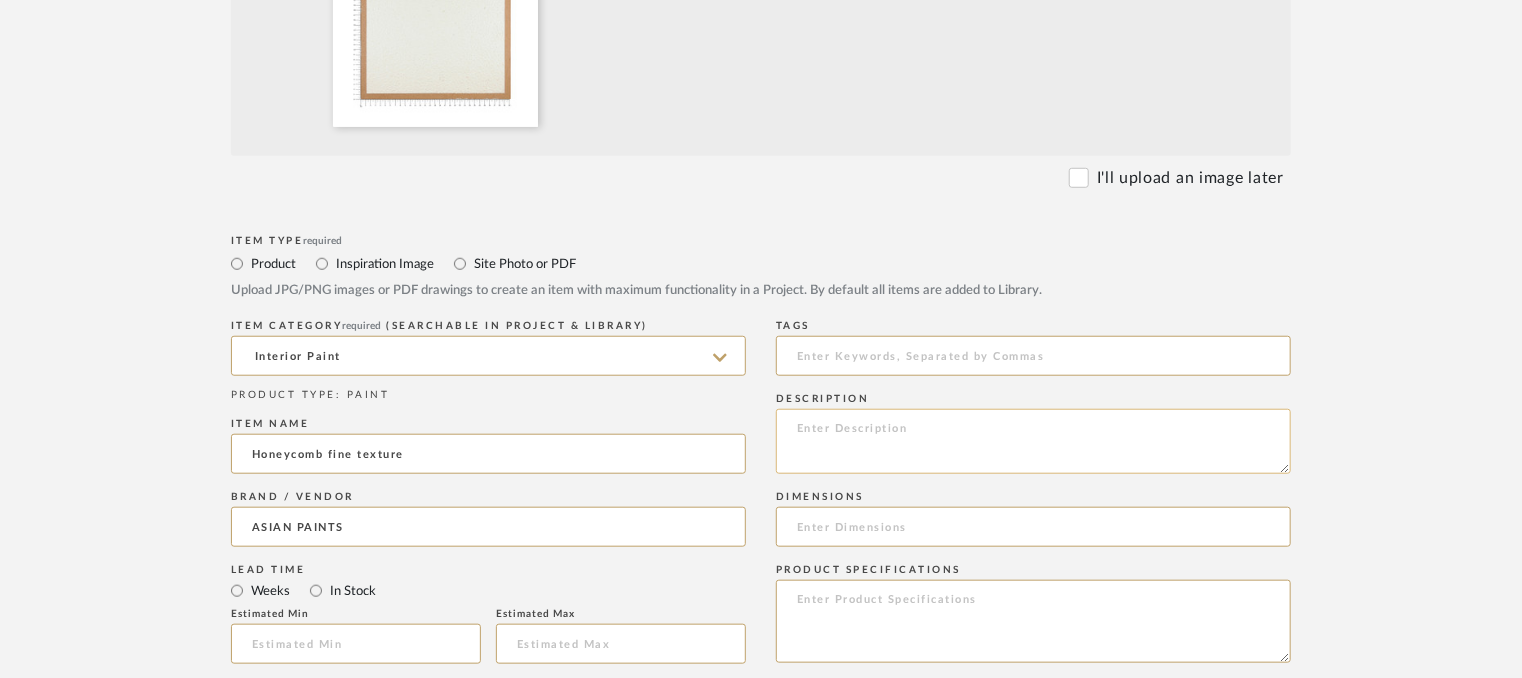 paste on "Type: EXTERIOR PAINT
Dimension(s): (as mentioned)
Material/Finishes: (as mentioned)
Installation requirements, if any: (as applicable)
Price: (as mentioned)
Lead time: (as mentioned)
Sample available: supplier stock
Sample Internal reference number:
as per the internal sample warehouse) Point of
contact:
Contact number:
Email address:
Address:
Additional contact information:" 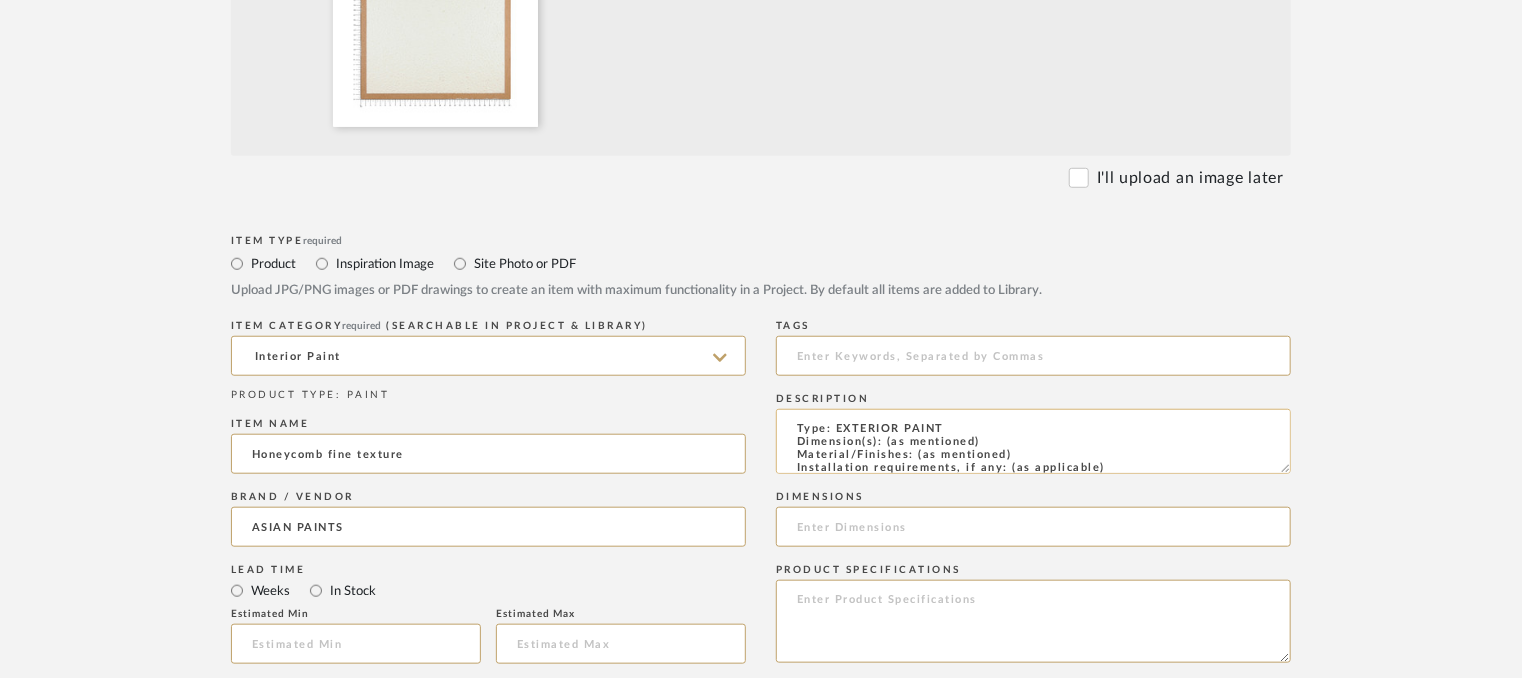 scroll, scrollTop: 137, scrollLeft: 0, axis: vertical 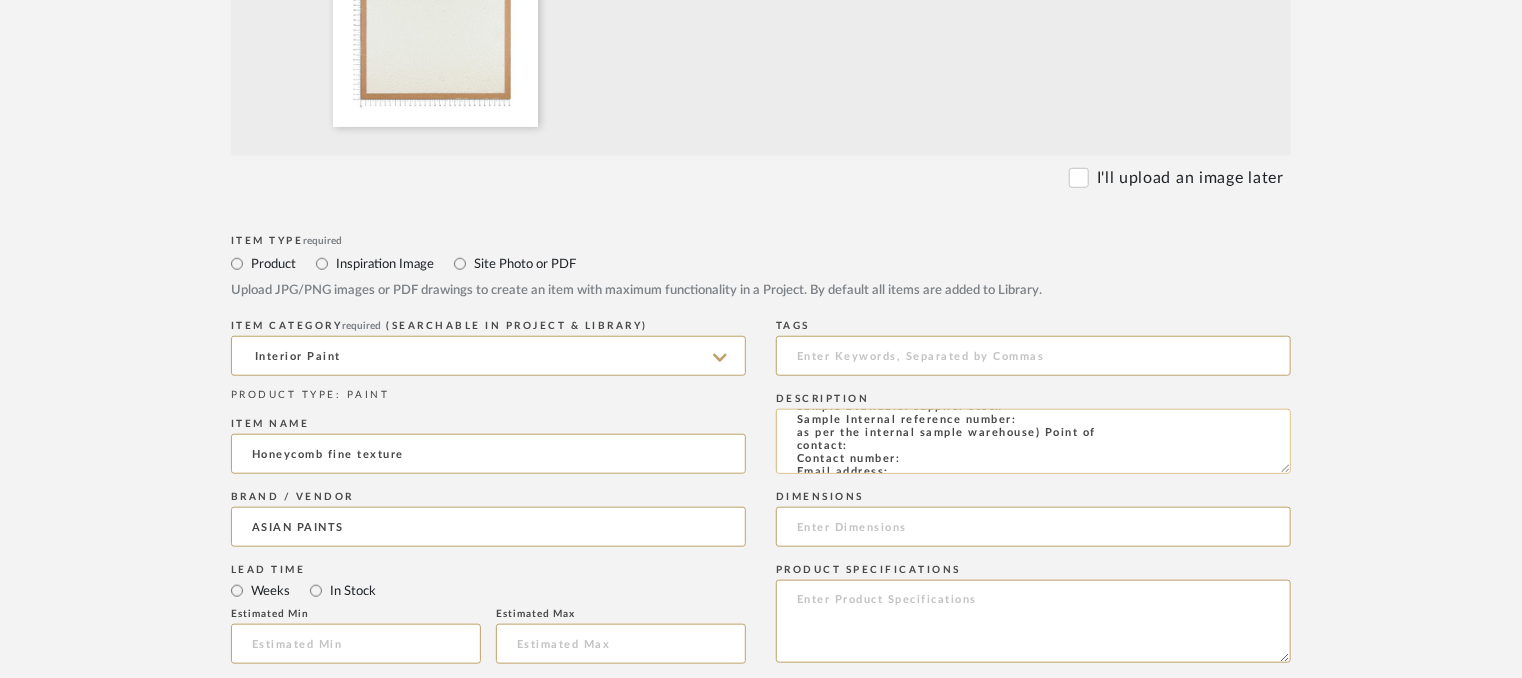 click on "Type: EXTERIOR PAINT
Dimension(s): (as mentioned)
Material/Finishes: (as mentioned)
Installation requirements, if any: (as applicable)
Price: (as mentioned)
Lead time: (as mentioned)
Sample available: supplier stock
Sample Internal reference number:
as per the internal sample warehouse) Point of
contact:
Contact number:
Email address:
Address:
Additional contact information:" 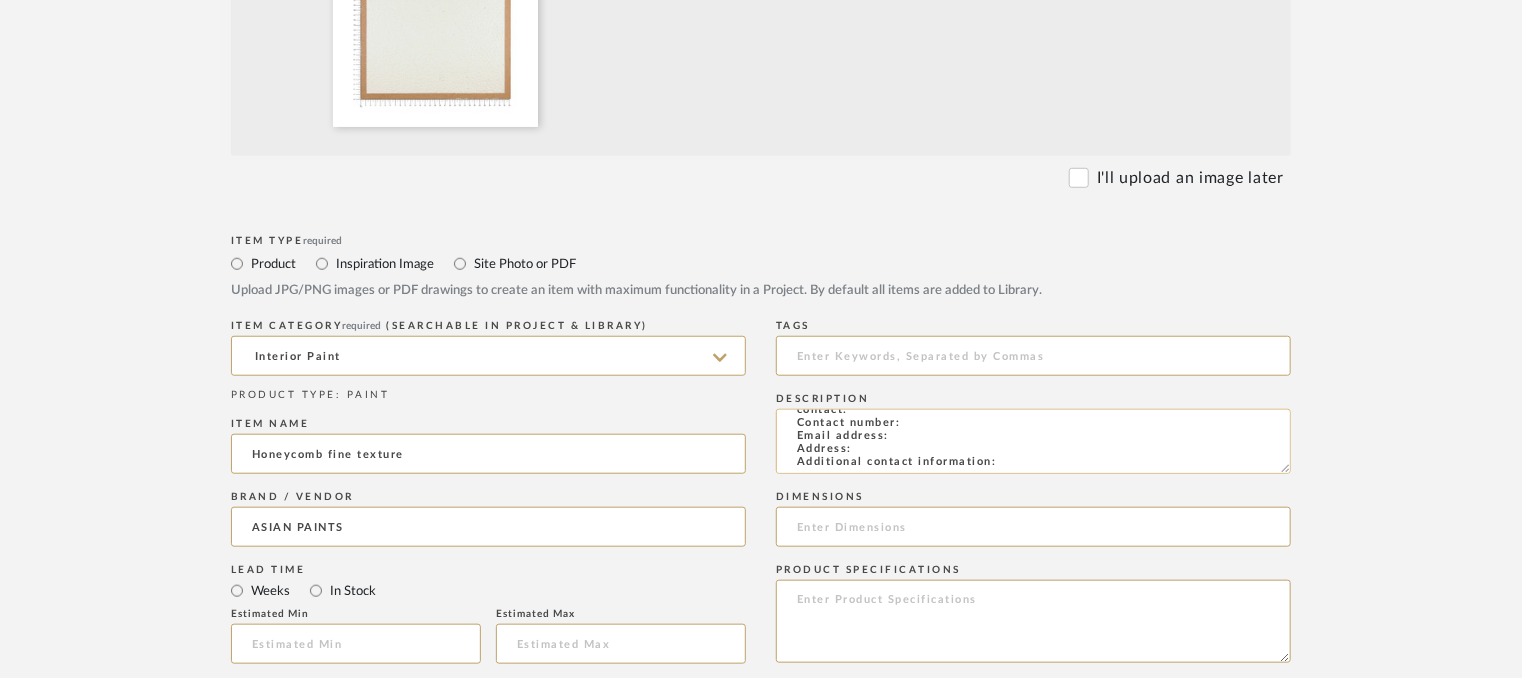 scroll, scrollTop: 144, scrollLeft: 0, axis: vertical 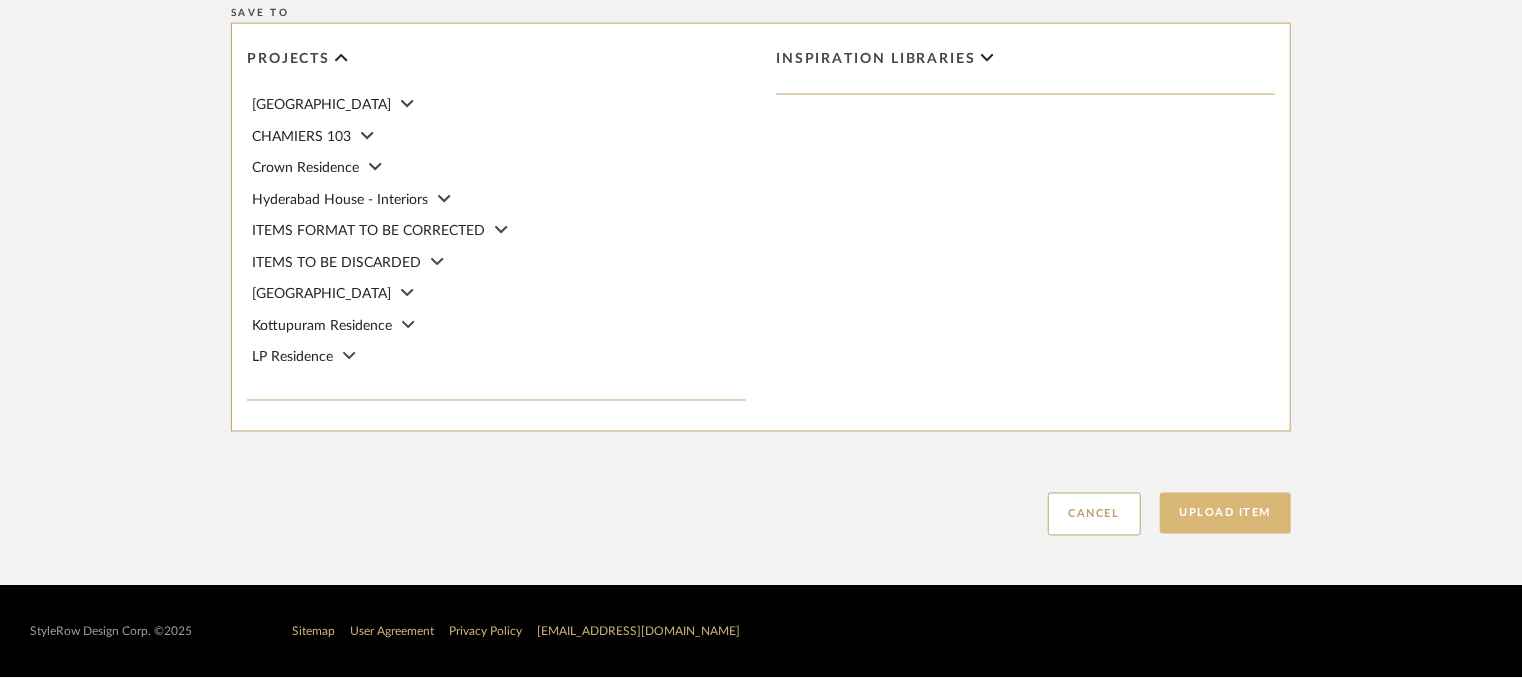 type on "Type: EXTERIOR PAINT
Dimension(s): (as mentioned)
Material/Finishes: (as mentioned)
Installation requirements, if any: (as applicable)
Price: (as mentioned)
Lead time: (as mentioned)
Sample available: supplier stock
Sample Internal reference number: PN-EX-006-XXXX
as per the internal sample warehouse) Point of
contact:
Contact number:
Email address:
Address:
Additional contact information:" 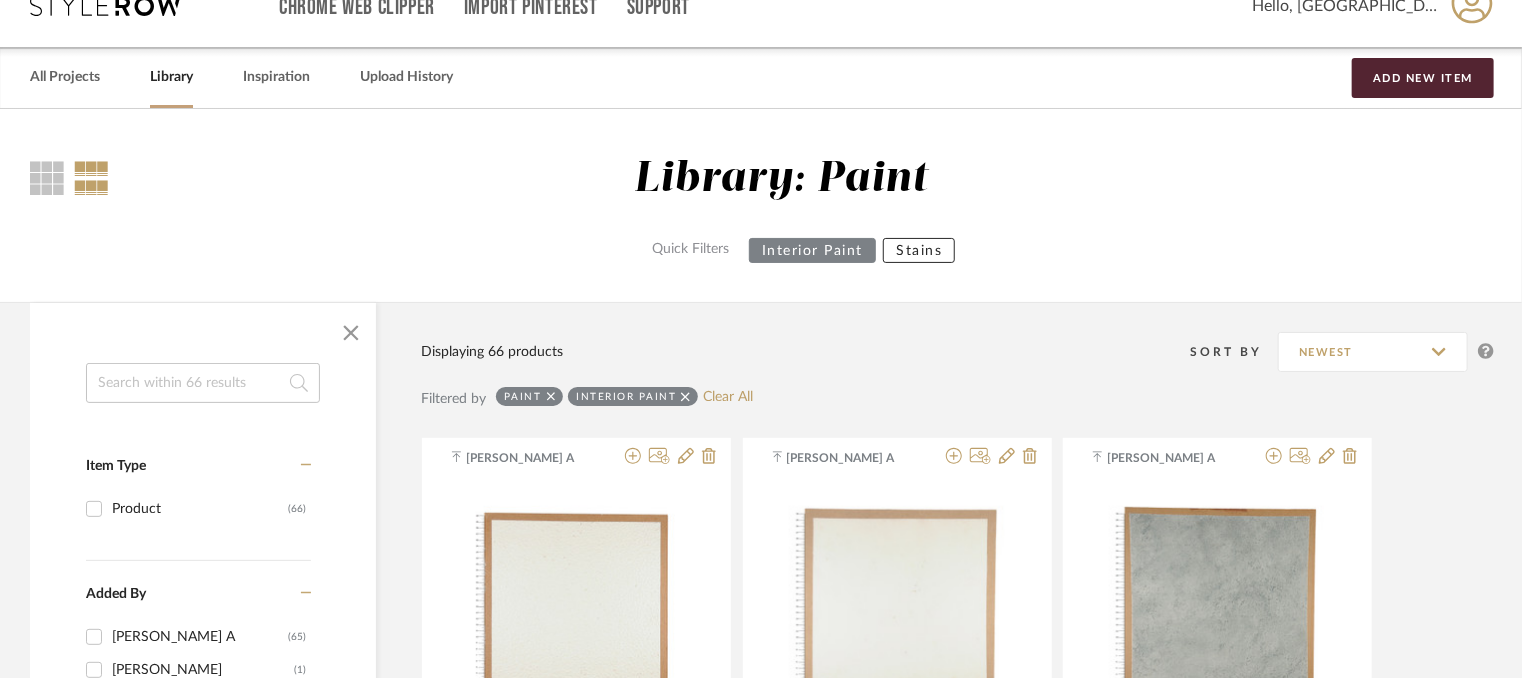 scroll, scrollTop: 0, scrollLeft: 0, axis: both 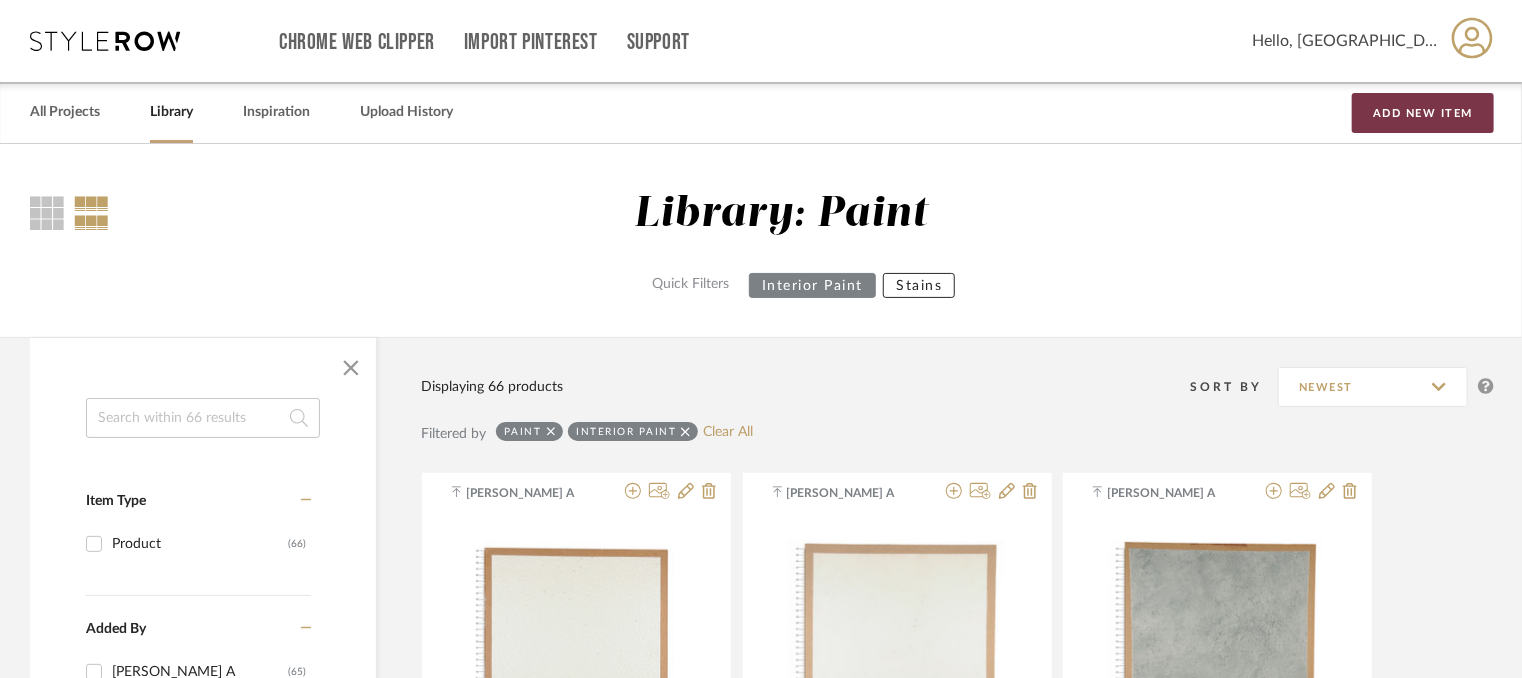 drag, startPoint x: 1398, startPoint y: 92, endPoint x: 1406, endPoint y: 99, distance: 10.630146 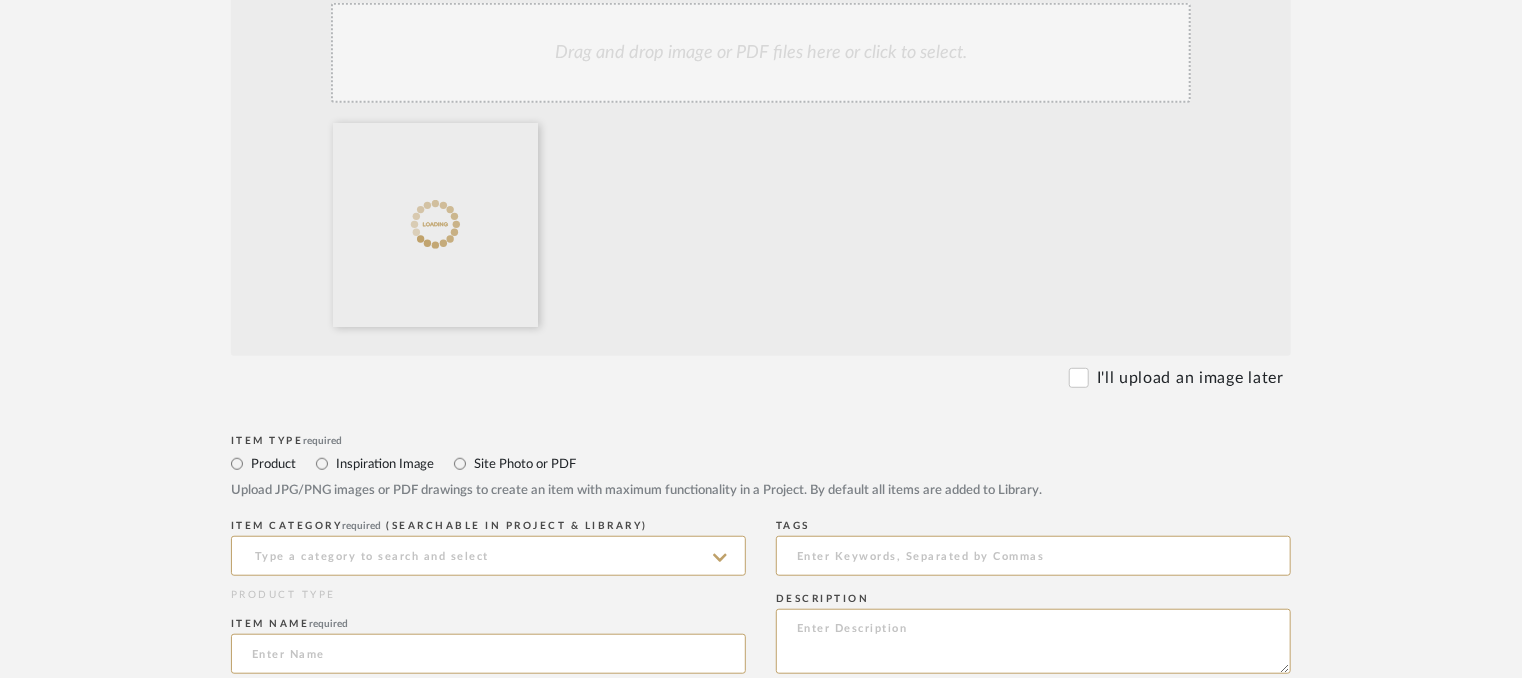 scroll, scrollTop: 900, scrollLeft: 0, axis: vertical 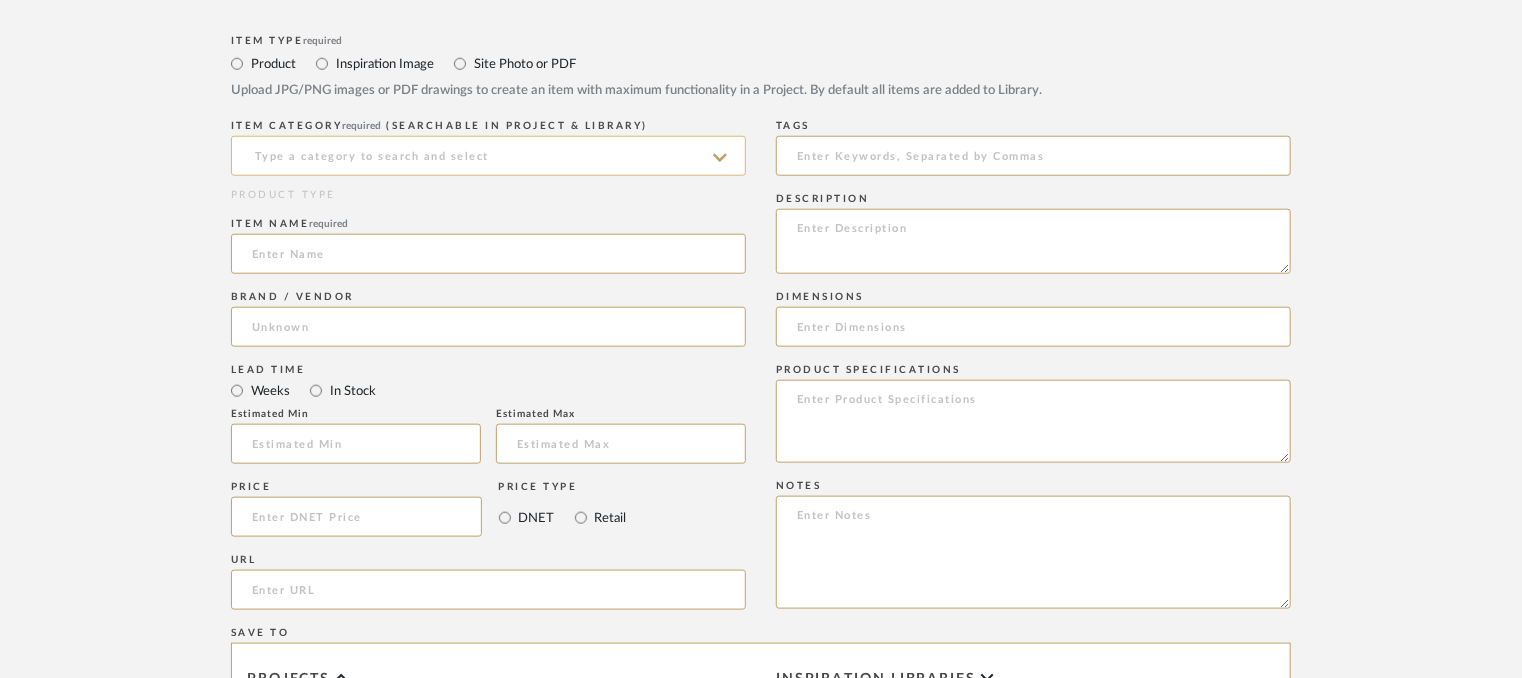 click 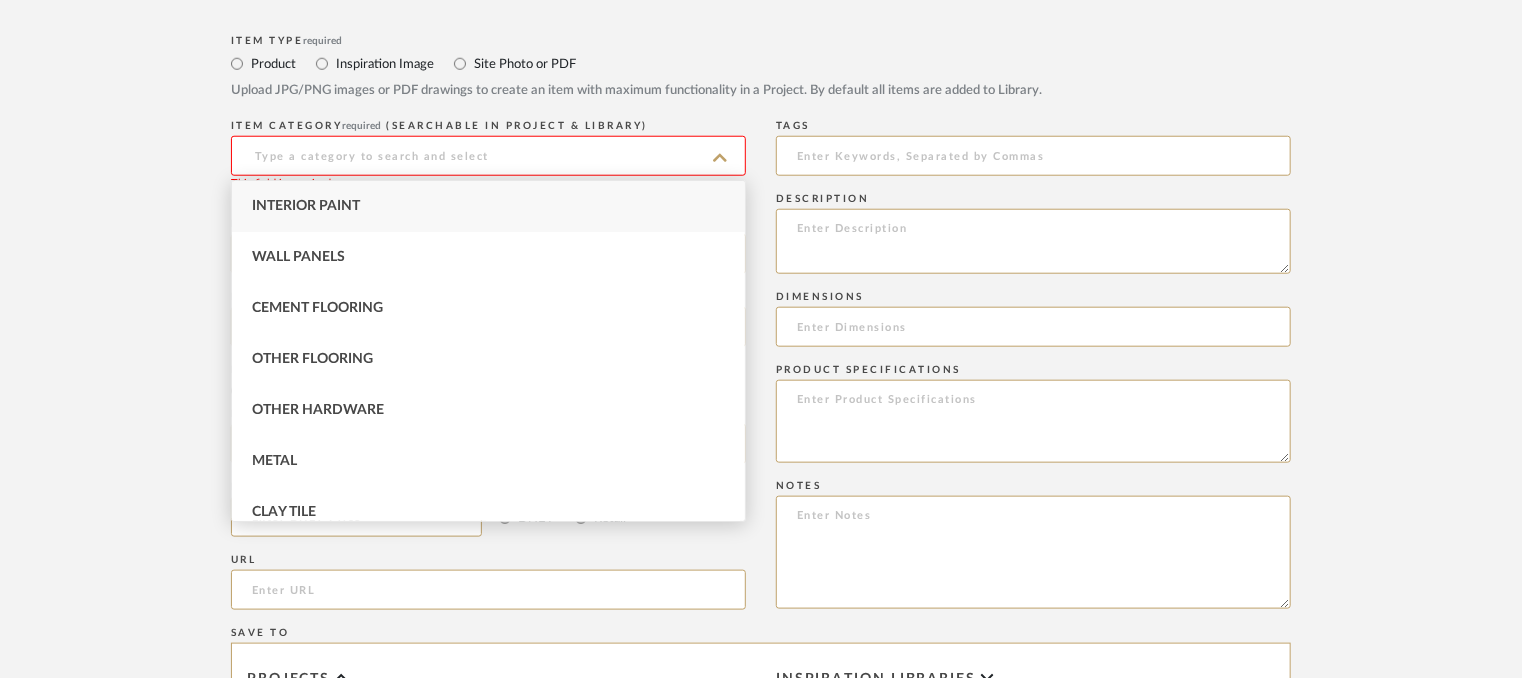 click on "Interior Paint" at bounding box center [488, 206] 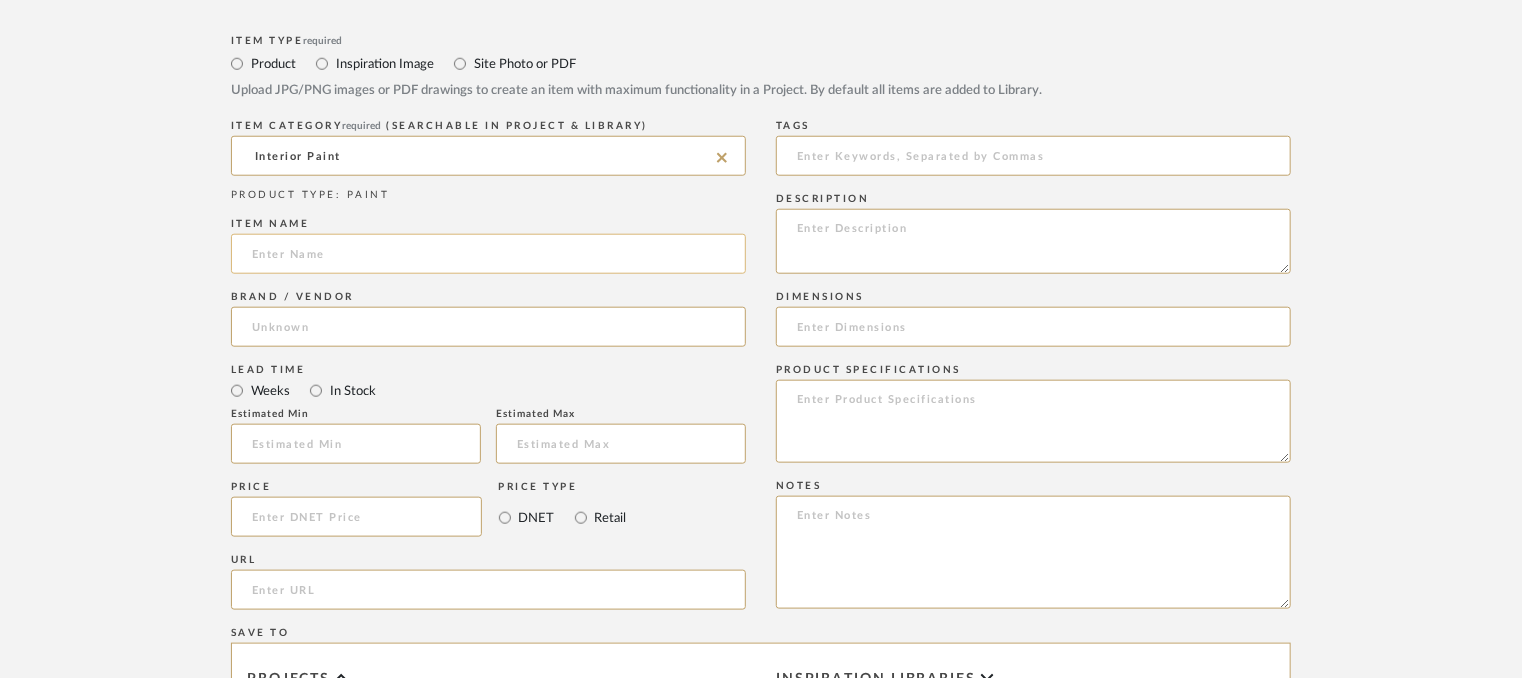 click 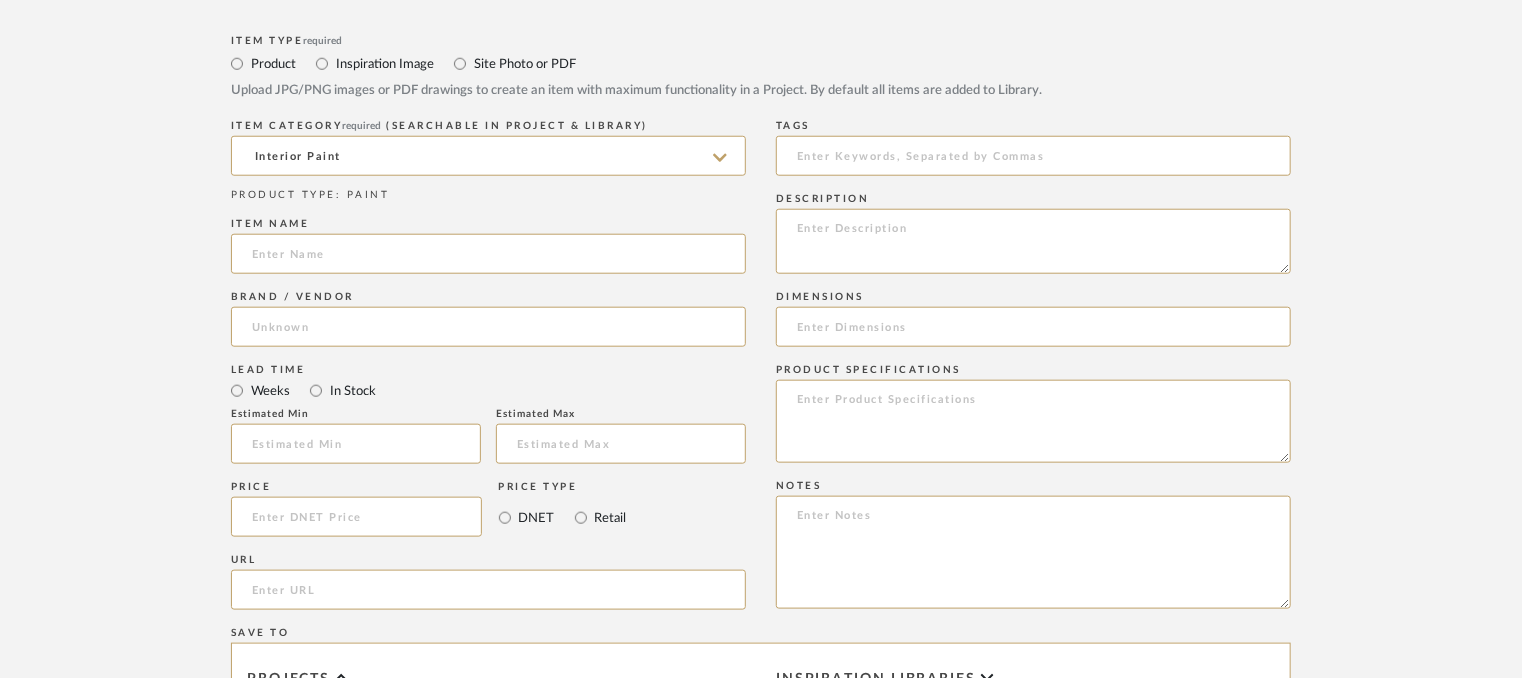 paste on "Ultima [PERSON_NAME] / Graniza" 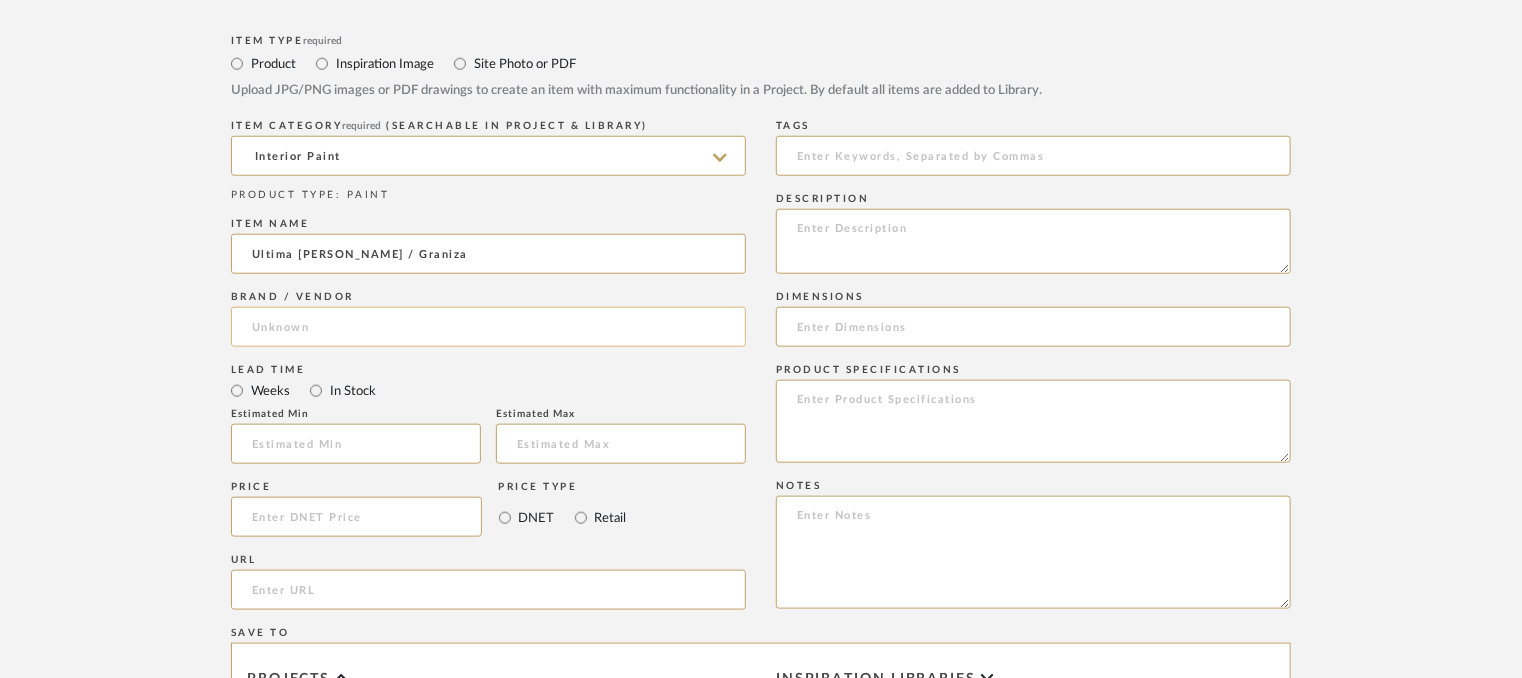 type on "Ultima [PERSON_NAME] / Graniza" 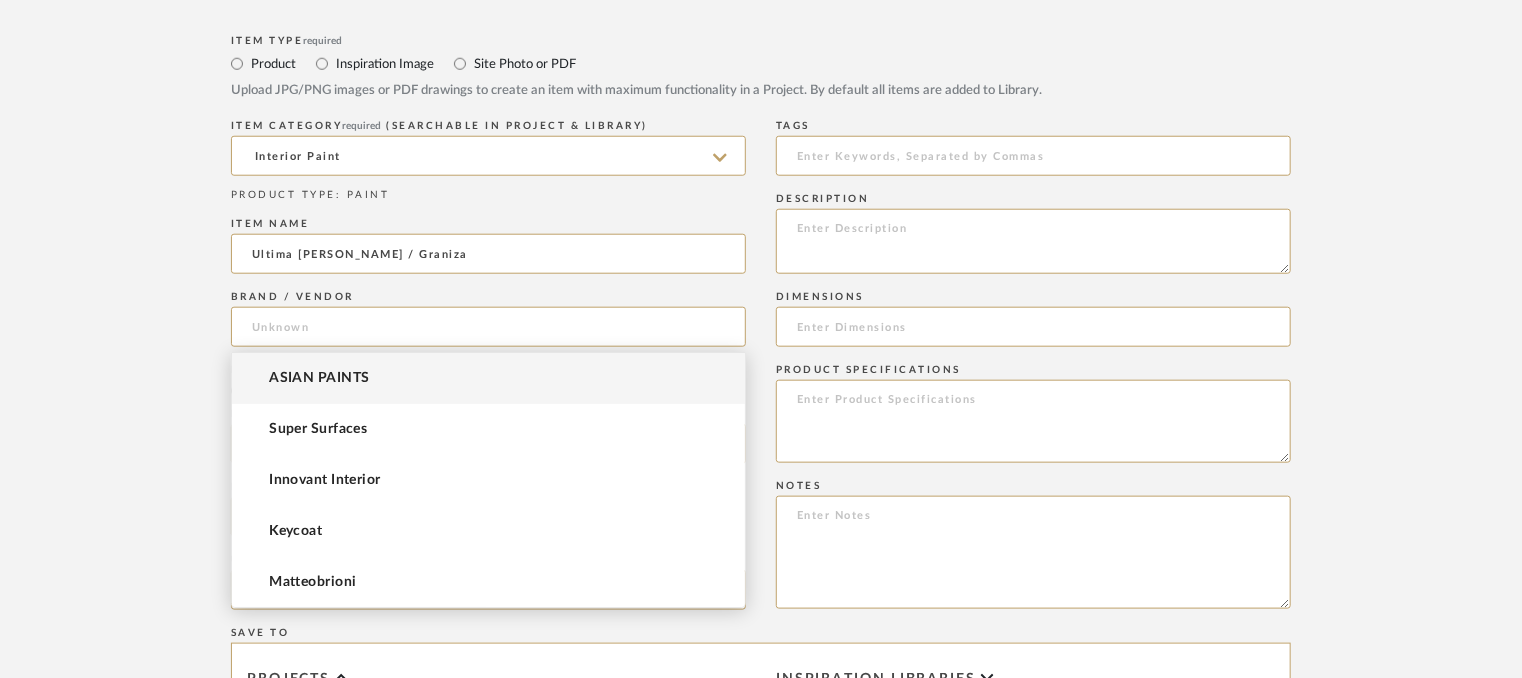 drag, startPoint x: 452, startPoint y: 375, endPoint x: 576, endPoint y: 352, distance: 126.11503 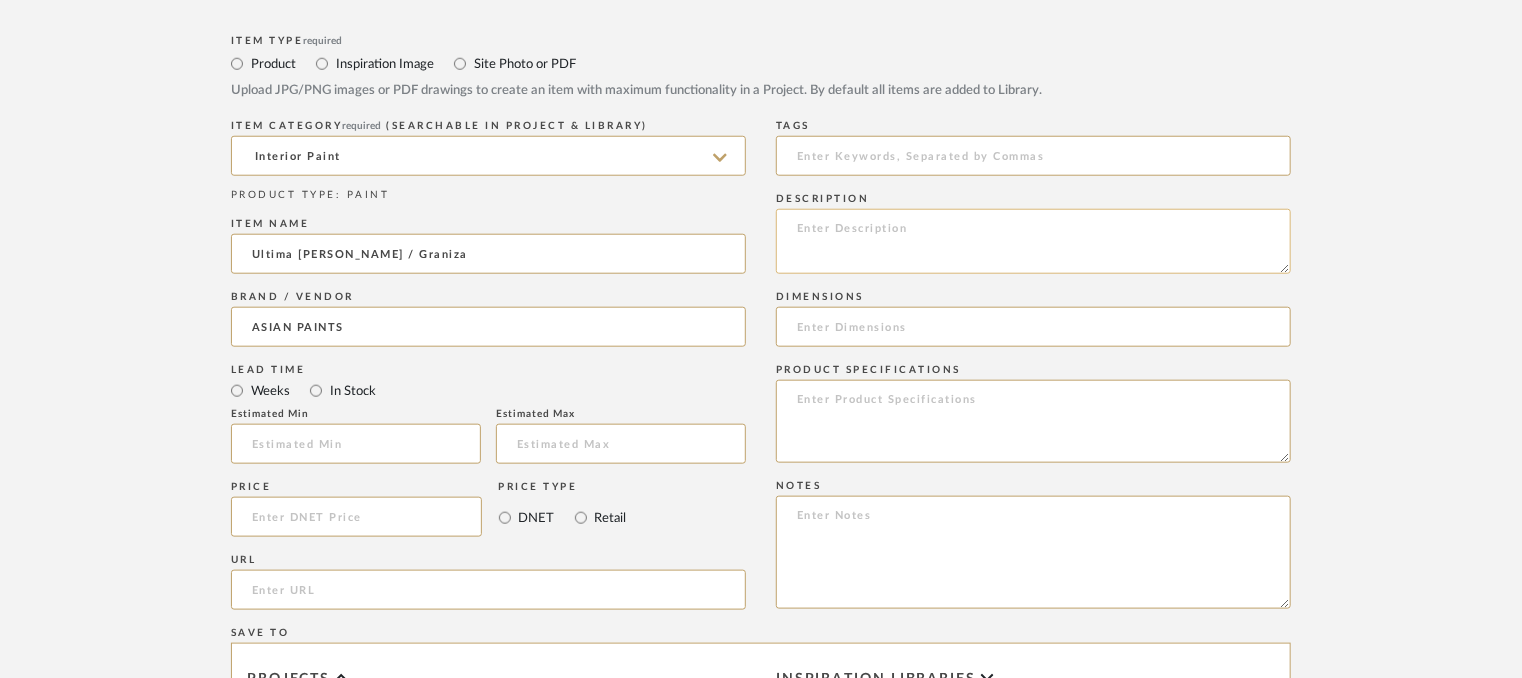 click 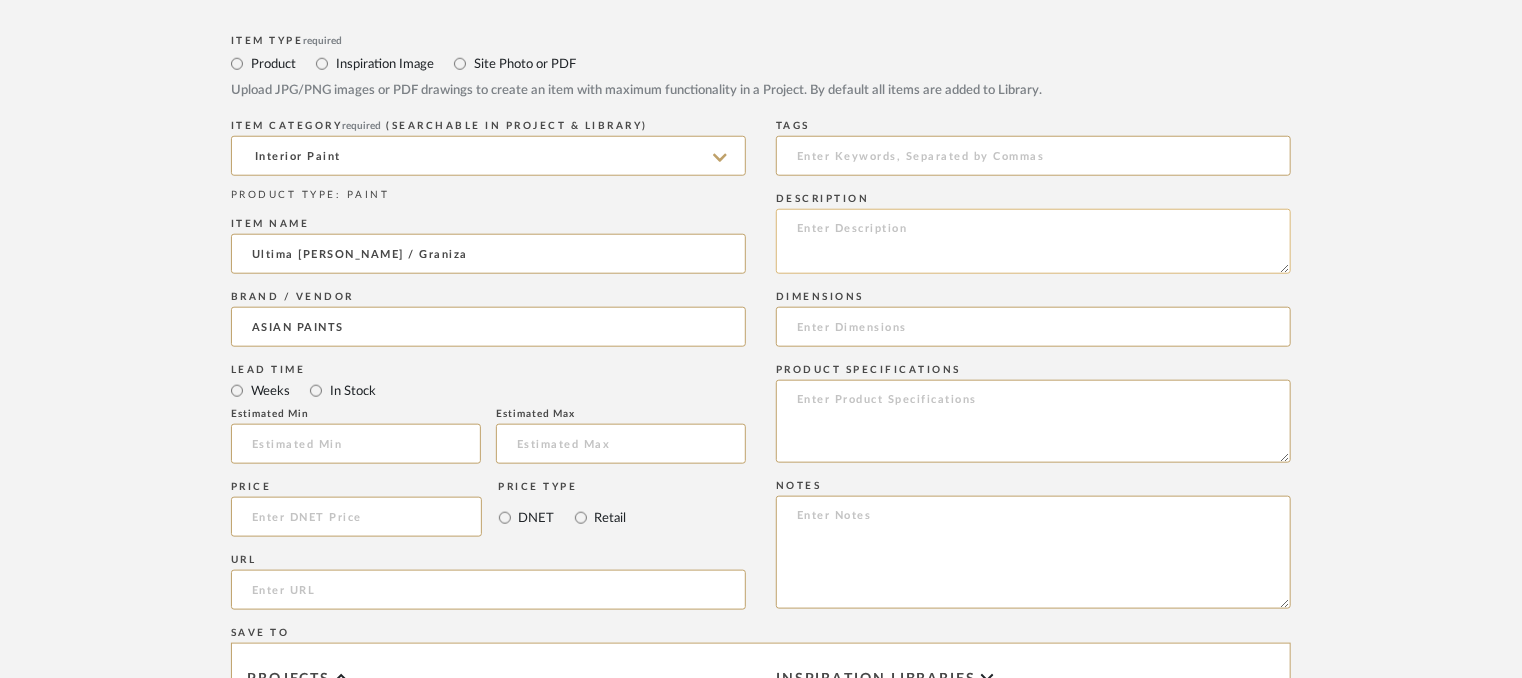 paste on "Type: EXTERIOR PAINT
Dimension(s): (as mentioned)
Material/Finishes: (as mentioned)
Installation requirements, if any: (as applicable)
Price: (as mentioned)
Lead time: (as mentioned)
Sample available: supplier stock
Sample Internal reference number:
as per the internal sample warehouse) Point of
contact:
Contact number:
Email address:
Address:
Additional contact information:" 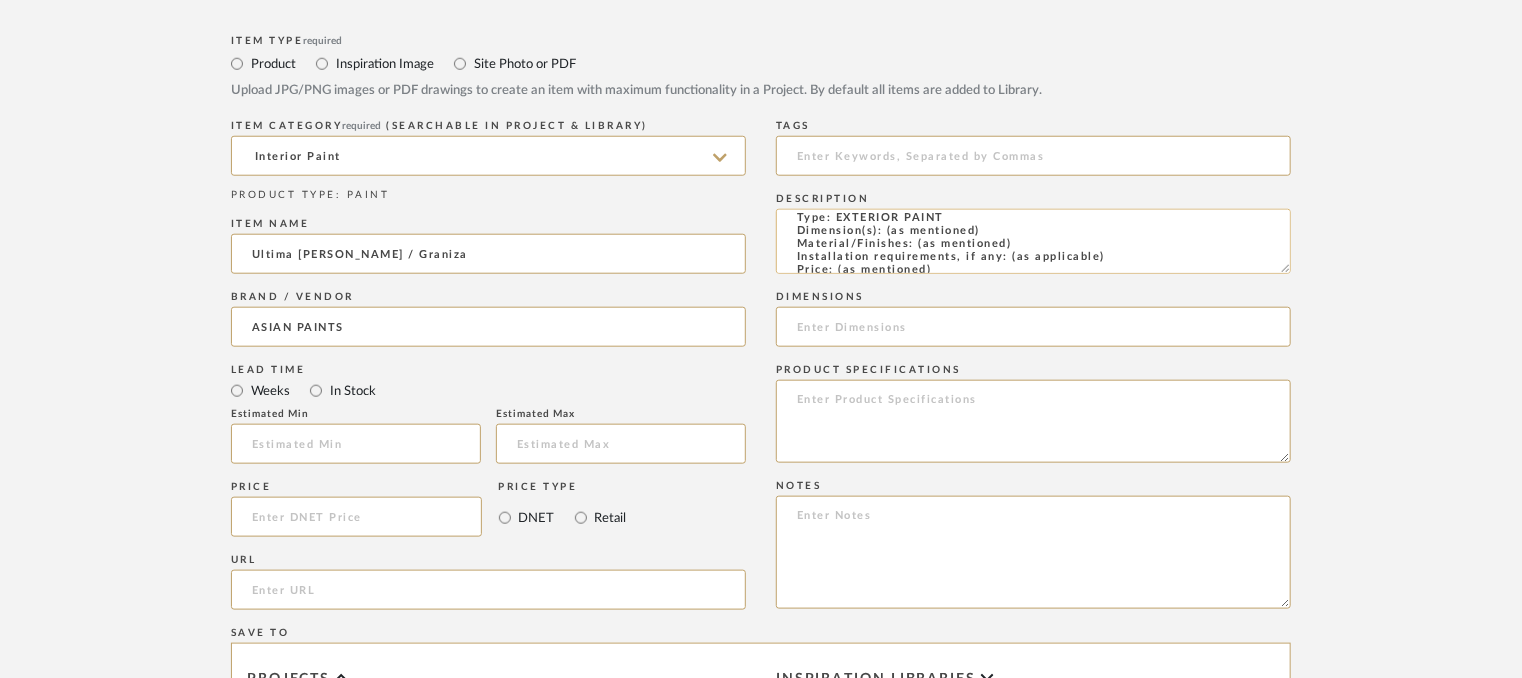 scroll, scrollTop: 0, scrollLeft: 0, axis: both 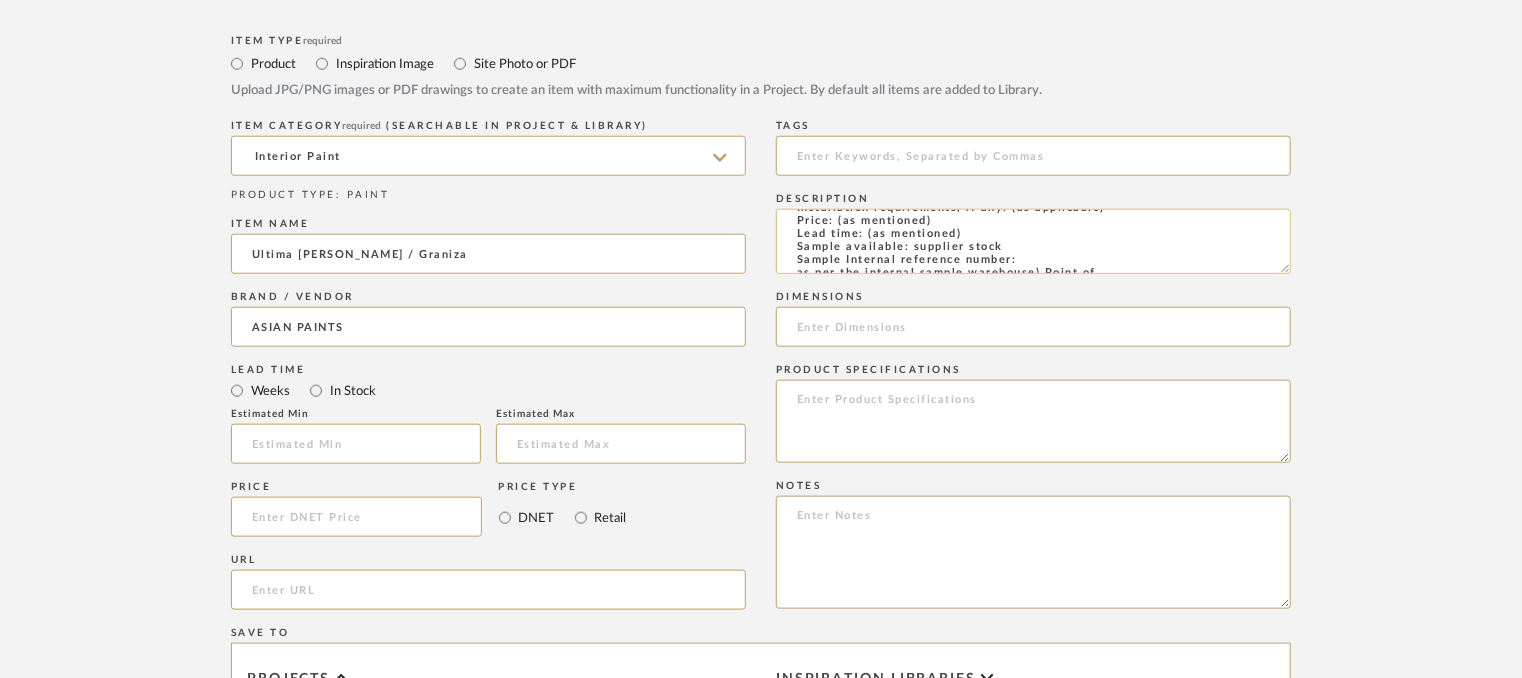 click on "Type: EXTERIOR PAINT
Dimension(s): (as mentioned)
Material/Finishes: (as mentioned)
Installation requirements, if any: (as applicable)
Price: (as mentioned)
Lead time: (as mentioned)
Sample available: supplier stock
Sample Internal reference number:
as per the internal sample warehouse) Point of
contact:
Contact number:
Email address:
Address:
Additional contact information:" 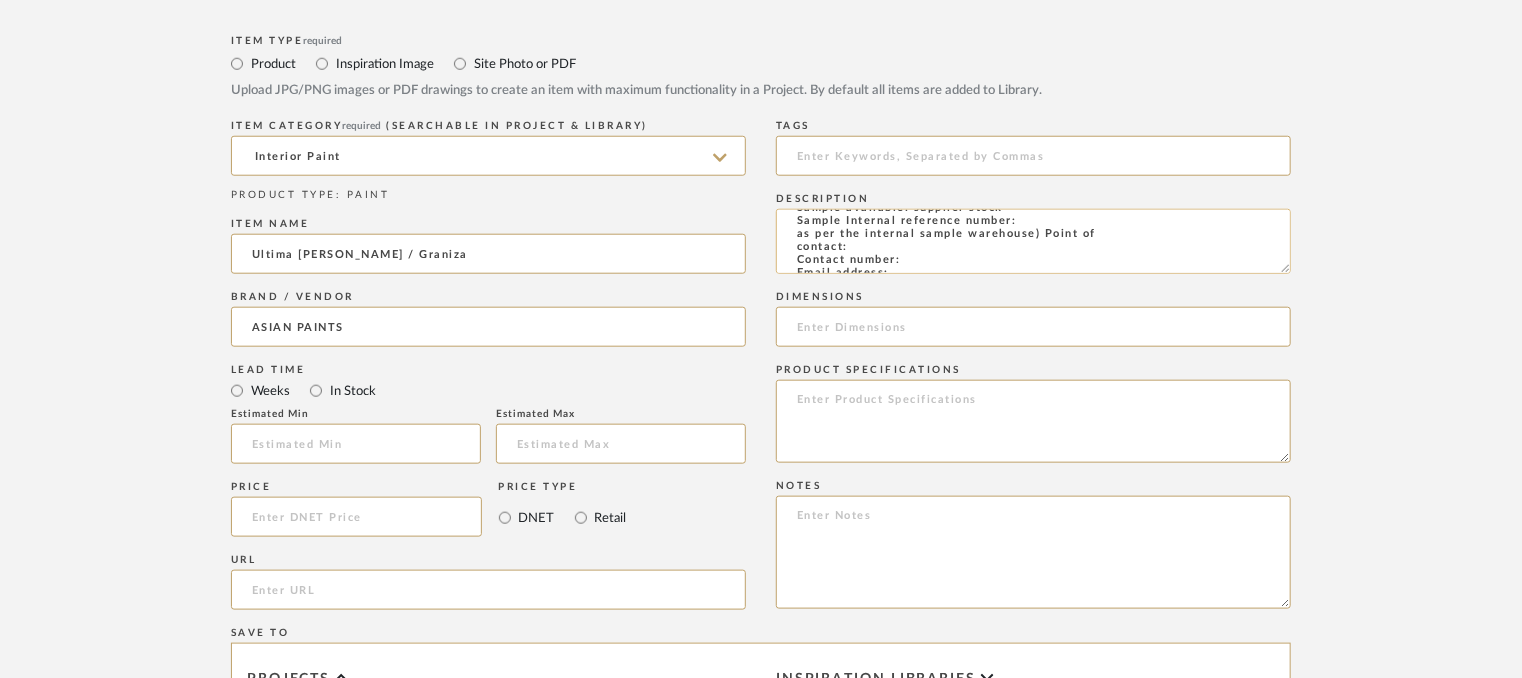 scroll, scrollTop: 100, scrollLeft: 0, axis: vertical 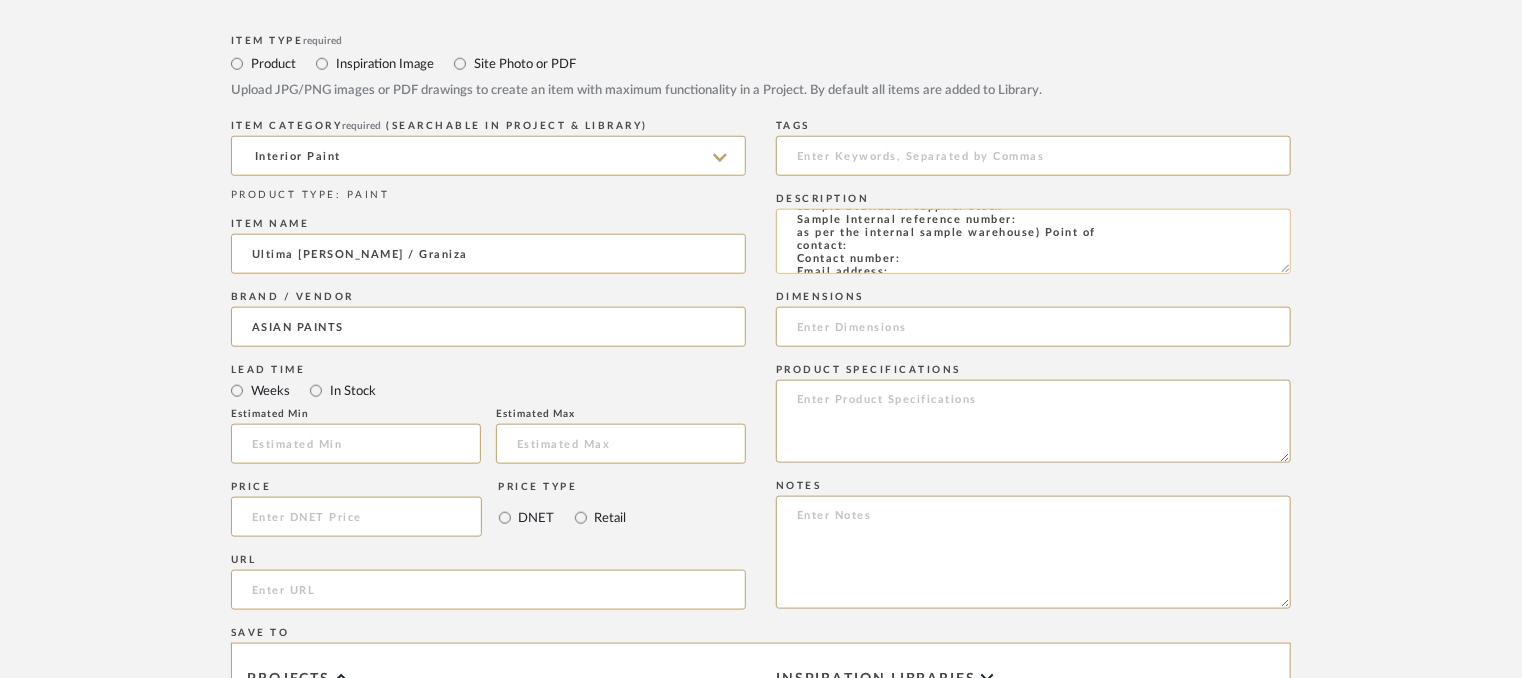 click on "Type: EXTERIOR PAINT
Dimension(s): (as mentioned)
Material/Finishes: (as mentioned)
Installation requirements, if any: (as applicable)
Price: (as mentioned)
Lead time: (as mentioned)
Sample available: supplier stock
Sample Internal reference number:
as per the internal sample warehouse) Point of
contact:
Contact number:
Email address:
Address:
Additional contact information:" 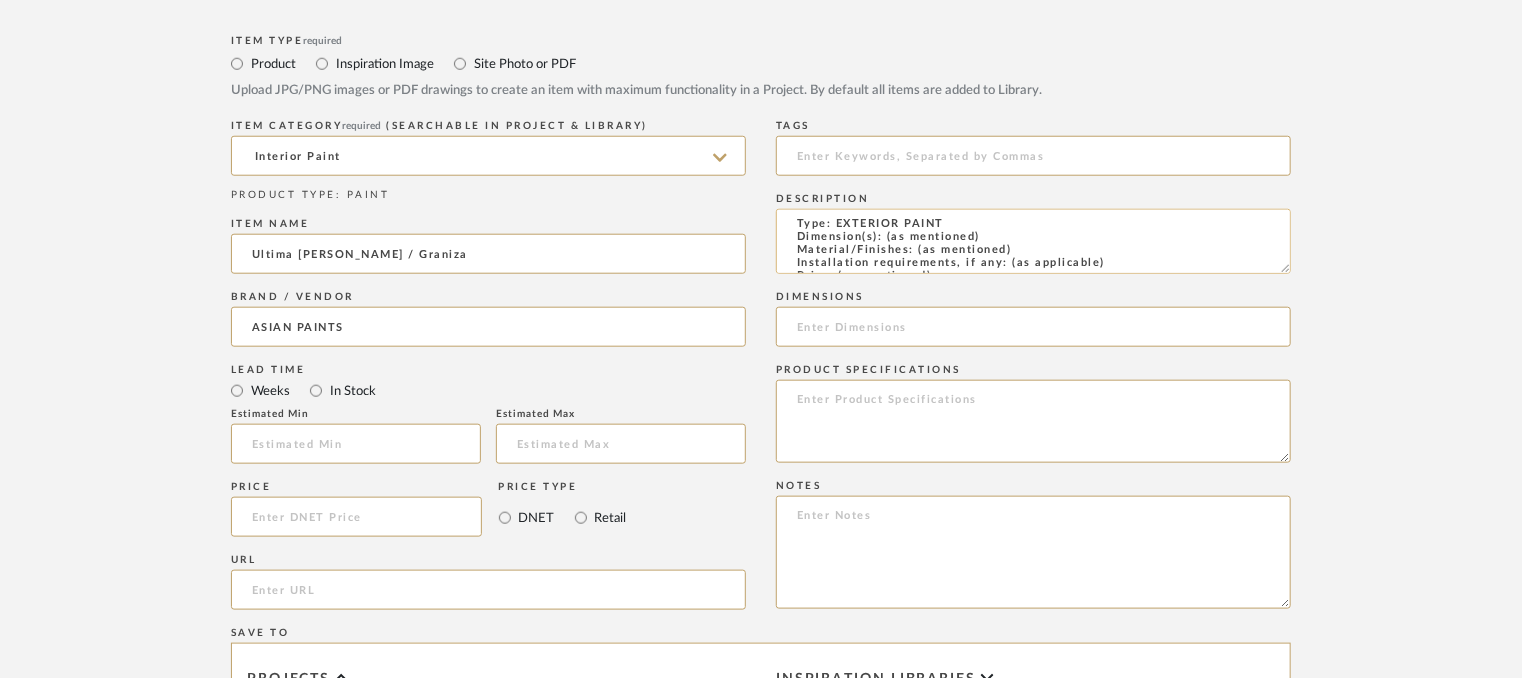 scroll, scrollTop: 0, scrollLeft: 0, axis: both 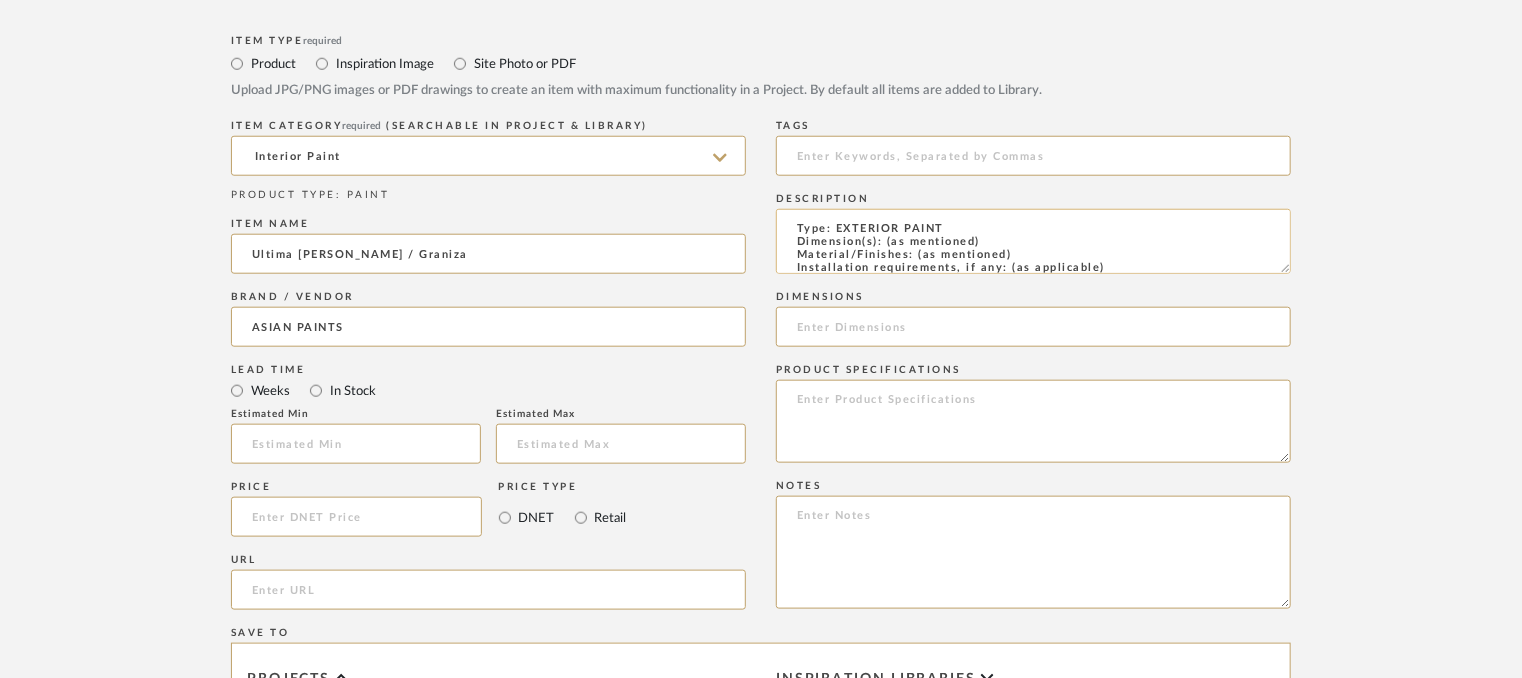 drag, startPoint x: 1027, startPoint y: 249, endPoint x: 918, endPoint y: 257, distance: 109.29318 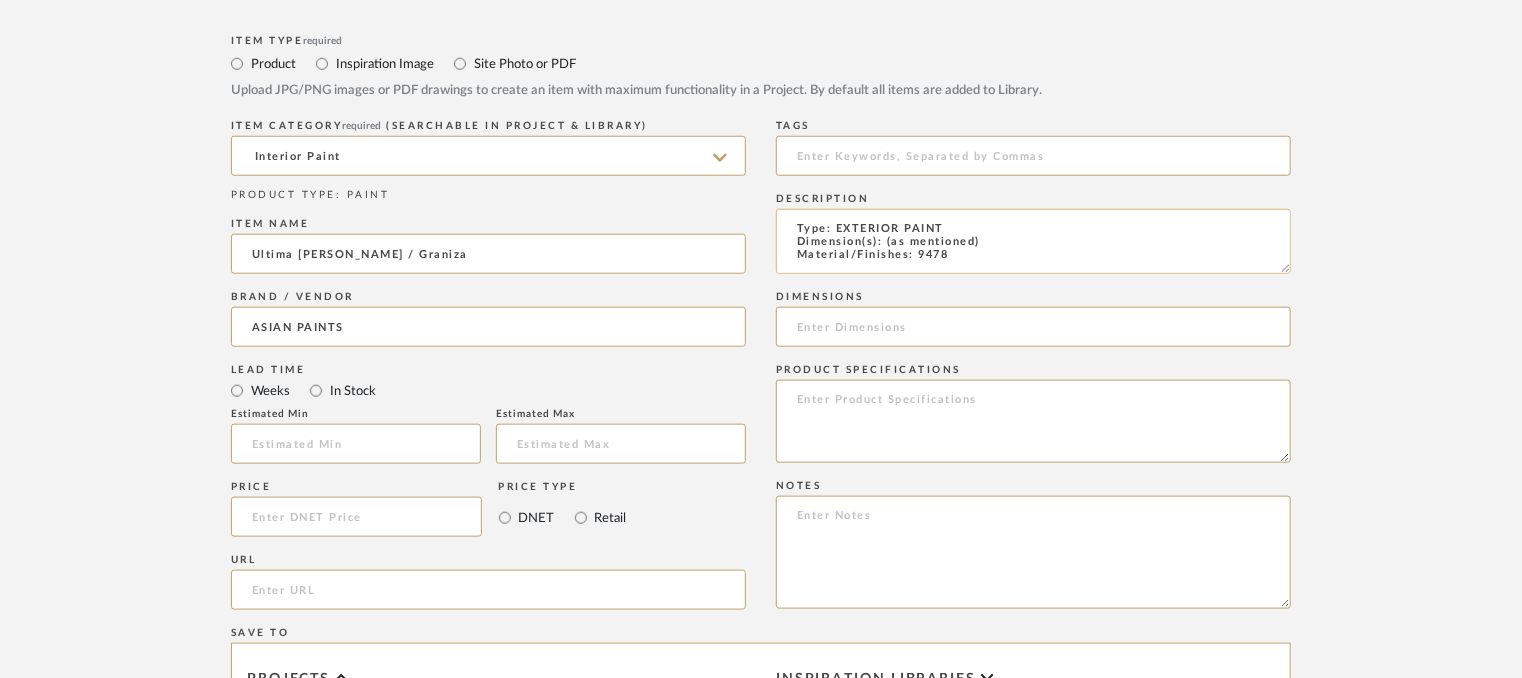 scroll, scrollTop: 1, scrollLeft: 0, axis: vertical 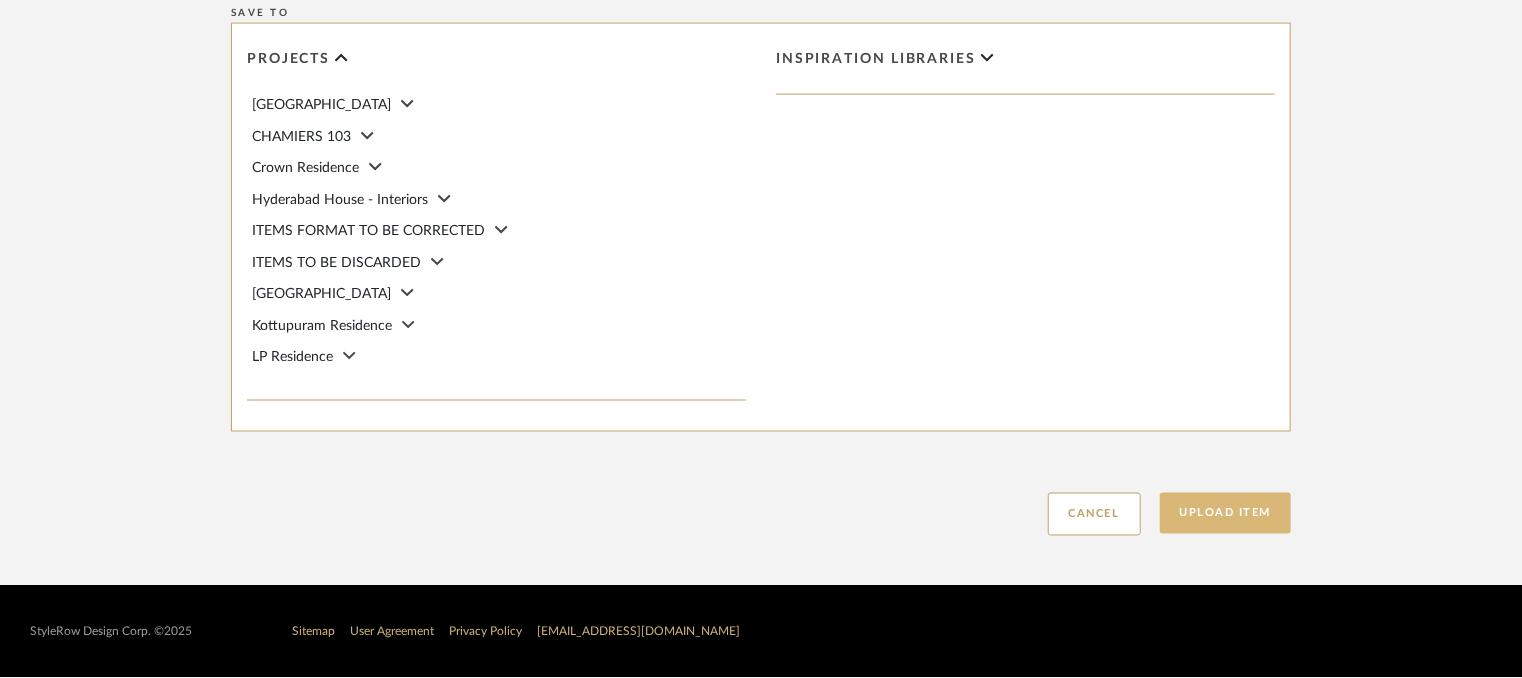 type on "Type: EXTERIOR PAINT
Dimension(s): (as mentioned)
Material/Finishes: 9478
Installation requirements, if any: (as applicable)
Price: (as mentioned)
Lead time: (as mentioned)
Sample available: supplier stock
Sample Internal reference number: PN-EX-004-9478
as per the internal sample warehouse) Point of
contact:
Contact number:
Email address:
Address:
Additional contact information:" 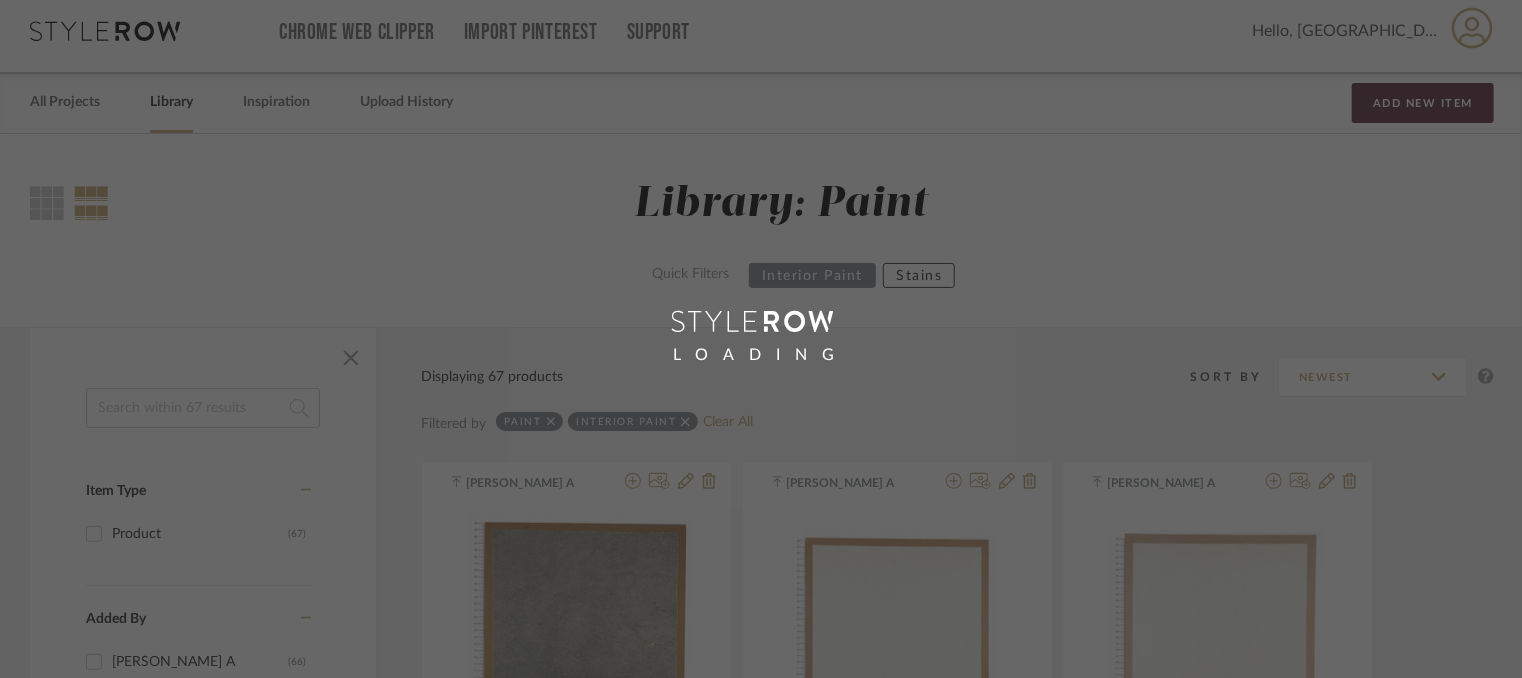 scroll, scrollTop: 0, scrollLeft: 0, axis: both 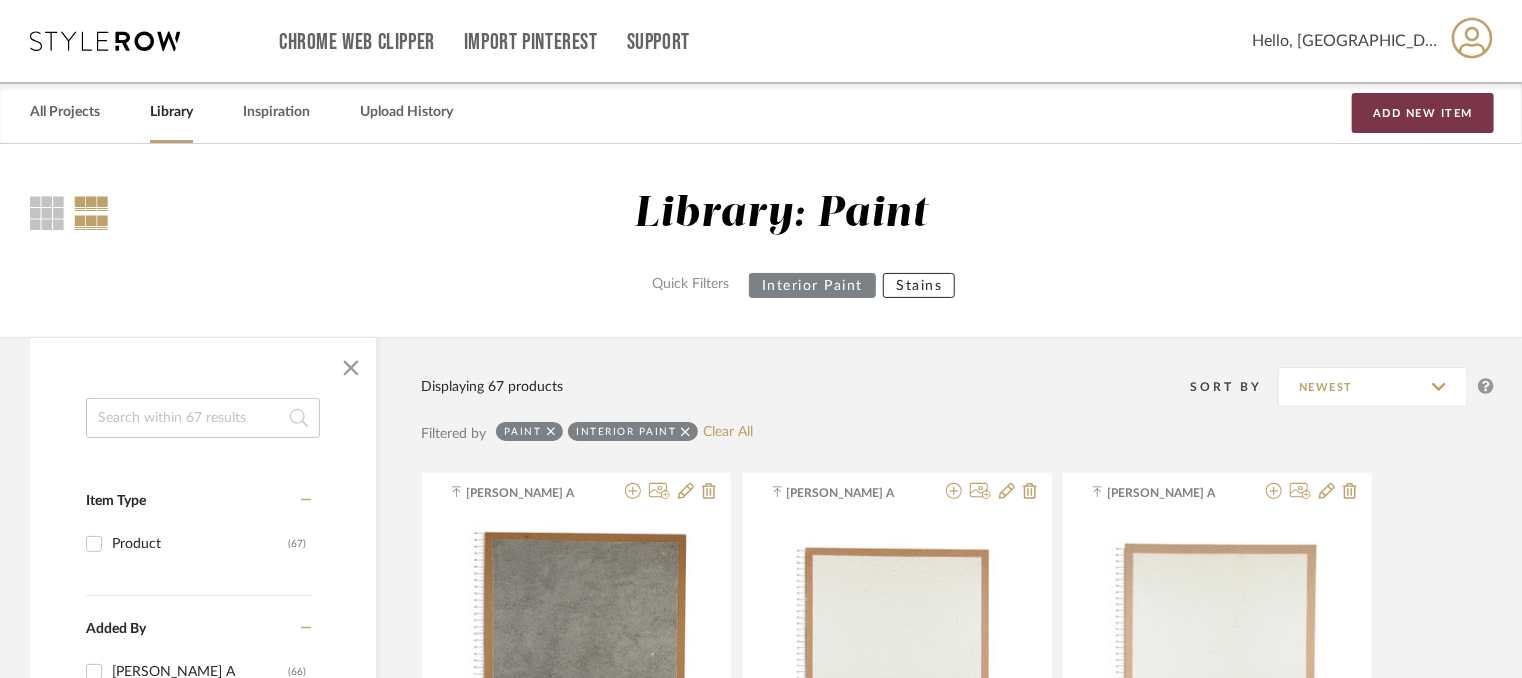 click on "Add New Item" at bounding box center (1423, 113) 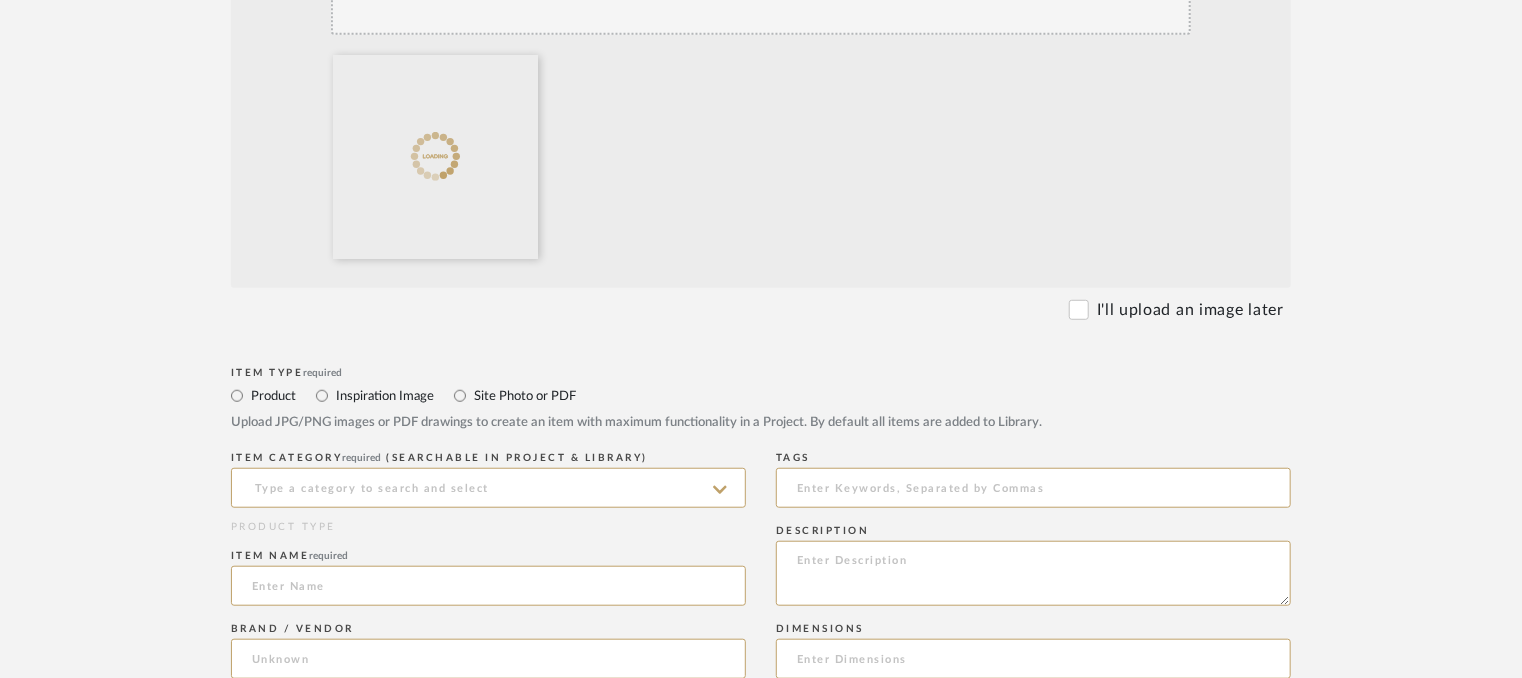 scroll, scrollTop: 800, scrollLeft: 0, axis: vertical 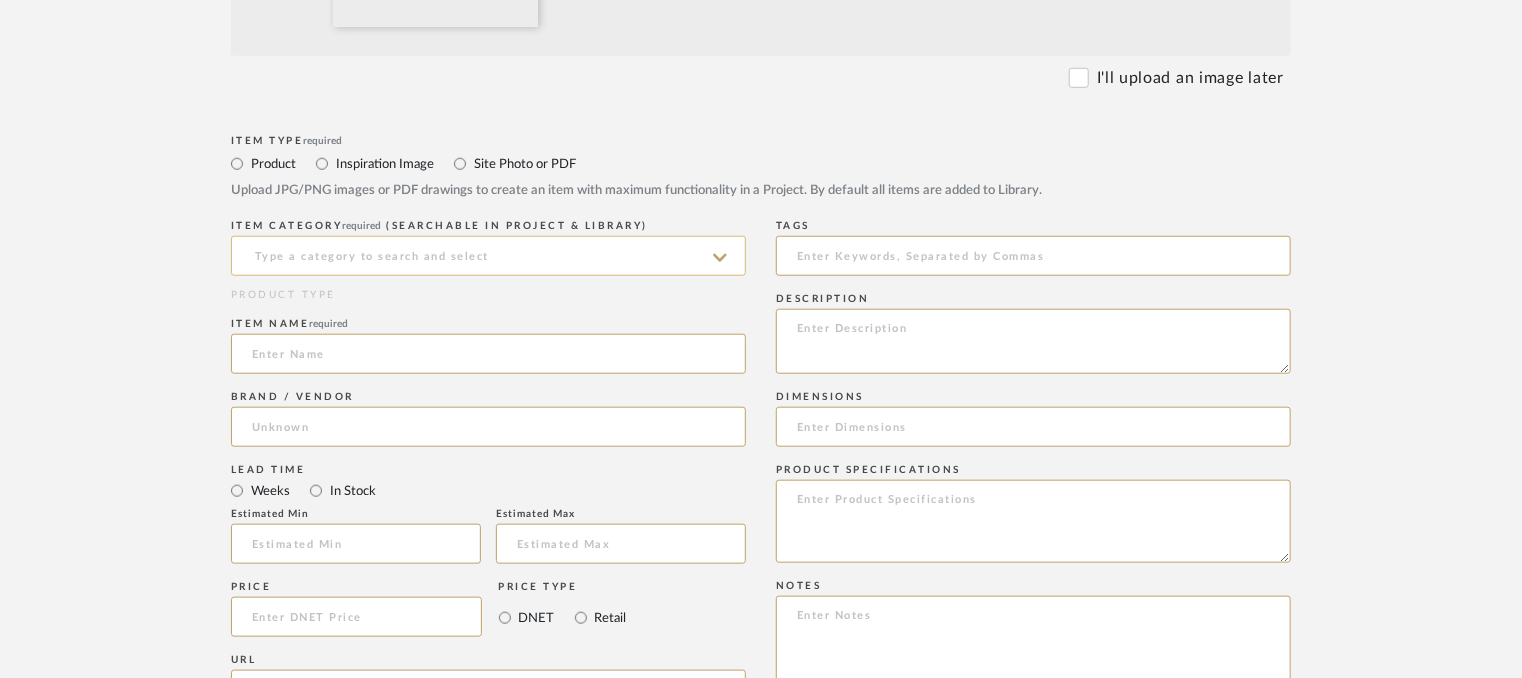 click 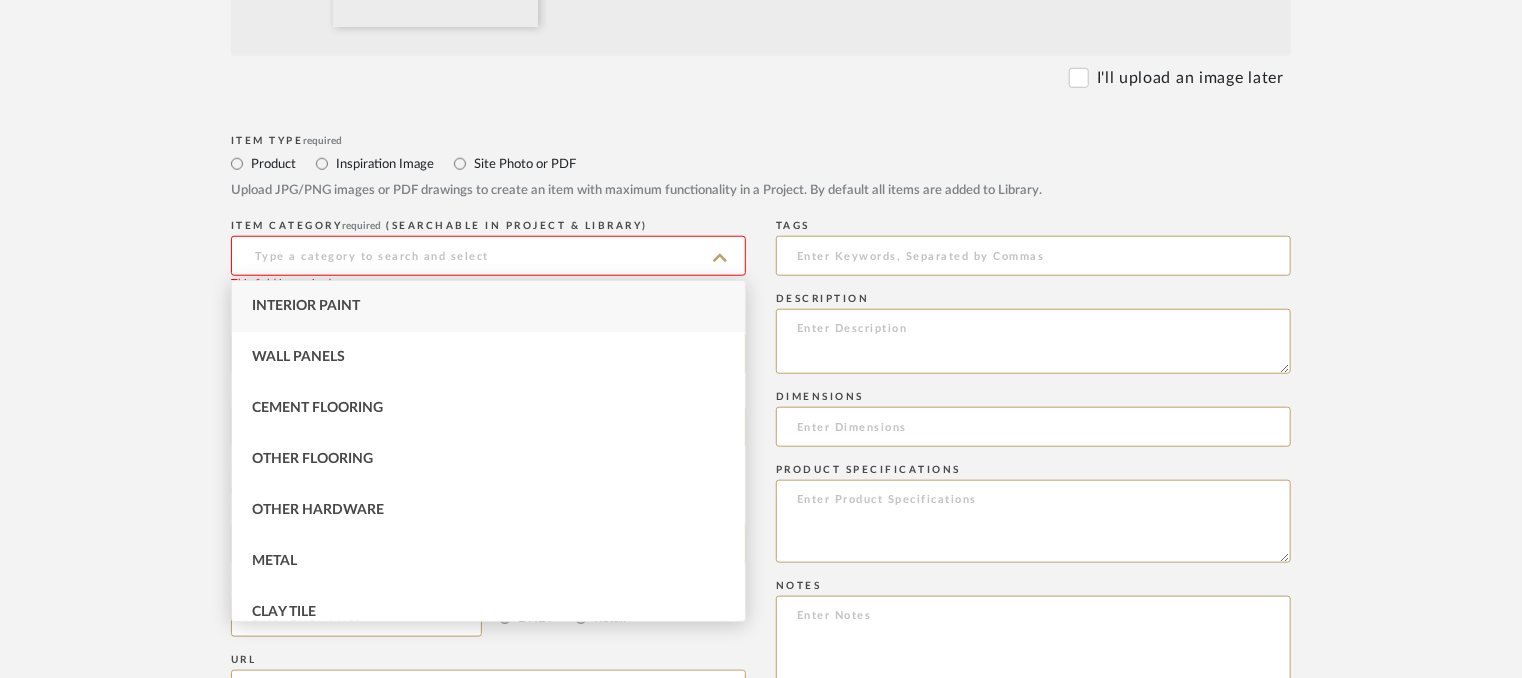 click on "Interior Paint" at bounding box center (488, 306) 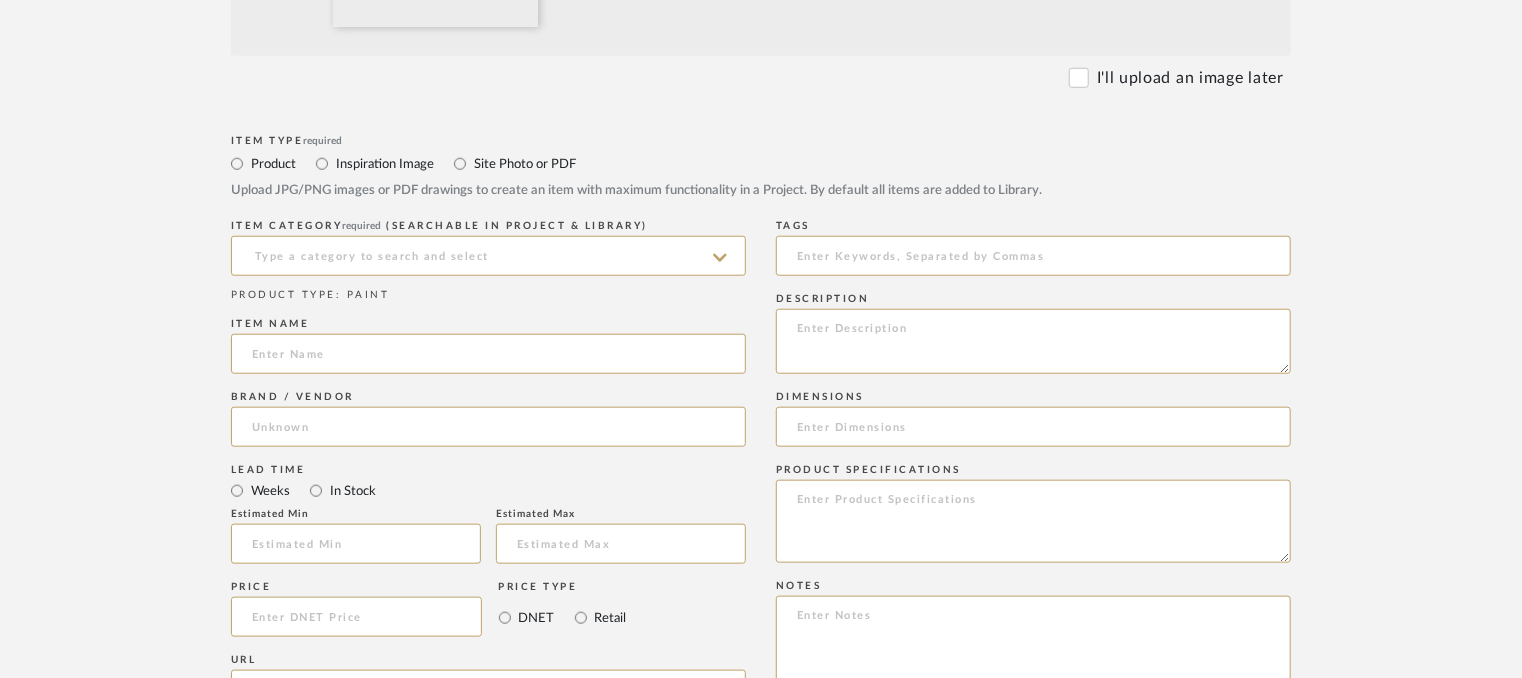 type on "Interior Paint" 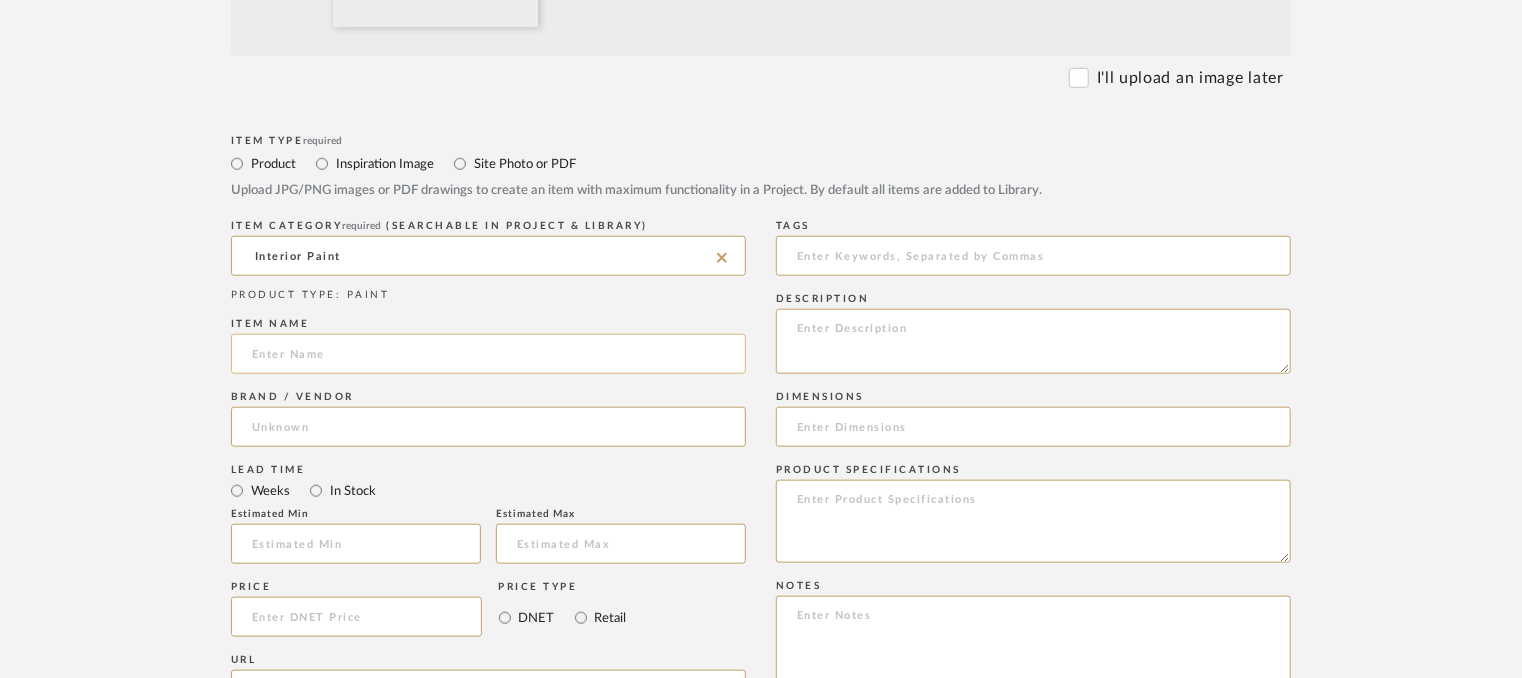 click 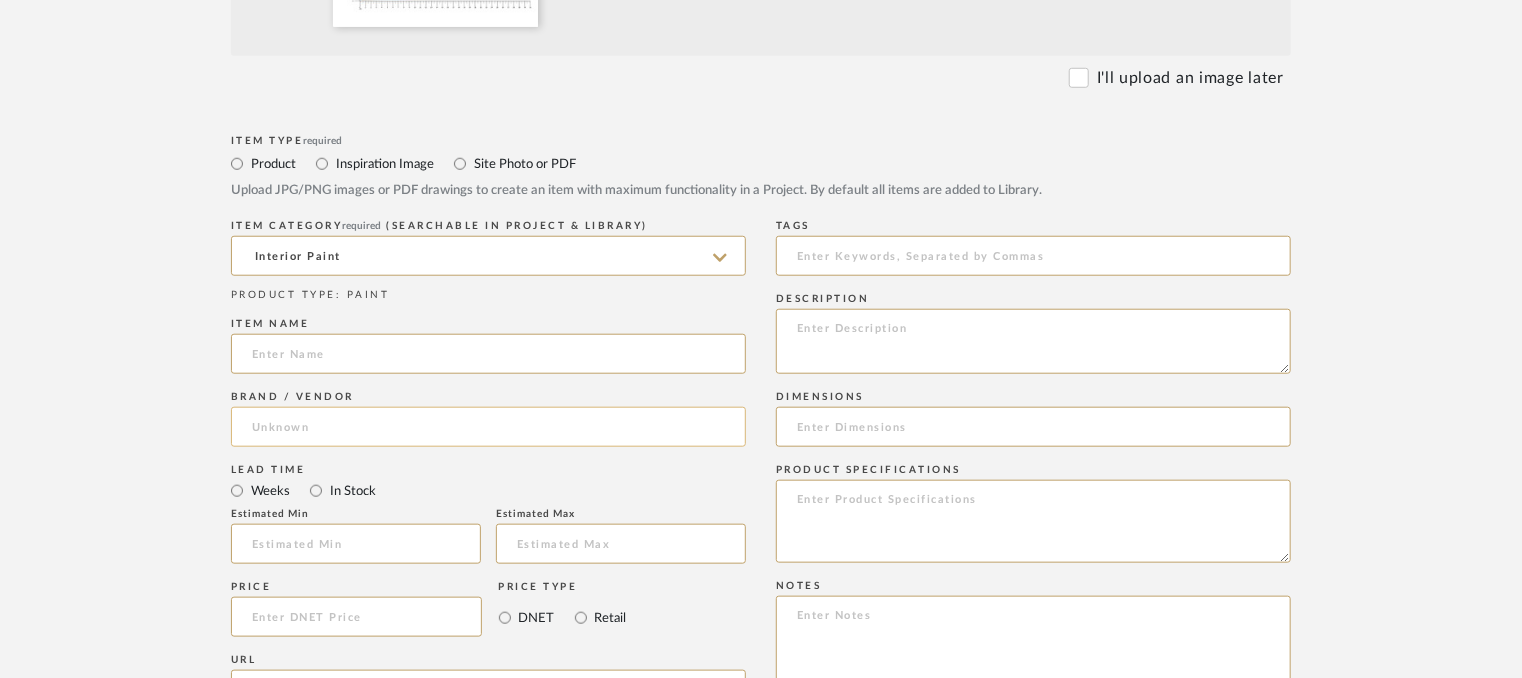 paste on "Ultima [PERSON_NAME] / Graniza" 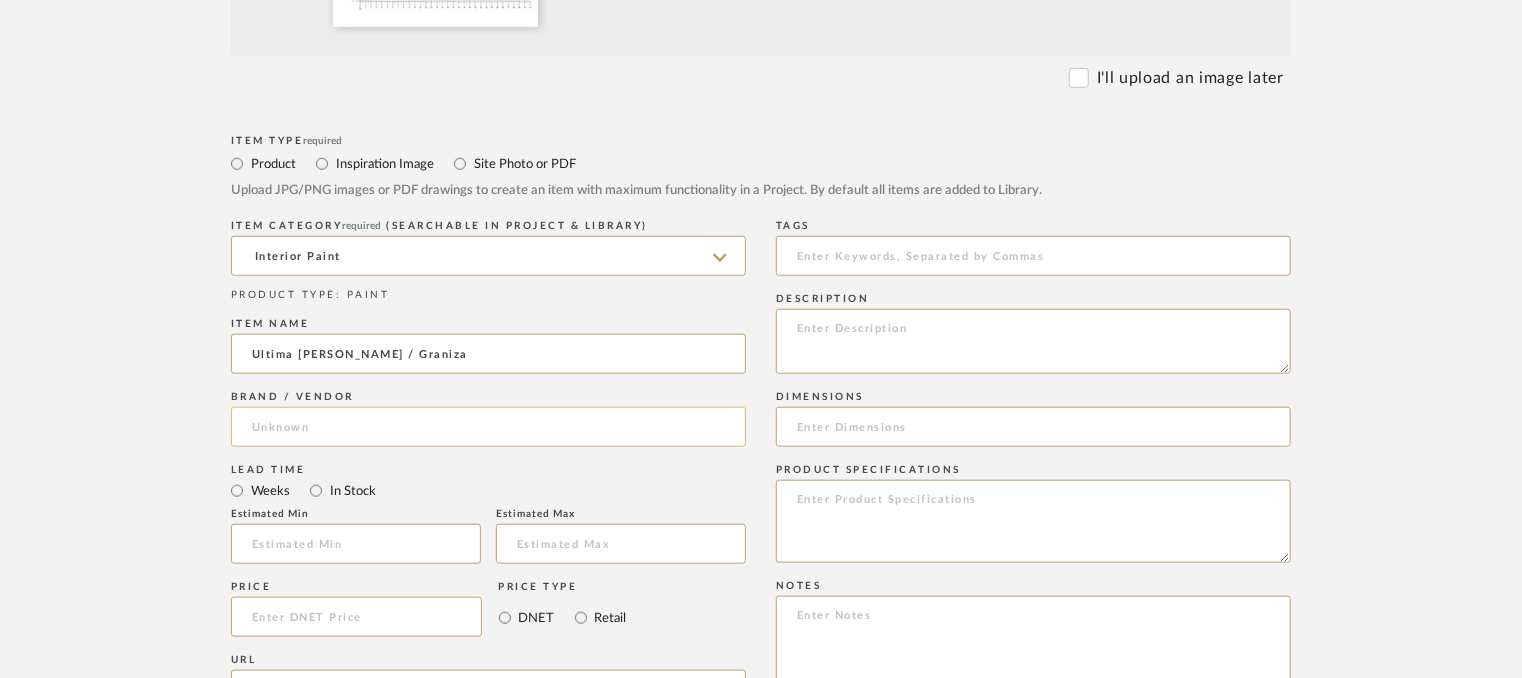 type on "Ultima [PERSON_NAME] / Graniza" 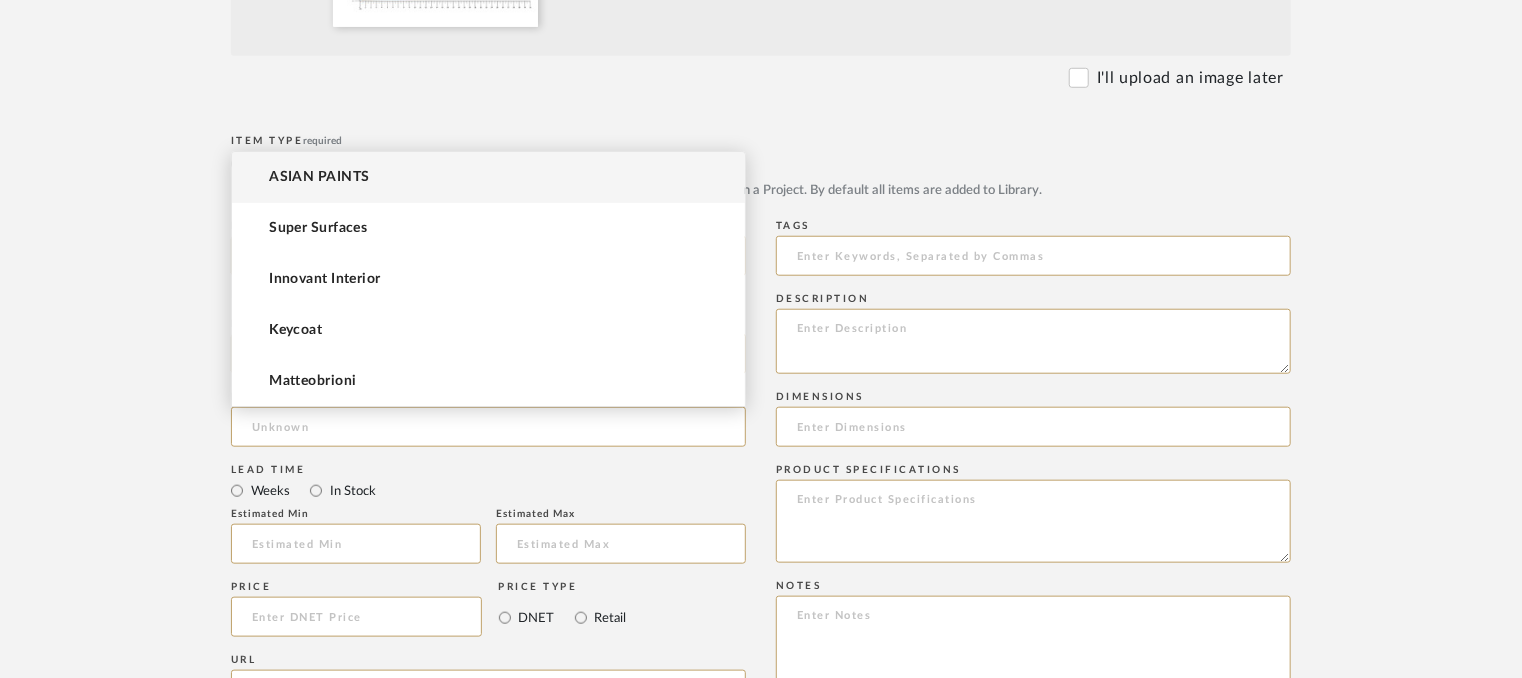 click on "ASIAN PAINTS" at bounding box center [488, 177] 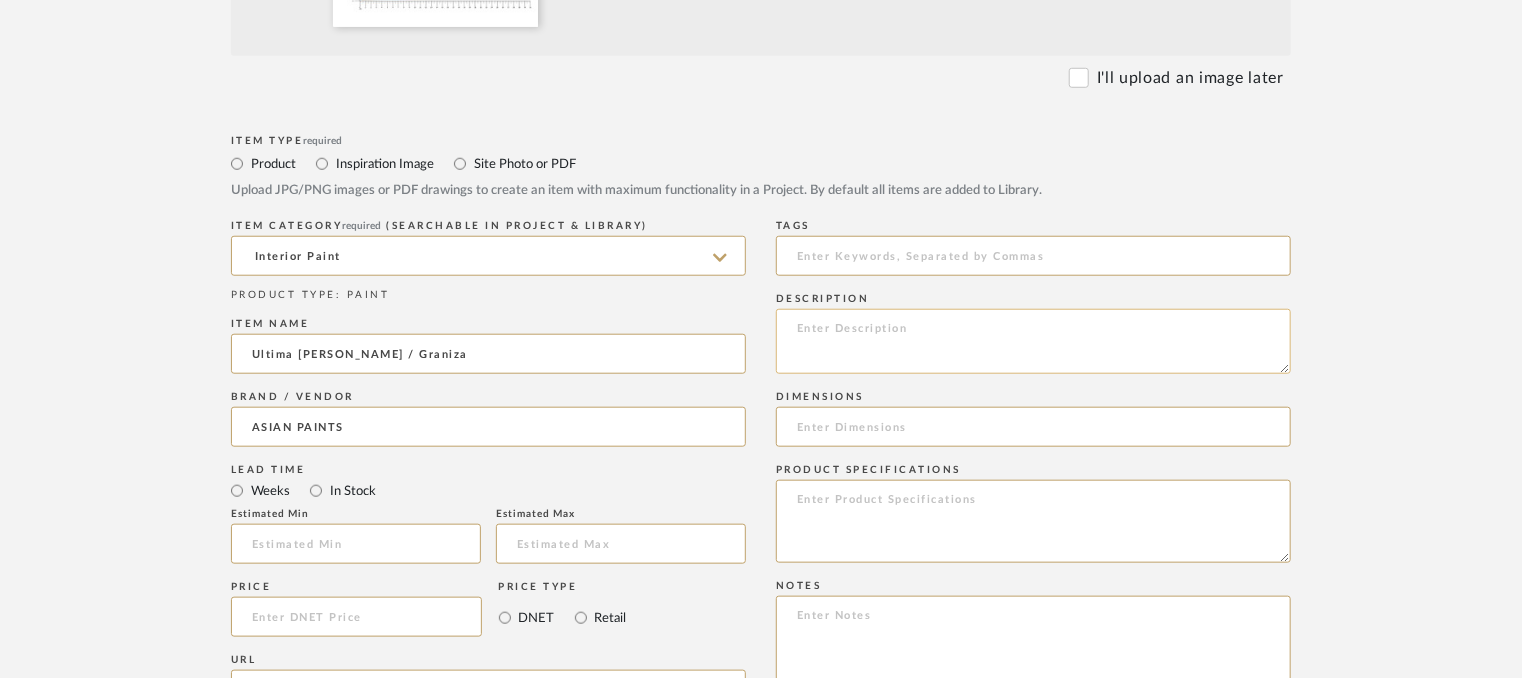 click 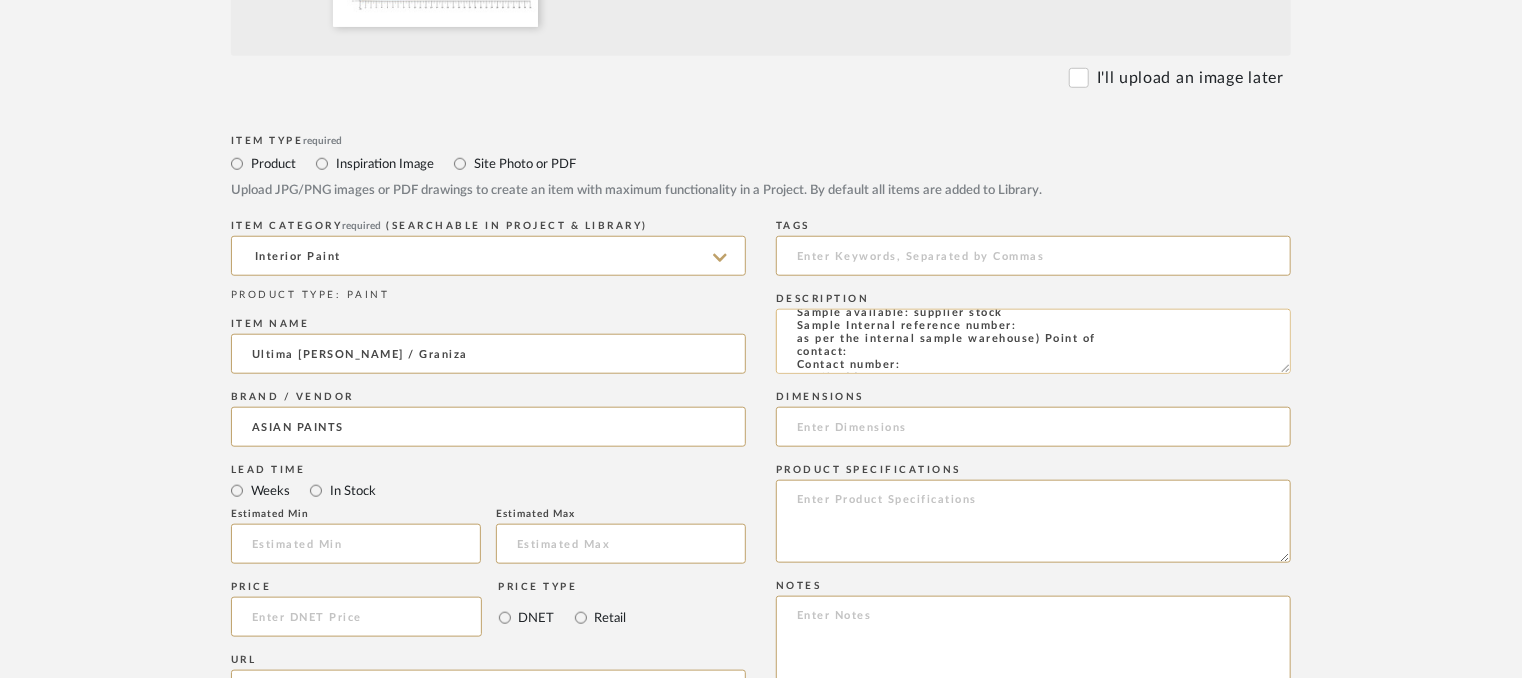 scroll, scrollTop: 0, scrollLeft: 0, axis: both 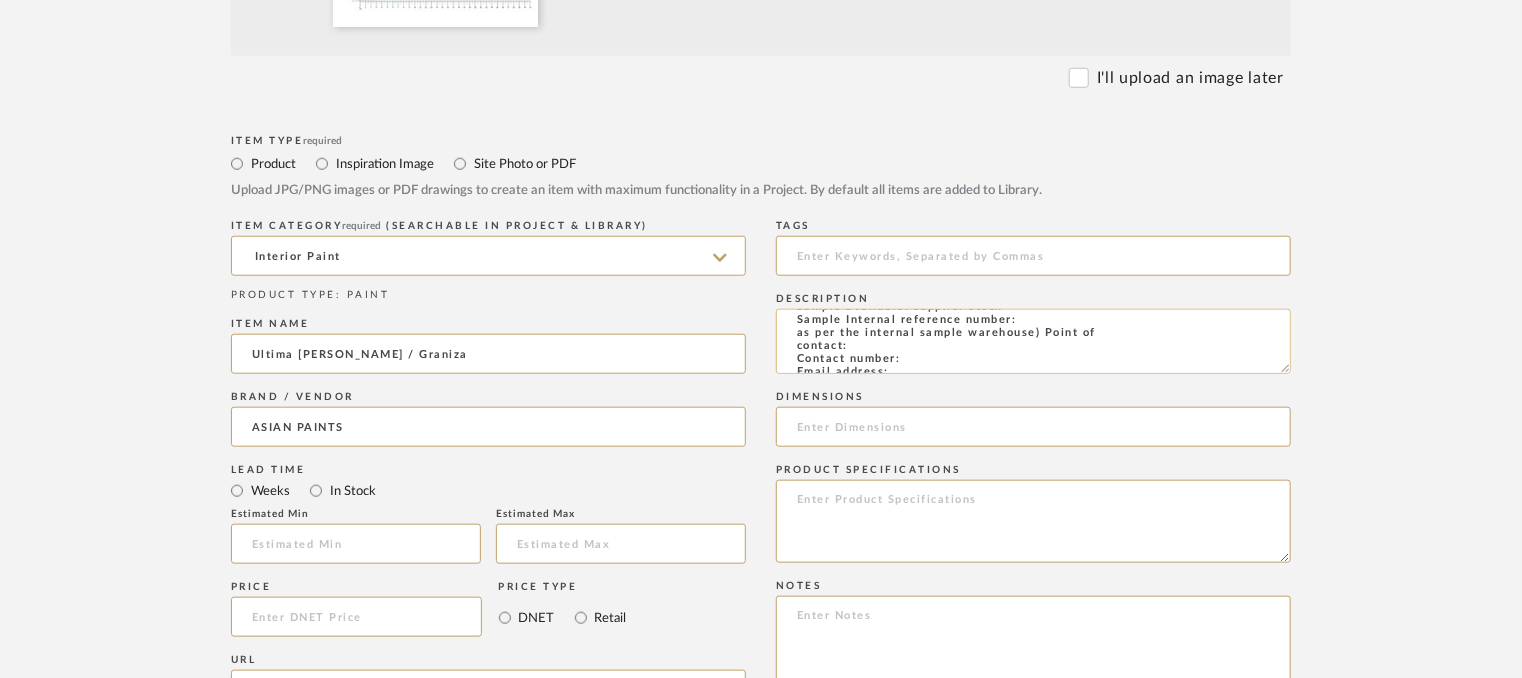 click on "Type: EXTERIOR PAINT
Dimension(s): (as mentioned)
Material/Finishes: (as mentioned)
Installation requirements, if any: (as applicable)
Price: (as mentioned)
Lead time: (as mentioned)
Sample available: supplier stock
Sample Internal reference number:
as per the internal sample warehouse) Point of
contact:
Contact number:
Email address:
Address:
Additional contact information:" 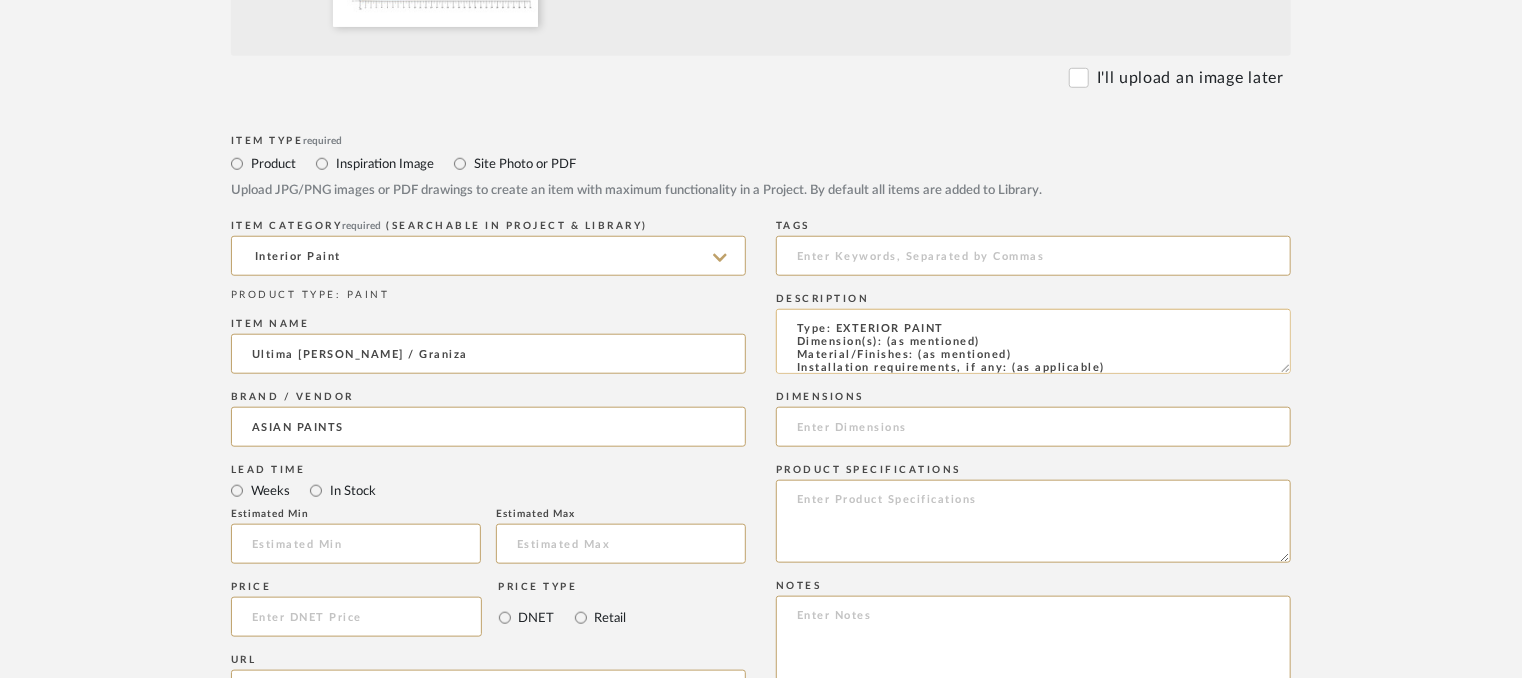 scroll, scrollTop: 0, scrollLeft: 0, axis: both 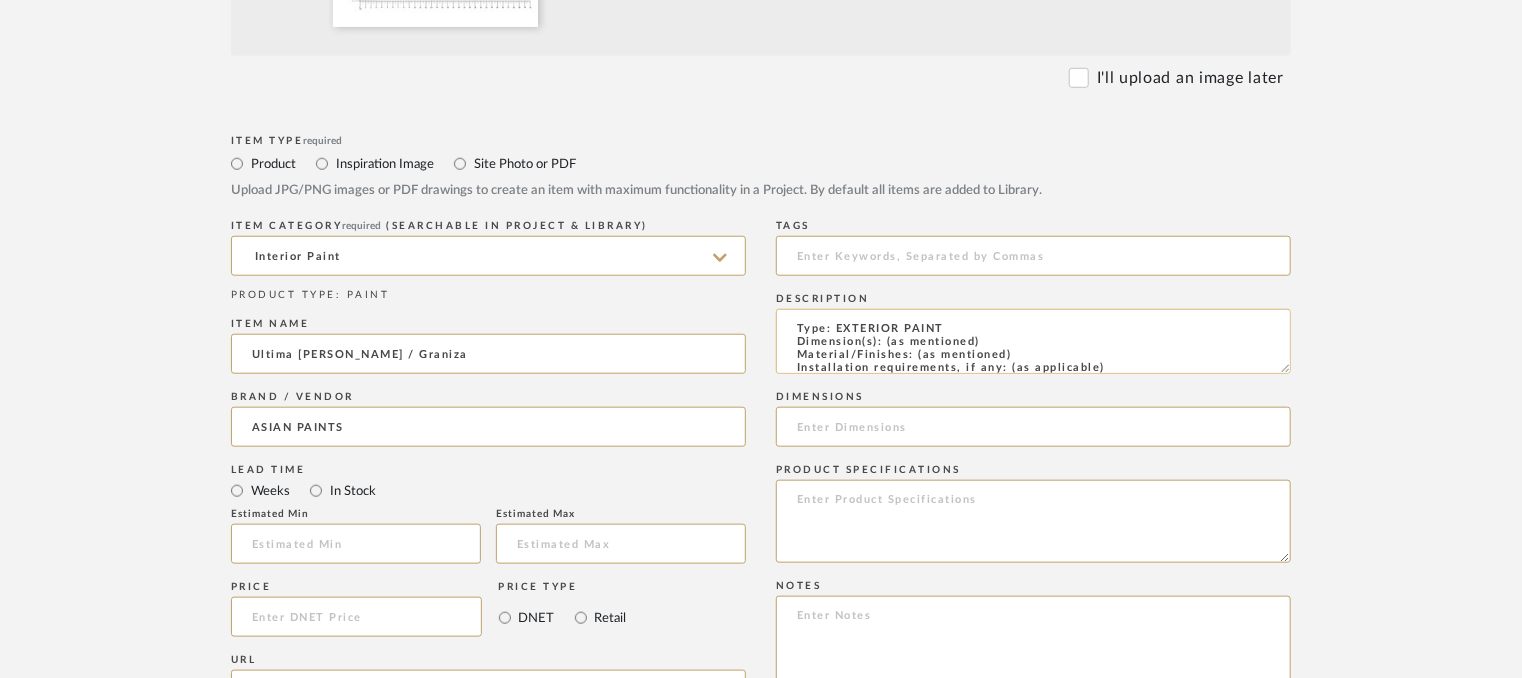 drag, startPoint x: 1020, startPoint y: 354, endPoint x: 916, endPoint y: 356, distance: 104.019226 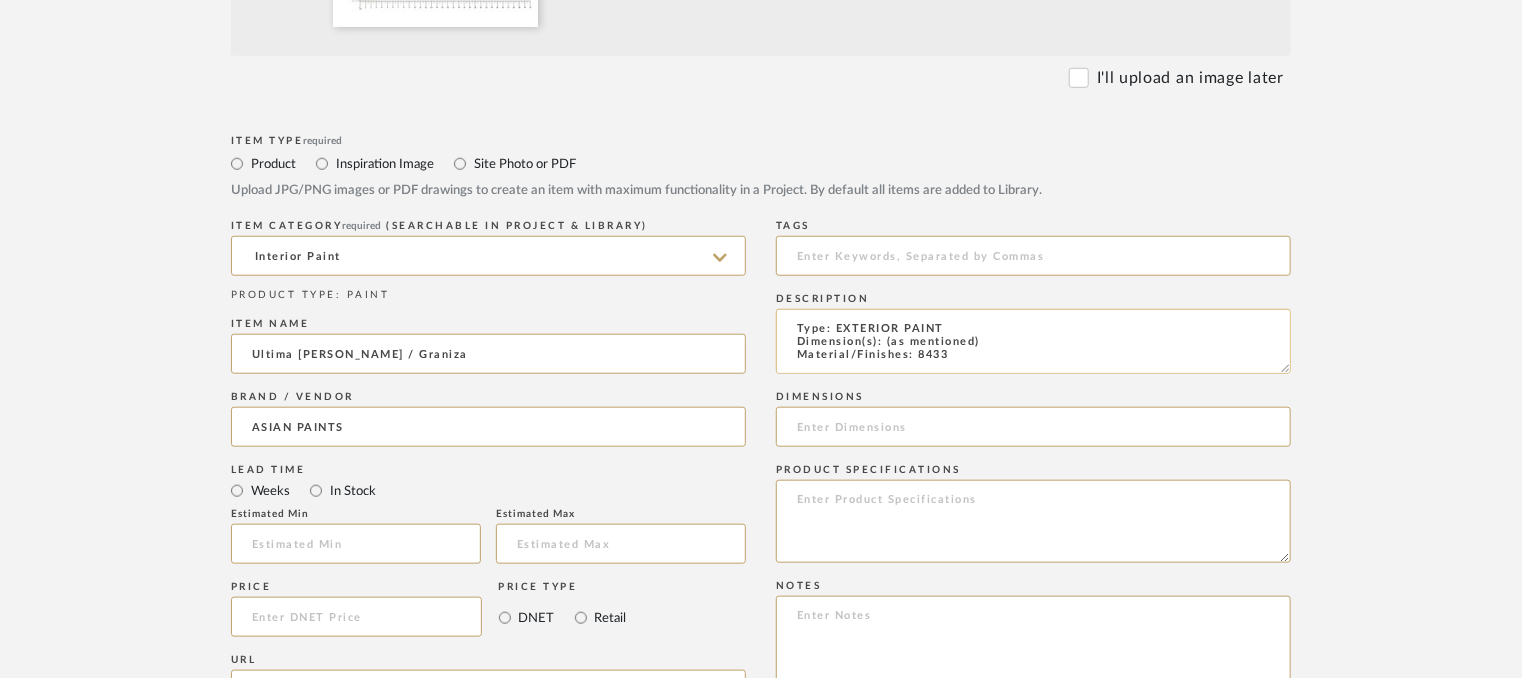 scroll, scrollTop: 1, scrollLeft: 0, axis: vertical 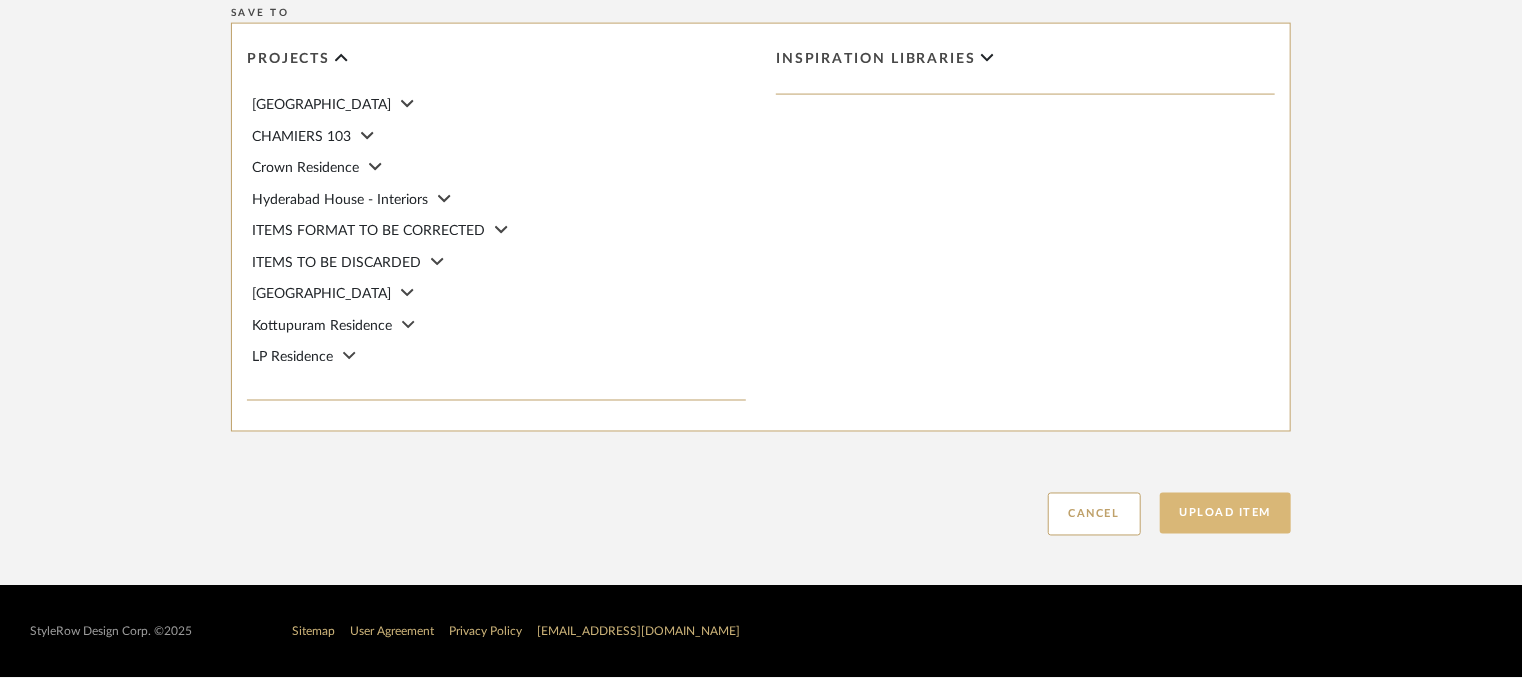 type on "Type: EXTERIOR PAINT
Dimension(s): (as mentioned)
Material/Finishes: 8433
Installation requirements, if any: (as applicable)
Price: (as mentioned)
Lead time: (as mentioned)
Sample available: supplier stock
Sample Internal reference number: PN-EX-004-8433
as per the internal sample warehouse) Point of
contact:
Contact number:
Email address:
Address:
Additional contact information:" 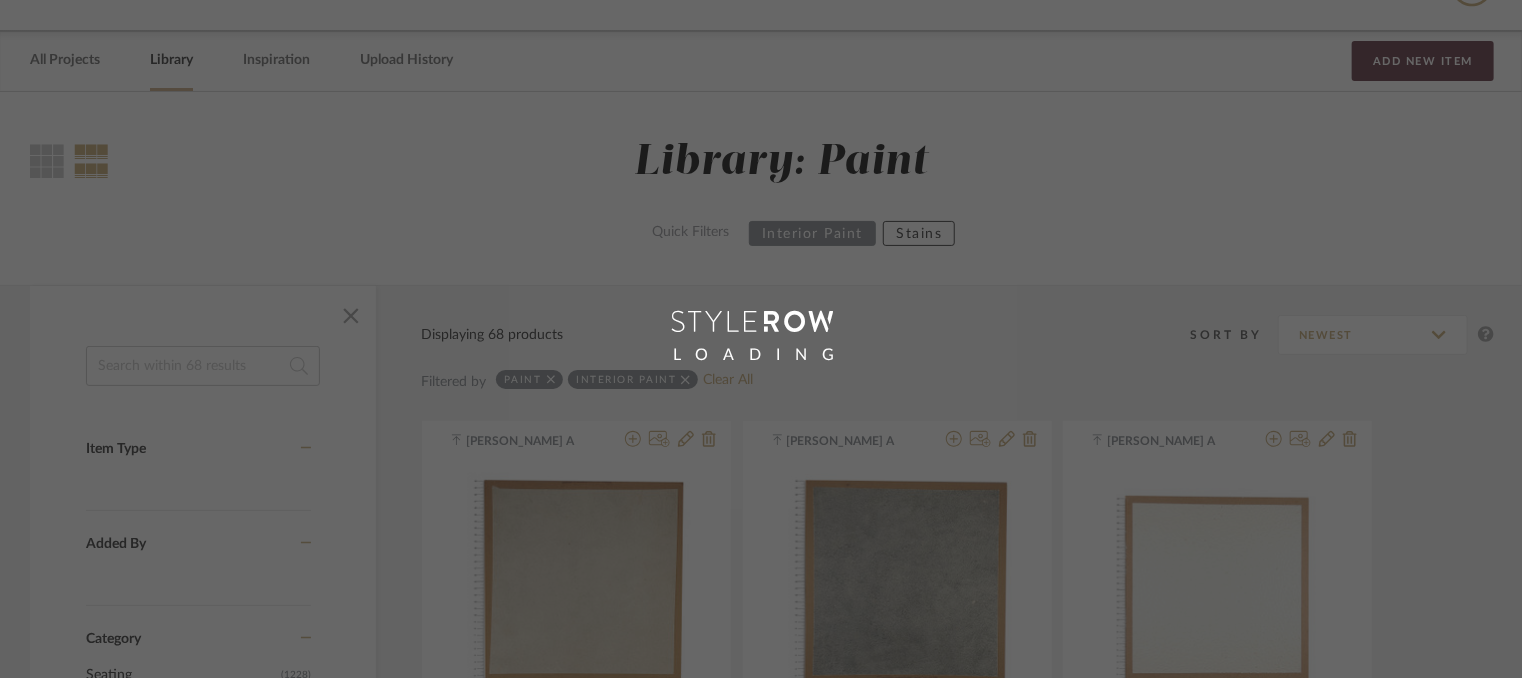scroll, scrollTop: 0, scrollLeft: 0, axis: both 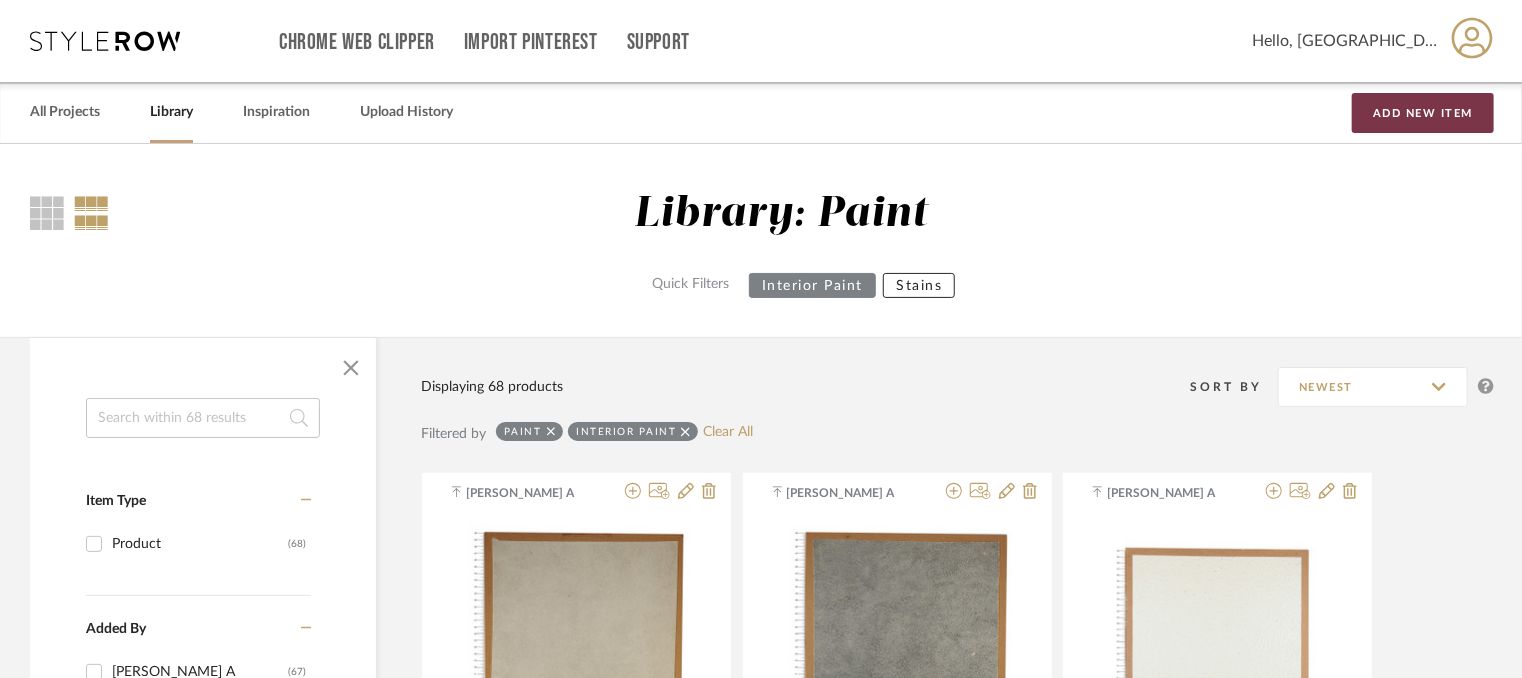 click on "Add New Item" at bounding box center (1423, 113) 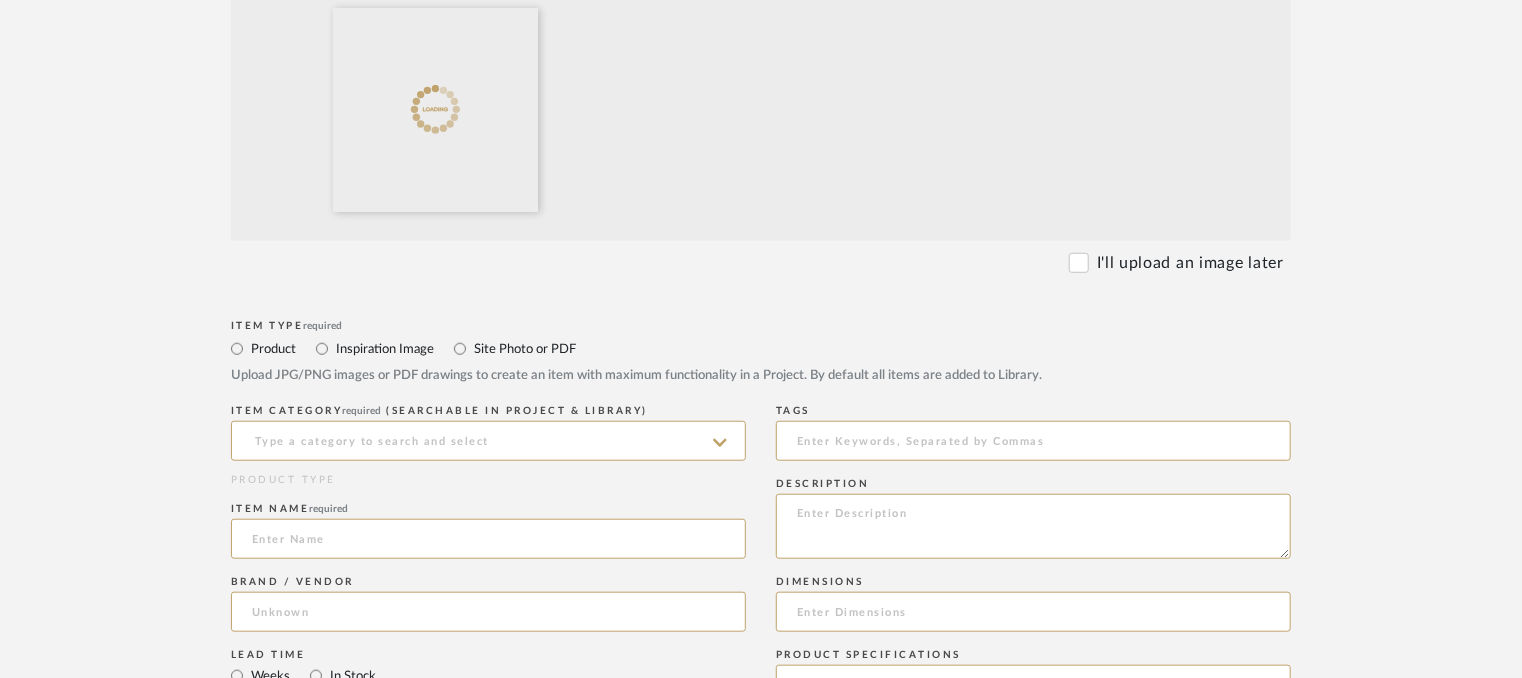 scroll, scrollTop: 800, scrollLeft: 0, axis: vertical 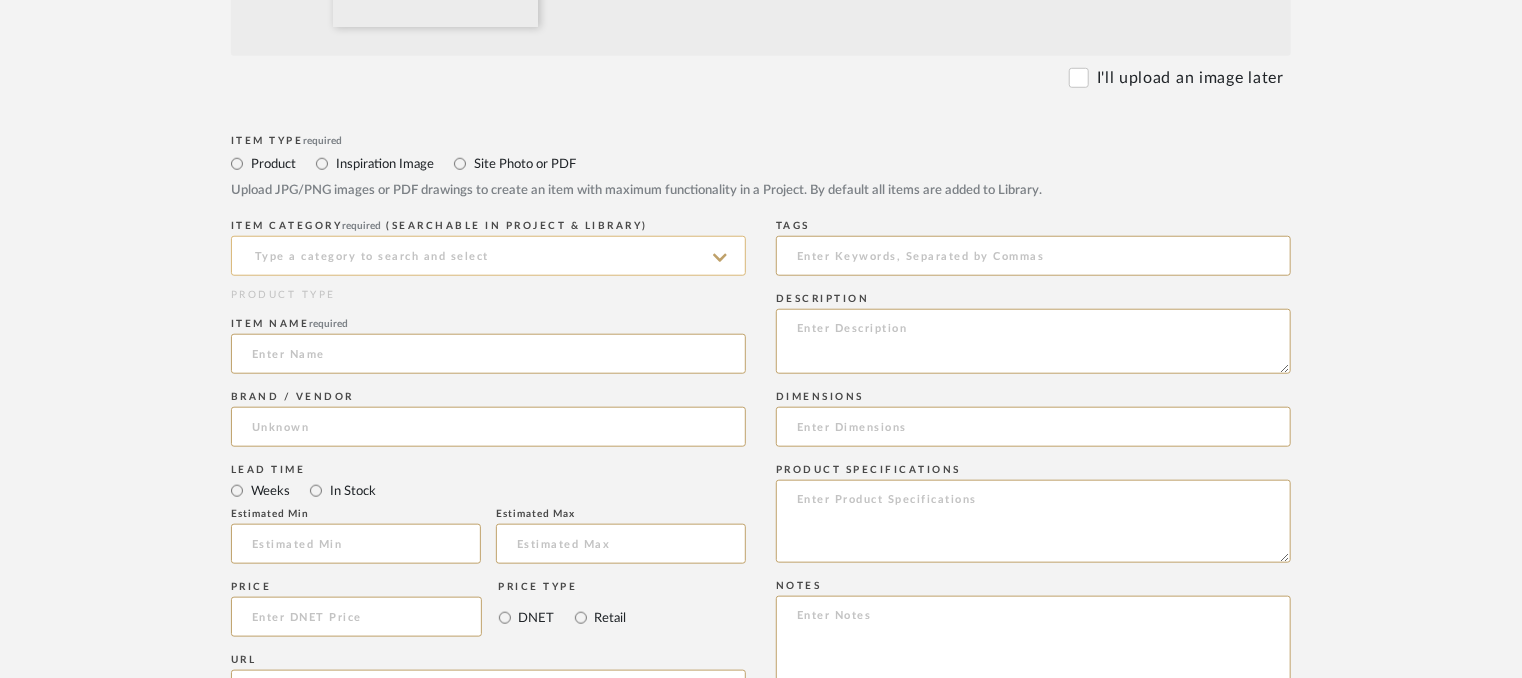 click 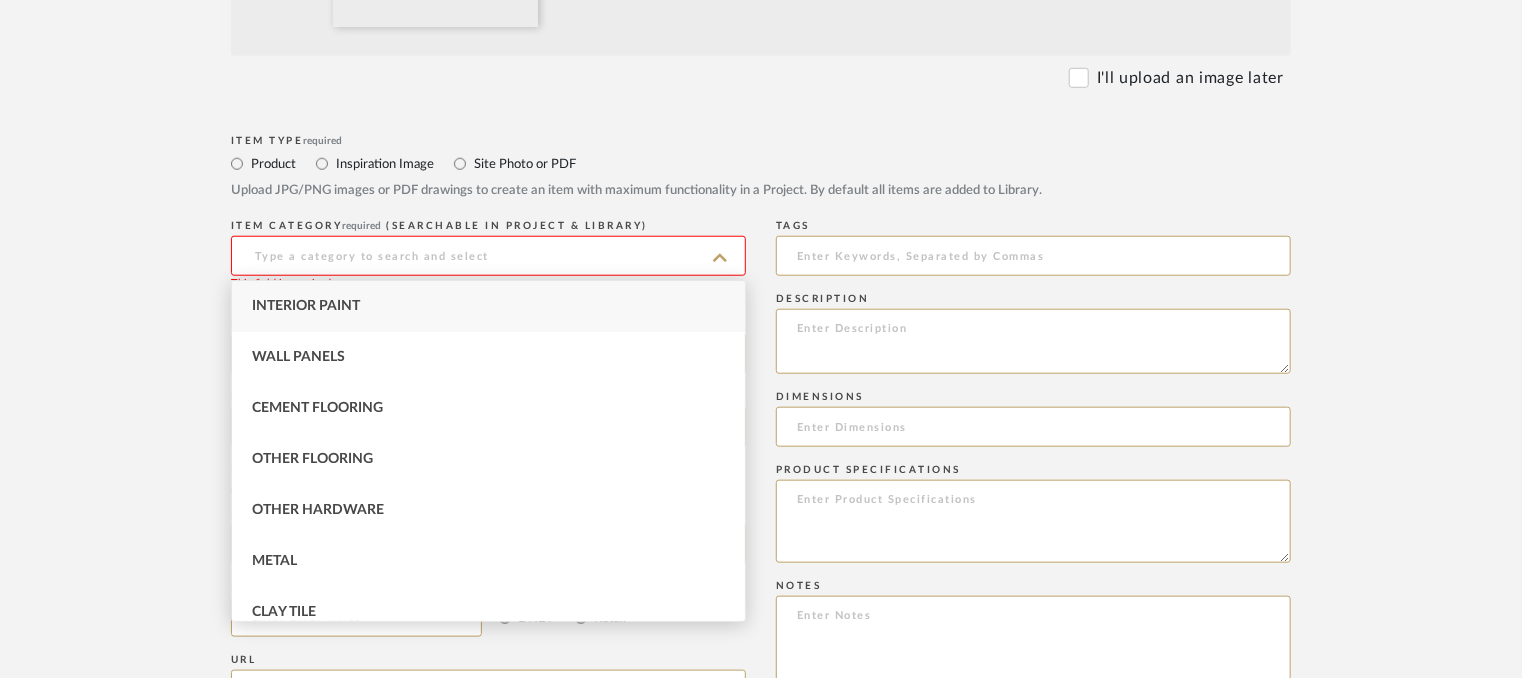 click on "Interior Paint" at bounding box center (488, 306) 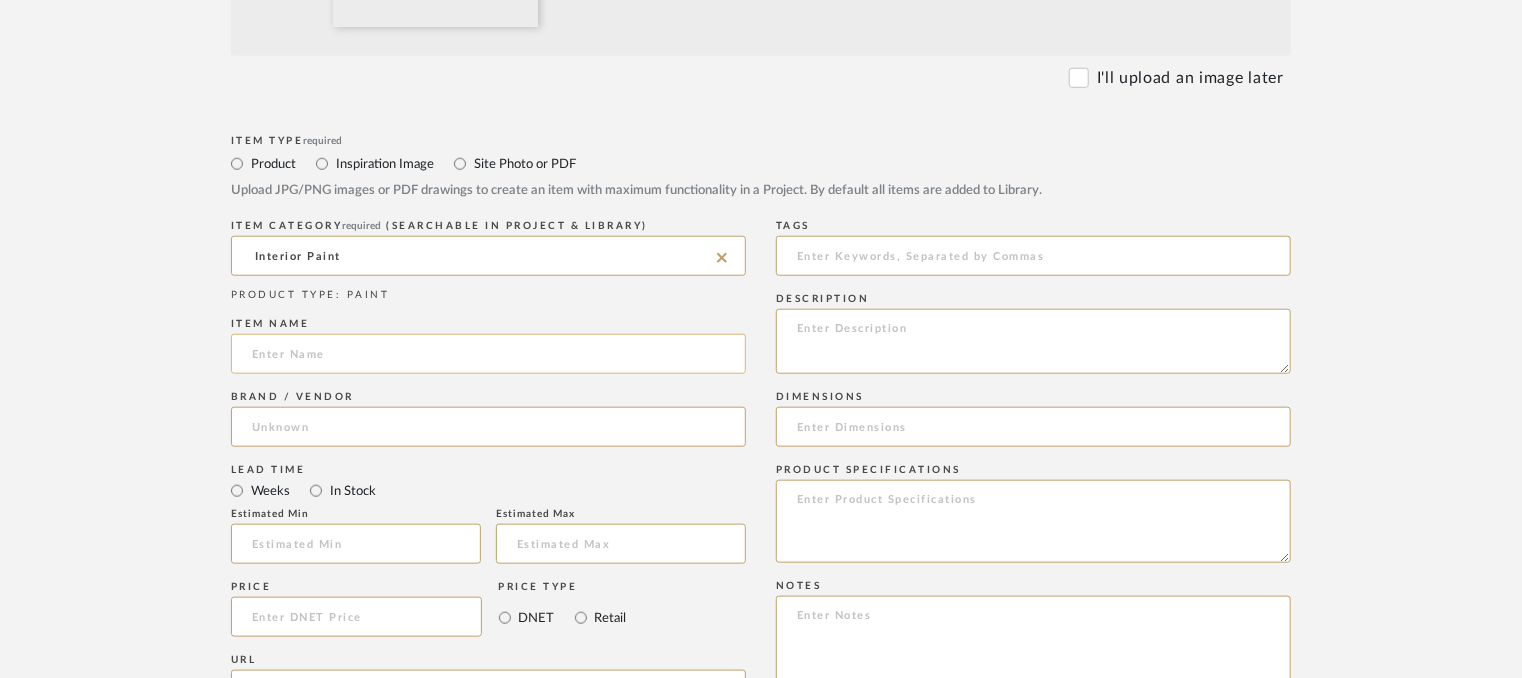 click 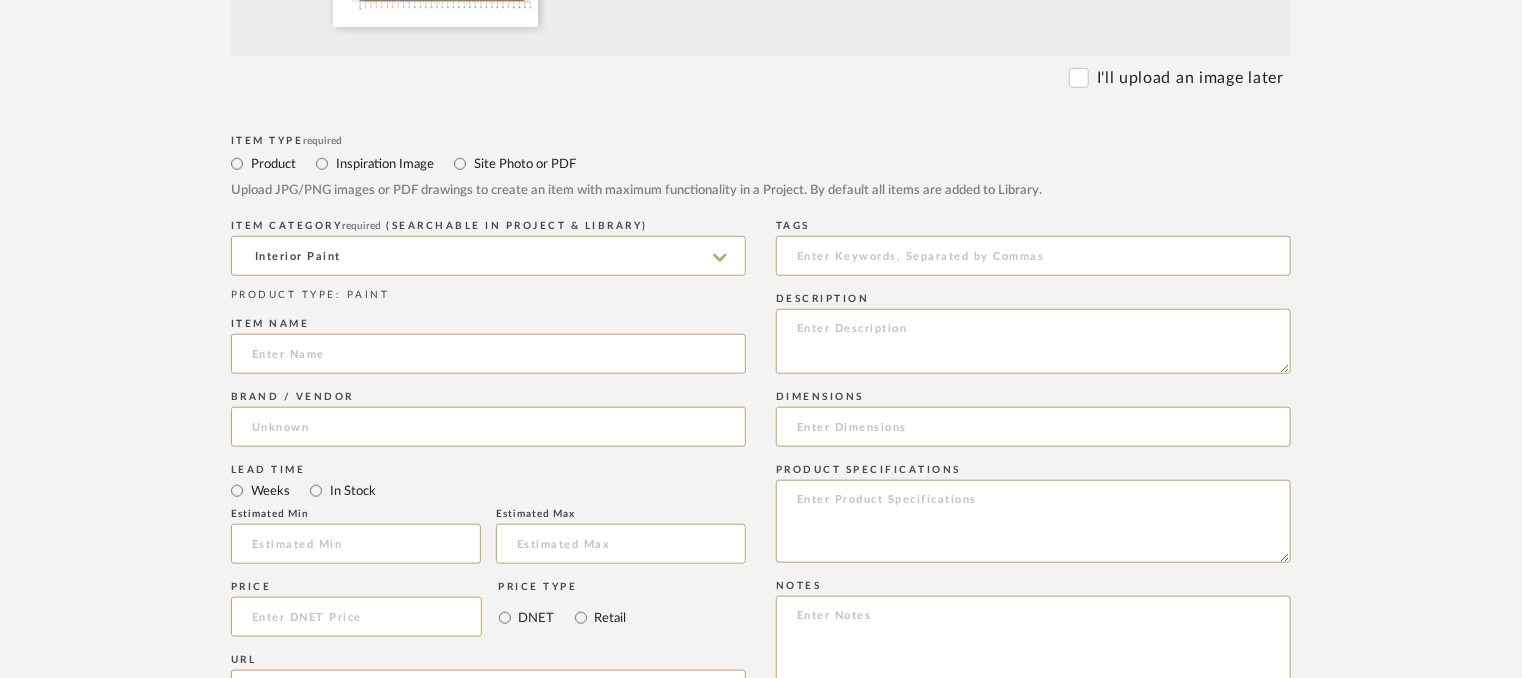 paste on "Ultima [PERSON_NAME] / Graniza" 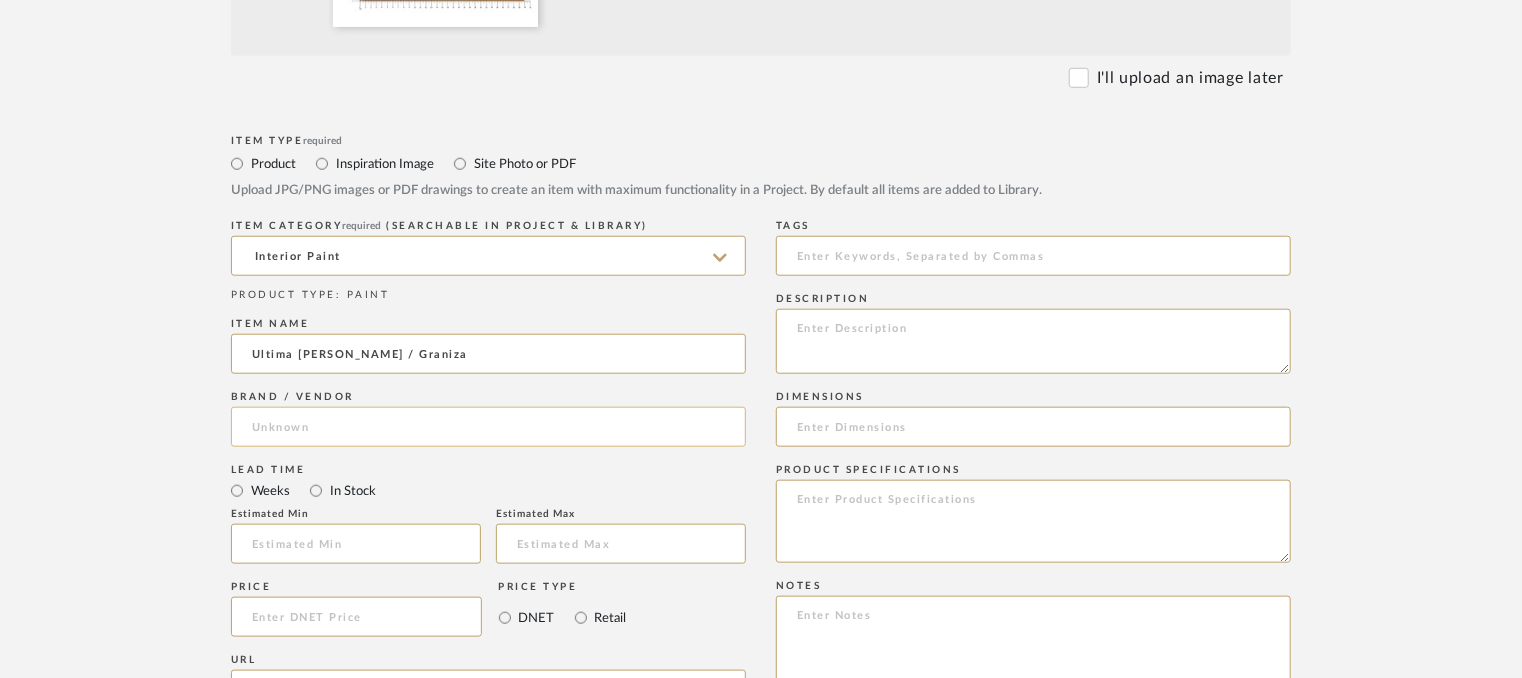 type on "Ultima [PERSON_NAME] / Graniza" 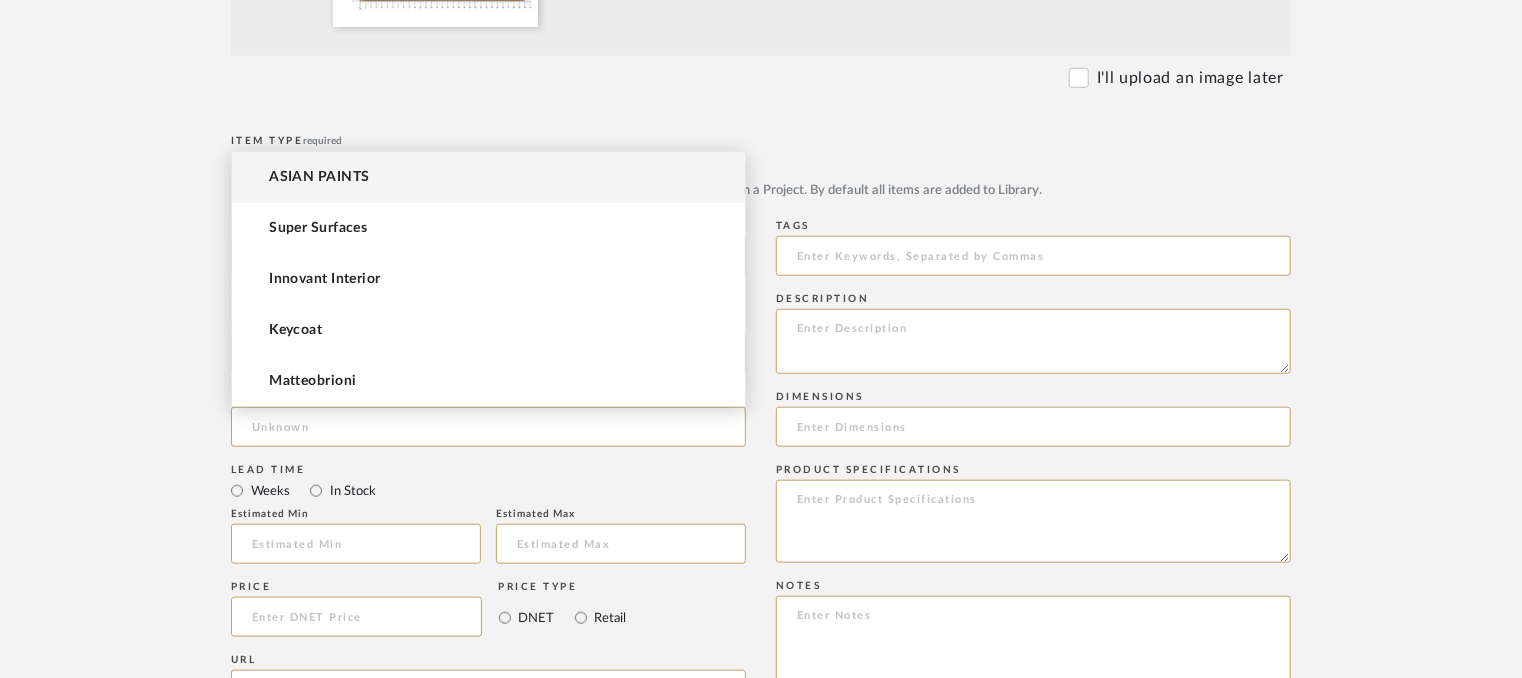 click on "ASIAN PAINTS" at bounding box center [488, 177] 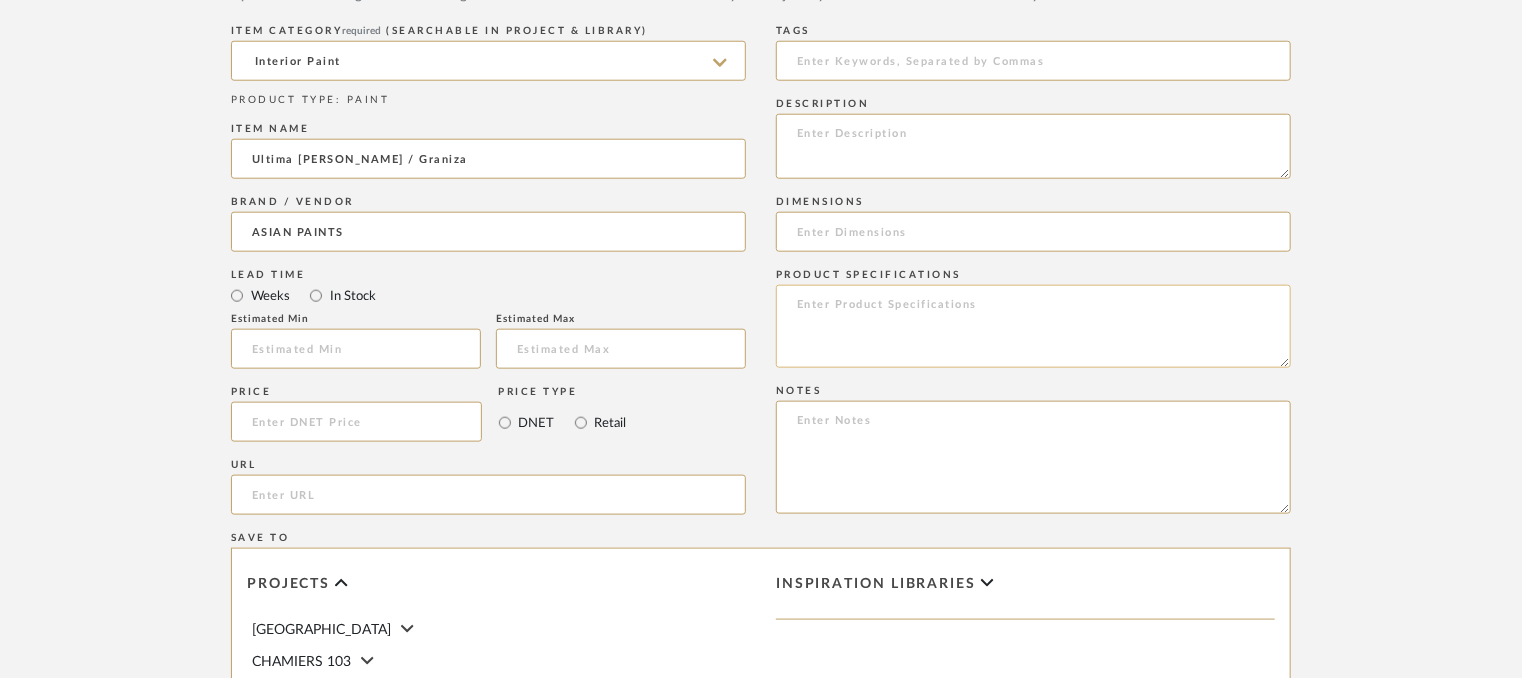 scroll, scrollTop: 1000, scrollLeft: 0, axis: vertical 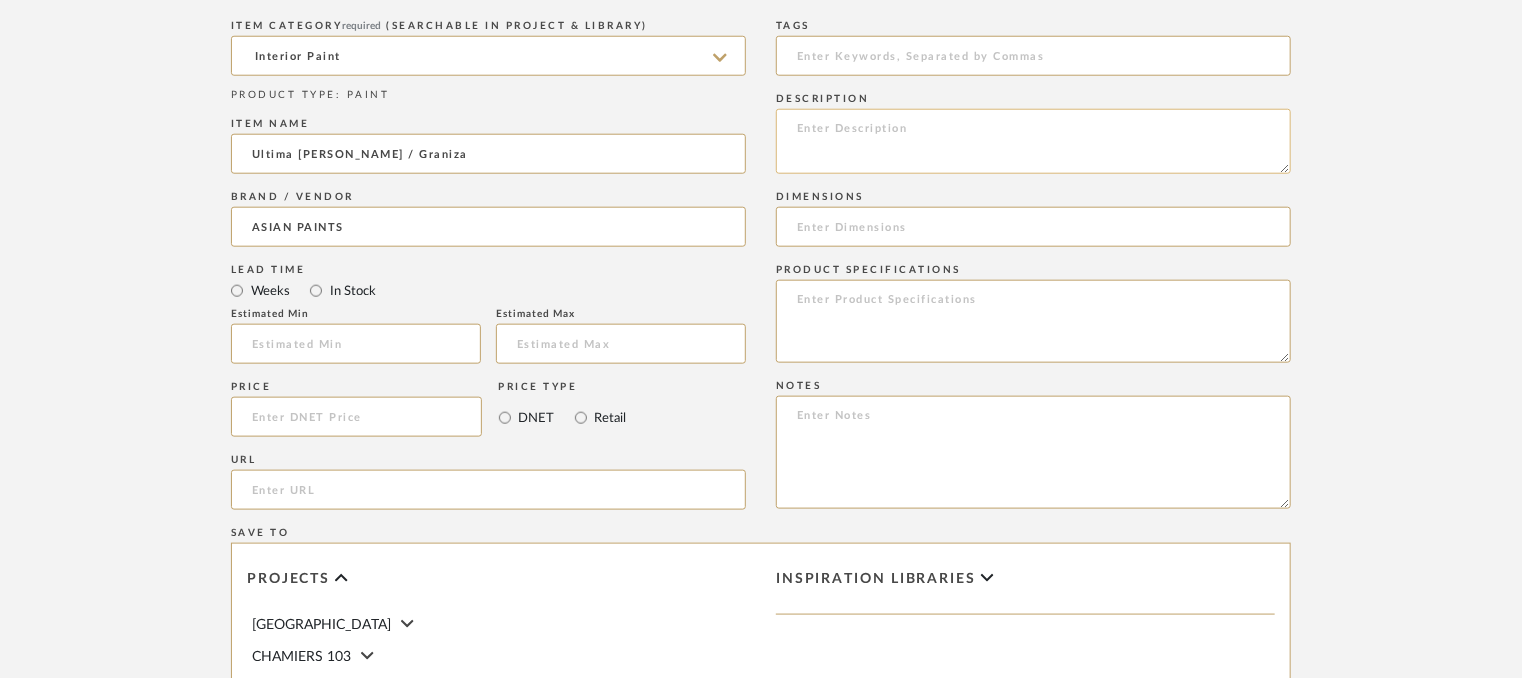 click 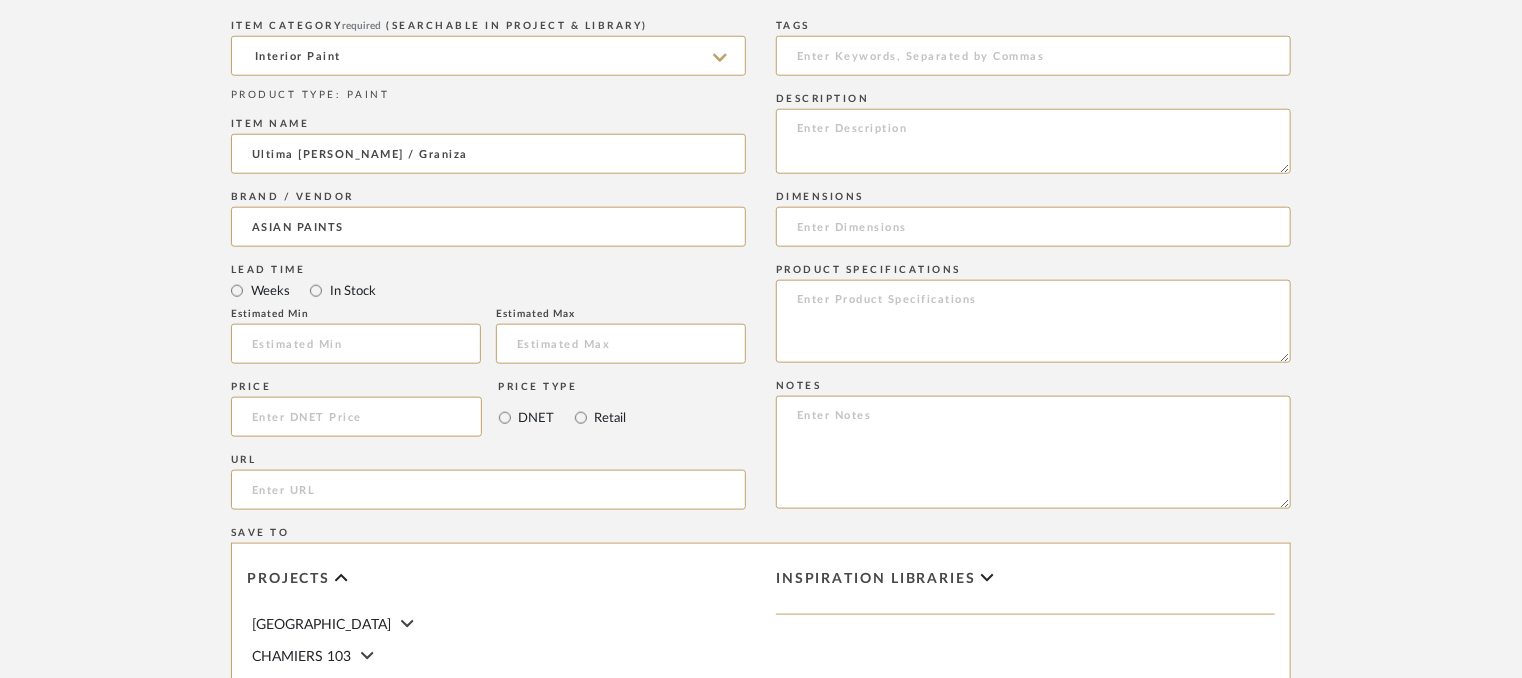 paste on "Type: EXTERIOR PAINT
Dimension(s): (as mentioned)
Material/Finishes: (as mentioned)
Installation requirements, if any: (as applicable)
Price: (as mentioned)
Lead time: (as mentioned)
Sample available: supplier stock
Sample Internal reference number:
as per the internal sample warehouse) Point of
contact:
Contact number:
Email address:
Address:
Additional contact information:" 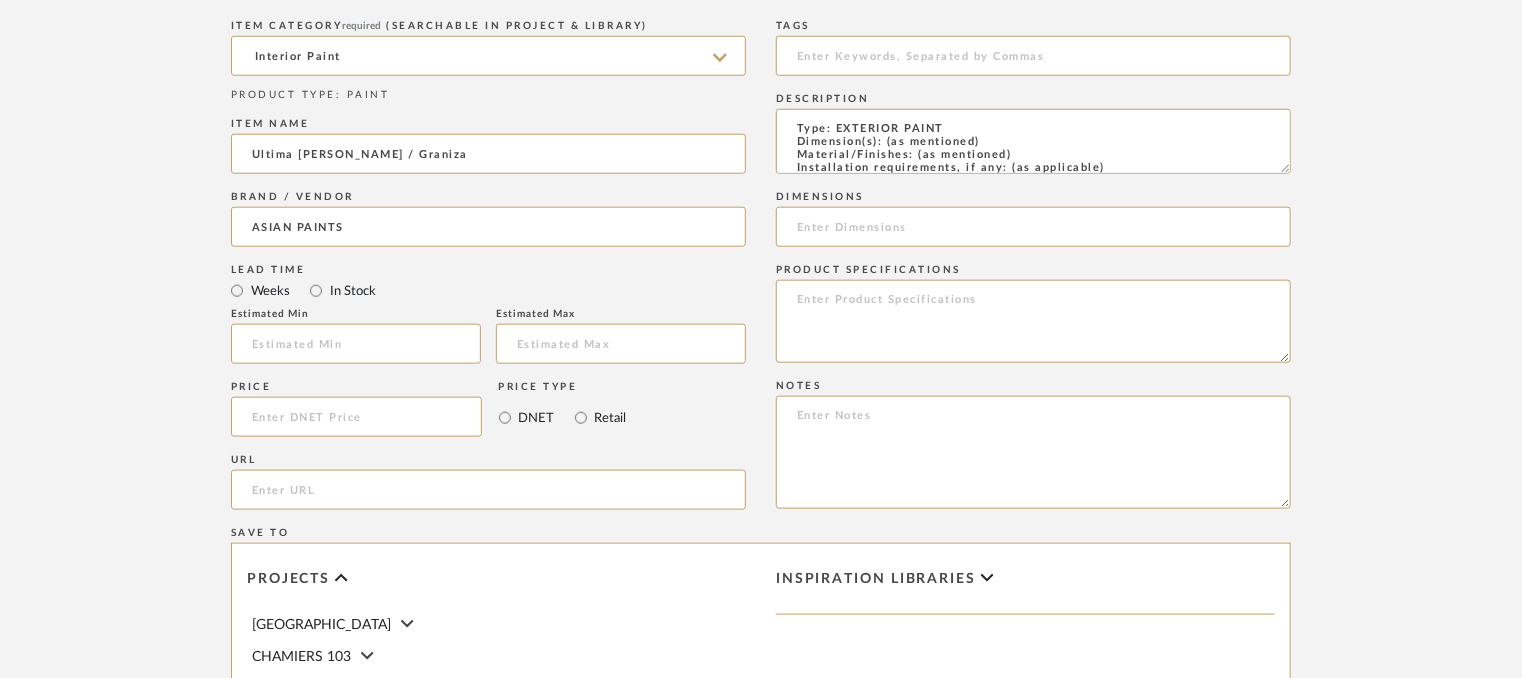 scroll, scrollTop: 137, scrollLeft: 0, axis: vertical 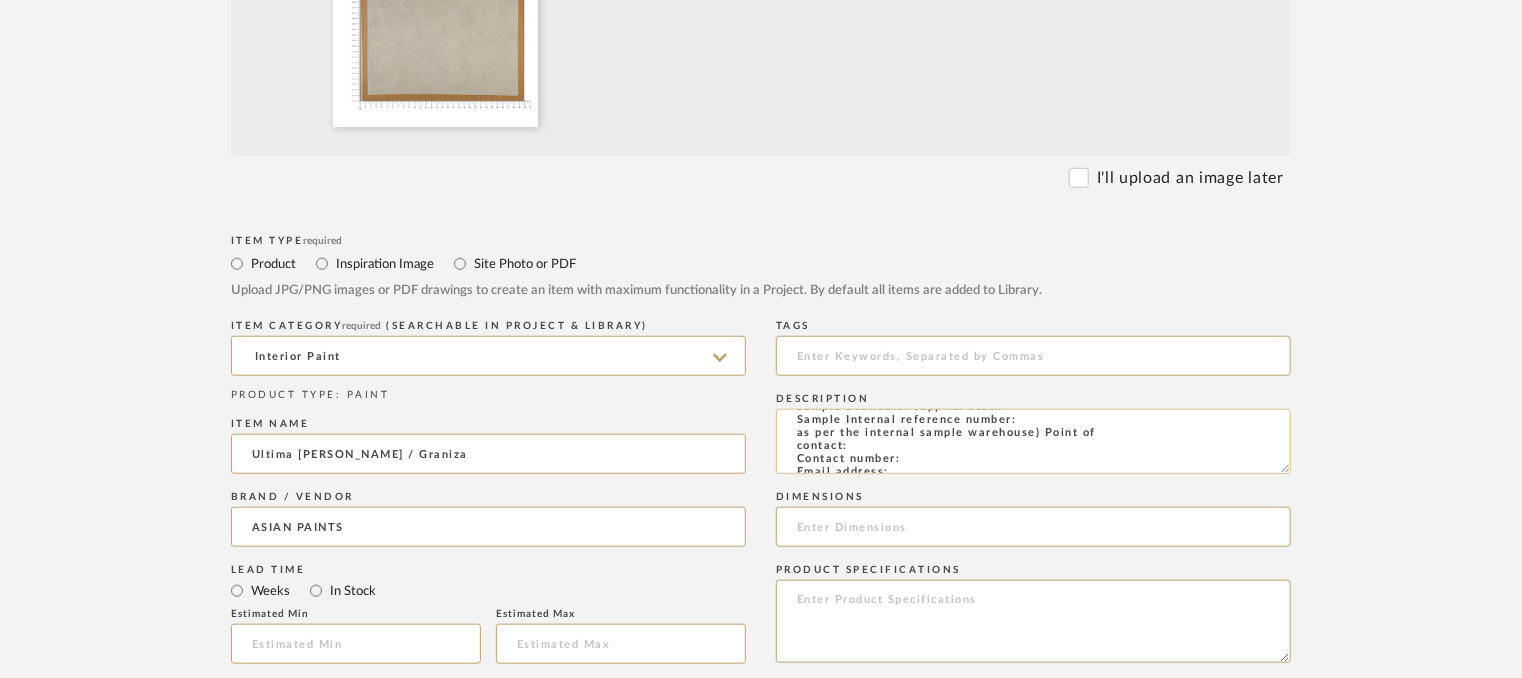 click on "Type: EXTERIOR PAINT
Dimension(s): (as mentioned)
Material/Finishes: (as mentioned)
Installation requirements, if any: (as applicable)
Price: (as mentioned)
Lead time: (as mentioned)
Sample available: supplier stock
Sample Internal reference number:
as per the internal sample warehouse) Point of
contact:
Contact number:
Email address:
Address:
Additional contact information:" 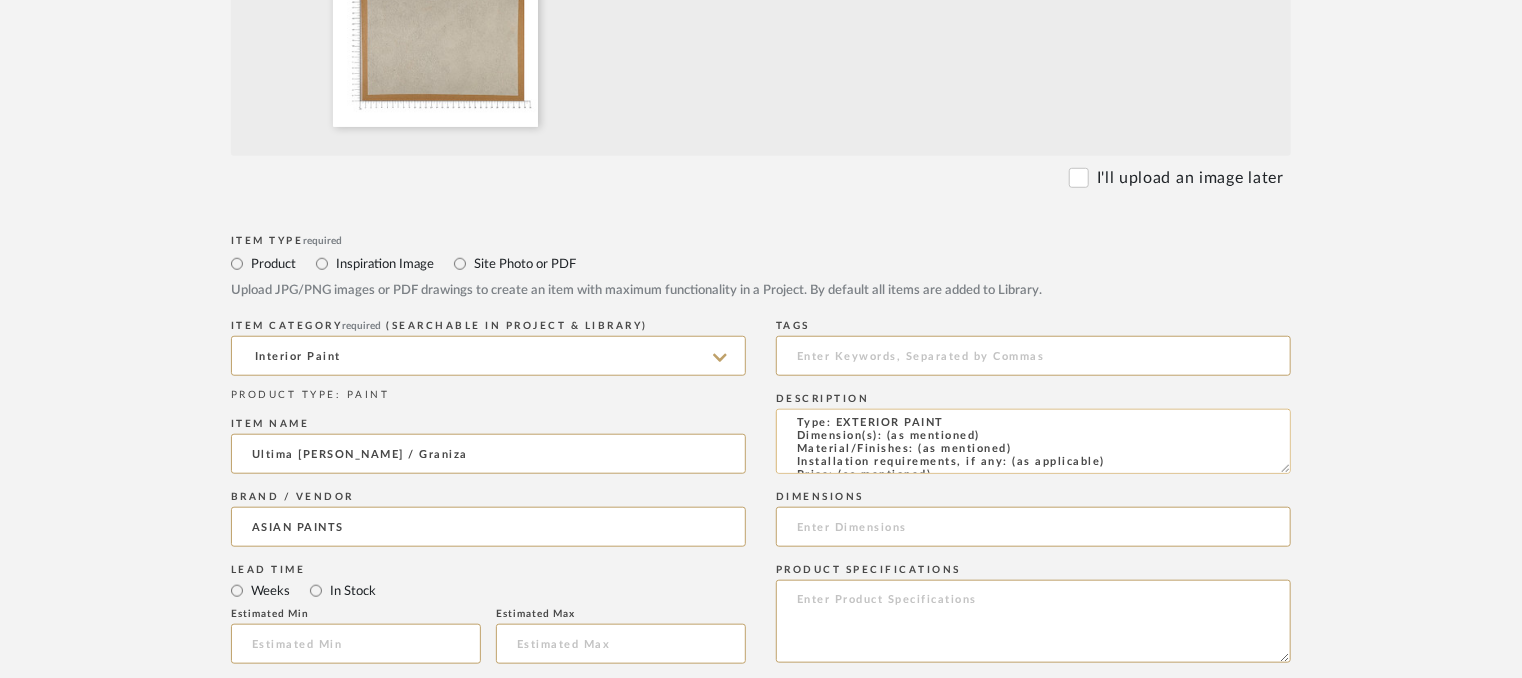 scroll, scrollTop: 0, scrollLeft: 0, axis: both 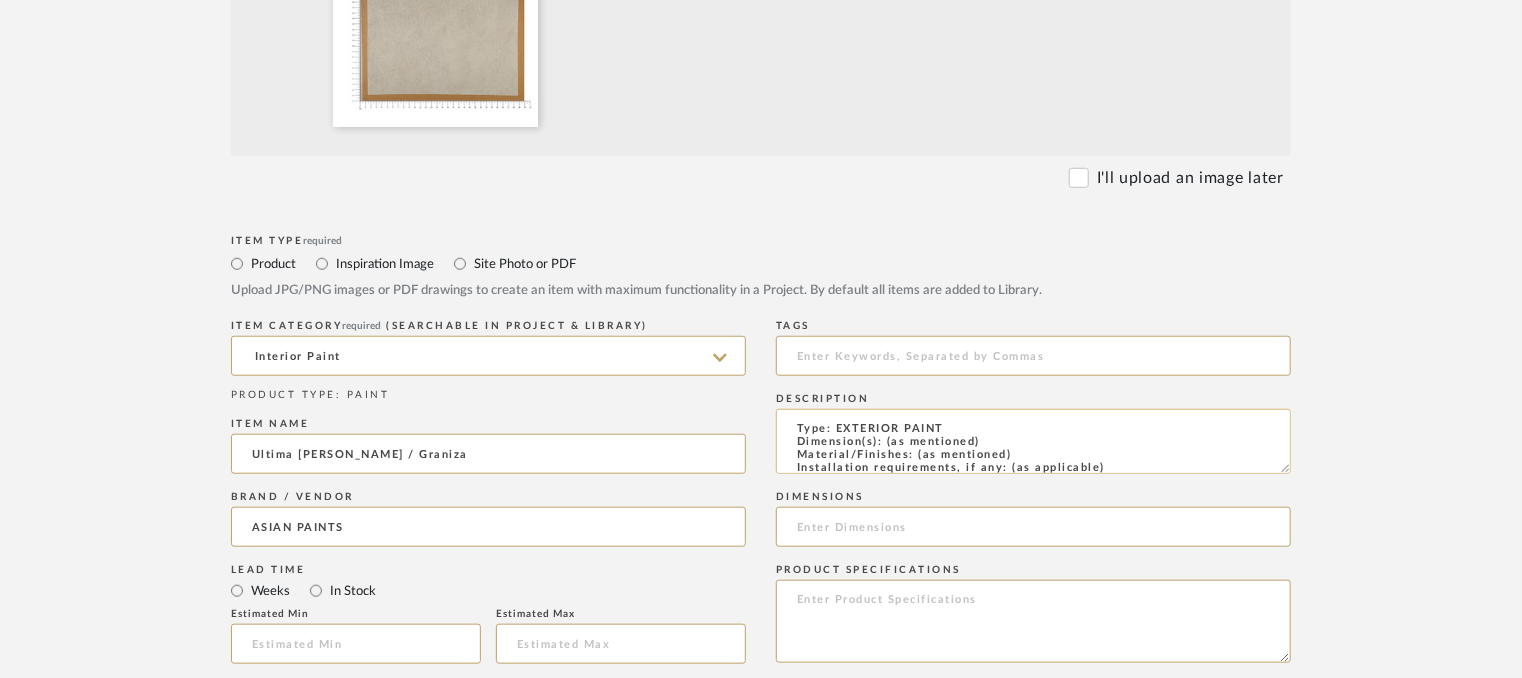 drag, startPoint x: 1013, startPoint y: 455, endPoint x: 914, endPoint y: 453, distance: 99.0202 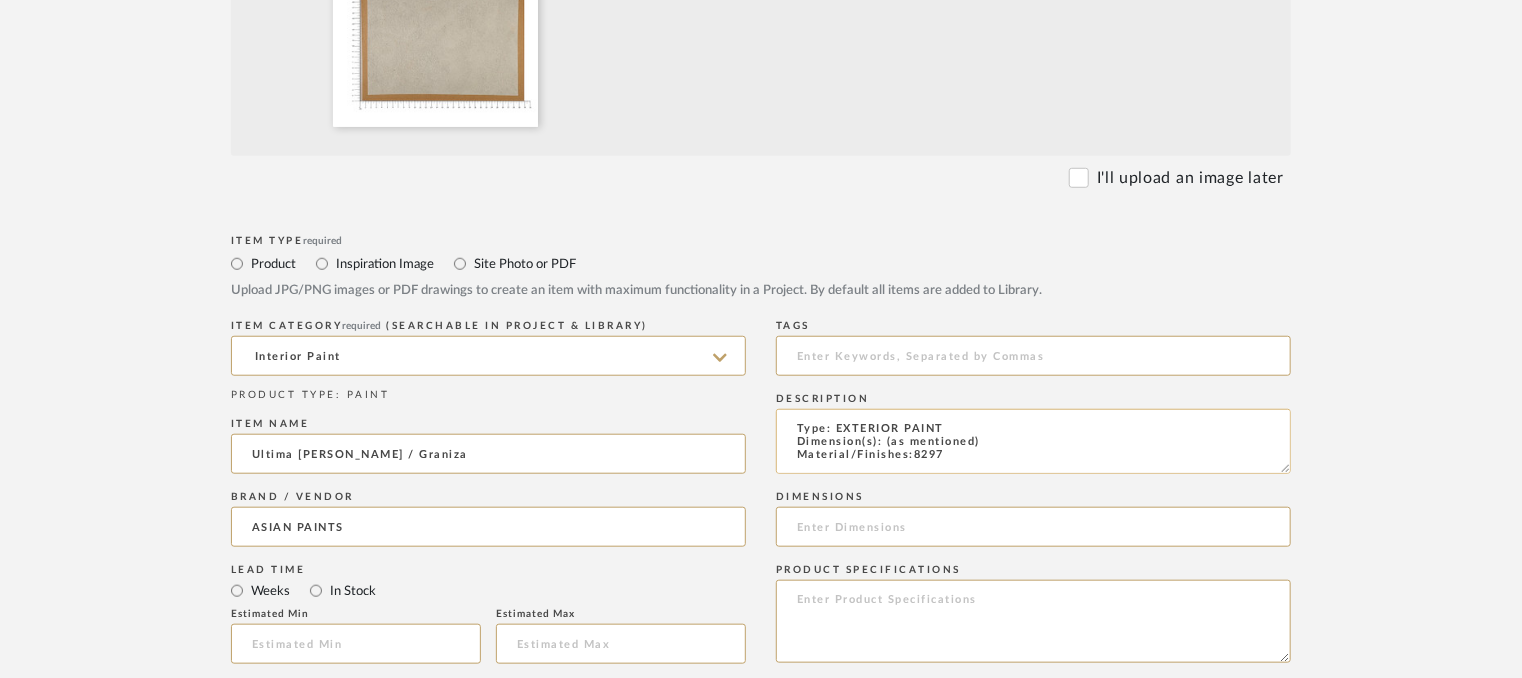 scroll, scrollTop: 1, scrollLeft: 0, axis: vertical 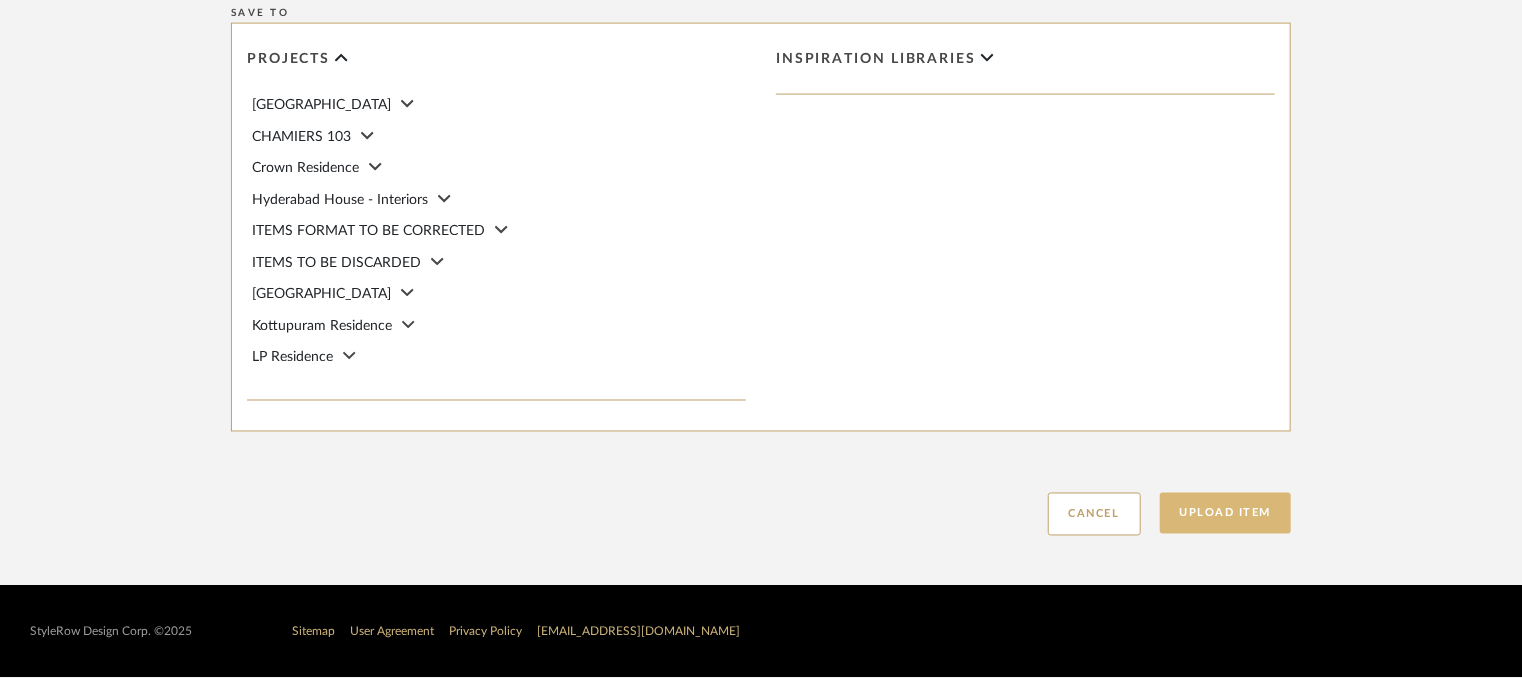 type on "Type: EXTERIOR PAINT
Dimension(s): (as mentioned)
Material/Finishes:8297
Installation requirements, if any: (as applicable)
Price: (as mentioned)
Lead time: (as mentioned)
Sample available: supplier stock
Sample Internal reference number: PN-EX-004-8297
as per the internal sample warehouse) Point of
contact:
Contact number:
Email address:
Address:
Additional contact information:" 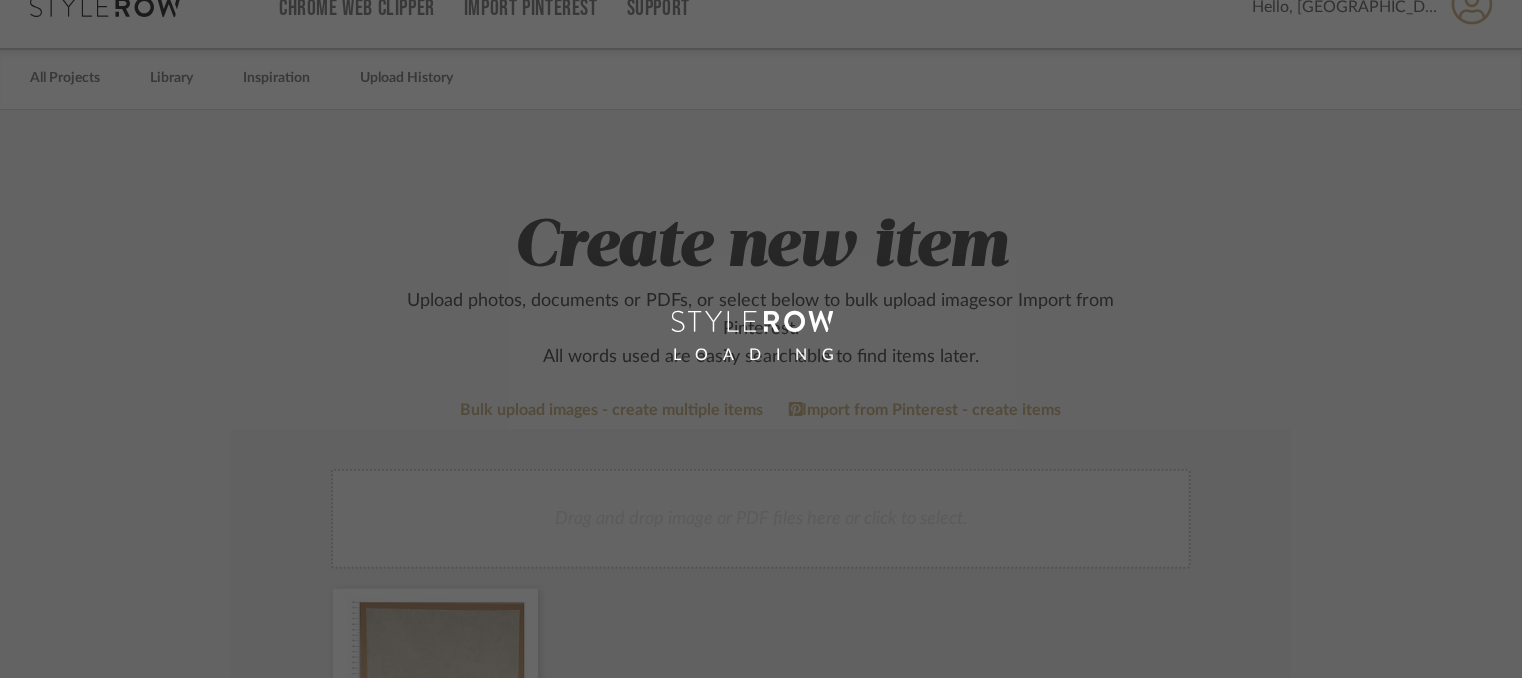 scroll, scrollTop: 0, scrollLeft: 0, axis: both 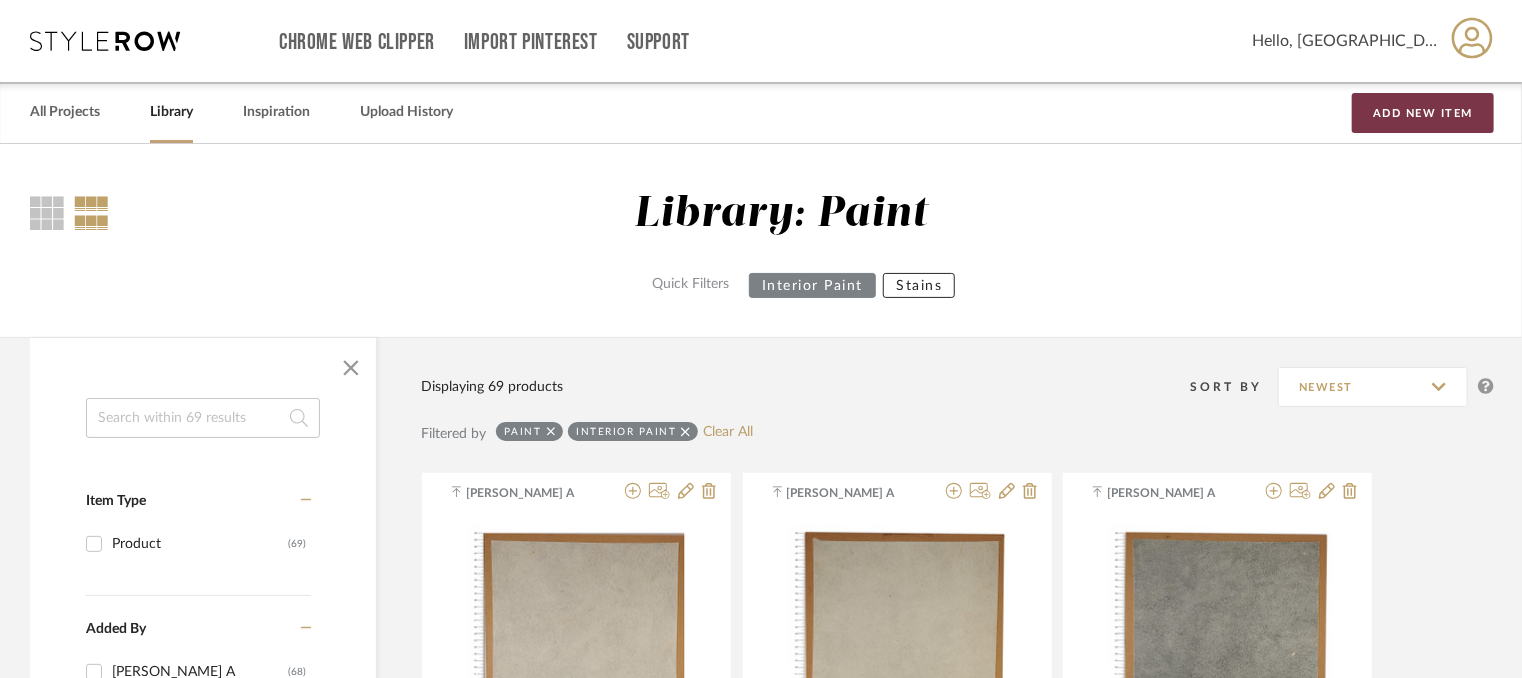 click on "Add New Item" at bounding box center [1423, 113] 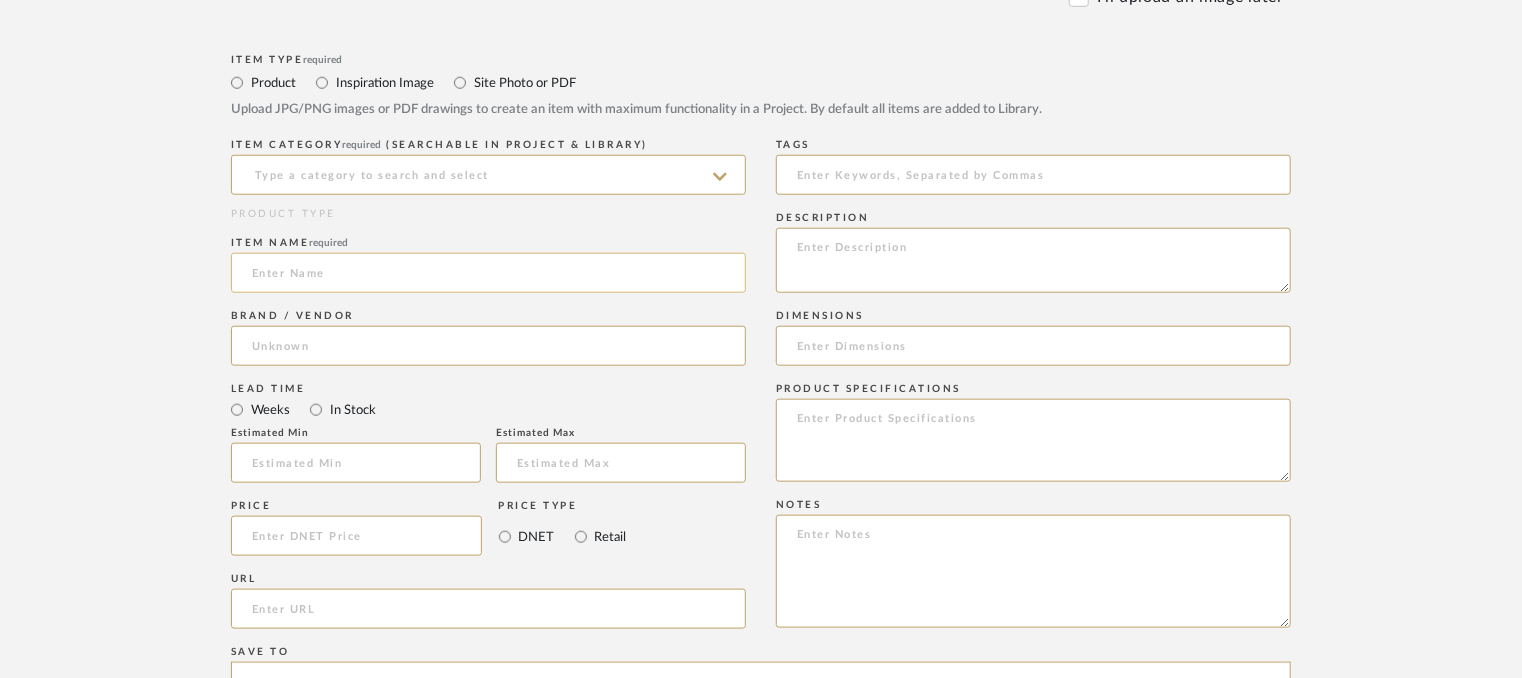 scroll, scrollTop: 900, scrollLeft: 0, axis: vertical 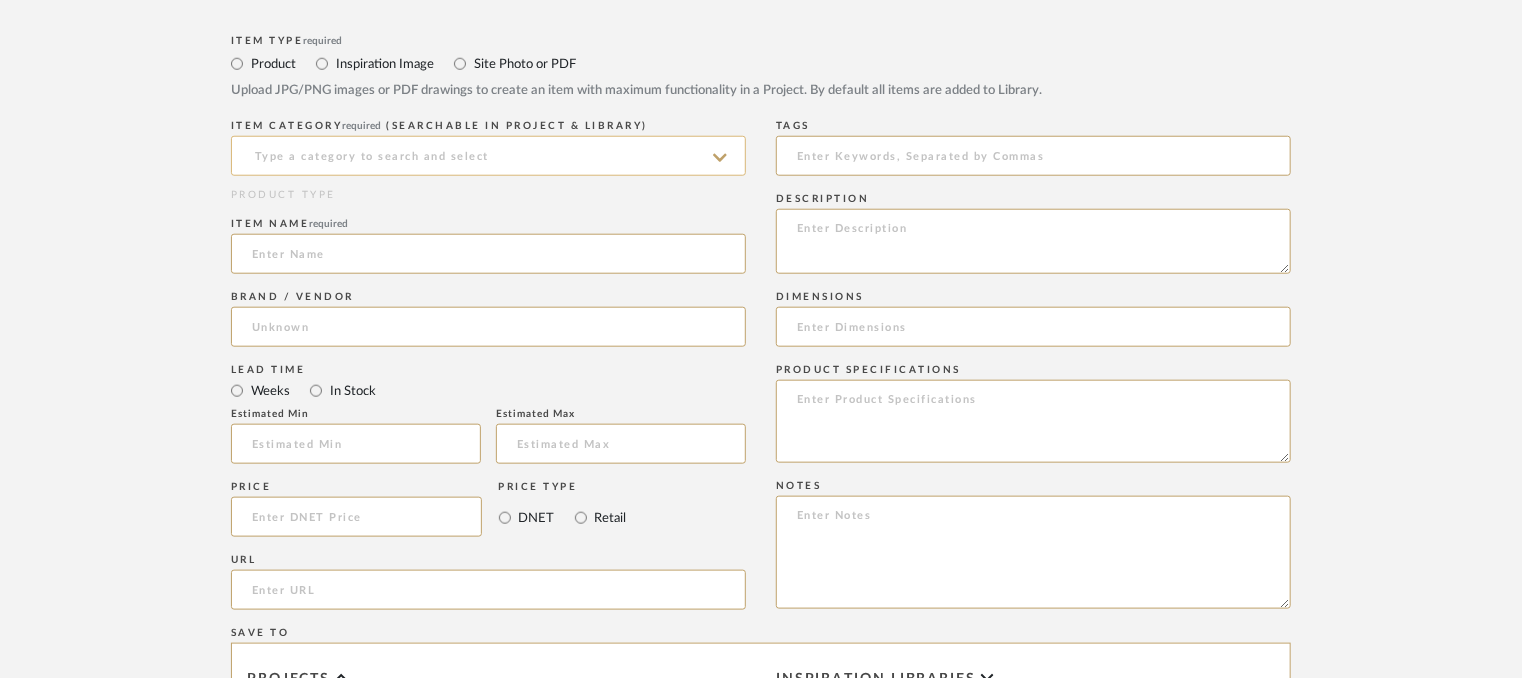 click 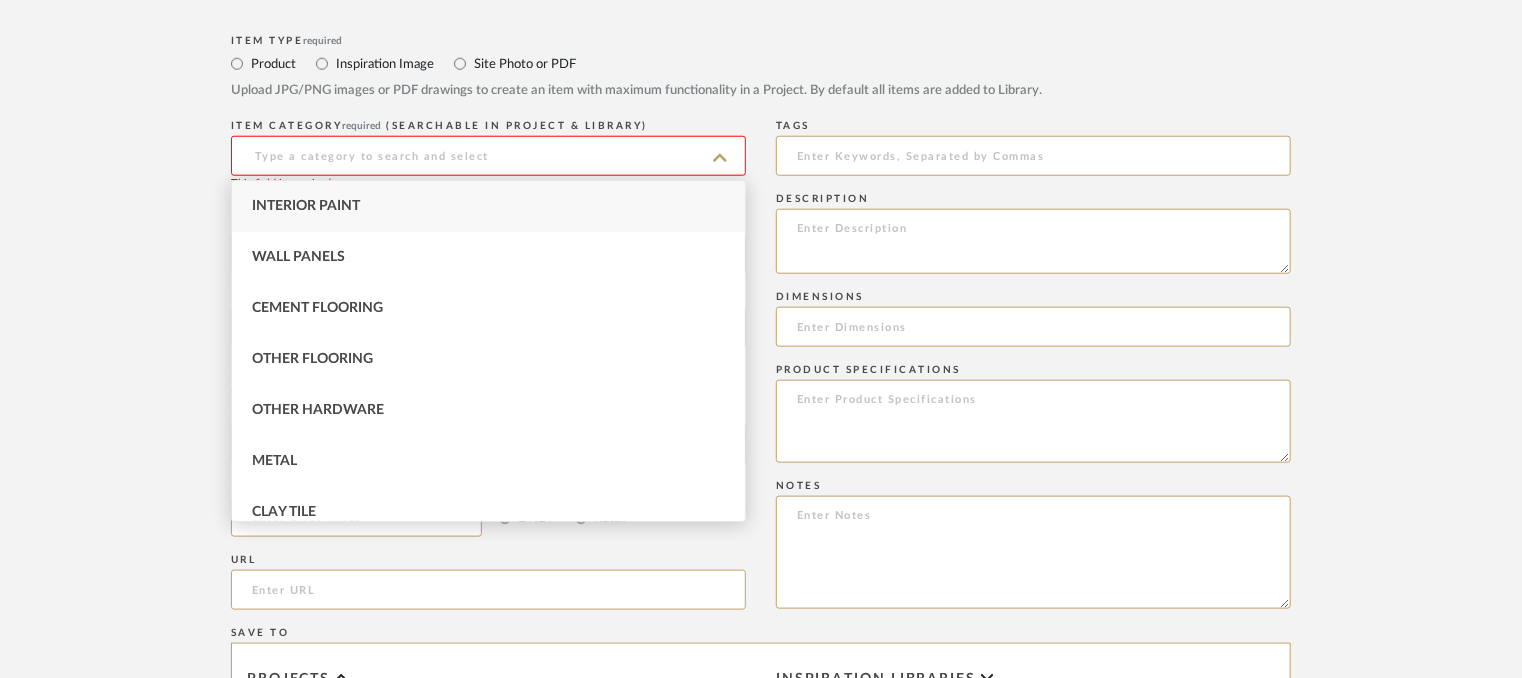 click on "Interior Paint" at bounding box center (488, 206) 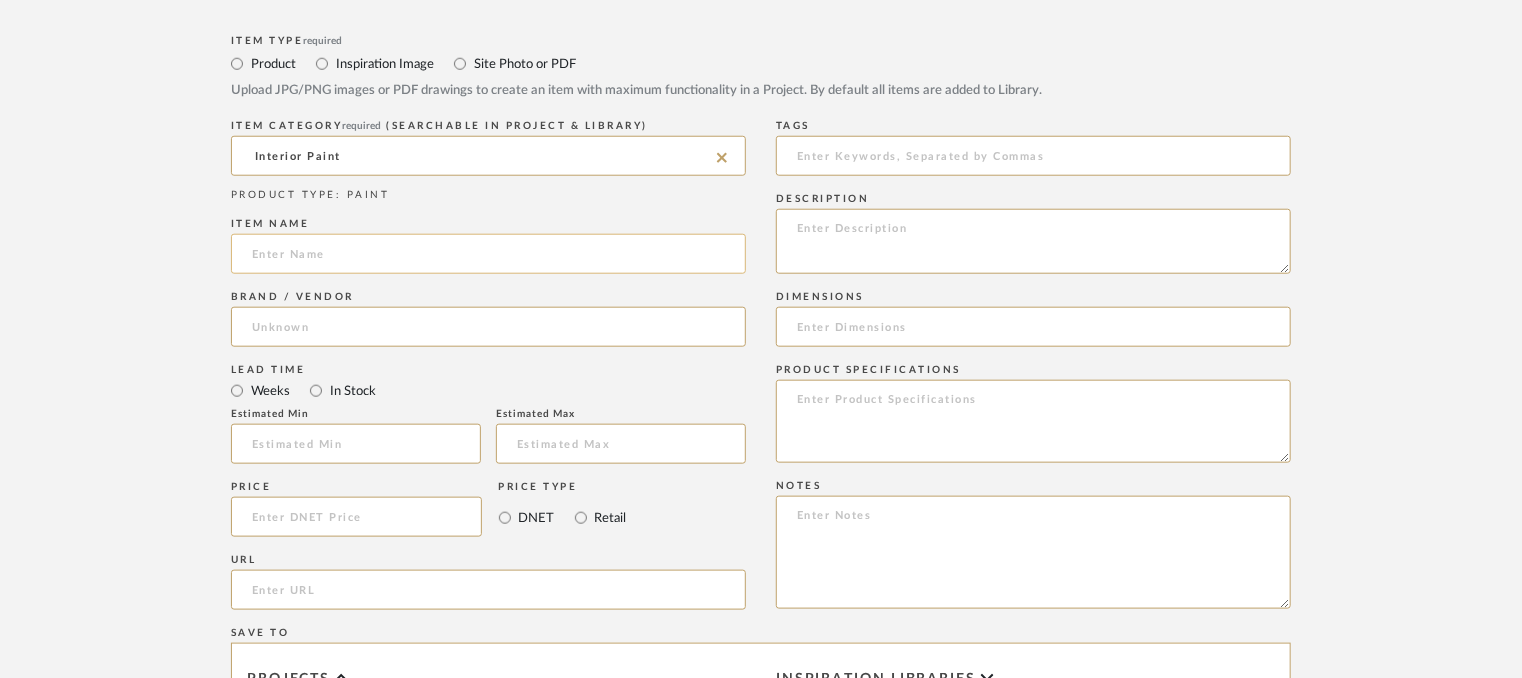 click 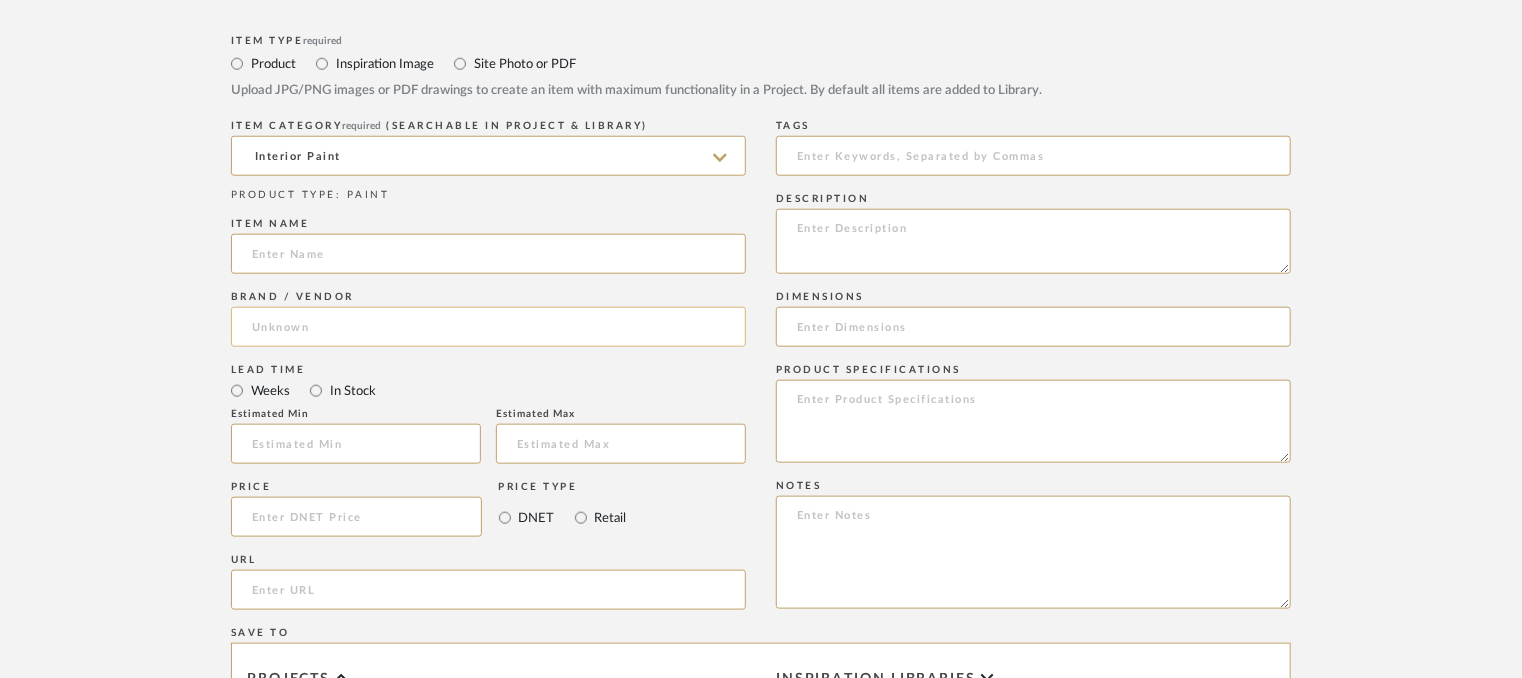 paste on "Ultima [PERSON_NAME] / Graniza" 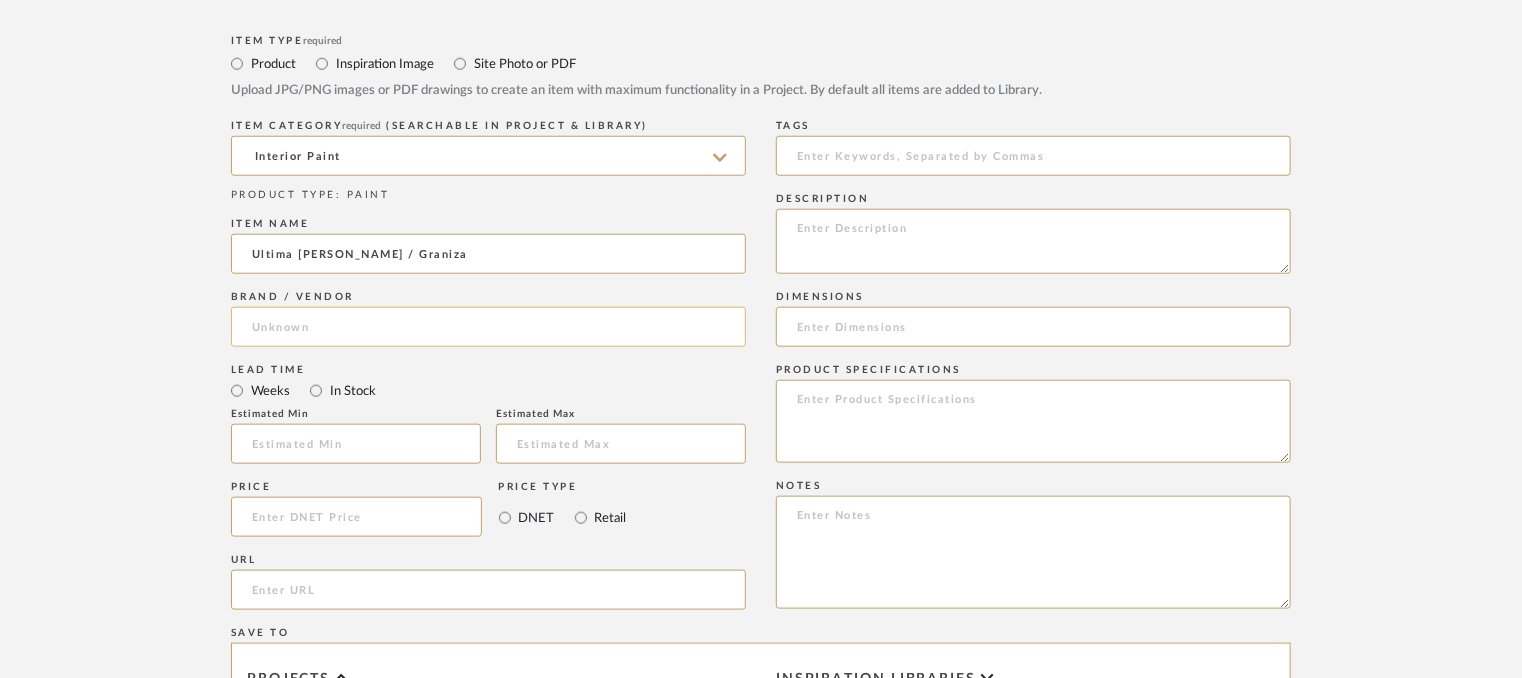 type on "Ultima [PERSON_NAME] / Graniza" 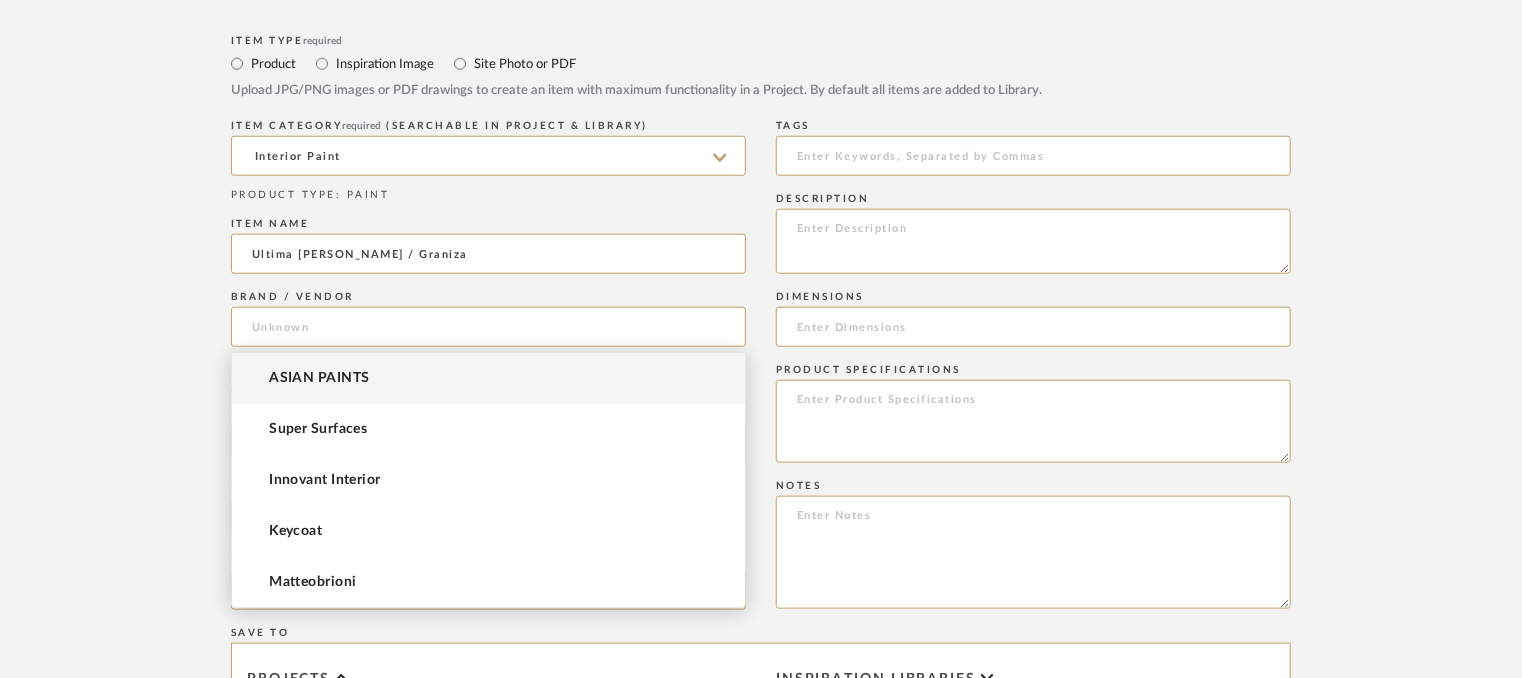 click on "ASIAN PAINTS" at bounding box center [488, 378] 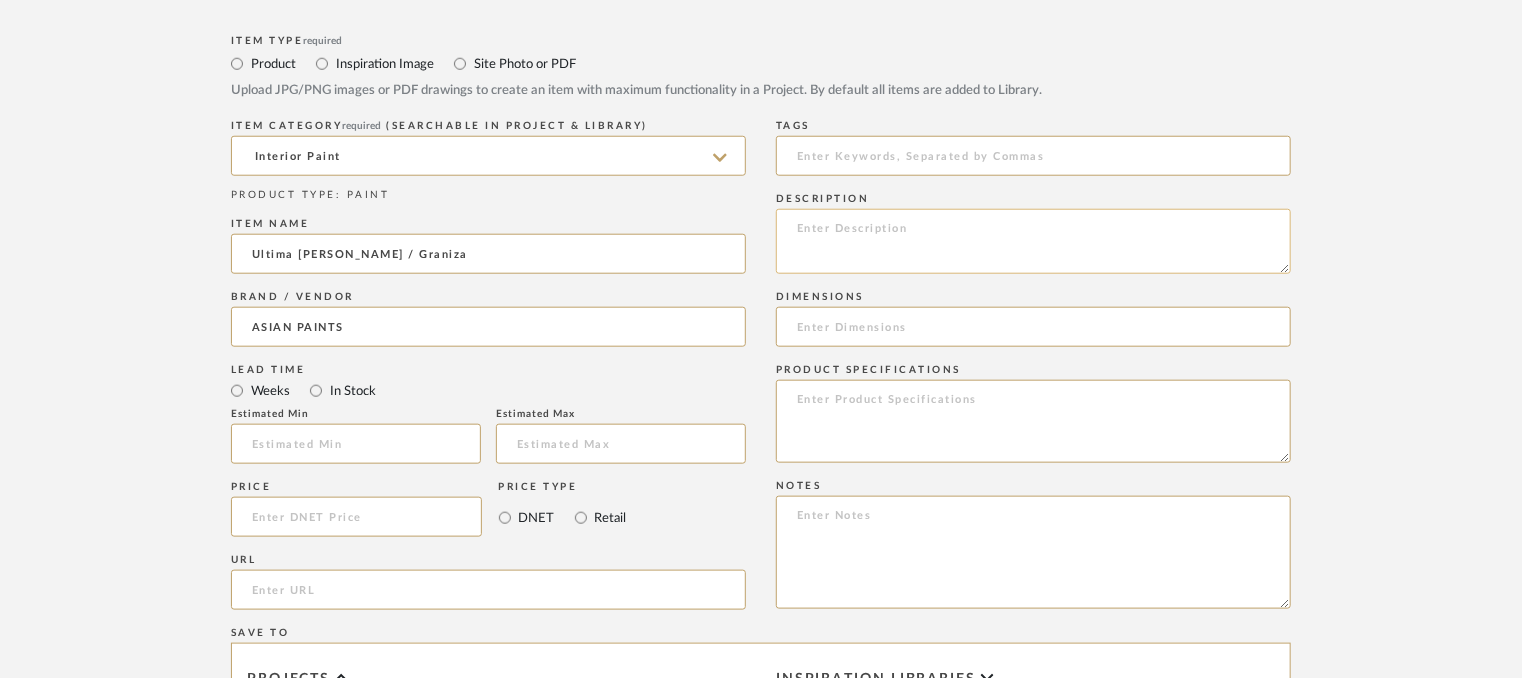 click 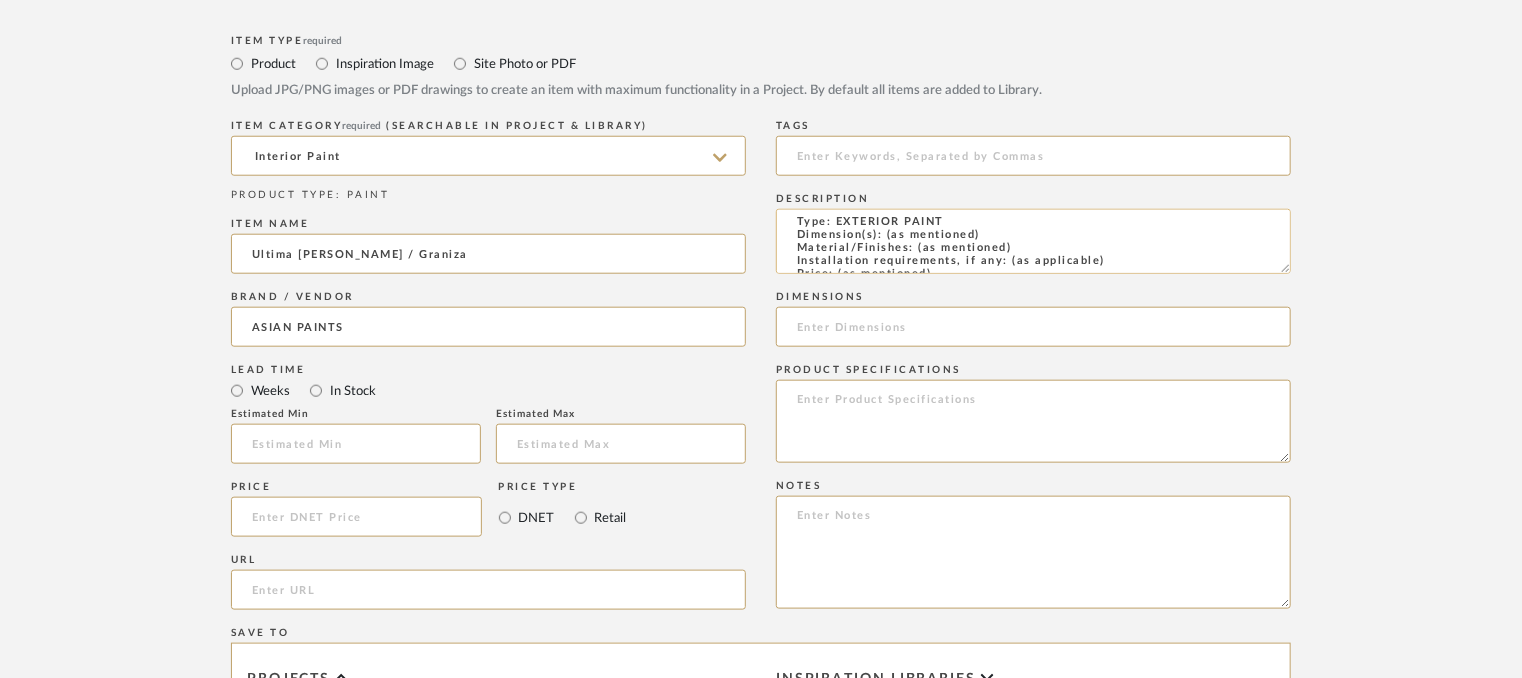 scroll, scrollTop: 0, scrollLeft: 0, axis: both 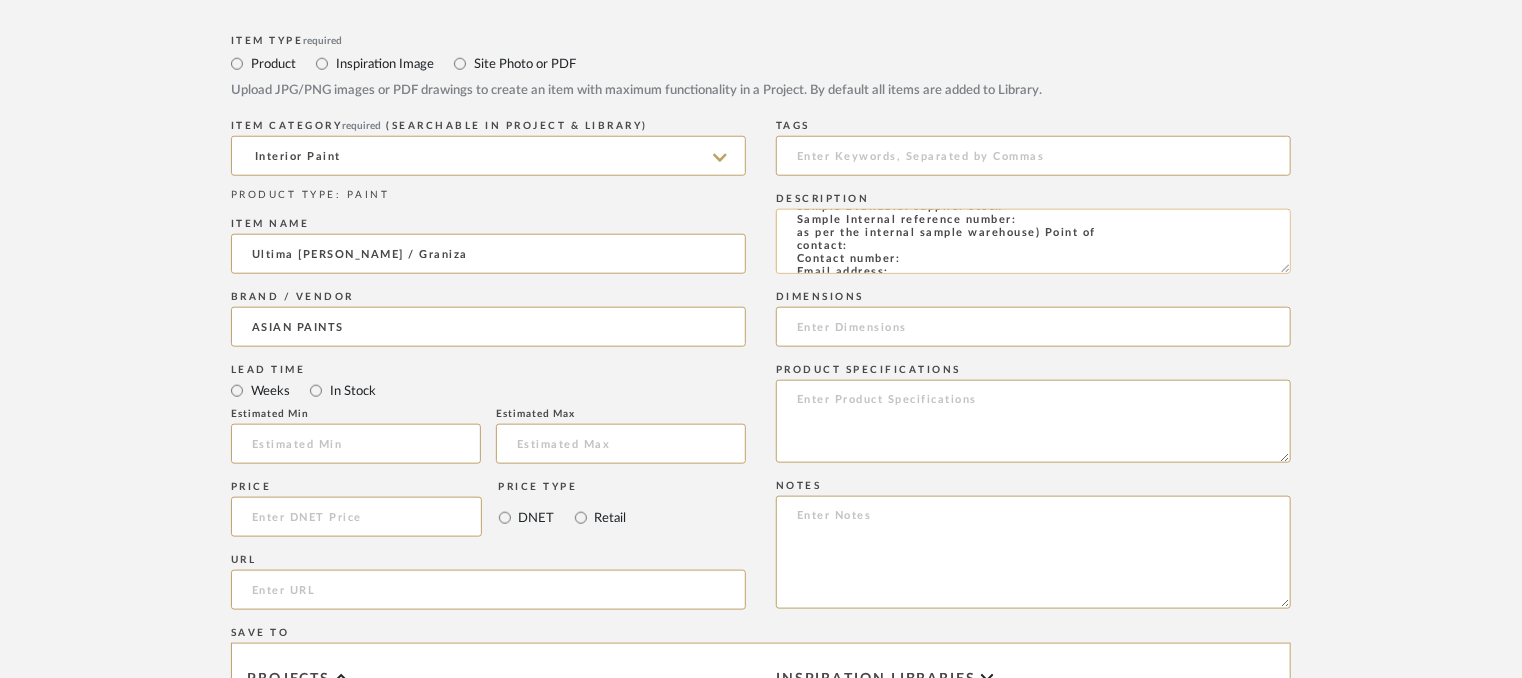 click on "Type: EXTERIOR PAINT
Dimension(s): (as mentioned)
Material/Finishes: (as mentioned)
Installation requirements, if any: (as applicable)
Price: (as mentioned)
Lead time: (as mentioned)
Sample available: supplier stock
Sample Internal reference number:
as per the internal sample warehouse) Point of
contact:
Contact number:
Email address:
Address:
Additional contact information:" 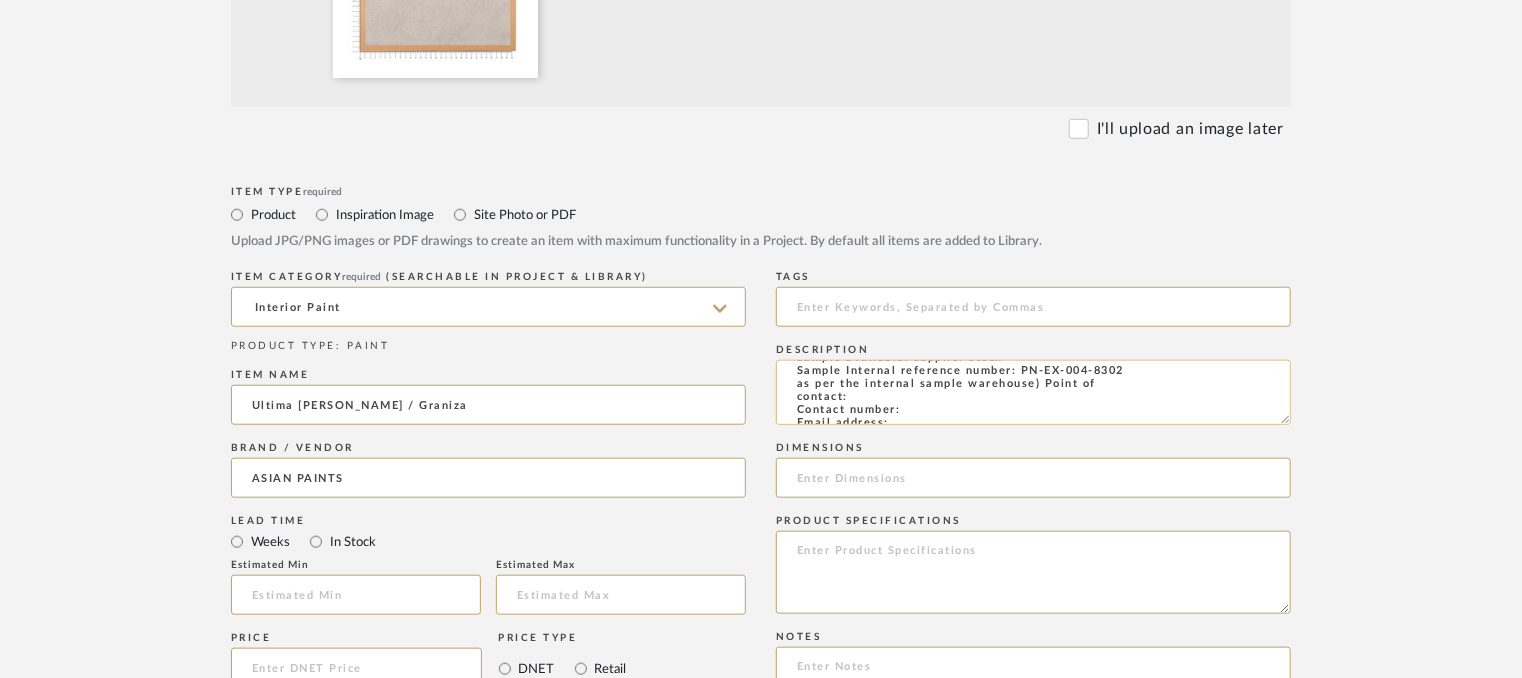 scroll, scrollTop: 700, scrollLeft: 0, axis: vertical 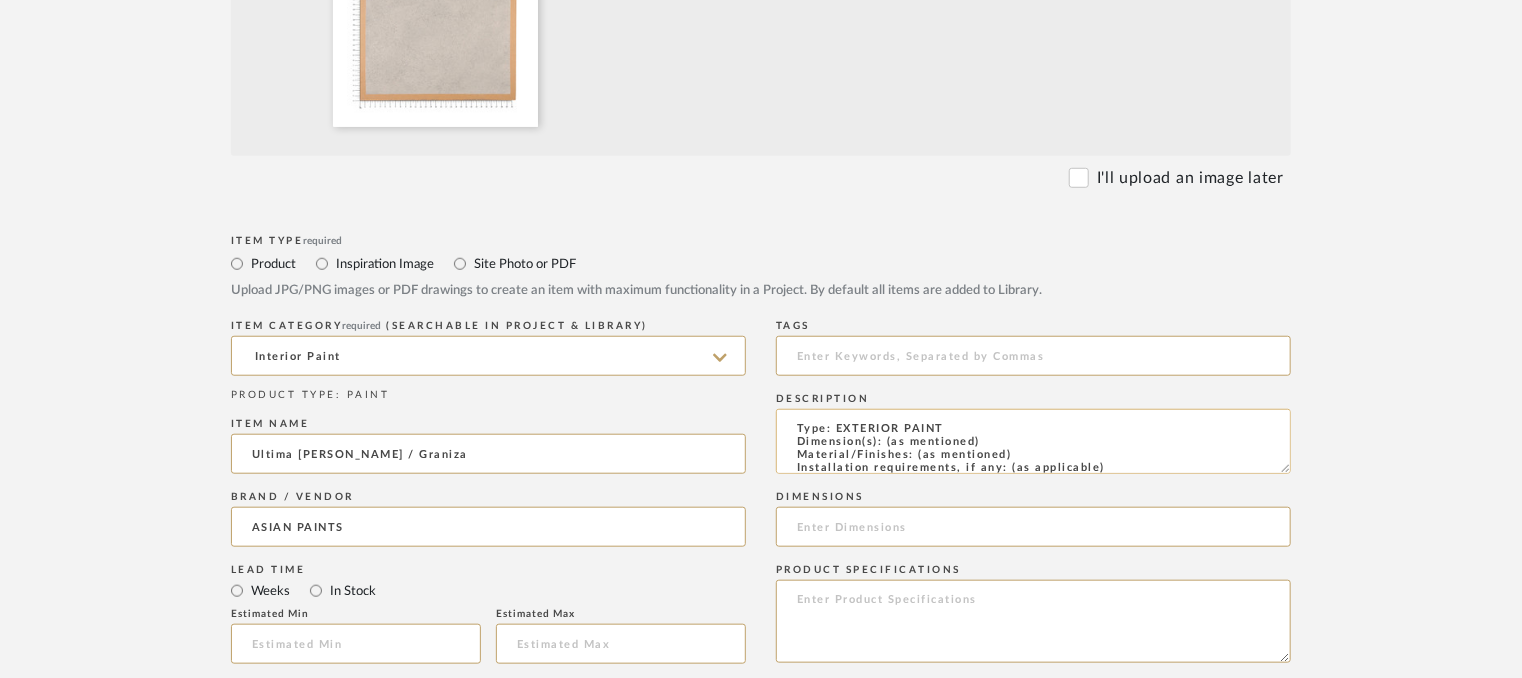 drag, startPoint x: 1020, startPoint y: 453, endPoint x: 918, endPoint y: 453, distance: 102 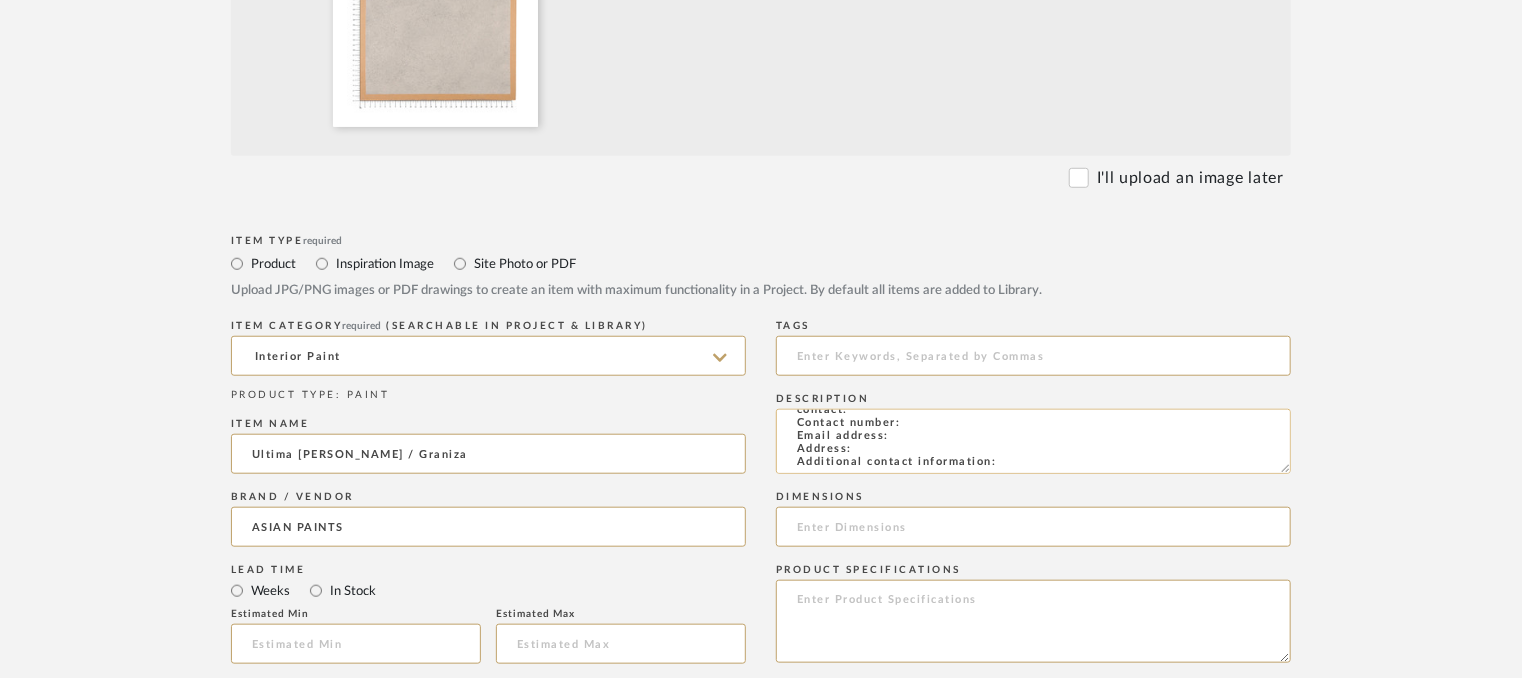 scroll, scrollTop: 144, scrollLeft: 0, axis: vertical 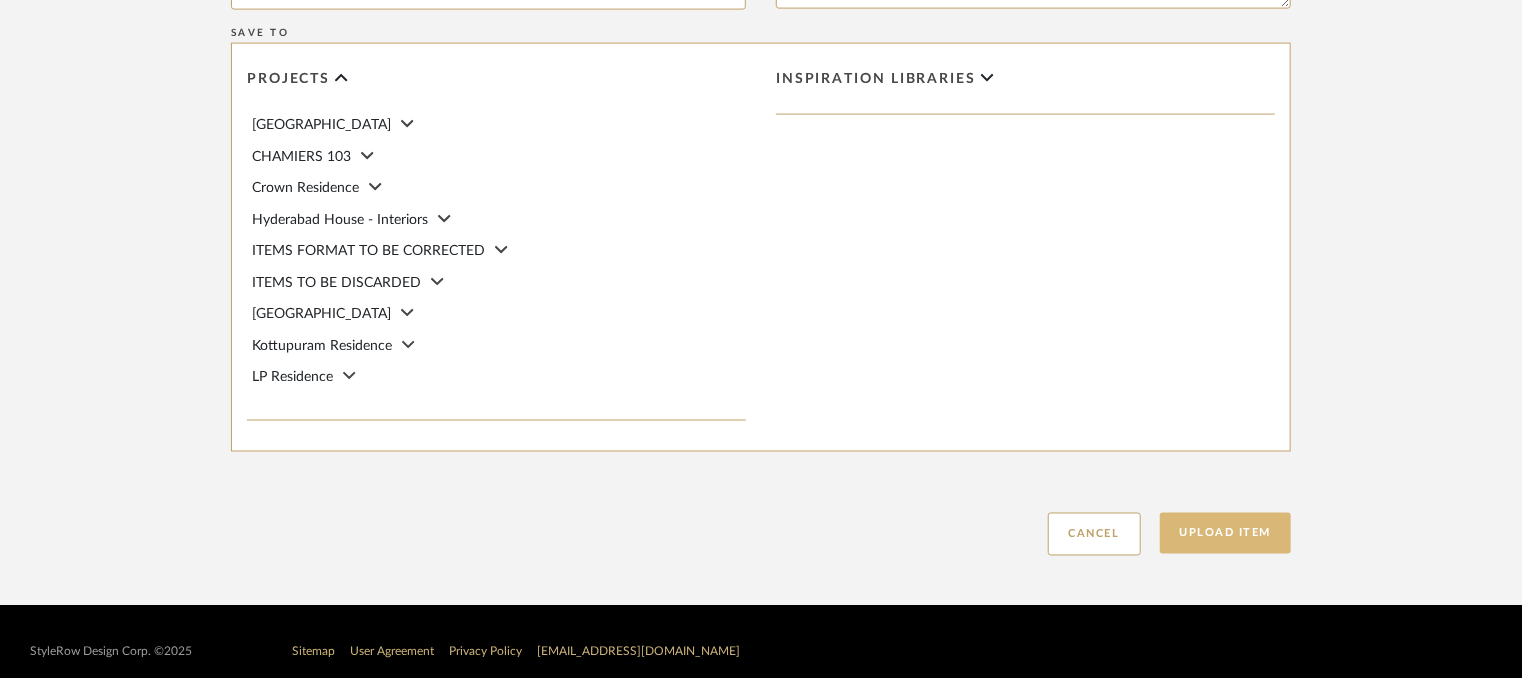 type on "Type: EXTERIOR PAINT
Dimension(s): (as mentioned)
Material/Finishes: 8302
Installation requirements, if any: (as applicable)
Price: (as mentioned)
Lead time: (as mentioned)
Sample available: supplier stock
Sample Internal reference number: PN-EX-004-8302
as per the internal sample warehouse) Point of
contact:
Contact number:
Email address:
Address:
Additional contact information:" 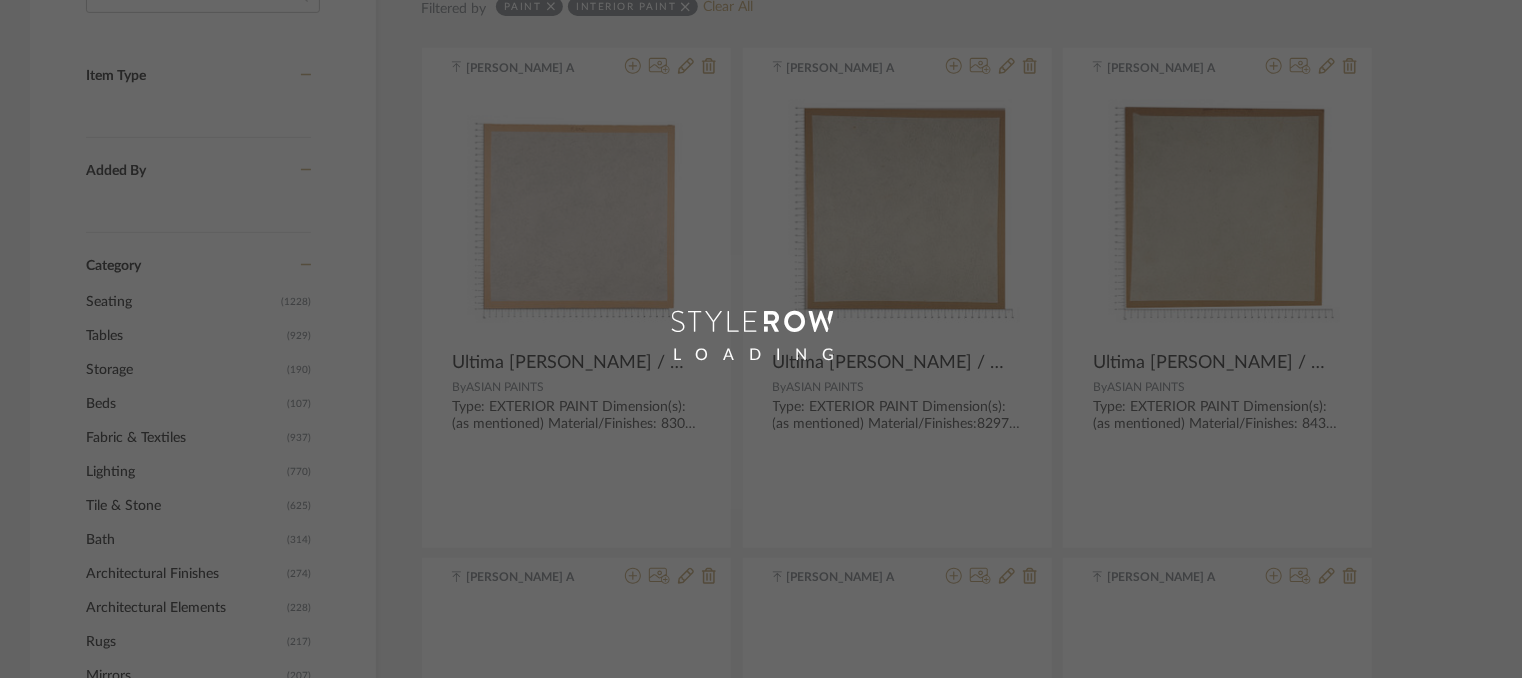 scroll, scrollTop: 0, scrollLeft: 0, axis: both 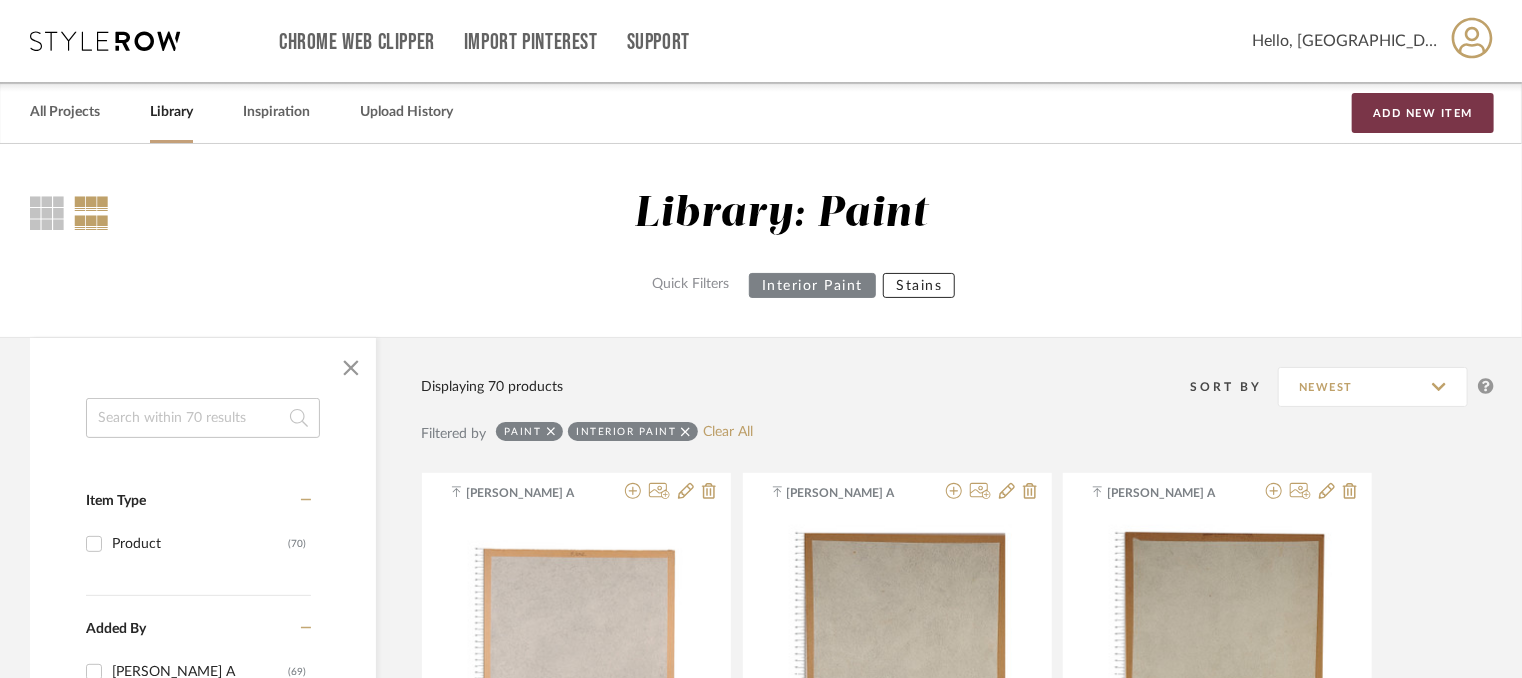click on "Add New Item" at bounding box center [1423, 113] 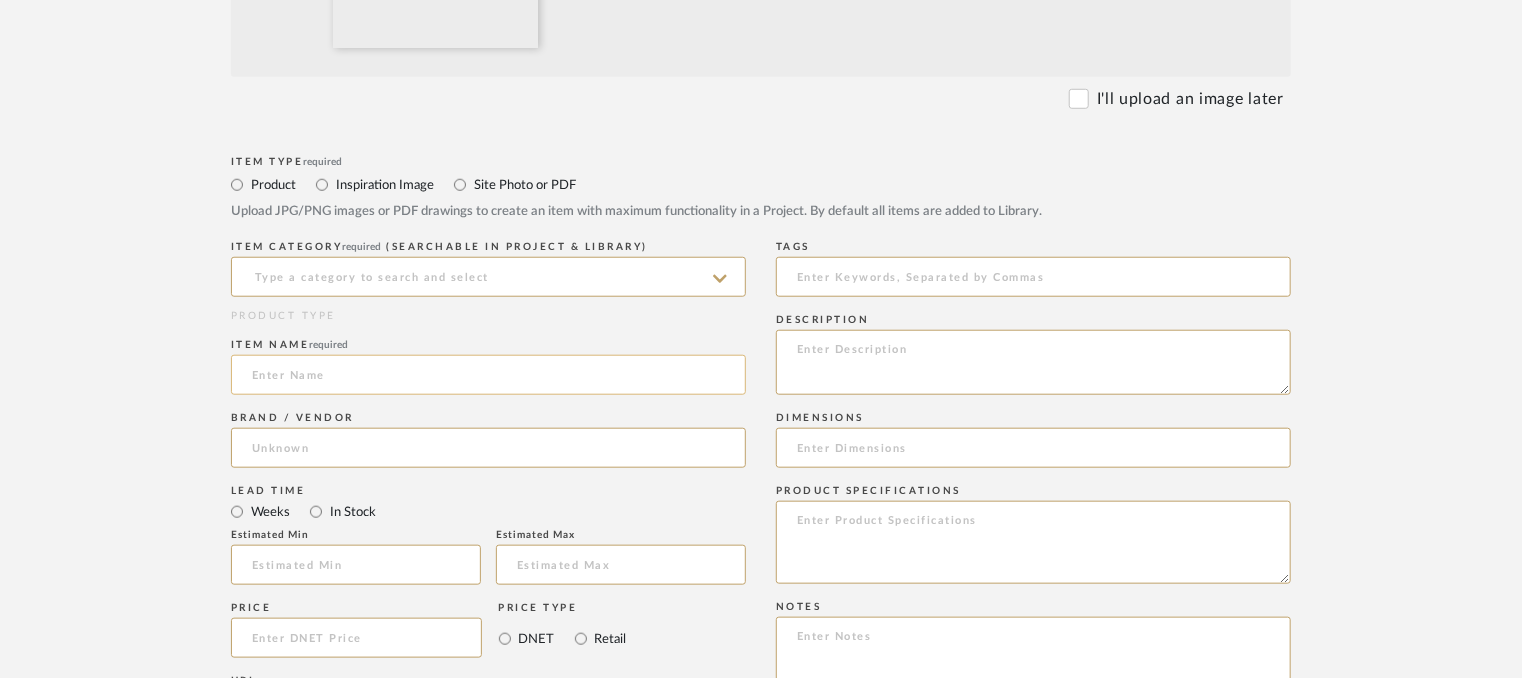 scroll, scrollTop: 800, scrollLeft: 0, axis: vertical 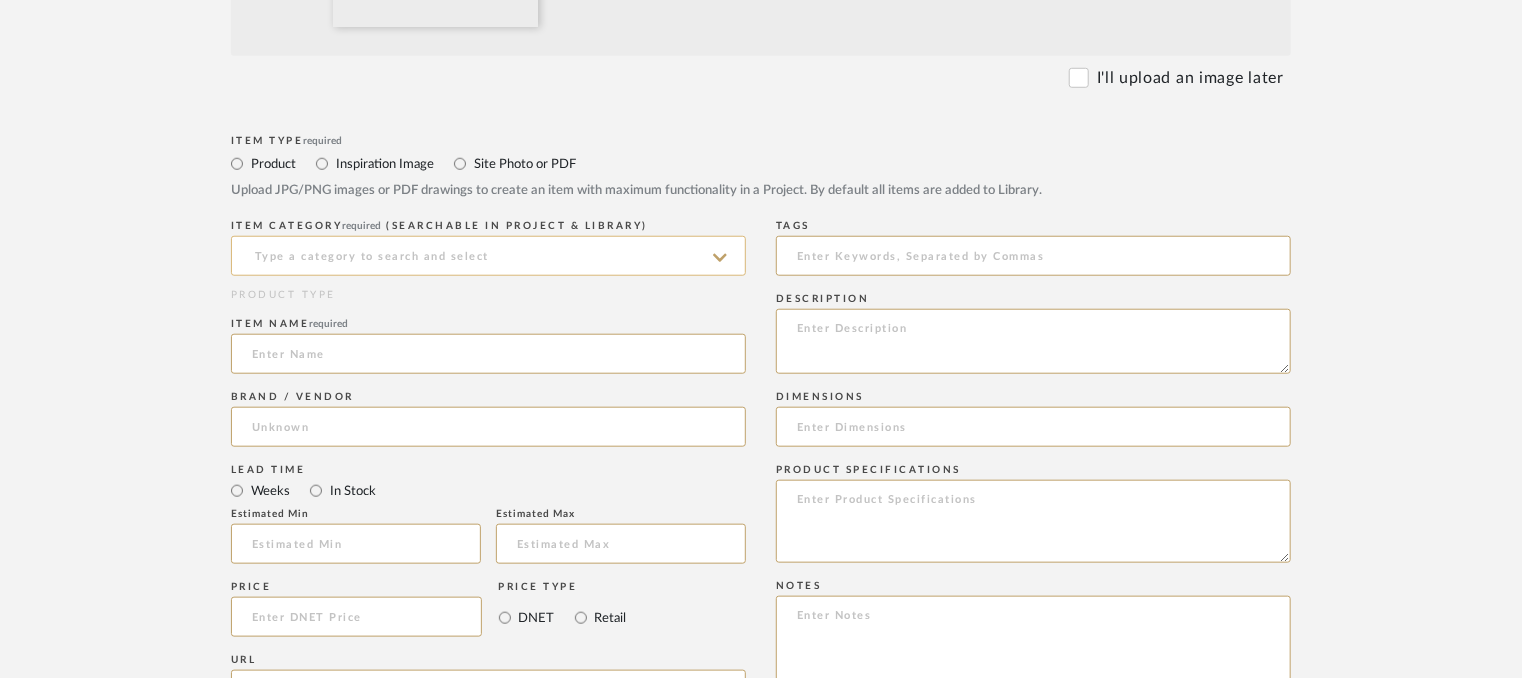 click 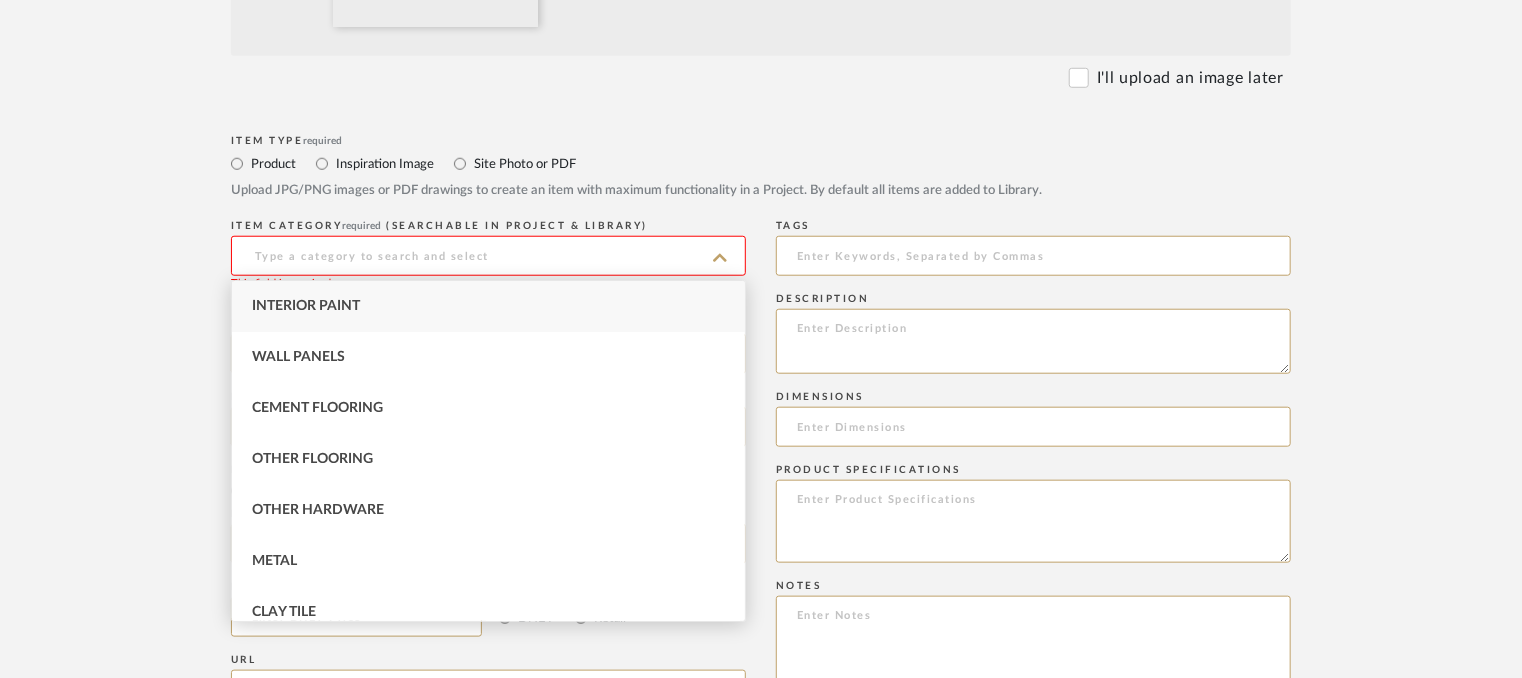 drag, startPoint x: 392, startPoint y: 292, endPoint x: 394, endPoint y: 305, distance: 13.152946 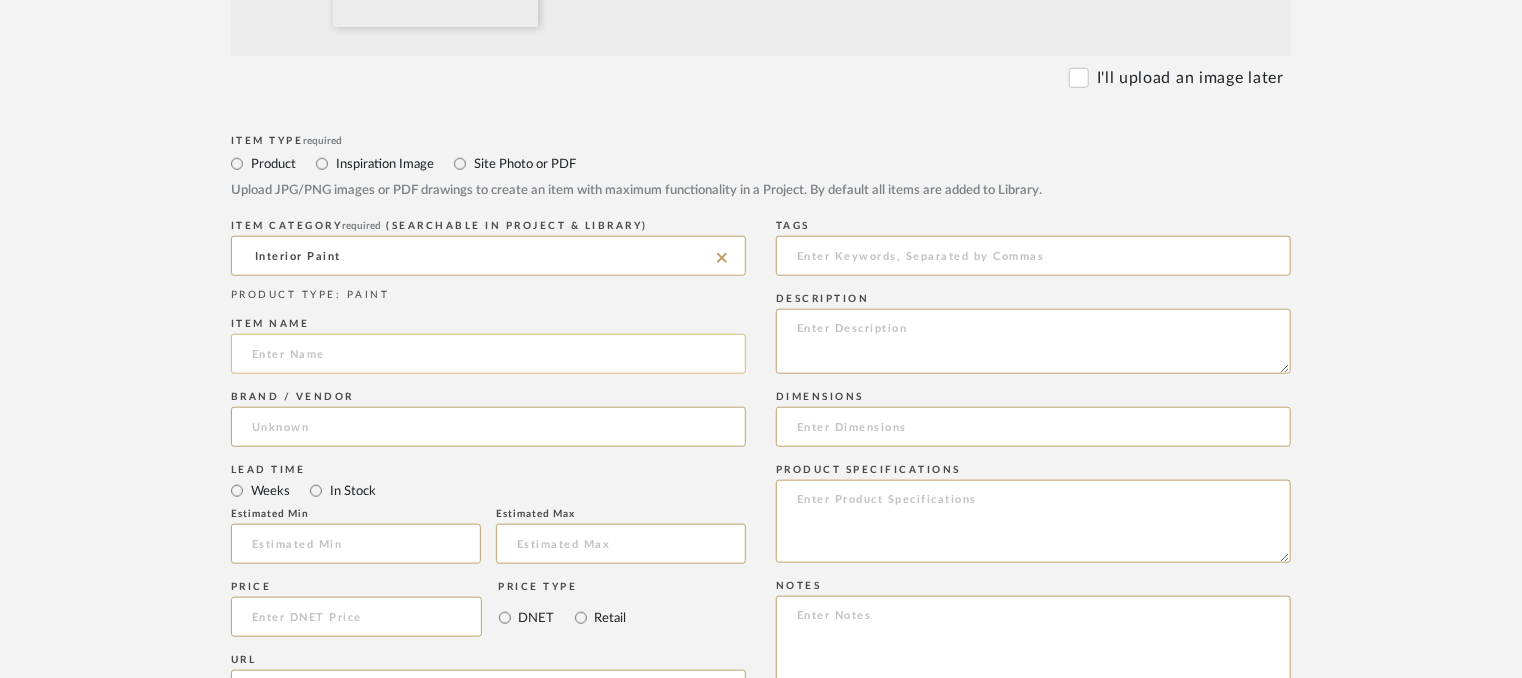 click 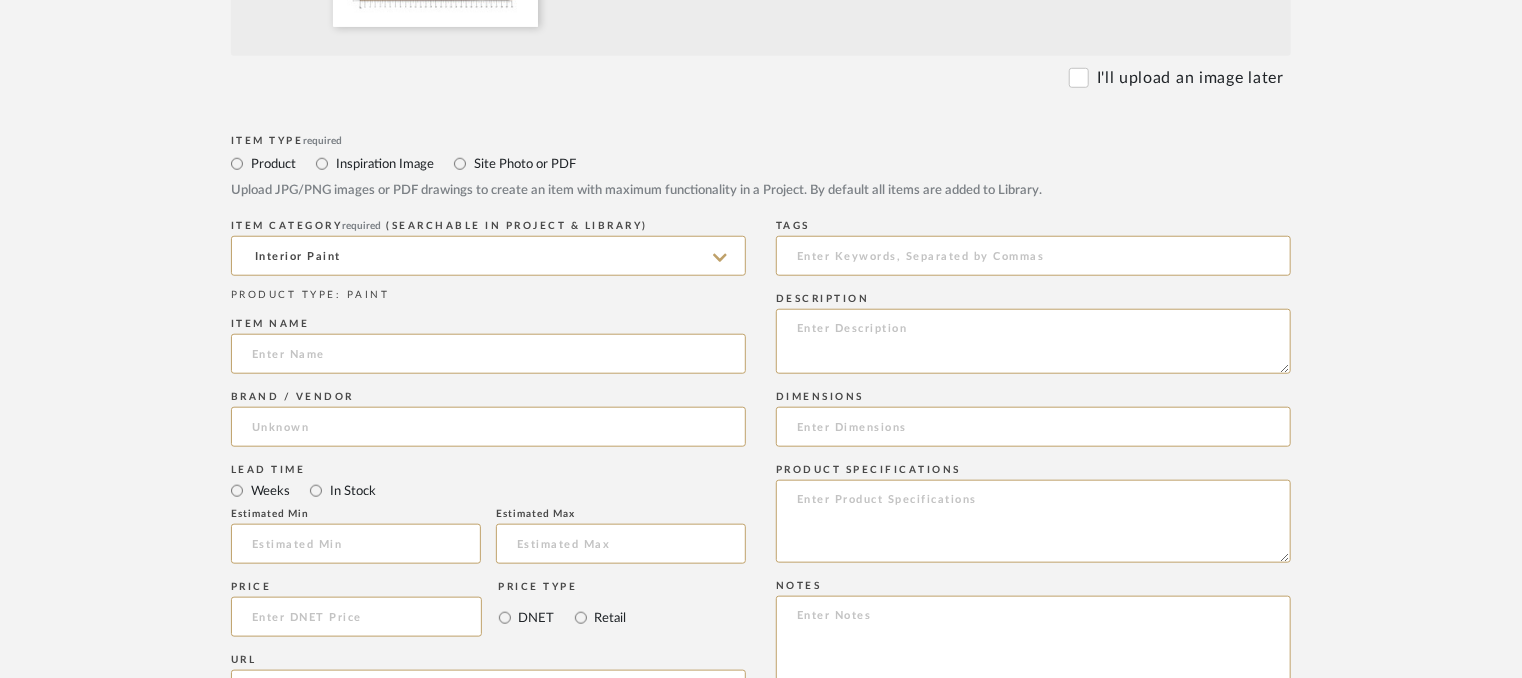 paste on "Ultima Allura Torino moon" 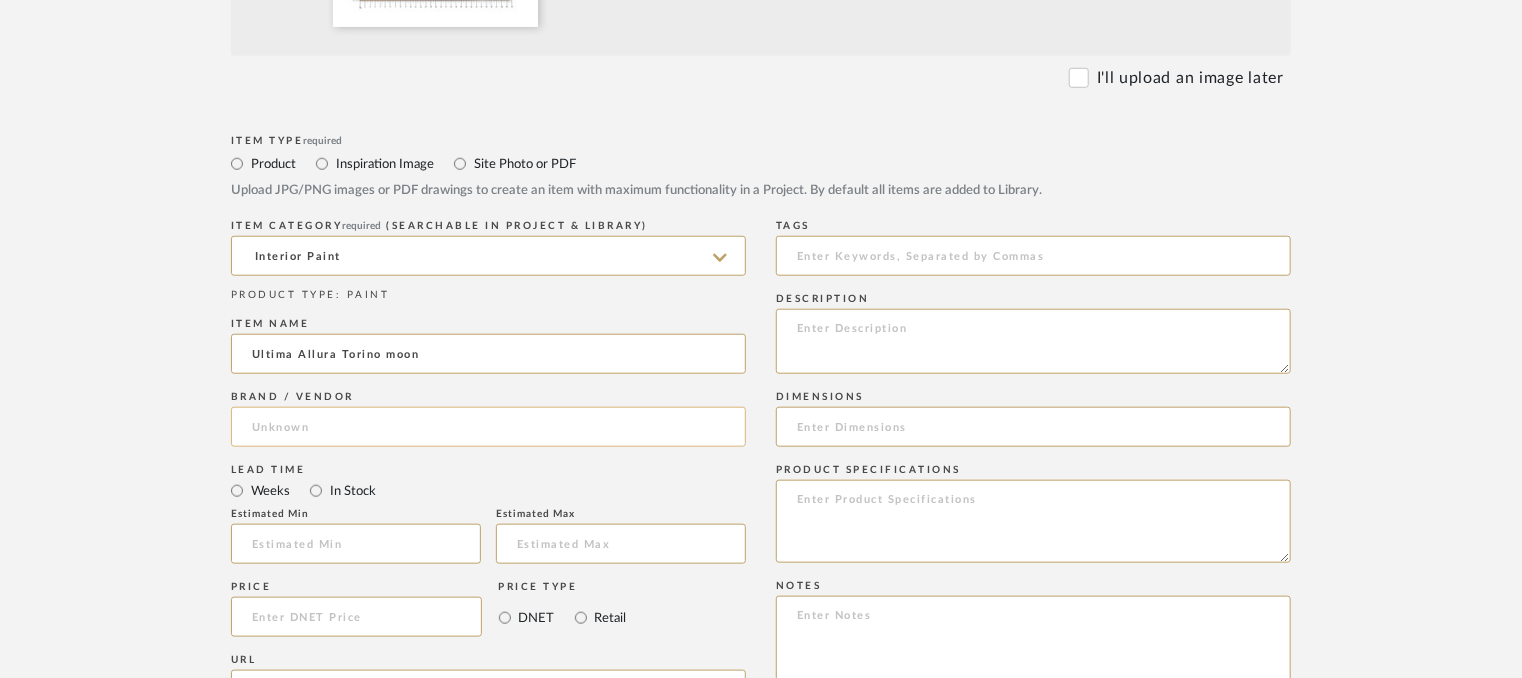 type on "Ultima Allura Torino moon" 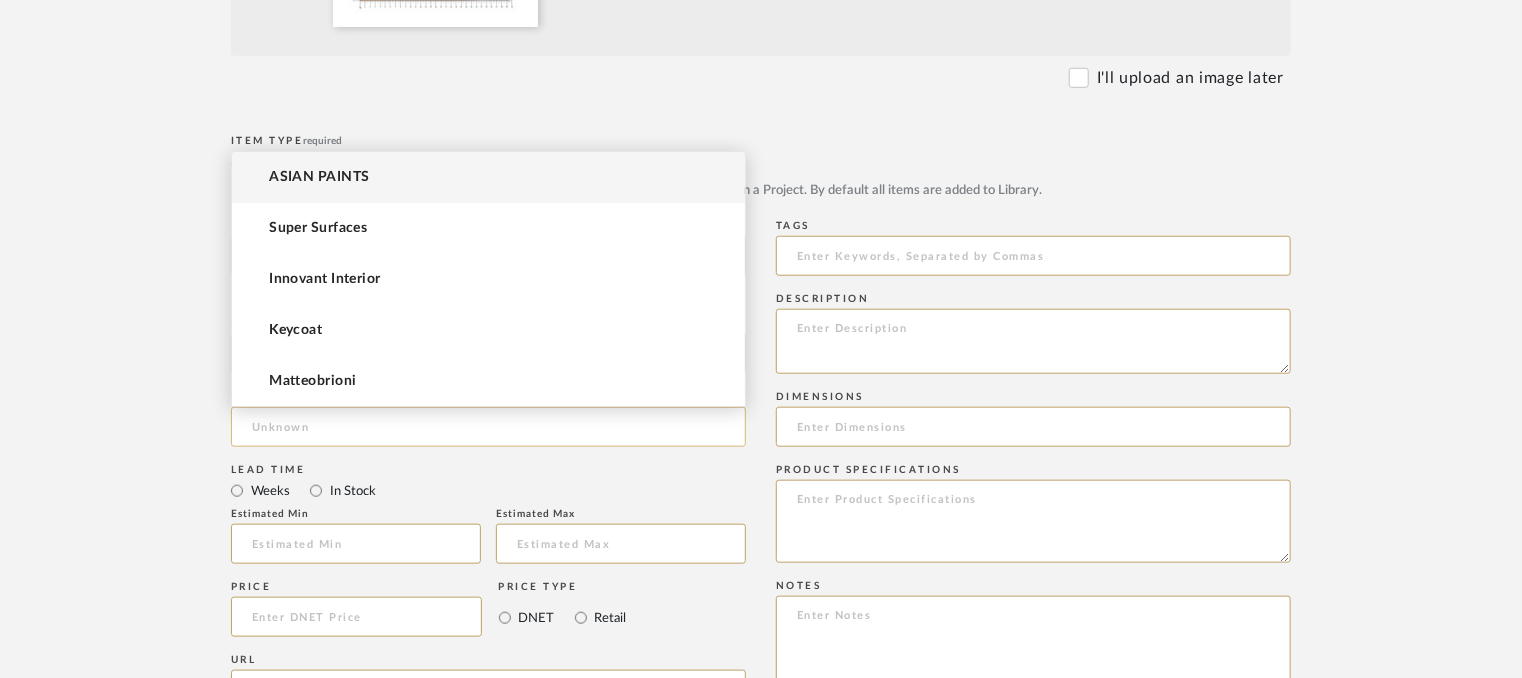 click 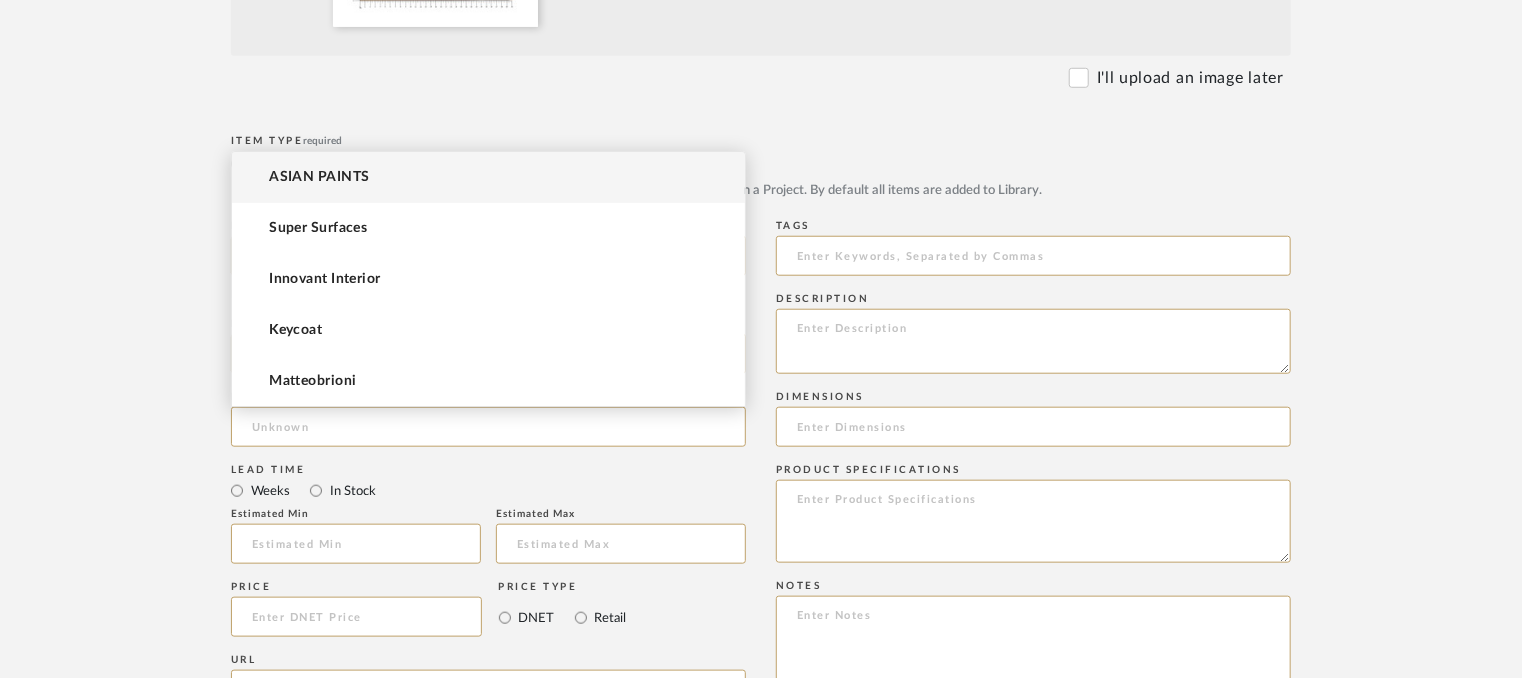 click on "ASIAN PAINTS" at bounding box center [488, 177] 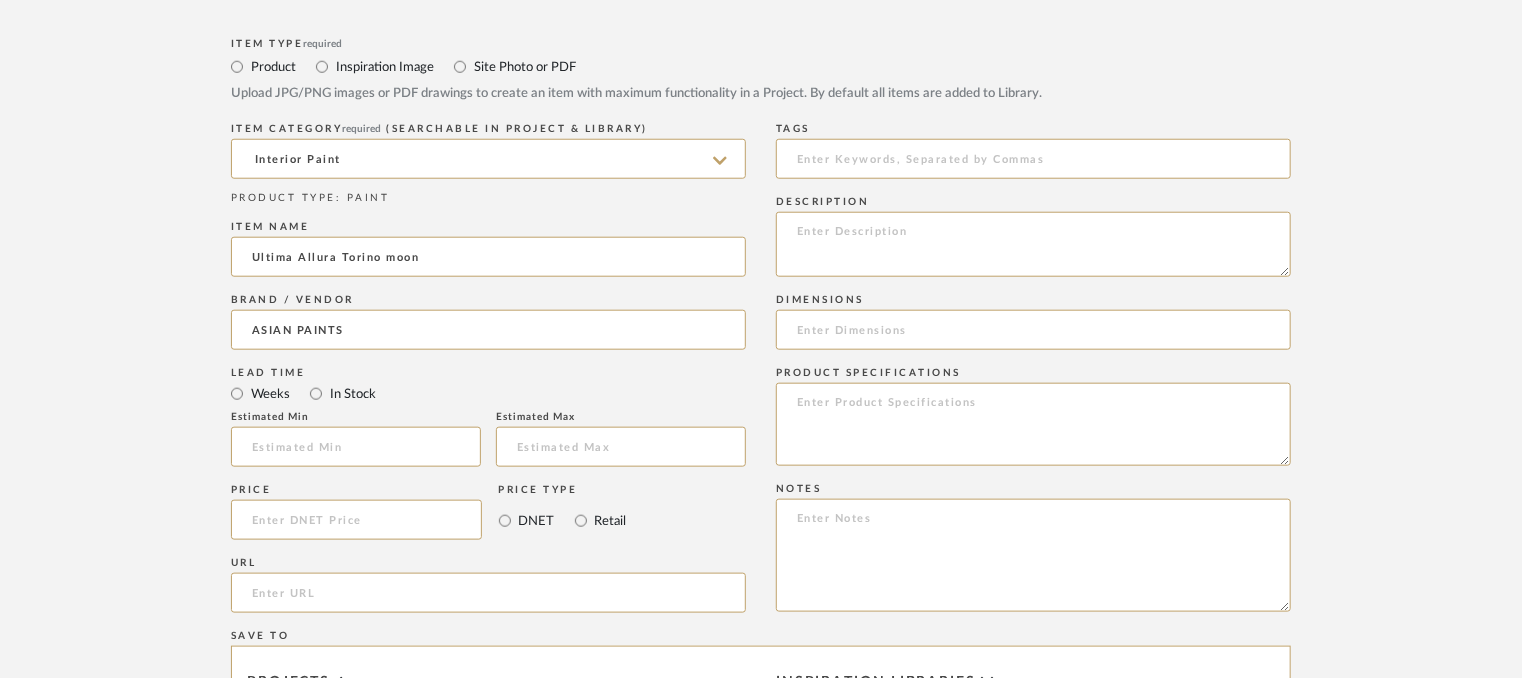 scroll, scrollTop: 900, scrollLeft: 0, axis: vertical 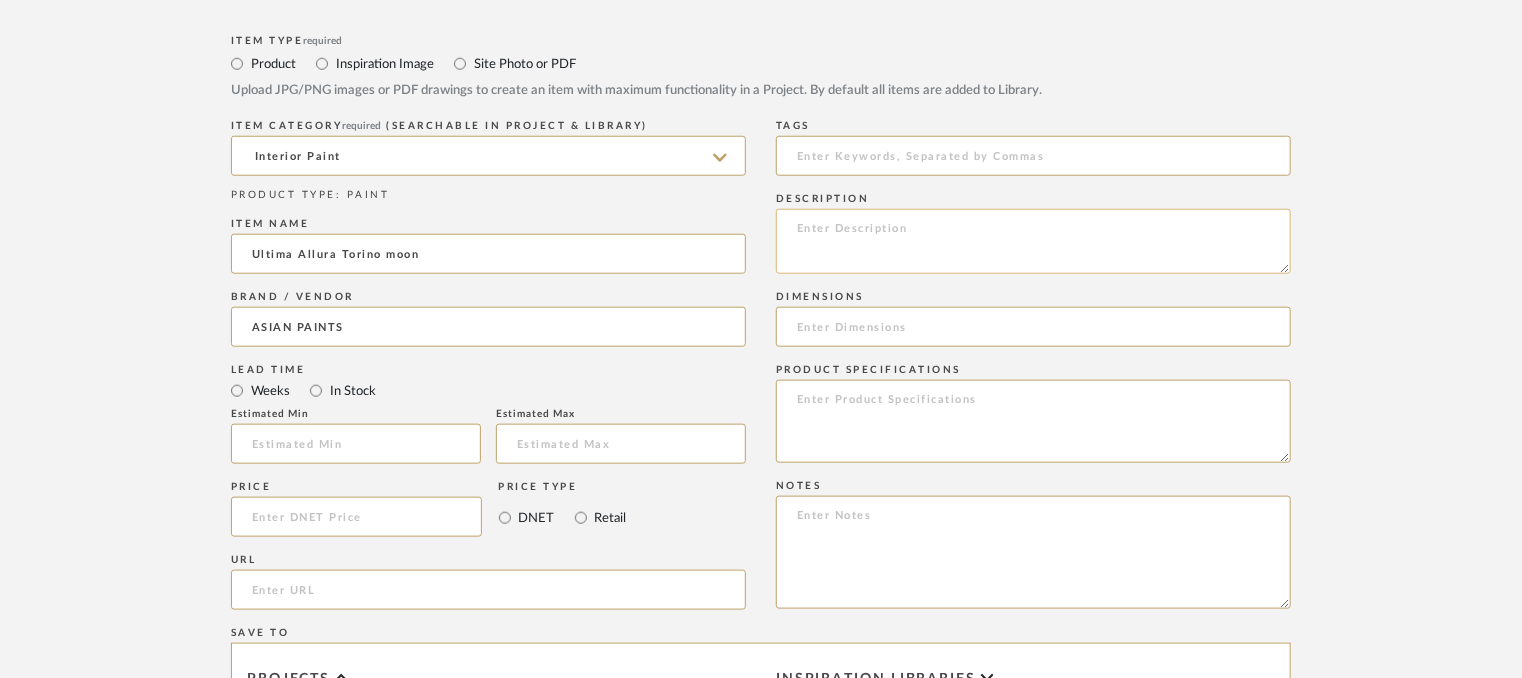 click 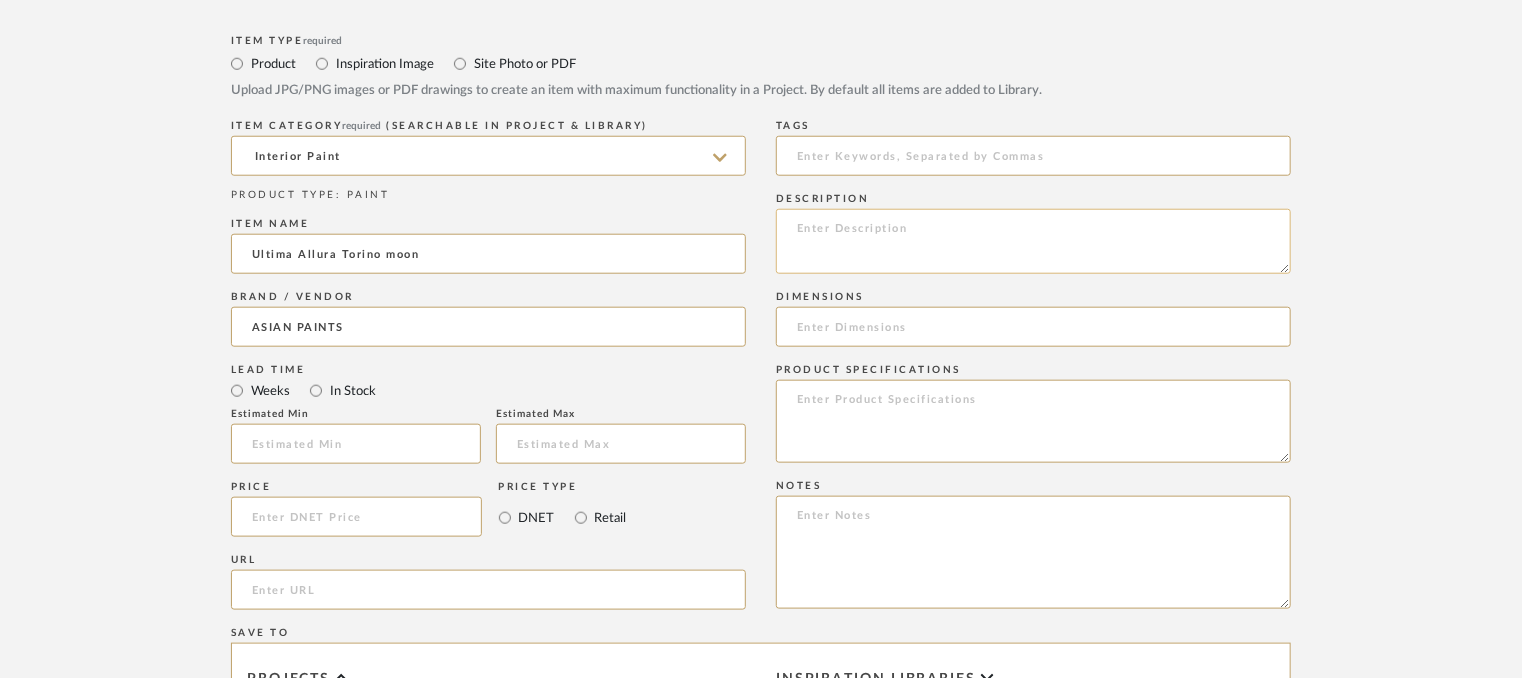 paste on "Type: EXTERIOR PAINT
Dimension(s): (as mentioned)
Material/Finishes: (as mentioned)
Installation requirements, if any: (as applicable)
Price: (as mentioned)
Lead time: (as mentioned)
Sample available: supplier stock
Sample Internal reference number:
as per the internal sample warehouse) Point of
contact:
Contact number:
Email address:
Address:
Additional contact information:" 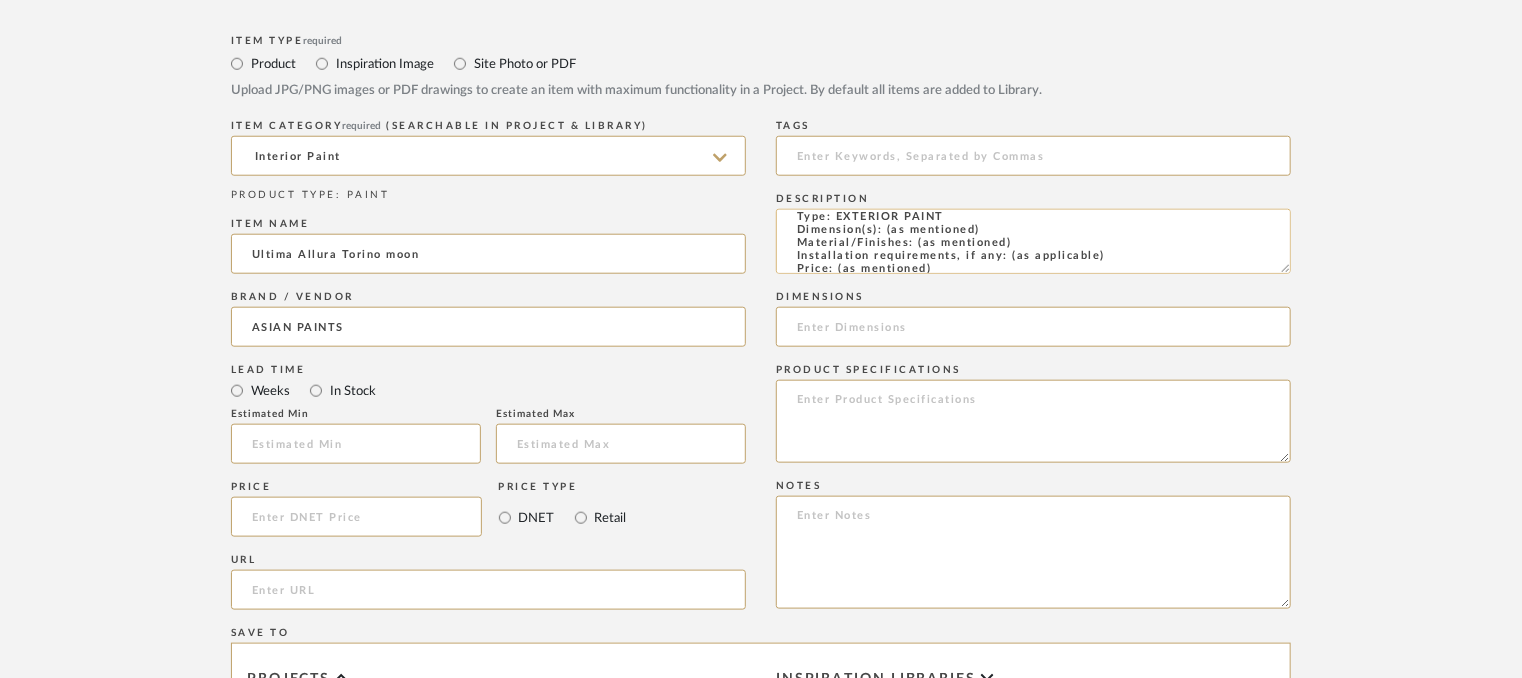scroll, scrollTop: 0, scrollLeft: 0, axis: both 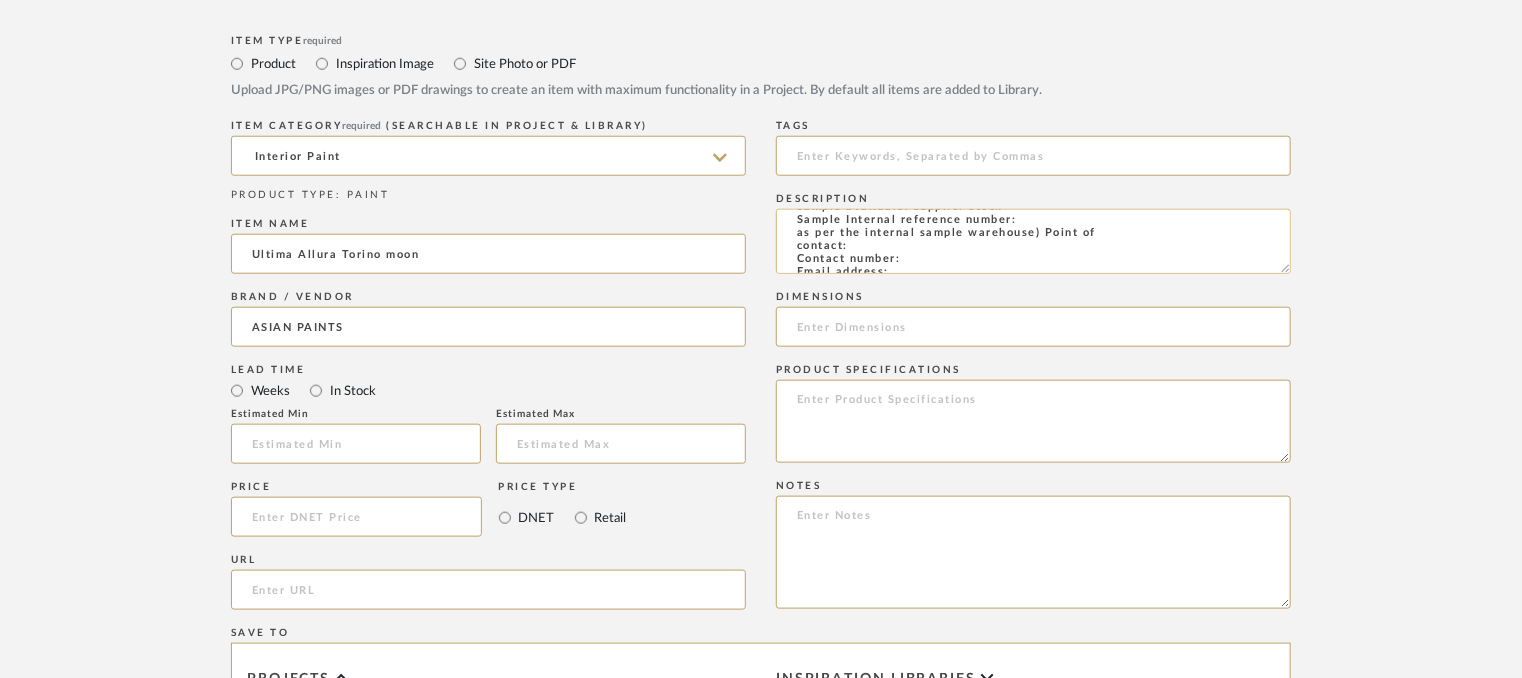 click on "Type: EXTERIOR PAINT
Dimension(s): (as mentioned)
Material/Finishes: (as mentioned)
Installation requirements, if any: (as applicable)
Price: (as mentioned)
Lead time: (as mentioned)
Sample available: supplier stock
Sample Internal reference number:
as per the internal sample warehouse) Point of
contact:
Contact number:
Email address:
Address:
Additional contact information:" 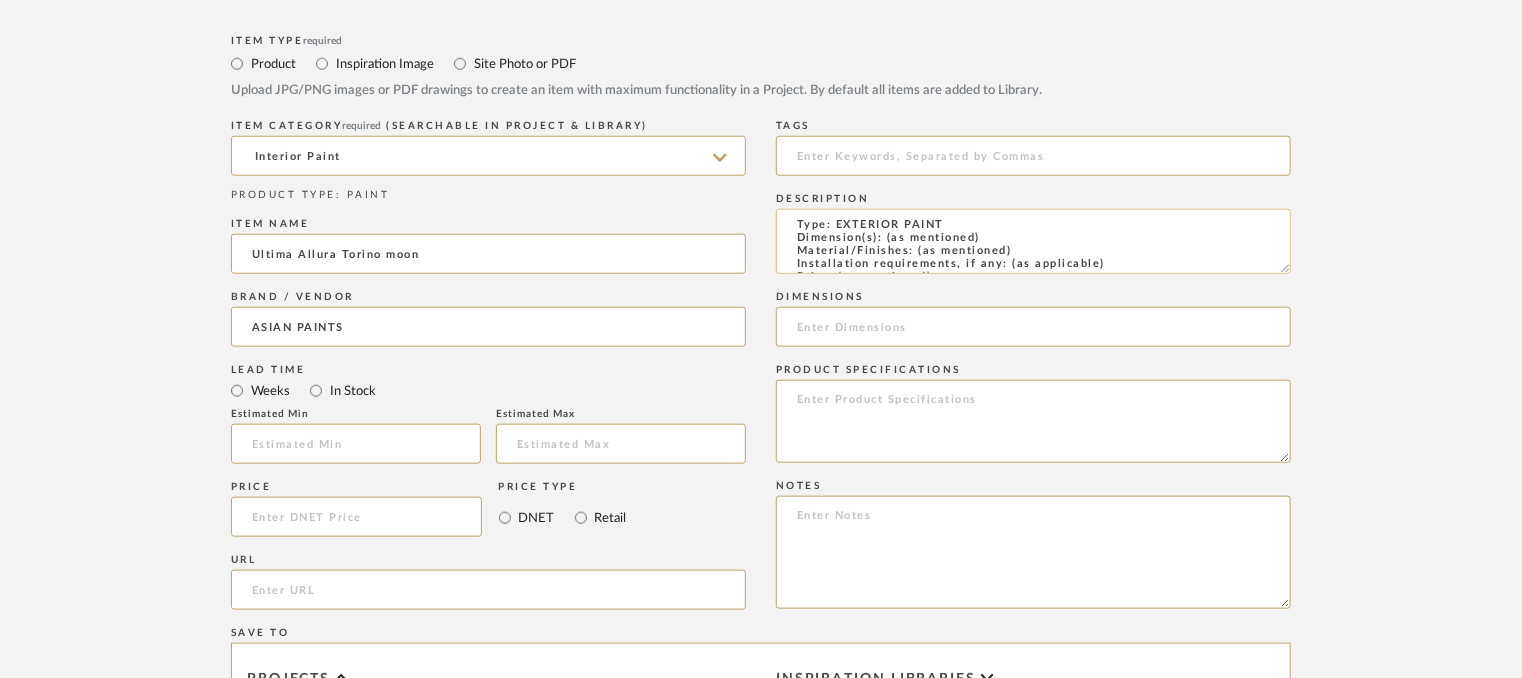 scroll, scrollTop: 0, scrollLeft: 0, axis: both 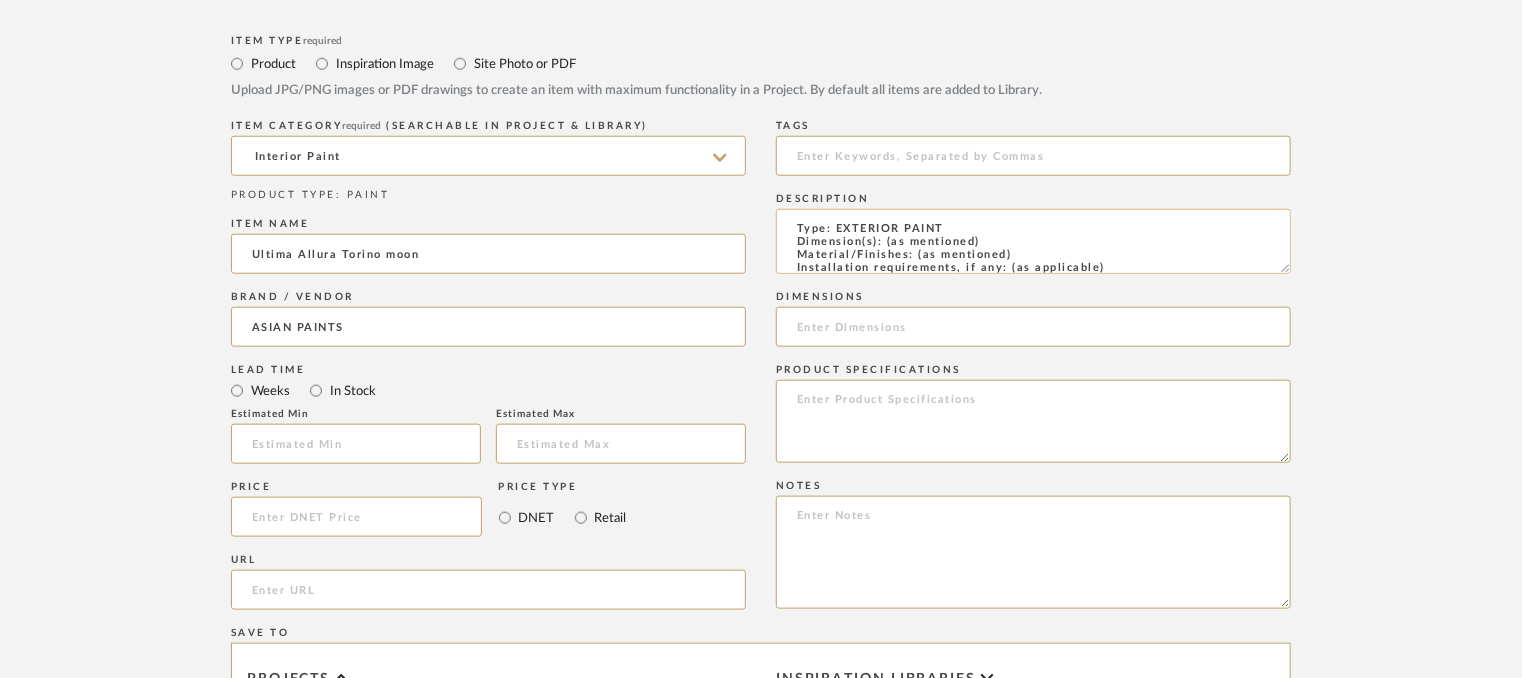 click on "Type: EXTERIOR PAINT
Dimension(s): (as mentioned)
Material/Finishes: (as mentioned)
Installation requirements, if any: (as applicable)
Price: (as mentioned)
Lead time: (as mentioned)
Sample available: supplier stock
Sample Internal reference number: PN-EX-004-9523
as per the internal sample warehouse) Point of
contact:
Contact number:
Email address:
Address:
Additional contact information:" 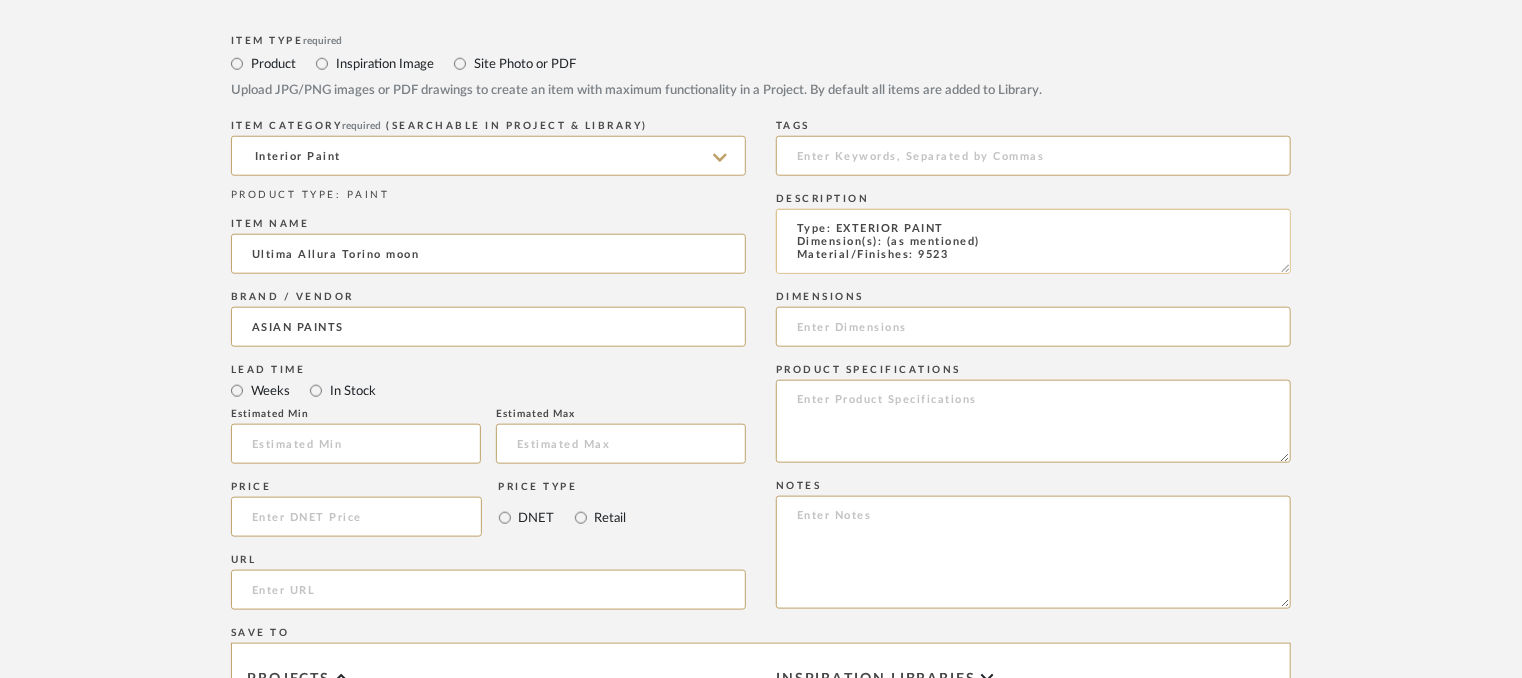 scroll, scrollTop: 1, scrollLeft: 0, axis: vertical 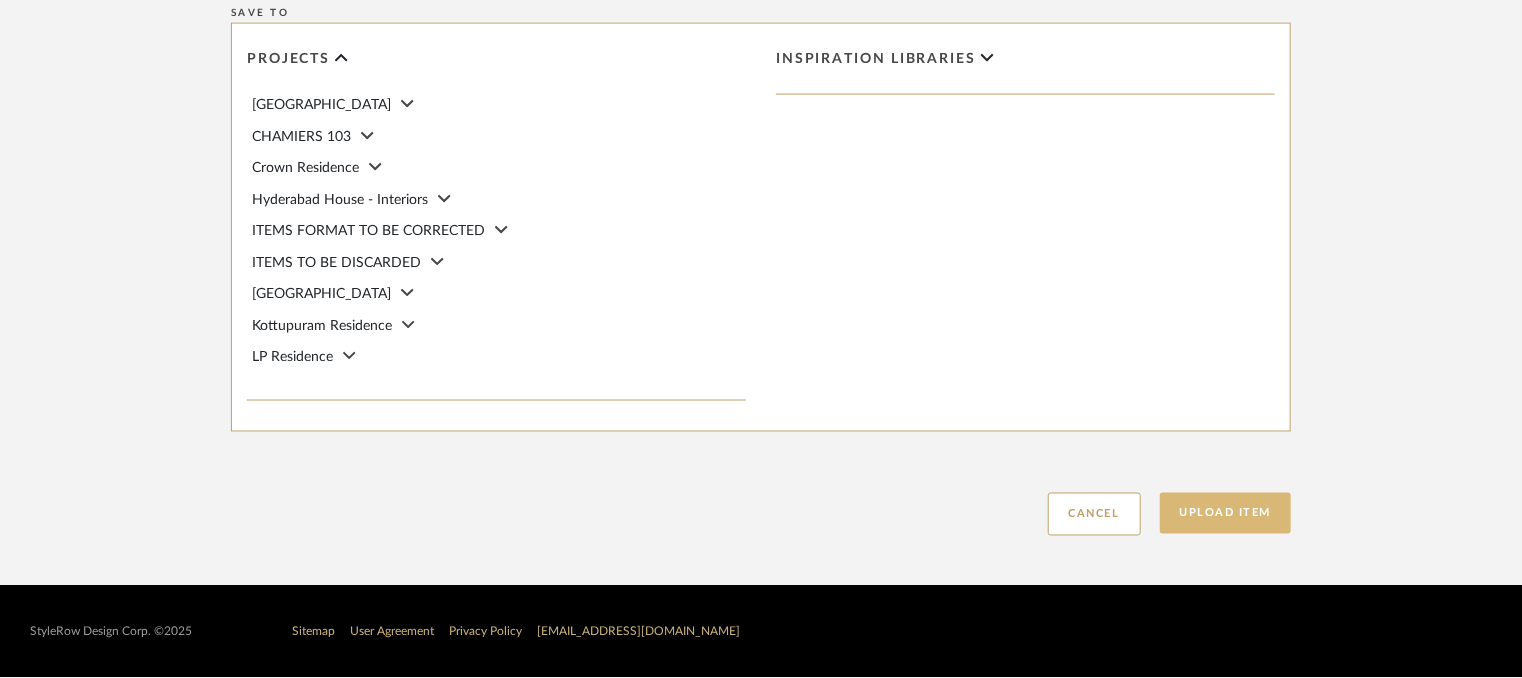 type on "Type: EXTERIOR PAINT
Dimension(s): (as mentioned)
Material/Finishes: 9523
Installation requirements, if any: (as applicable)
Price: (as mentioned)
Lead time: (as mentioned)
Sample available: supplier stock
Sample Internal reference number: PN-EX-004-9523
as per the internal sample warehouse) Point of
contact:
Contact number:
Email address:
Address:
Additional contact information:" 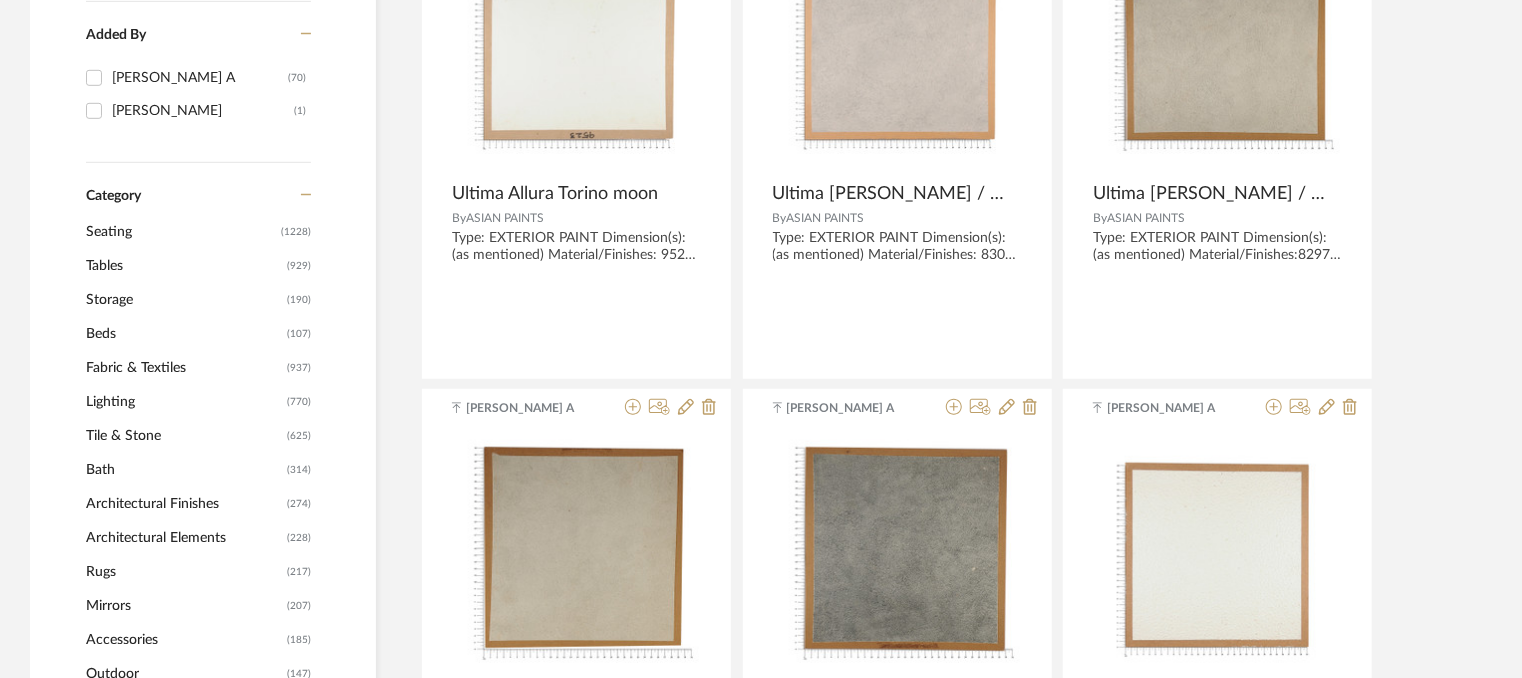 scroll, scrollTop: 500, scrollLeft: 0, axis: vertical 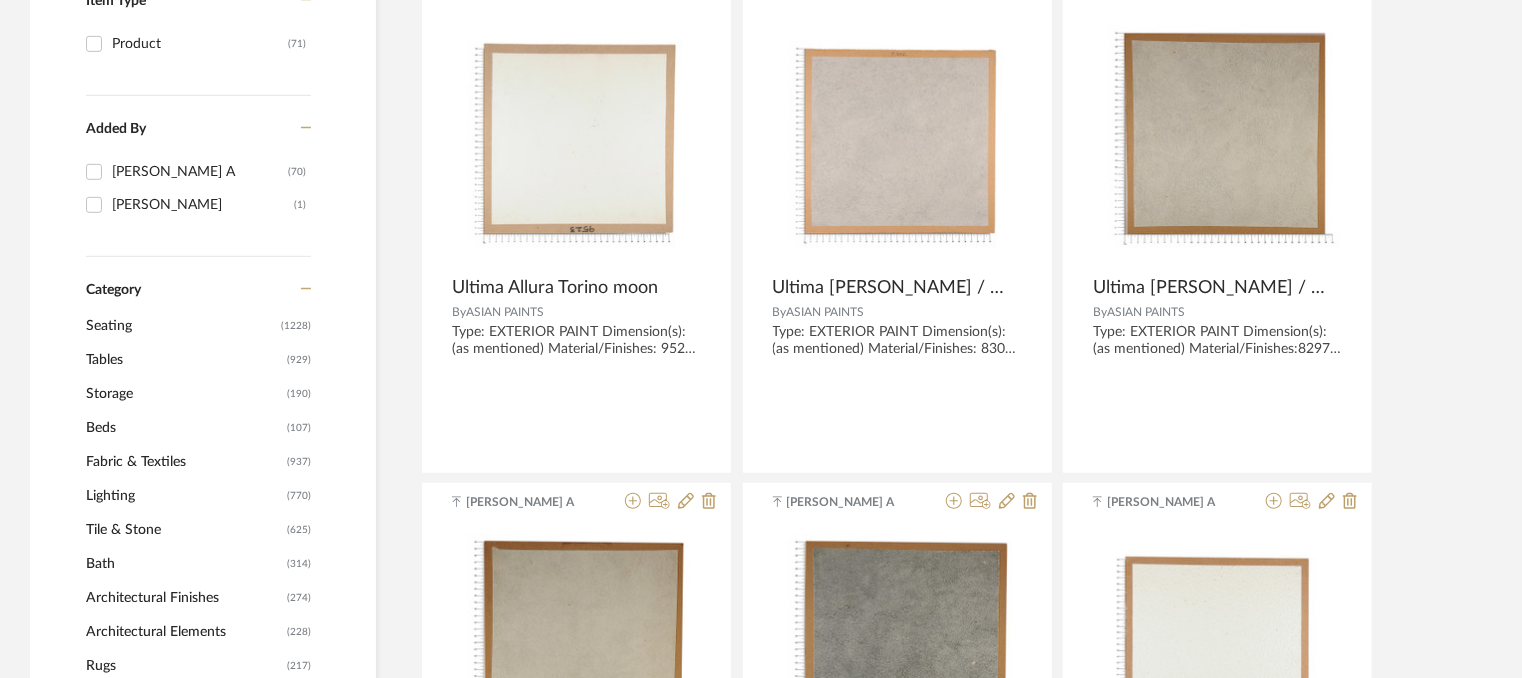 click on "Storage" 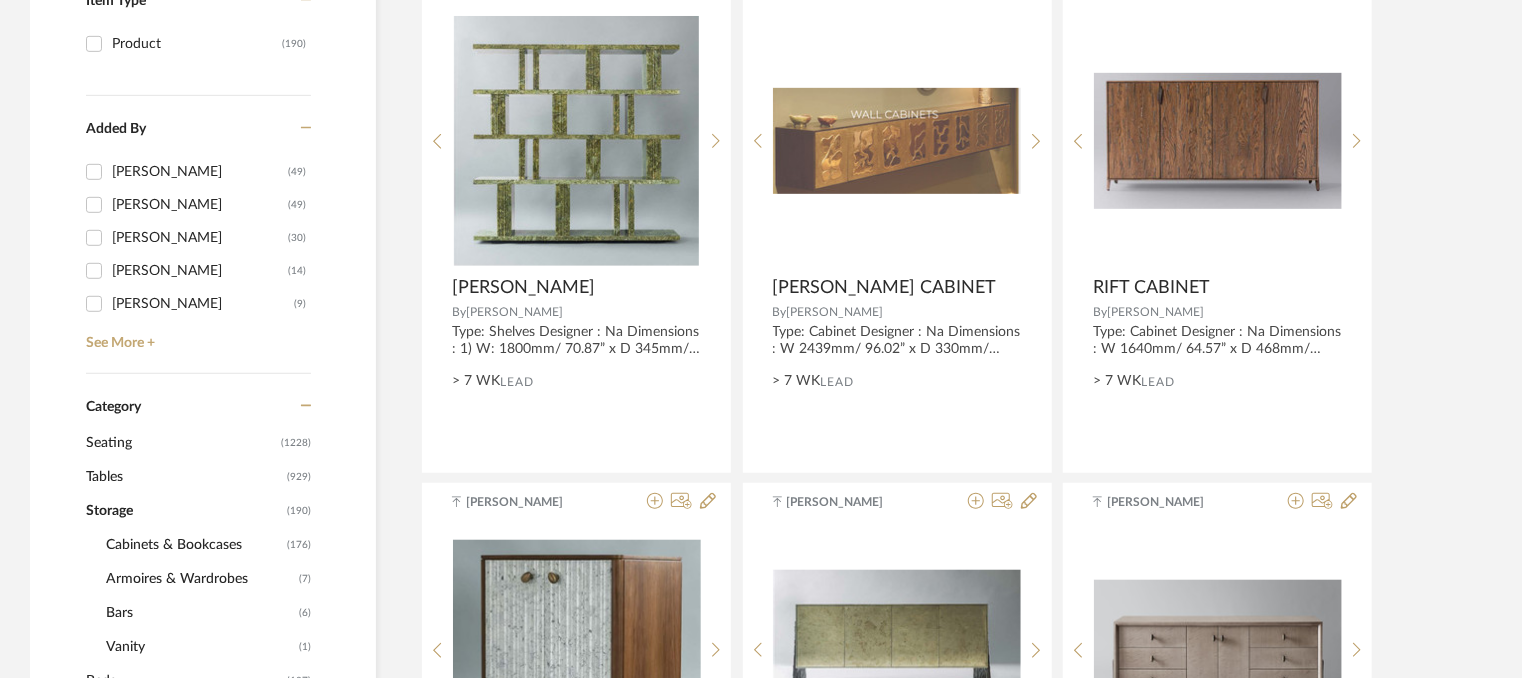 click on "Armoires & Wardrobes" 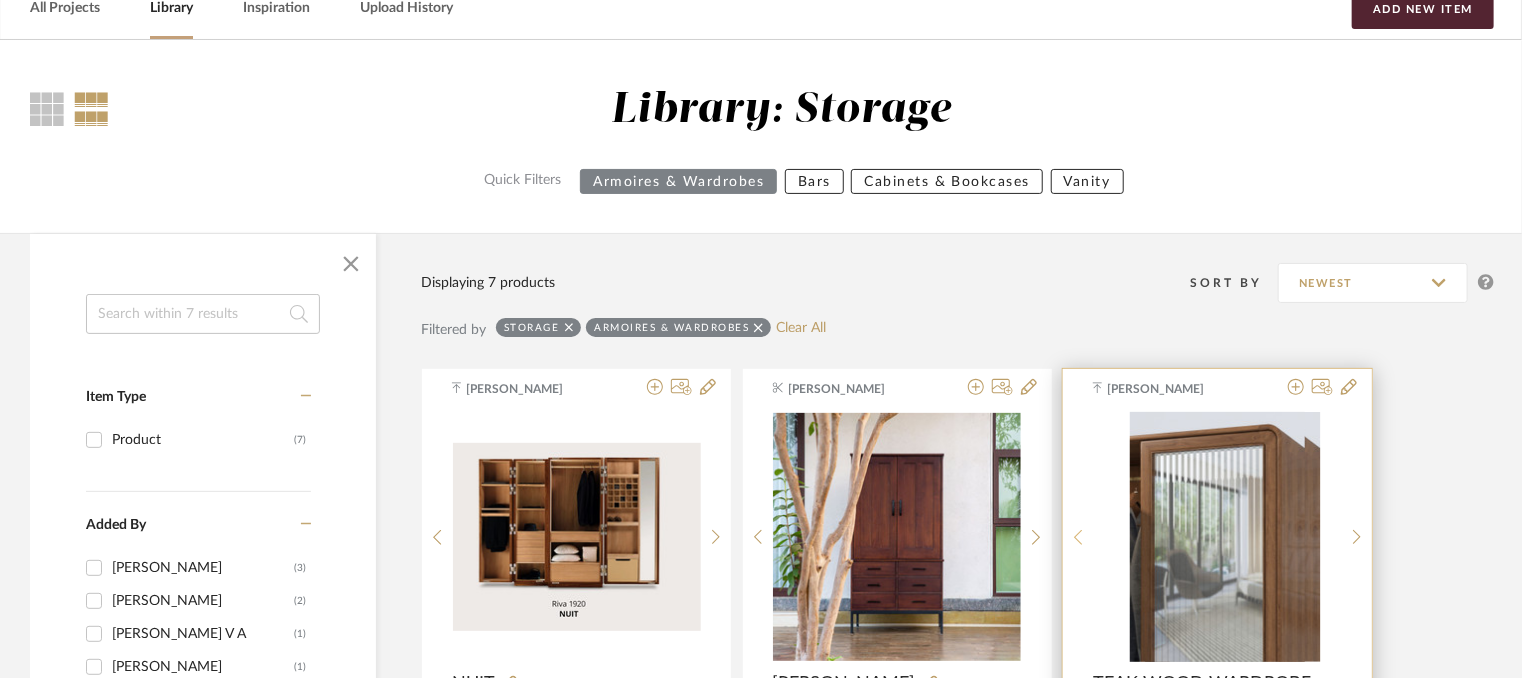 scroll, scrollTop: 0, scrollLeft: 0, axis: both 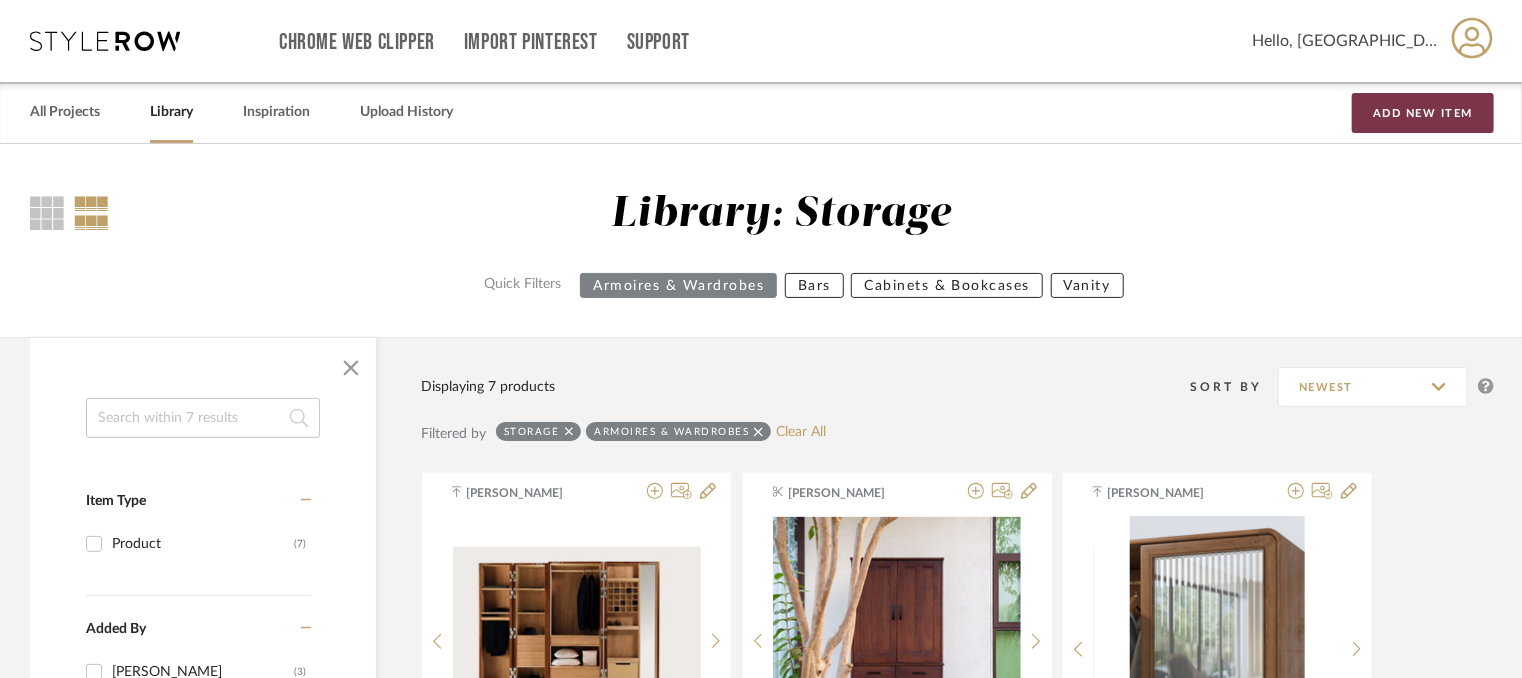 click on "Add New Item" at bounding box center (1423, 113) 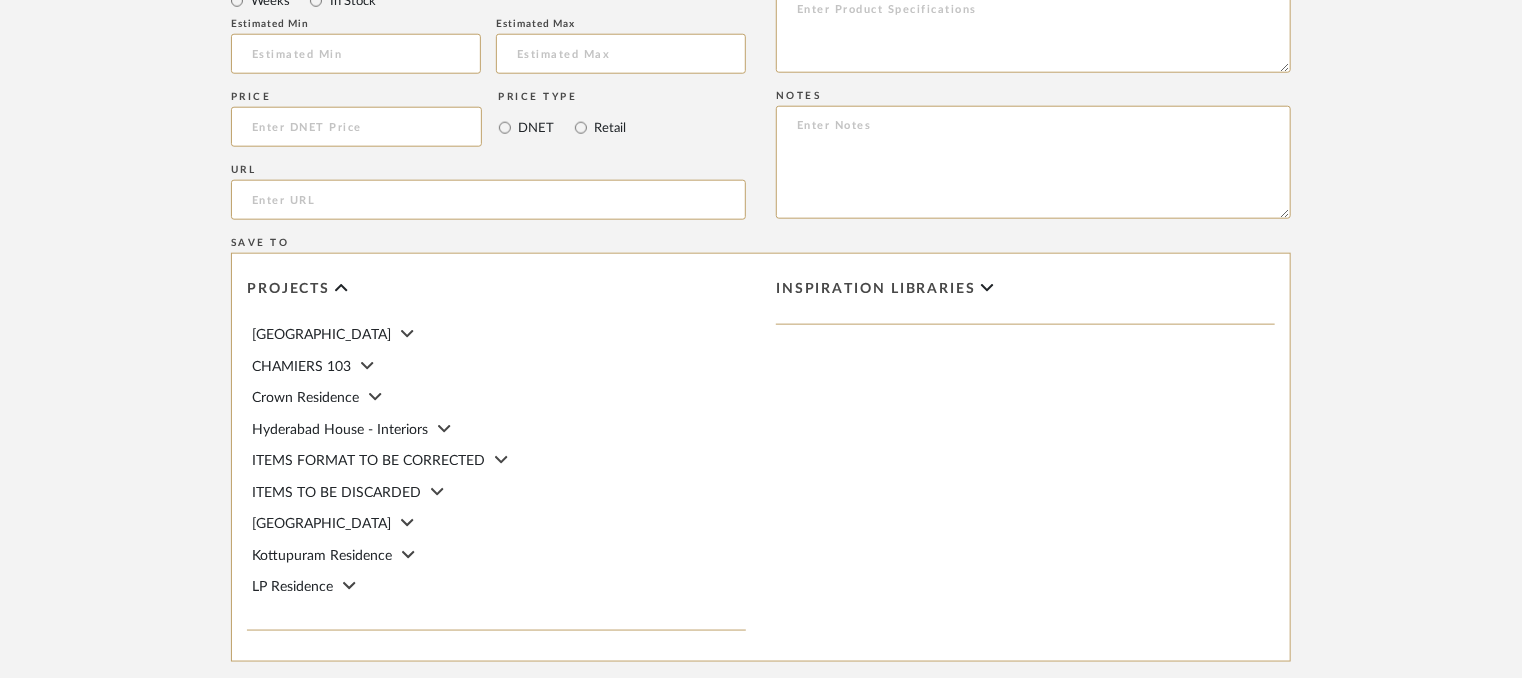scroll, scrollTop: 1307, scrollLeft: 0, axis: vertical 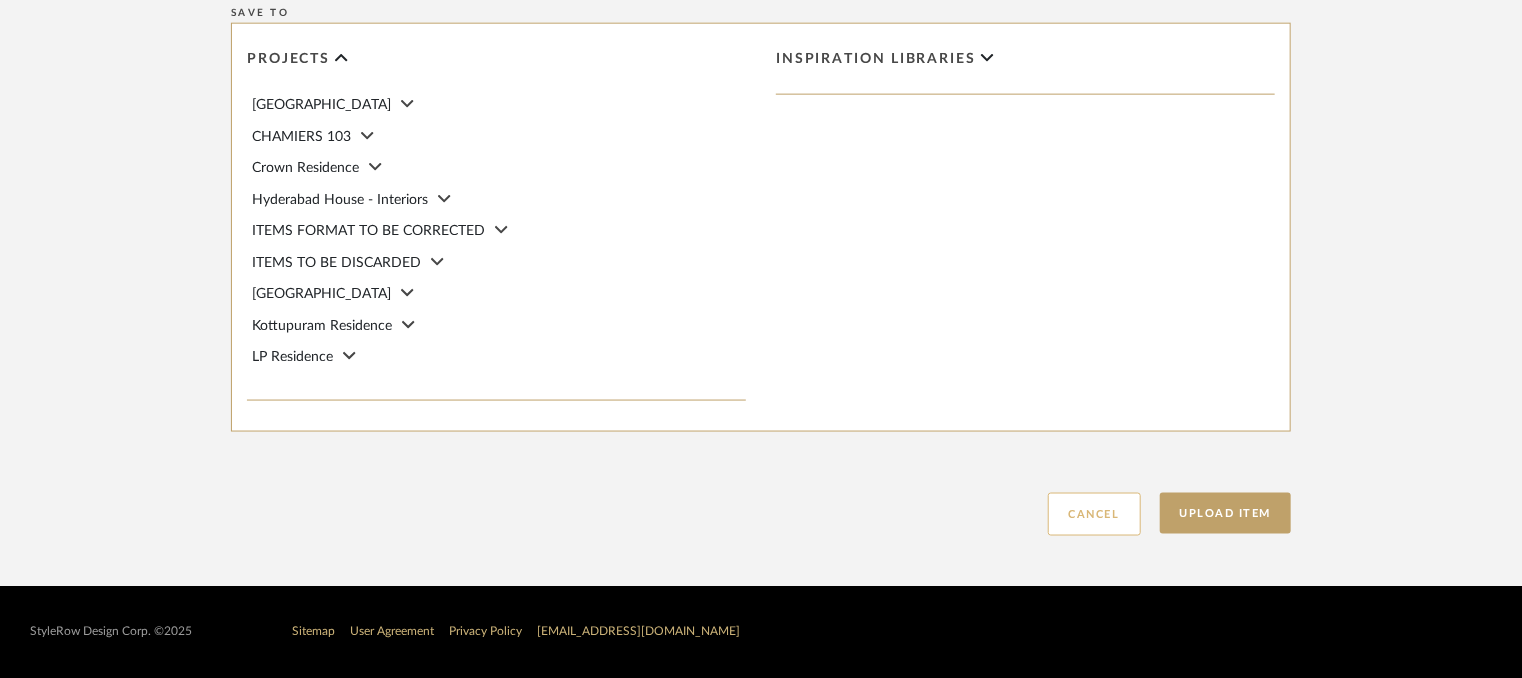 click on "Cancel" 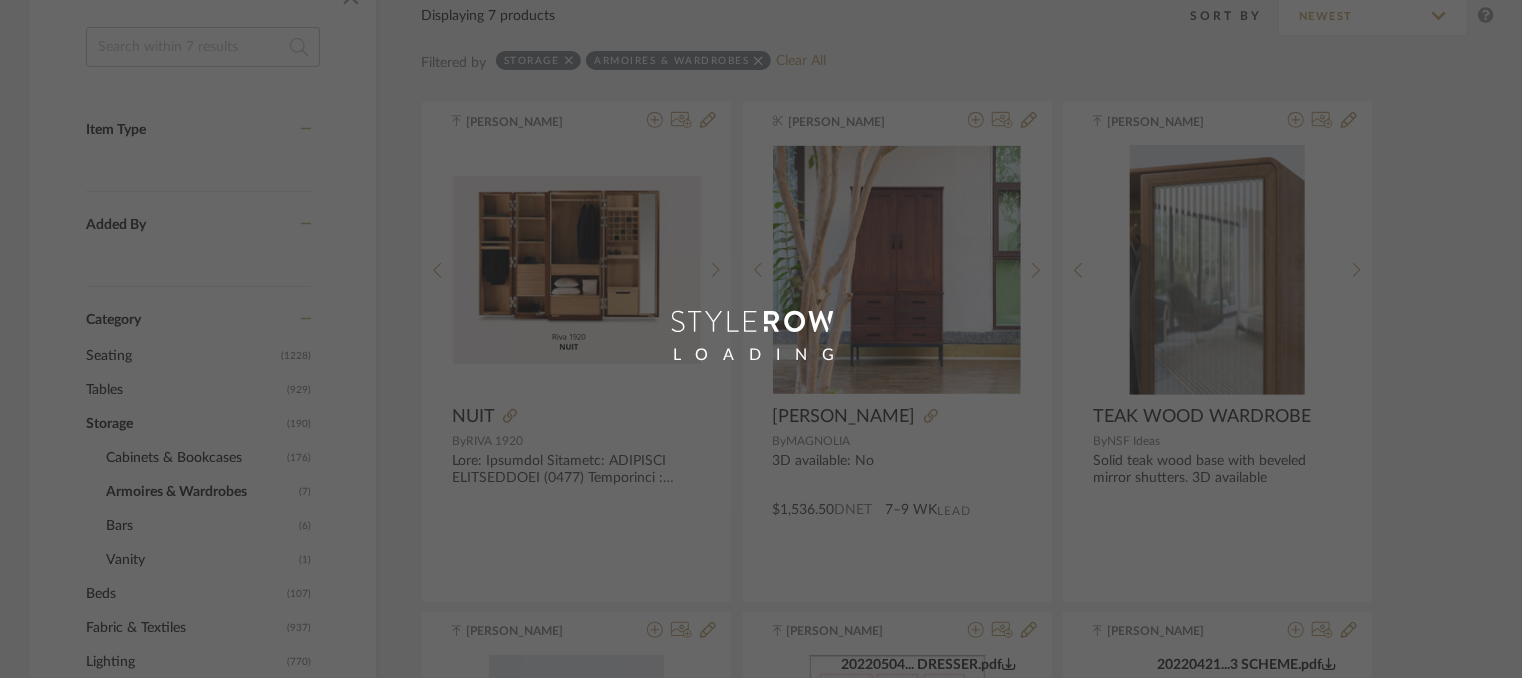 scroll, scrollTop: 0, scrollLeft: 0, axis: both 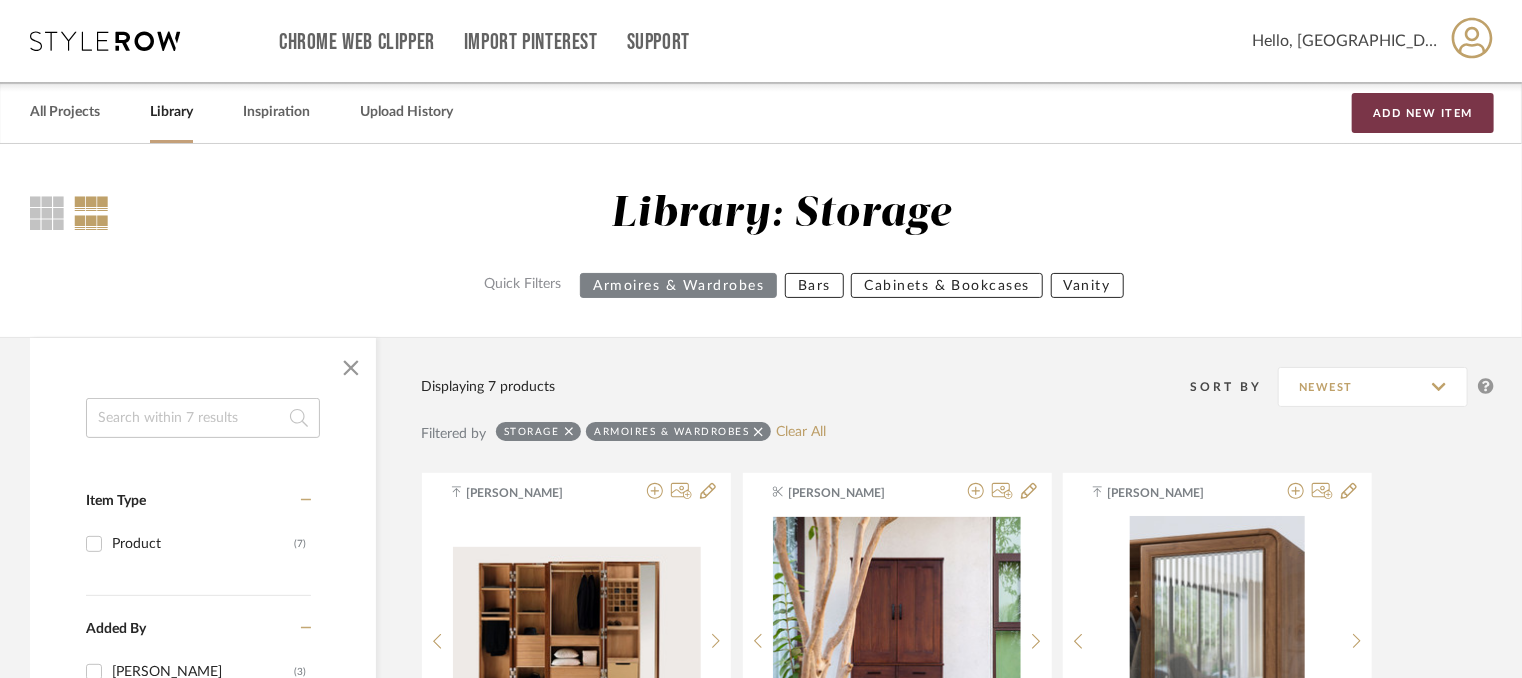 click on "Add New Item" at bounding box center (1423, 113) 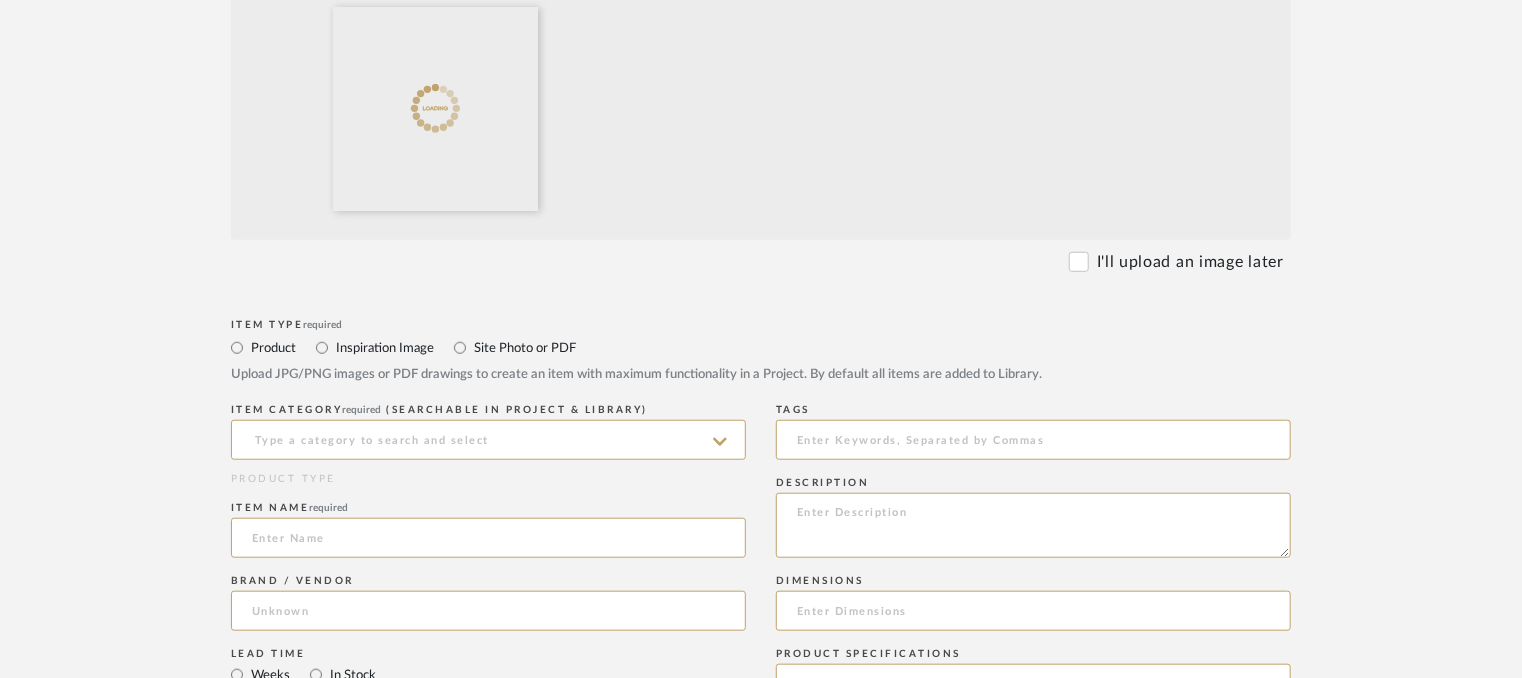 scroll, scrollTop: 900, scrollLeft: 0, axis: vertical 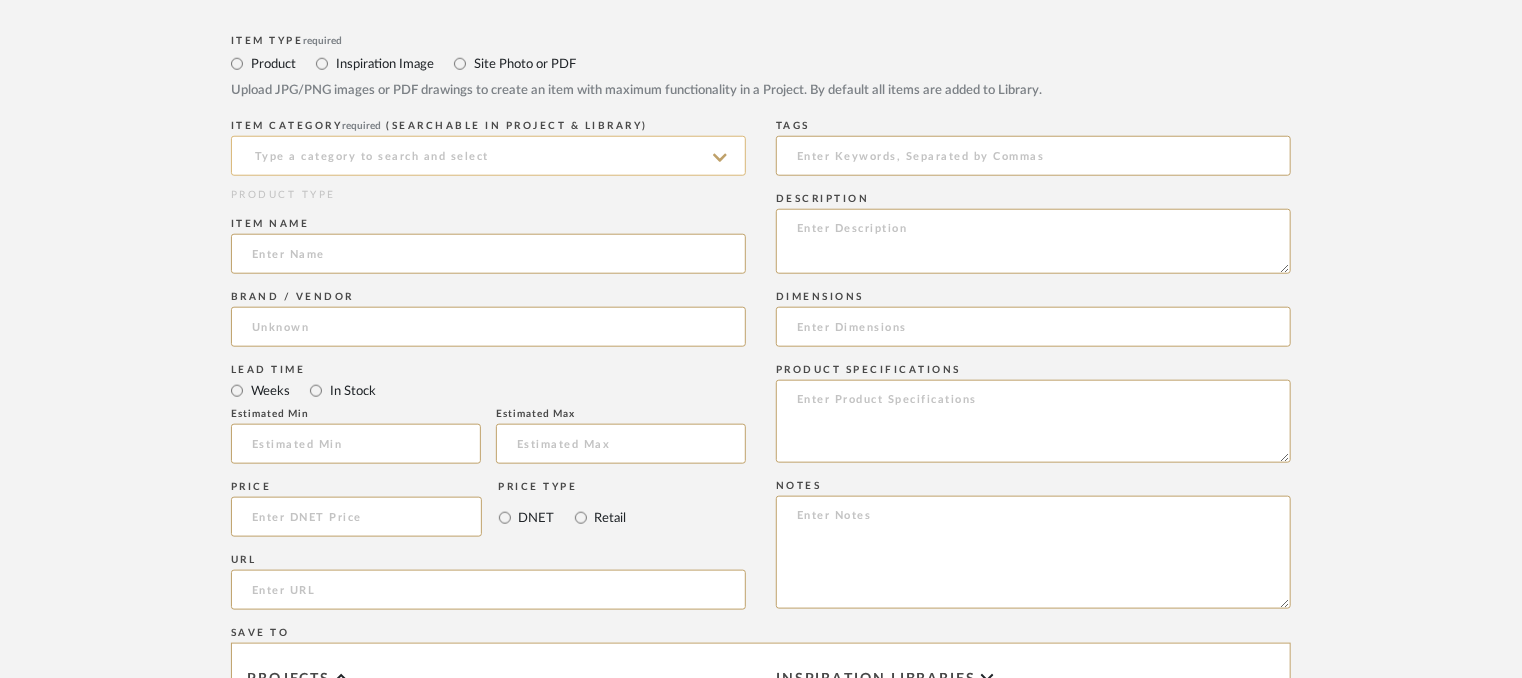 click 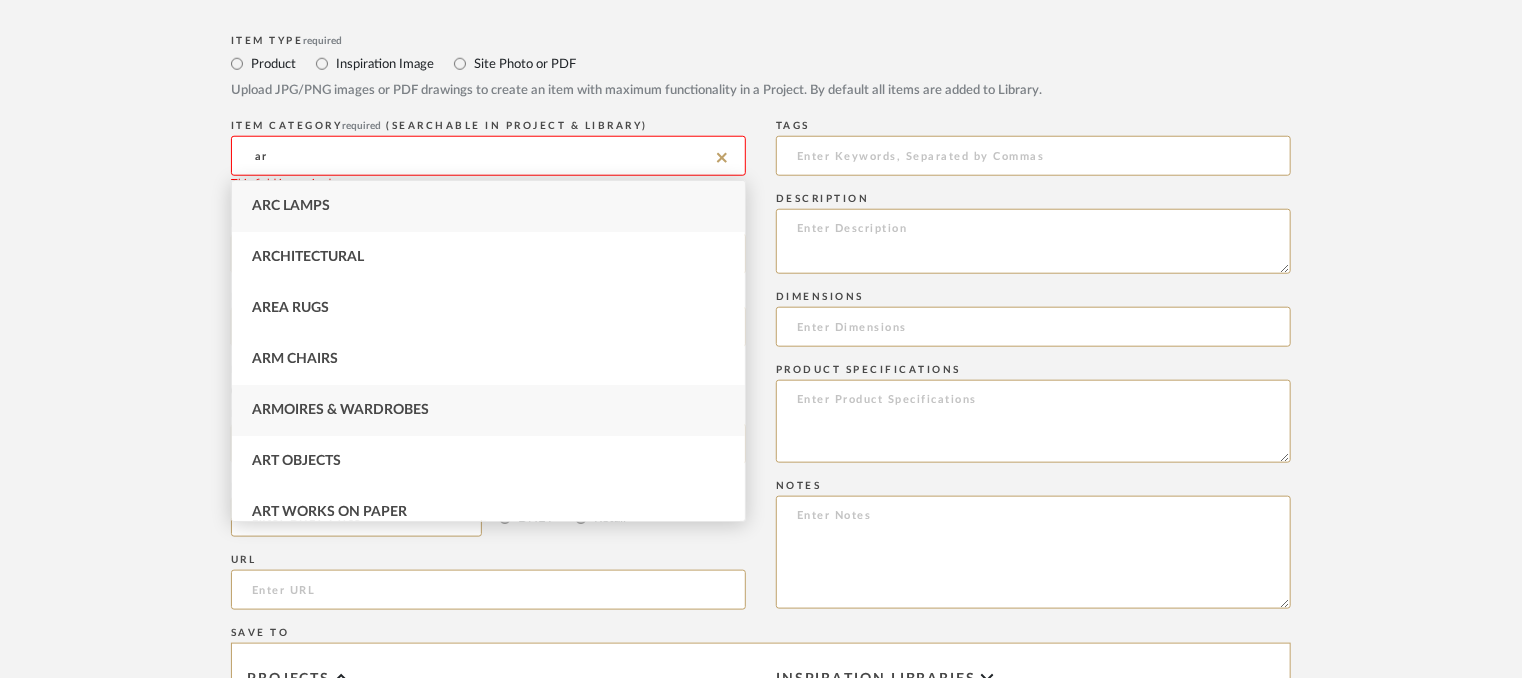click on "Armoires & Wardrobes" at bounding box center [488, 410] 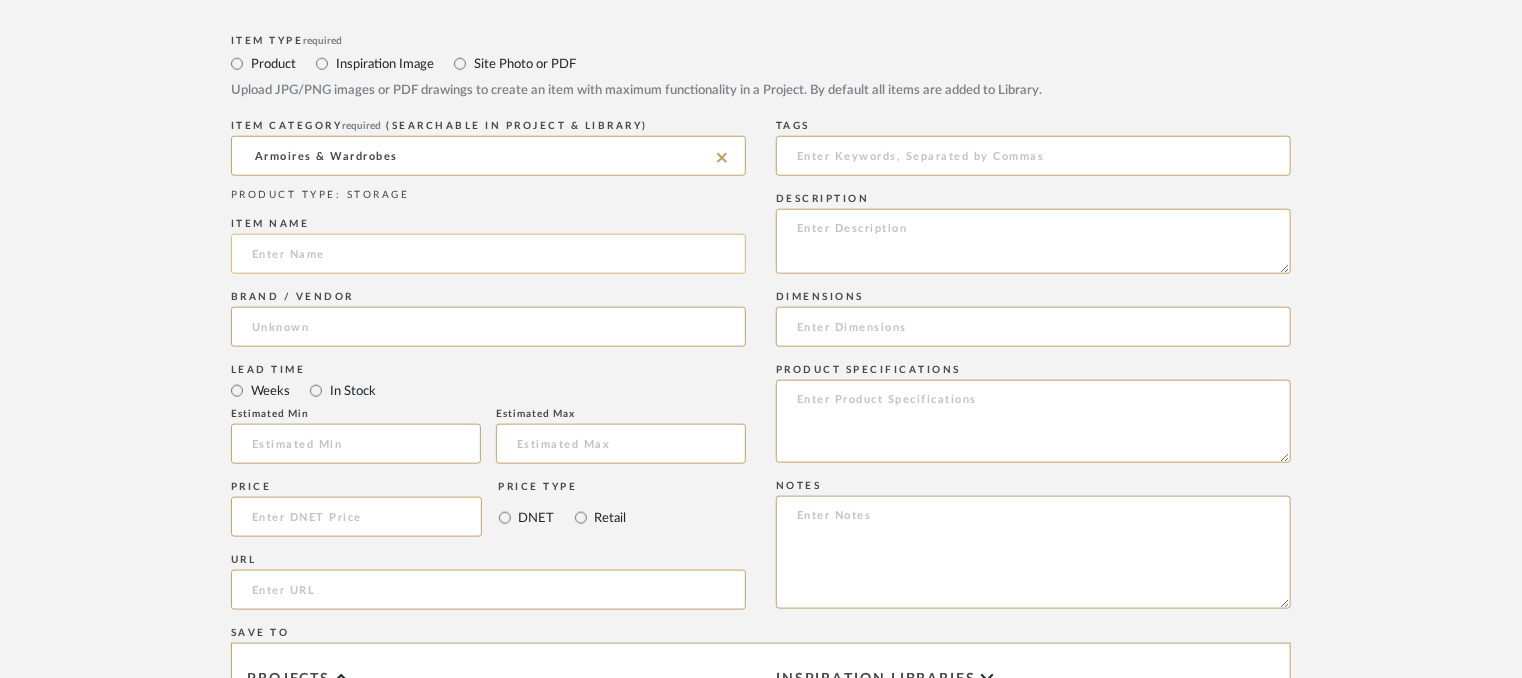 click 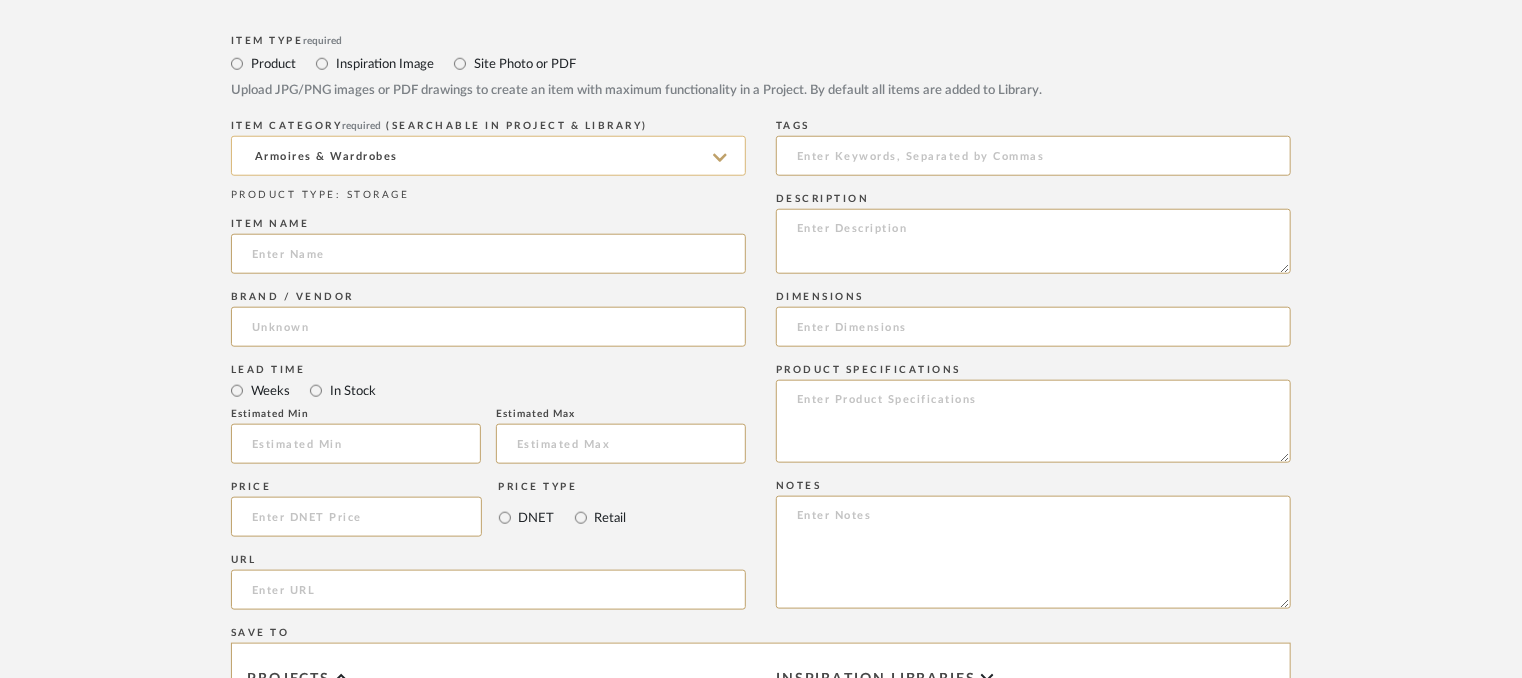 click on "Armoires & Wardrobes" 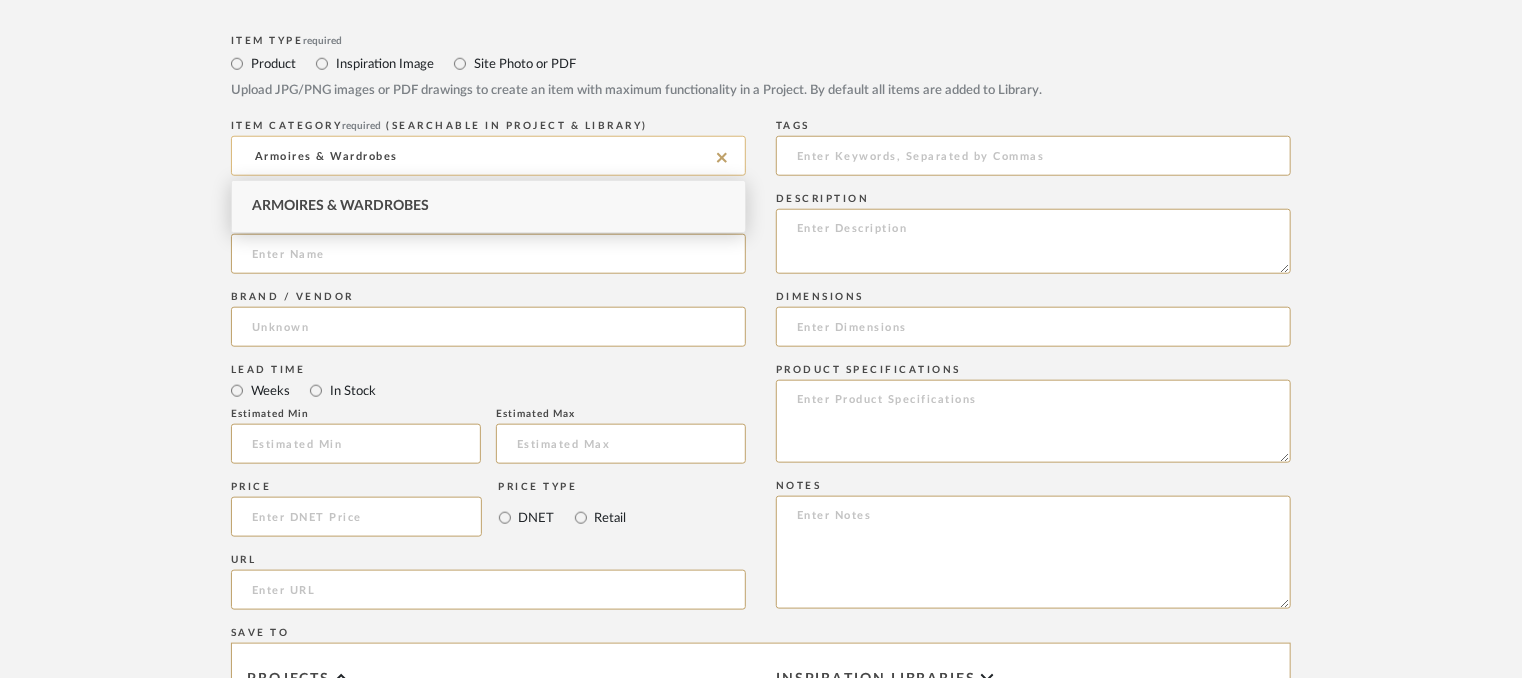 click on "Armoires & Wardrobes" 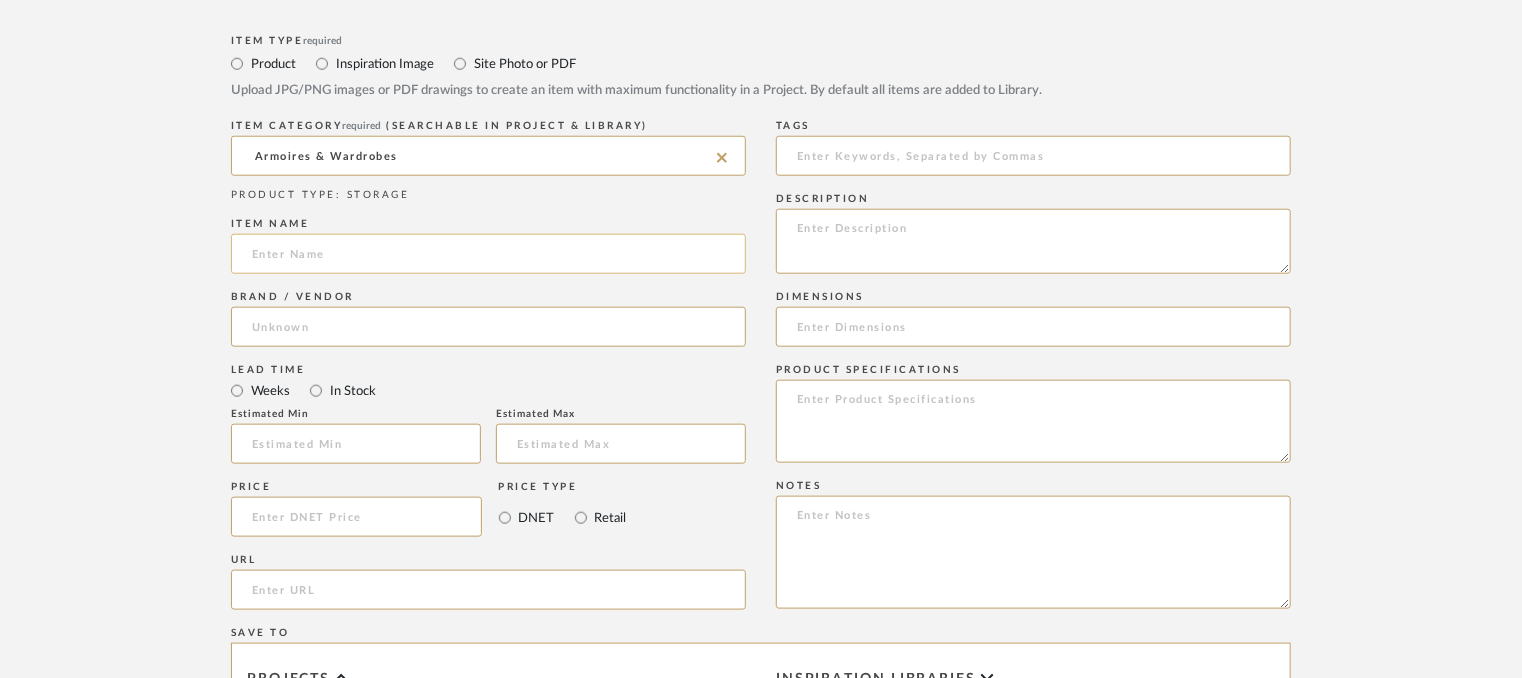 click 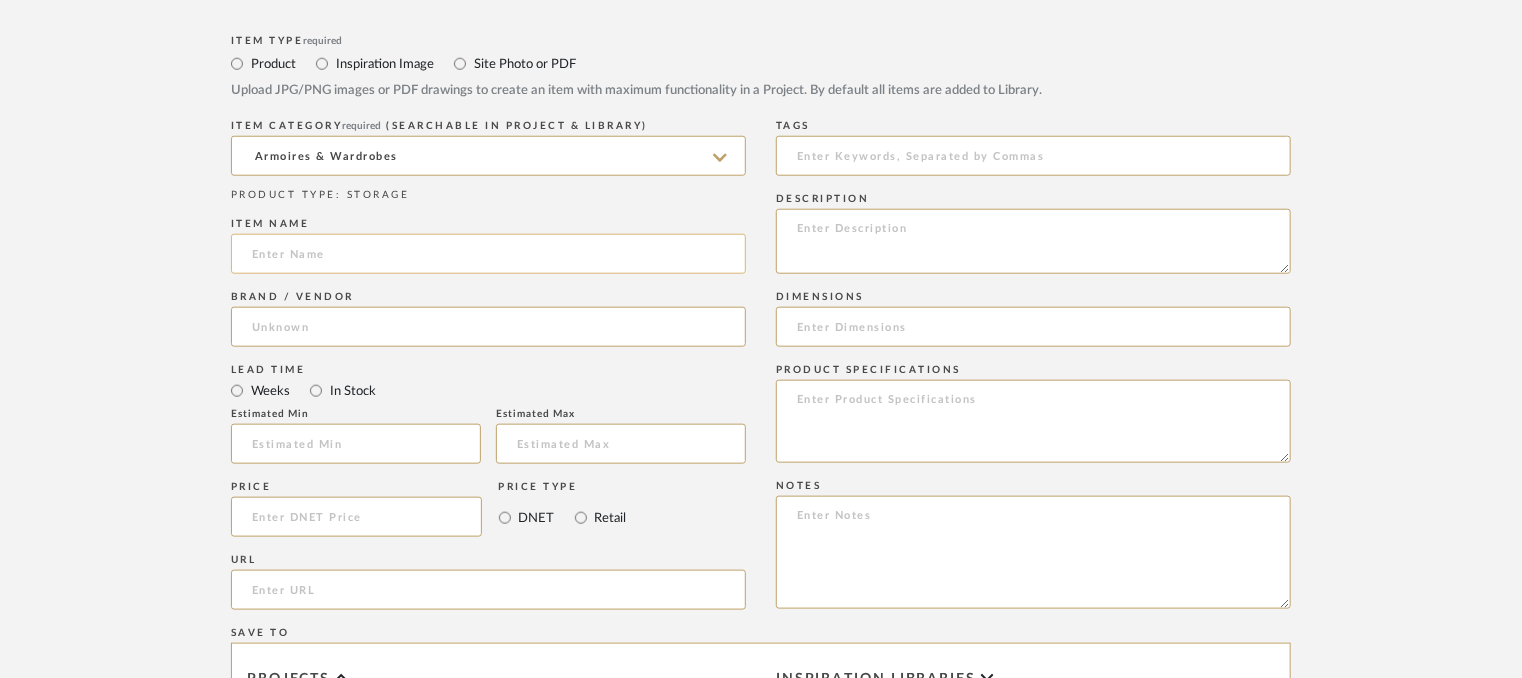 paste on "Materiali" 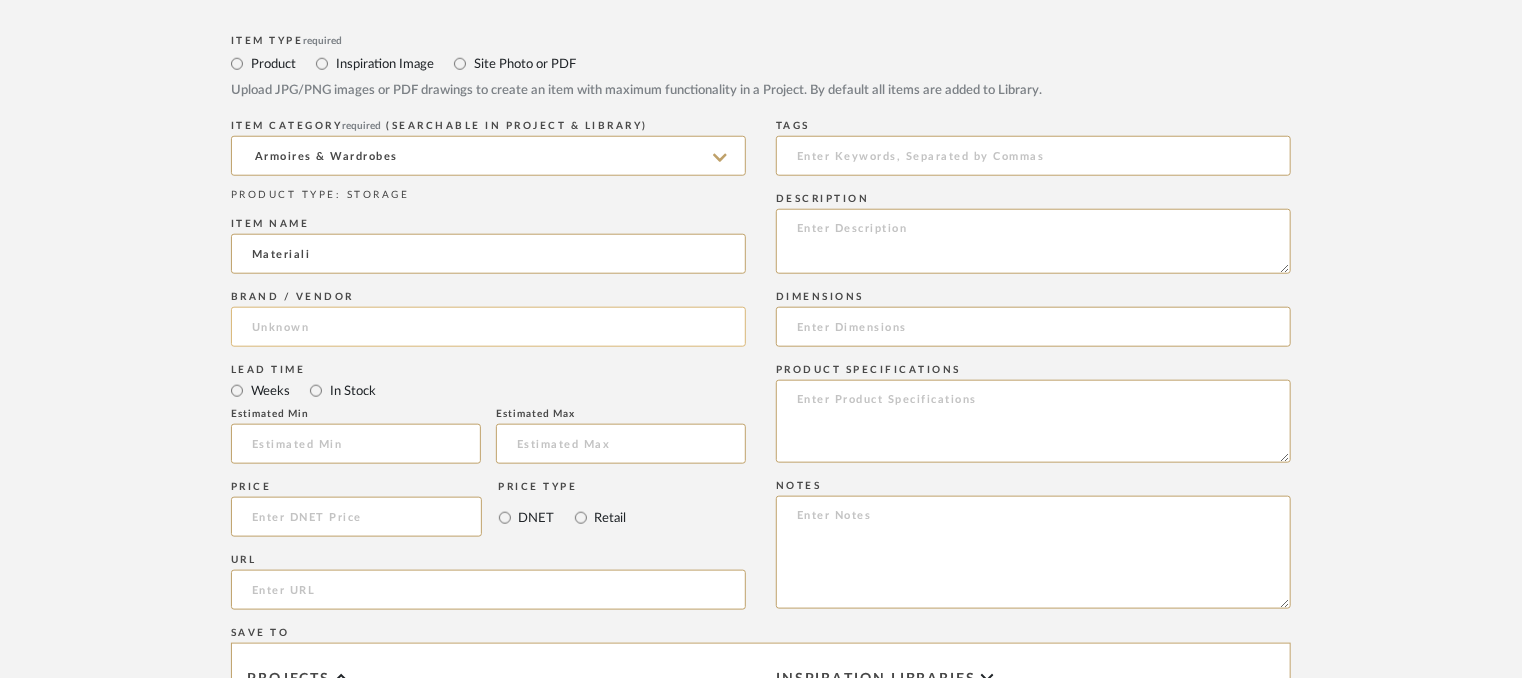 type on "Materiali" 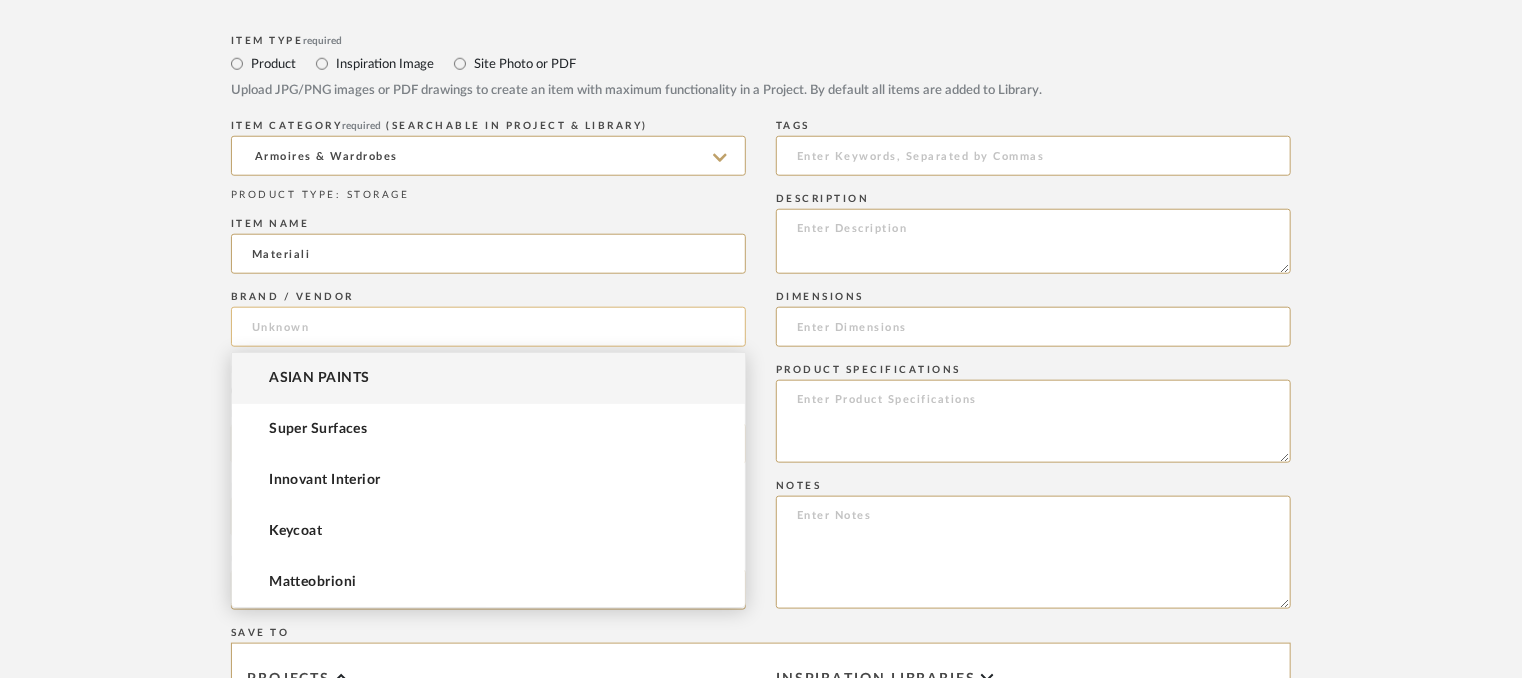 click 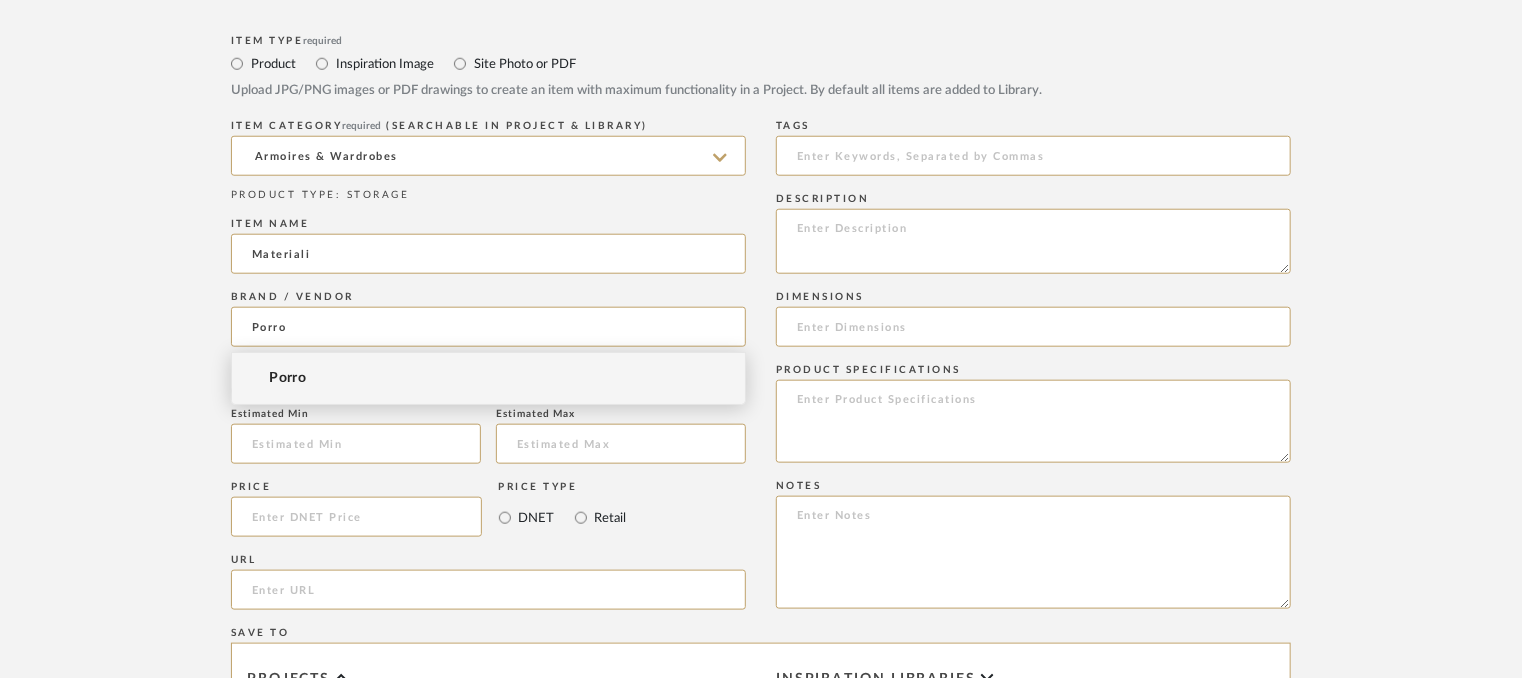 type on "Porro" 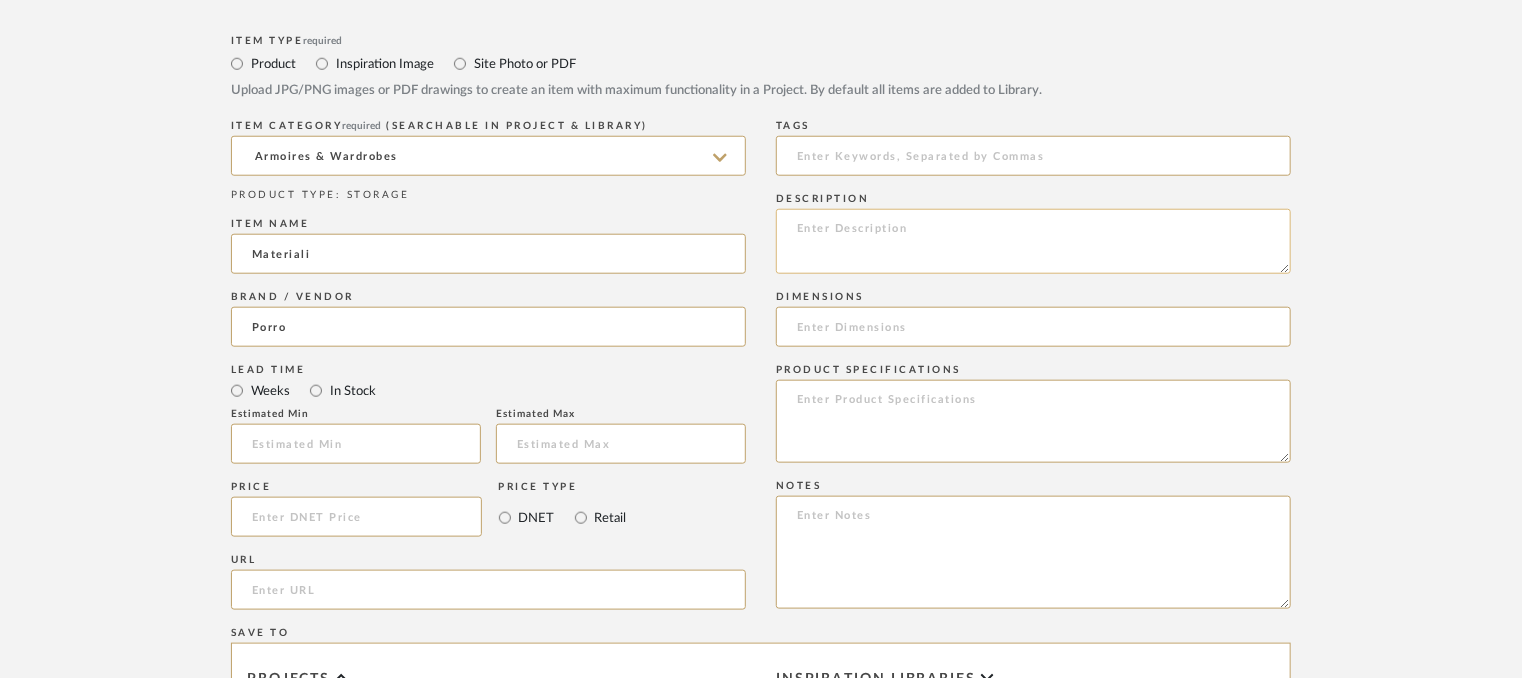 click 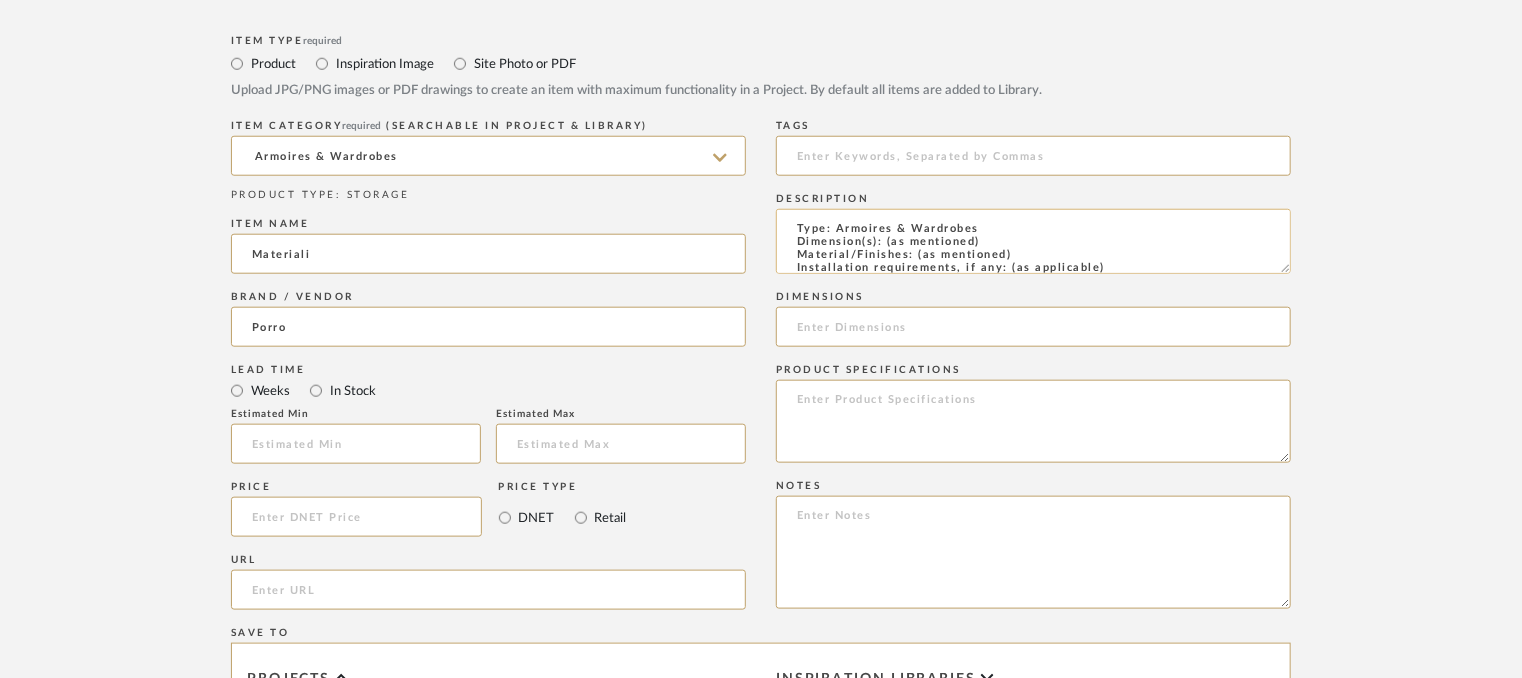 scroll, scrollTop: 137, scrollLeft: 0, axis: vertical 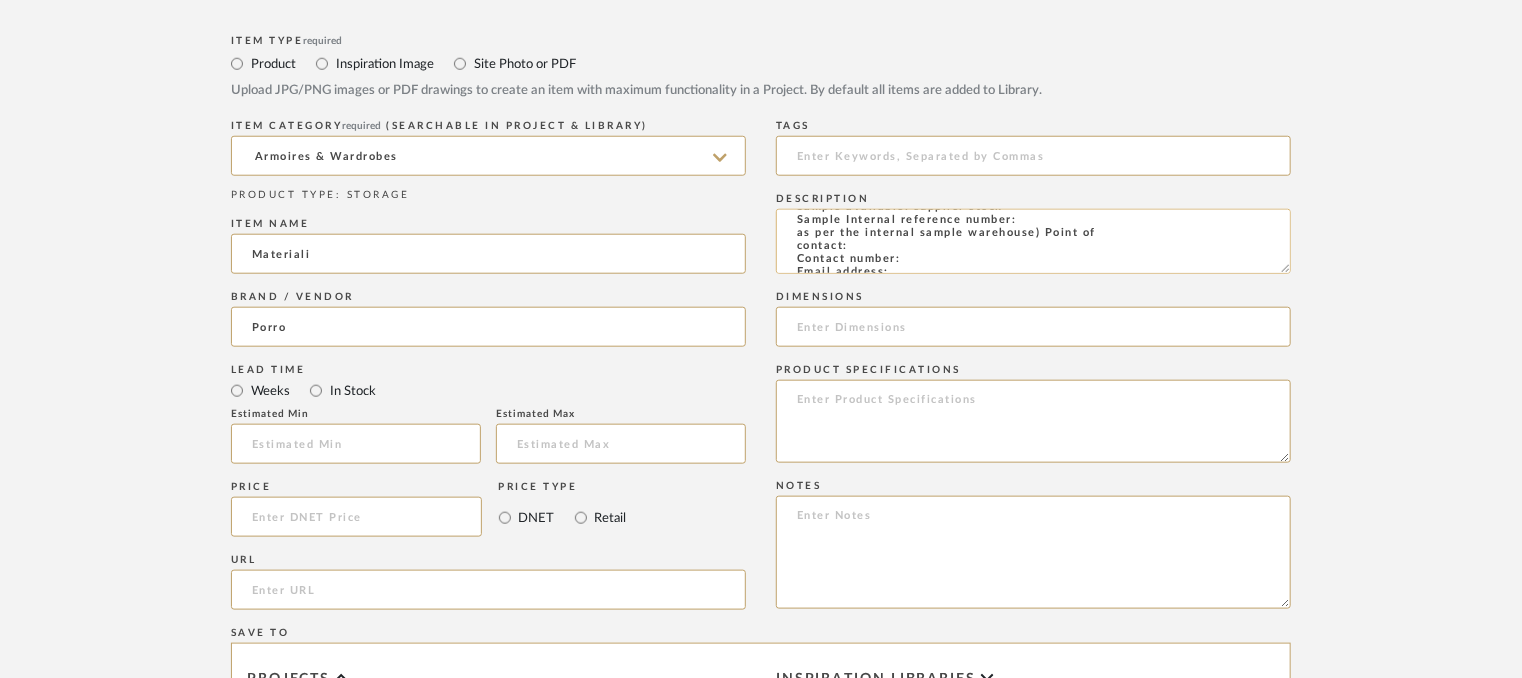 click on "Type: Armoires & Wardrobes
Dimension(s): (as mentioned)
Material/Finishes: (as mentioned)
Installation requirements, if any: (as applicable)
Price: (as mentioned)
Lead time: (as mentioned)
Sample available: supplier stock
Sample Internal reference number:
as per the internal sample warehouse) Point of
contact:
Contact number:
Email address:
Address:
Additional contact information:" 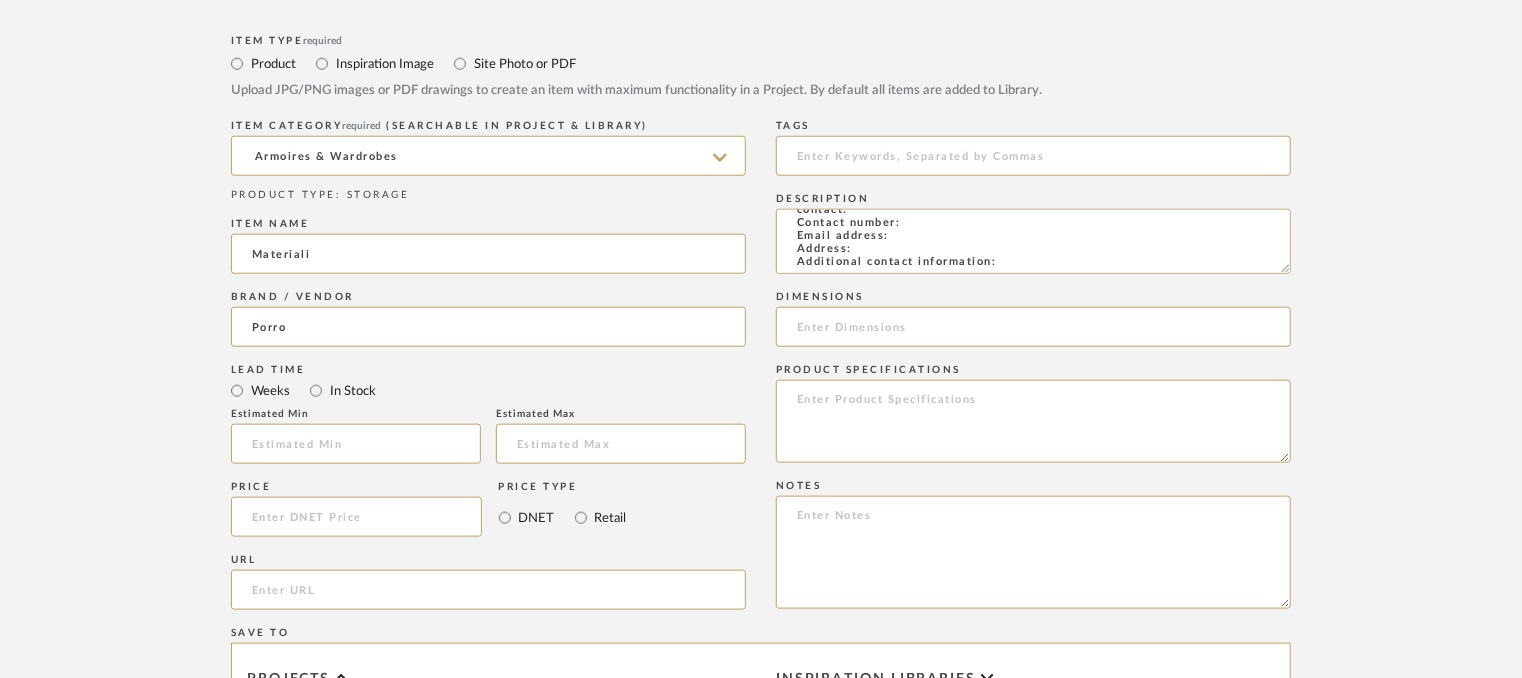 scroll, scrollTop: 144, scrollLeft: 0, axis: vertical 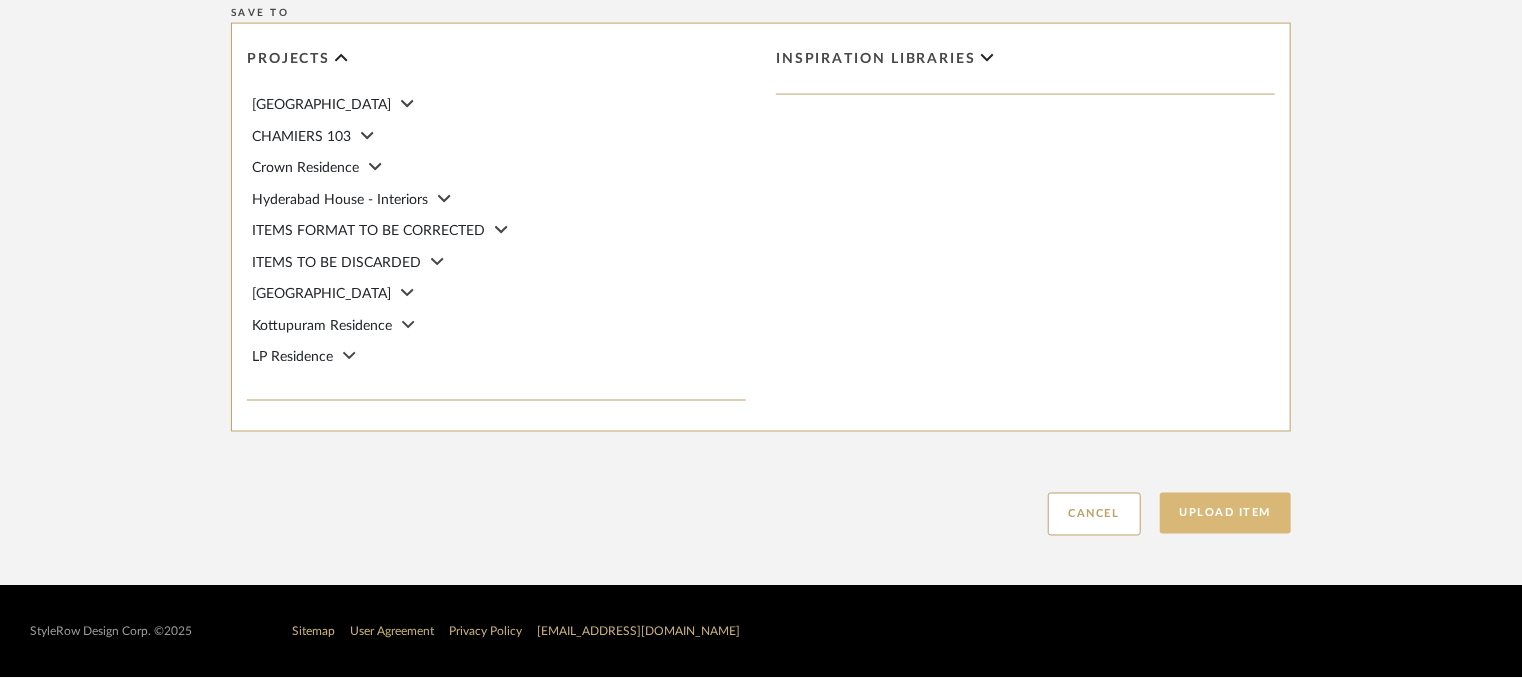 type on "Type: Armoires & Wardrobes
Dimension(s): (as mentioned)
Material/Finishes: (as mentioned)
Installation requirements, if any: (as applicable)
Price: (as mentioned)
Lead time: (as mentioned)
Sample available: supplier stock
Sample Internal reference number: ST-WA-CT-01
as per the internal sample warehouse) Point of
contact:
Contact number:
Email address:
Address:
Additional contact information:" 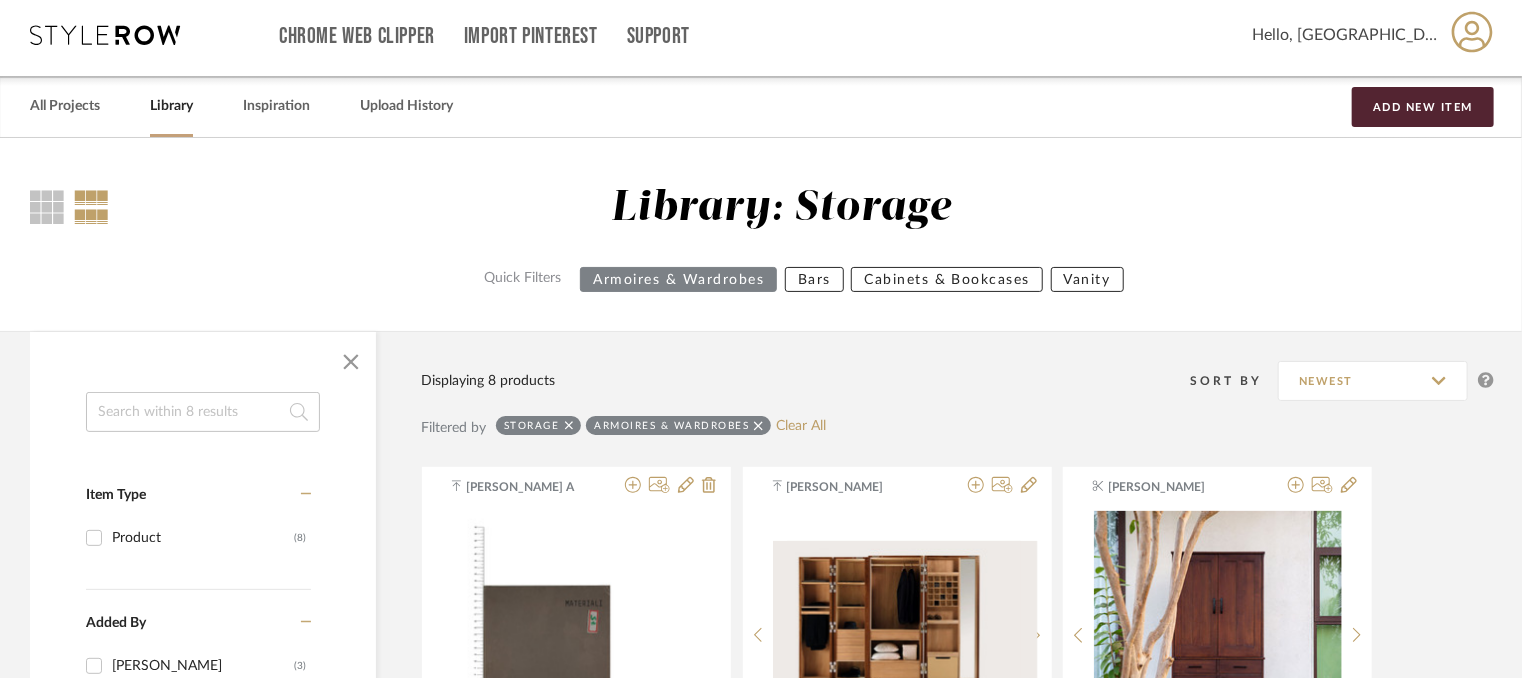 scroll, scrollTop: 0, scrollLeft: 0, axis: both 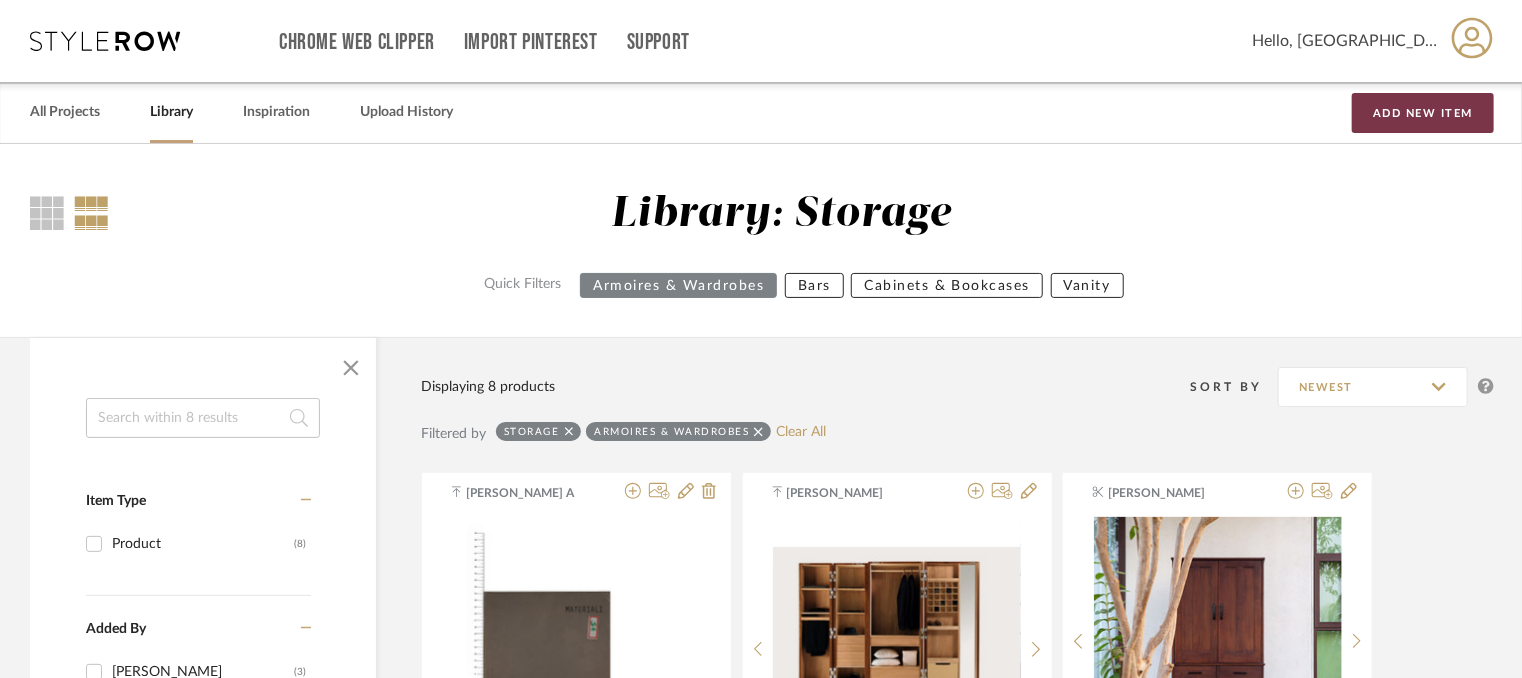 click on "Add New Item" at bounding box center [1423, 113] 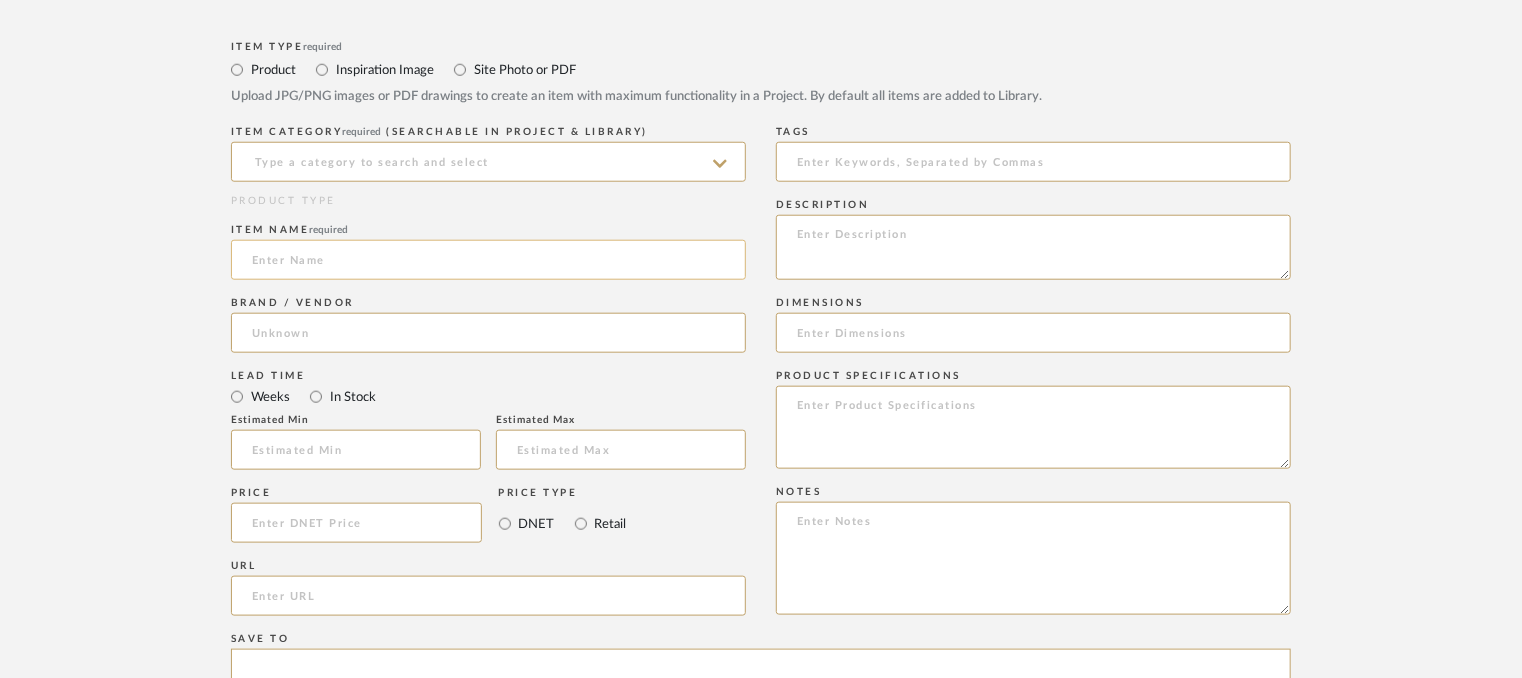 scroll, scrollTop: 900, scrollLeft: 0, axis: vertical 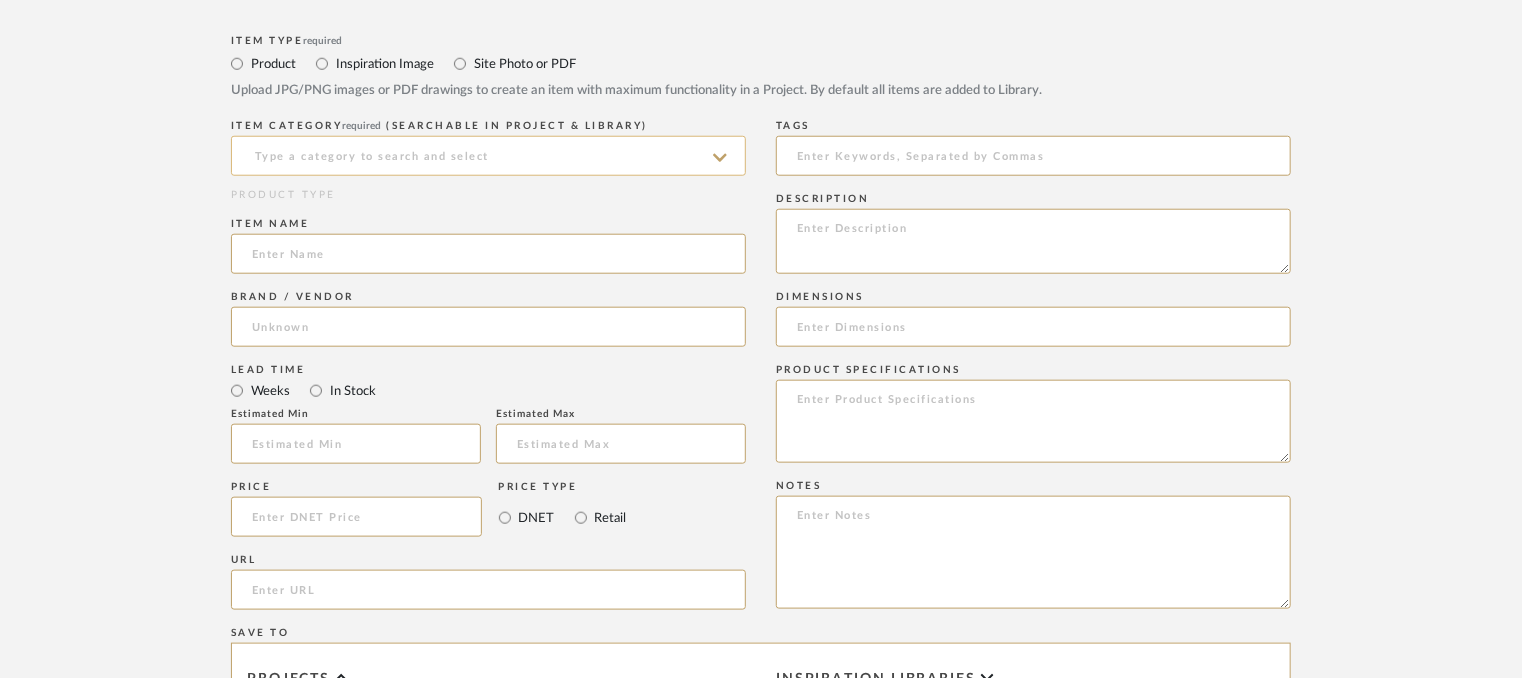 drag, startPoint x: 372, startPoint y: 154, endPoint x: 381, endPoint y: 175, distance: 22.847319 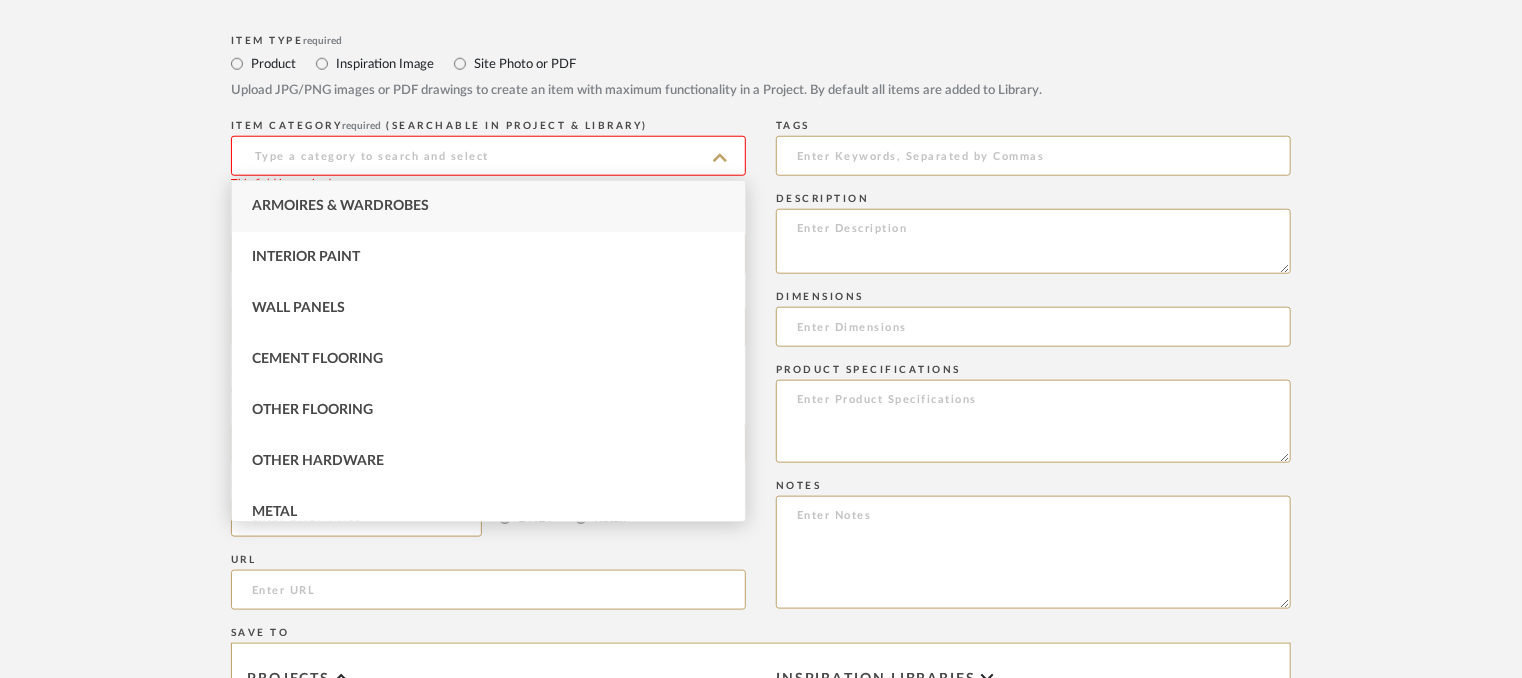 click on "Armoires & Wardrobes" at bounding box center (340, 206) 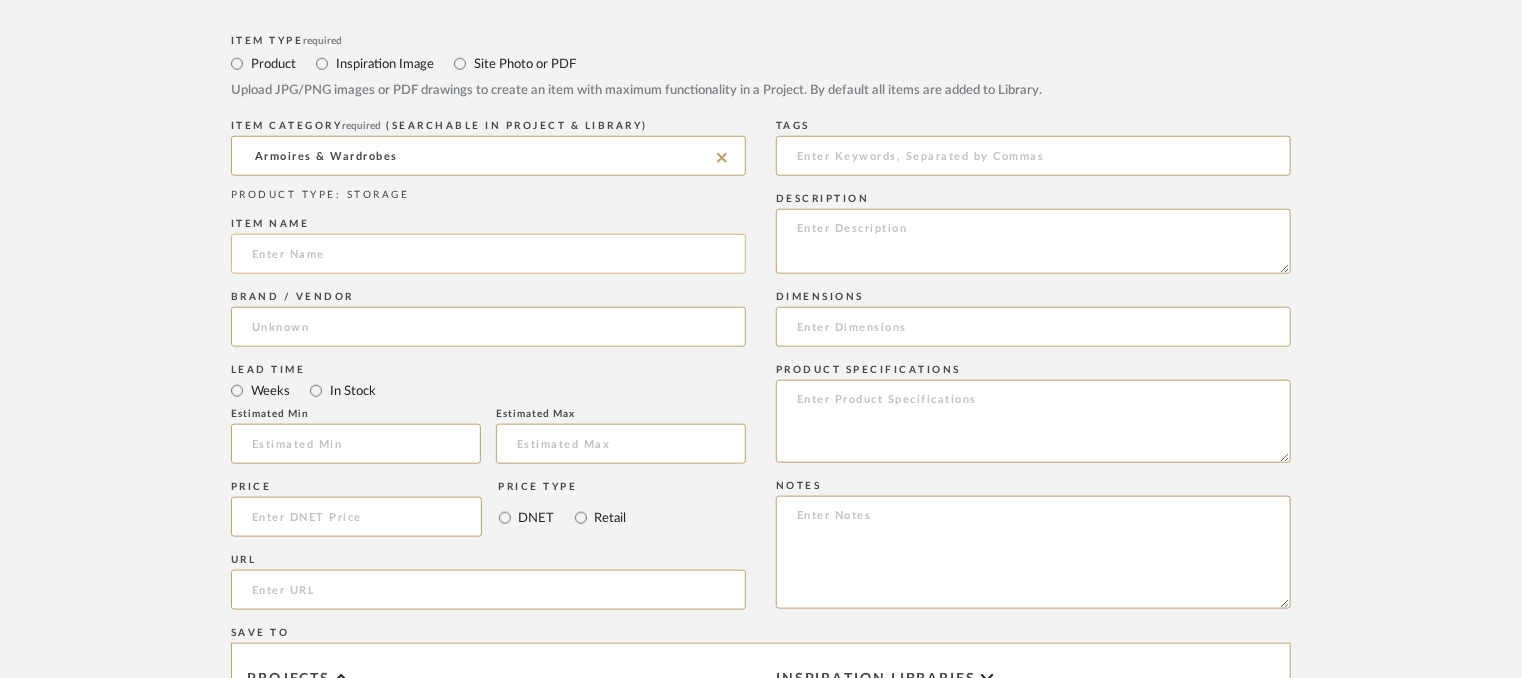 click 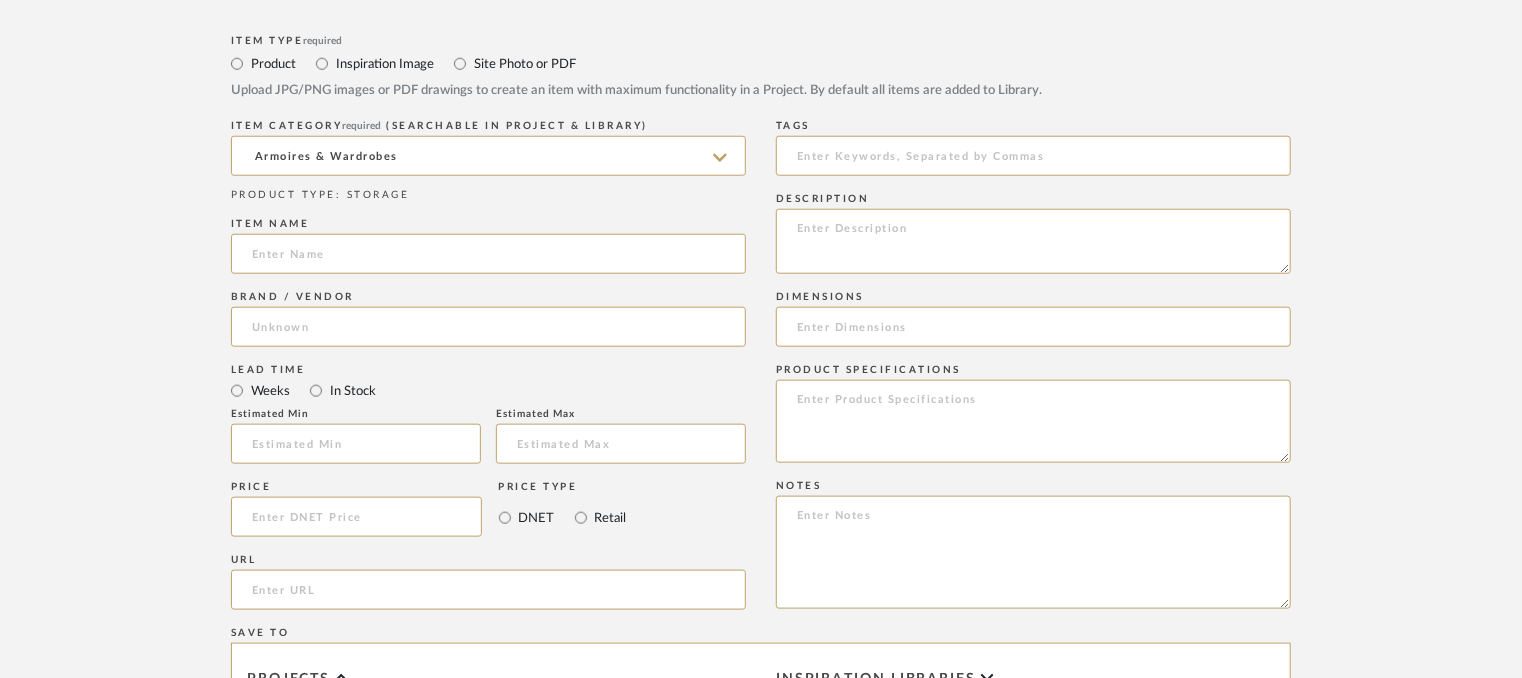 click on "Price" 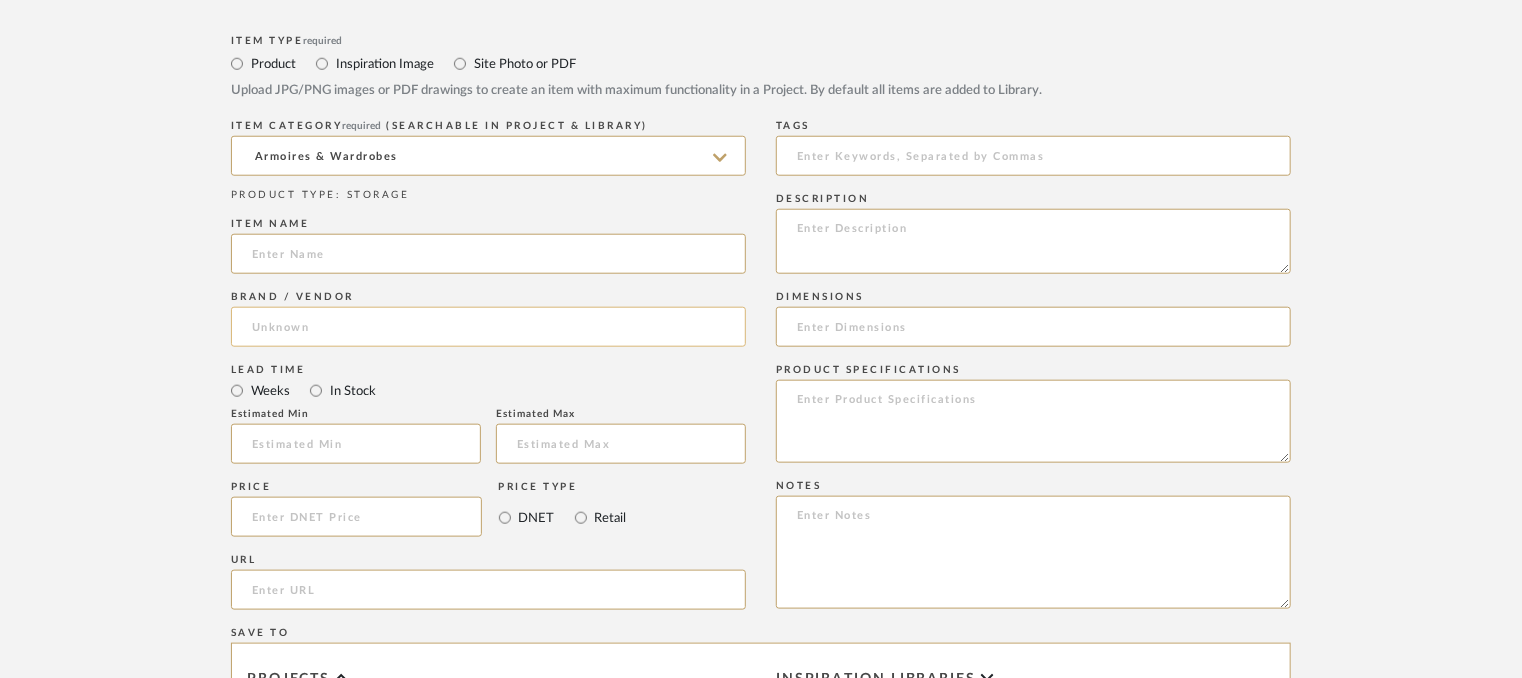 click 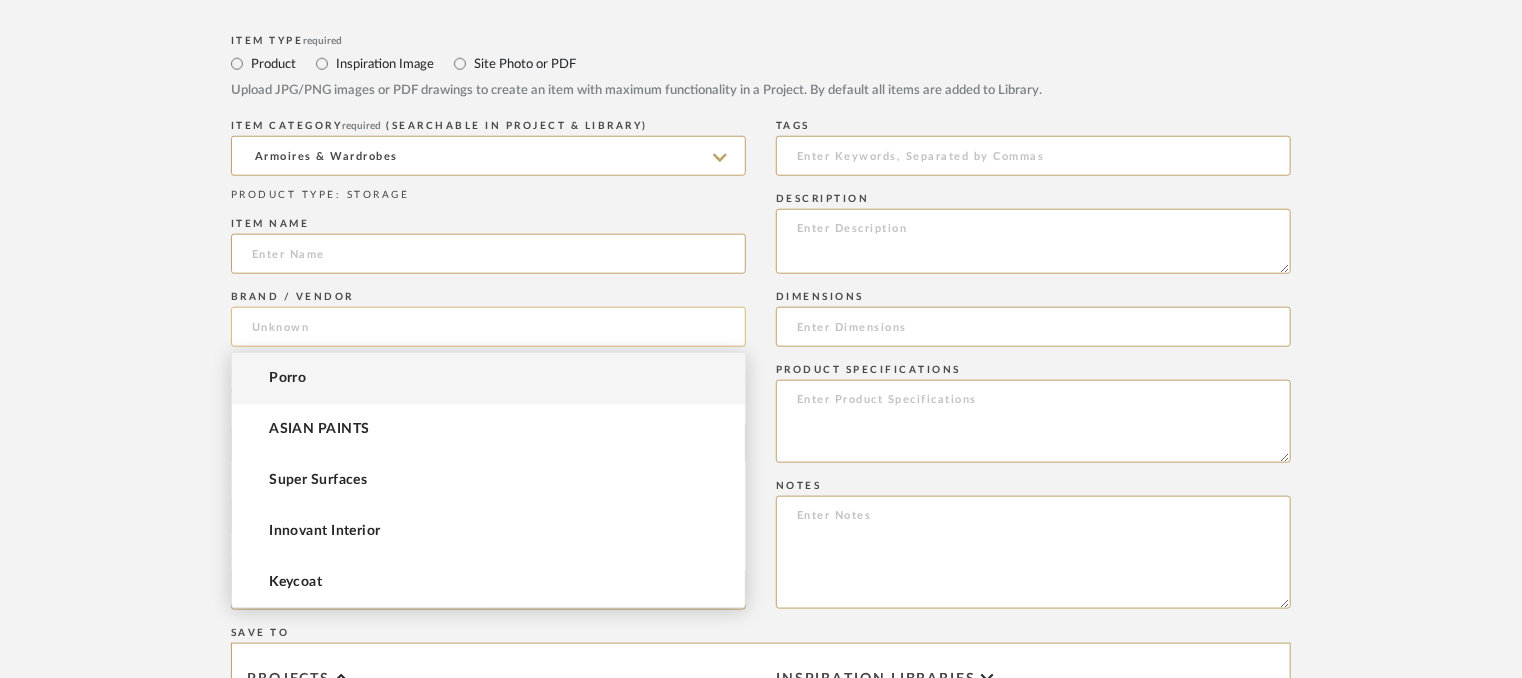paste on "[PERSON_NAME]" 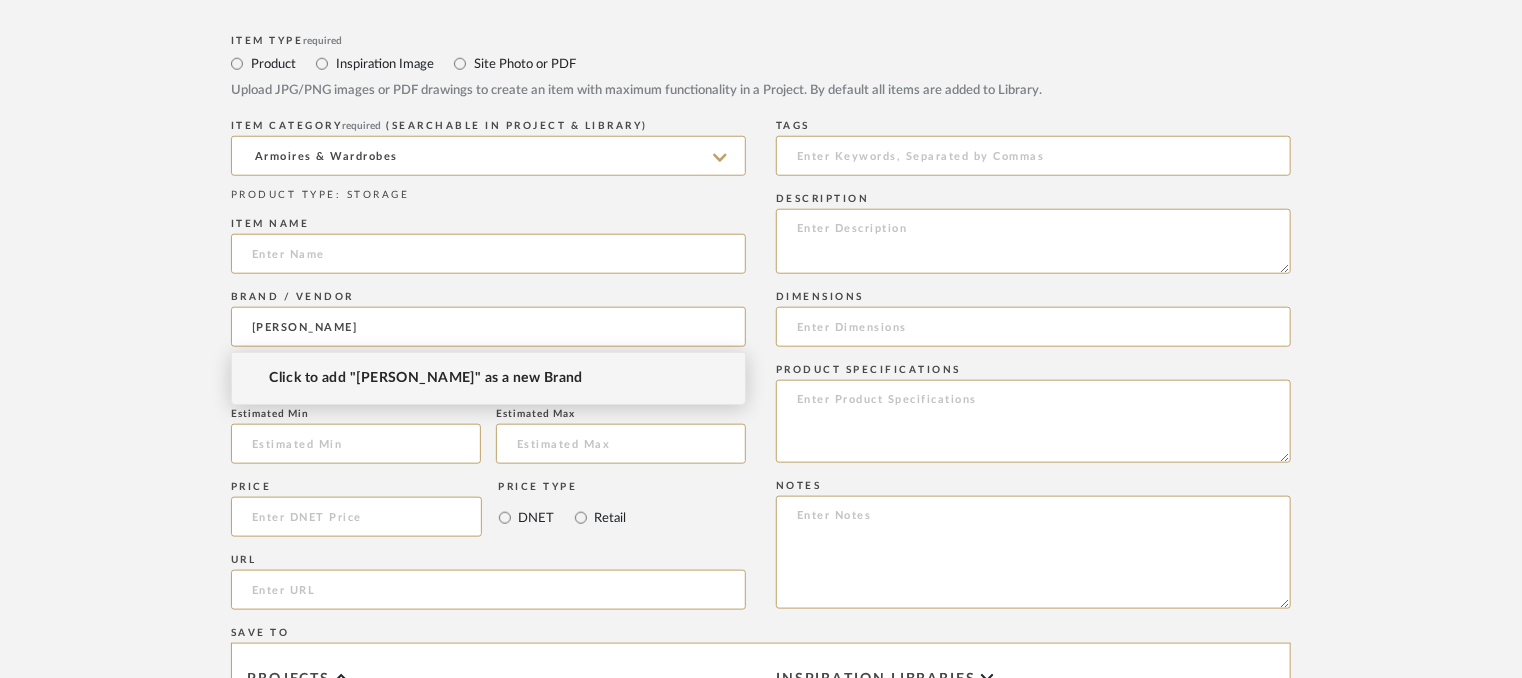 type on "[PERSON_NAME]" 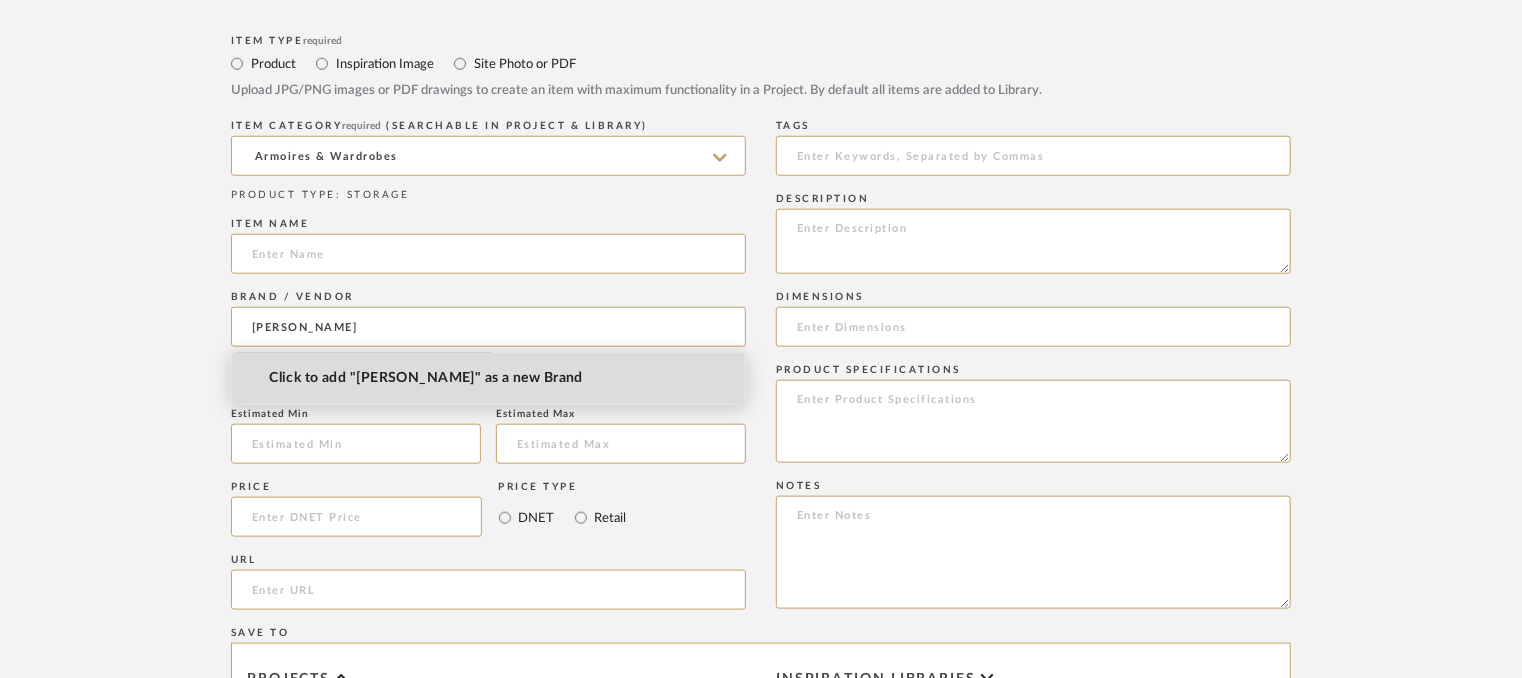 click on "Click to add "[PERSON_NAME]" as a new Brand" at bounding box center (488, 378) 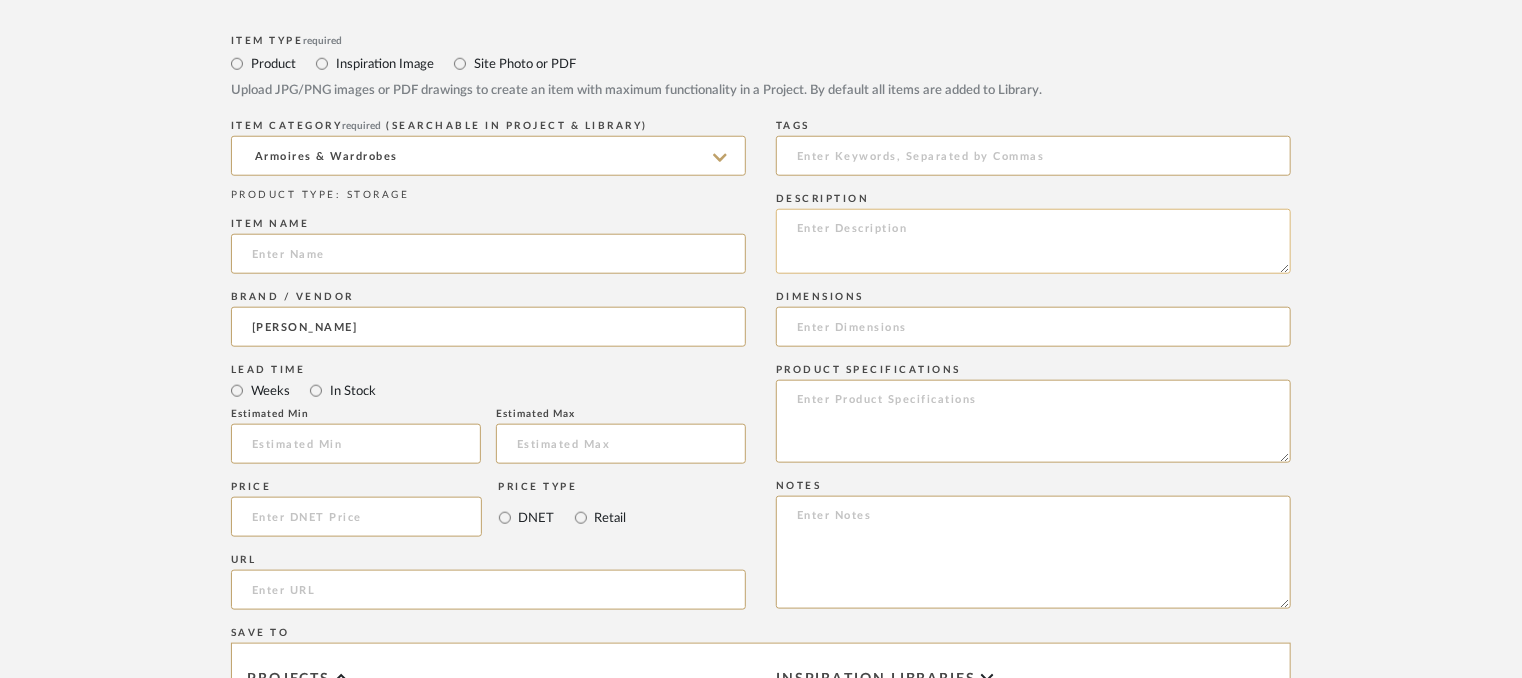 click 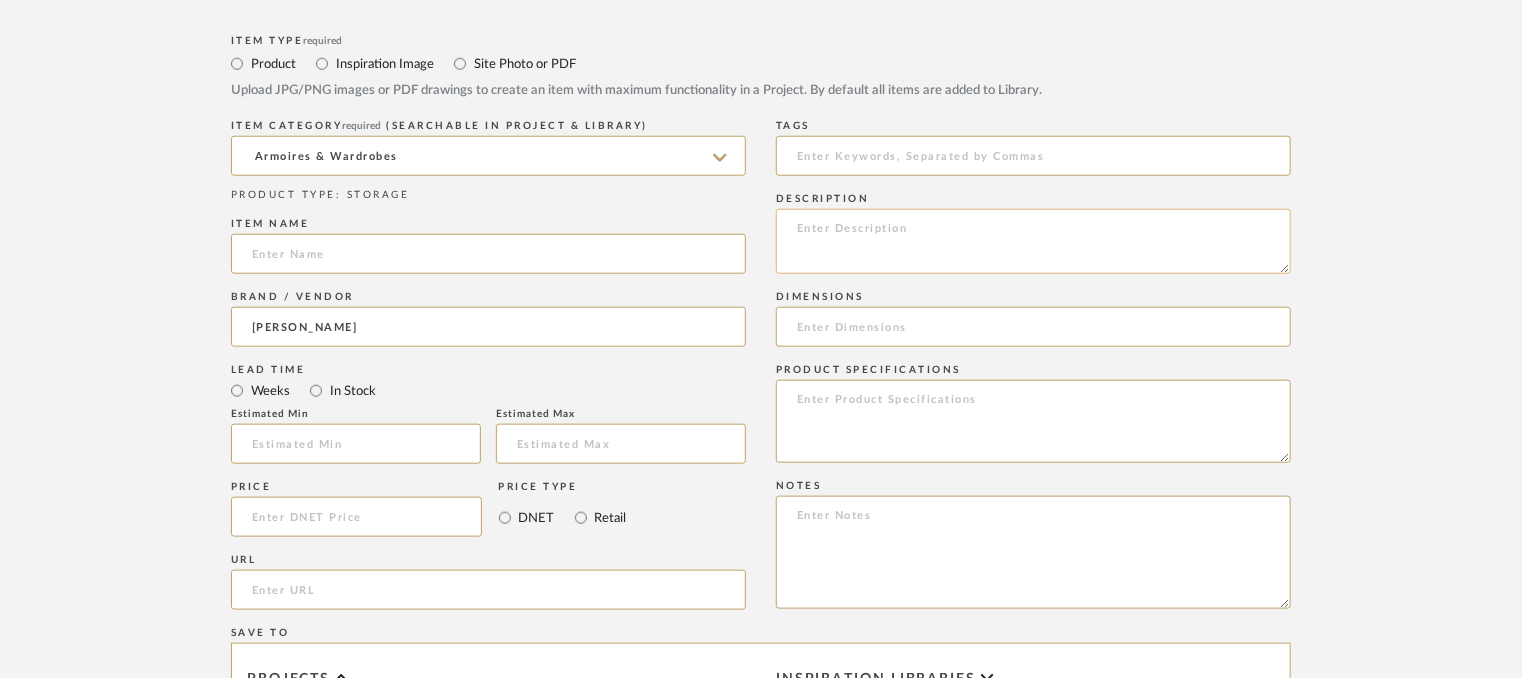 paste on "Type: Armoires & Wardrobes
Dimension(s): (as mentioned)
Material/Finishes: (as mentioned)
Installation requirements, if any: (as applicable)
Price: (as mentioned)
Lead time: (as mentioned)
Sample available: supplier stock
Sample Internal reference number:
as per the internal sample warehouse) Point of
contact:
Contact number:
Email address:
Address:
Additional contact information:" 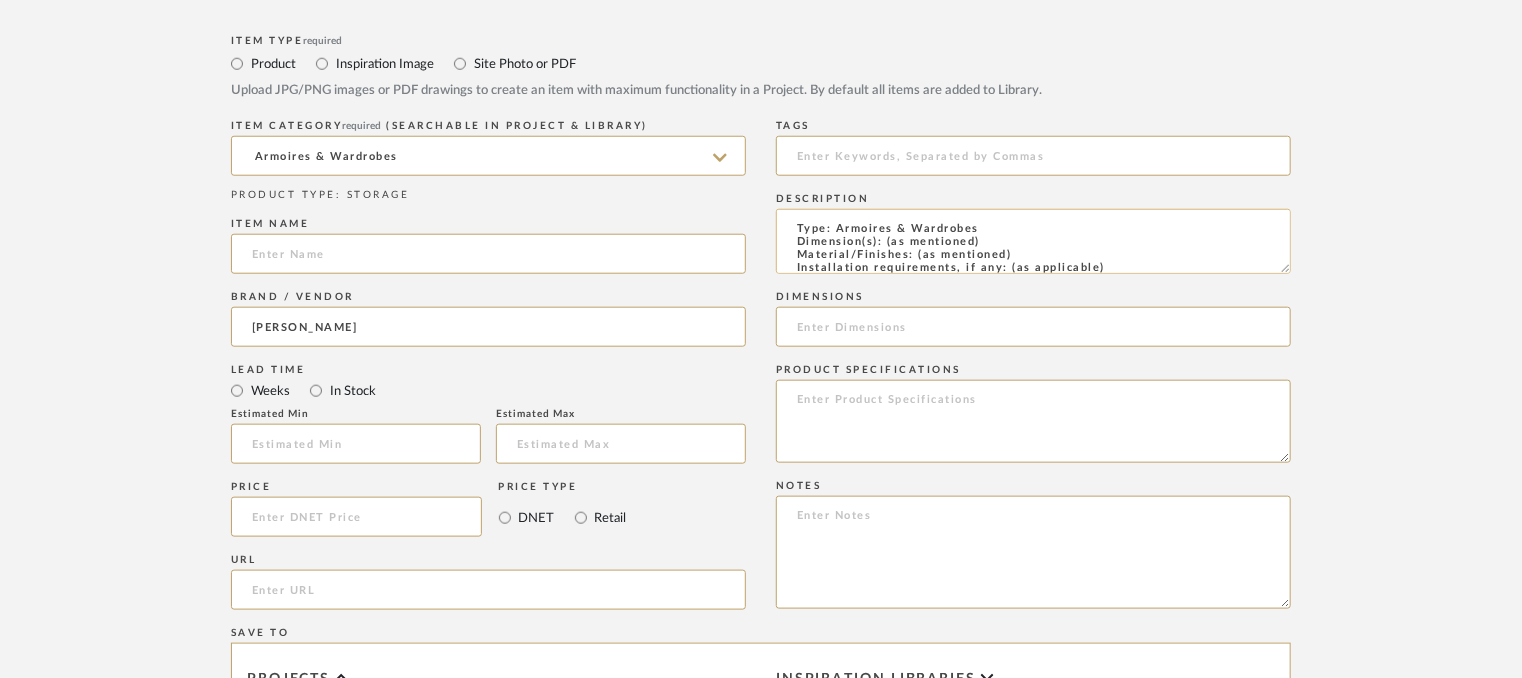 scroll, scrollTop: 137, scrollLeft: 0, axis: vertical 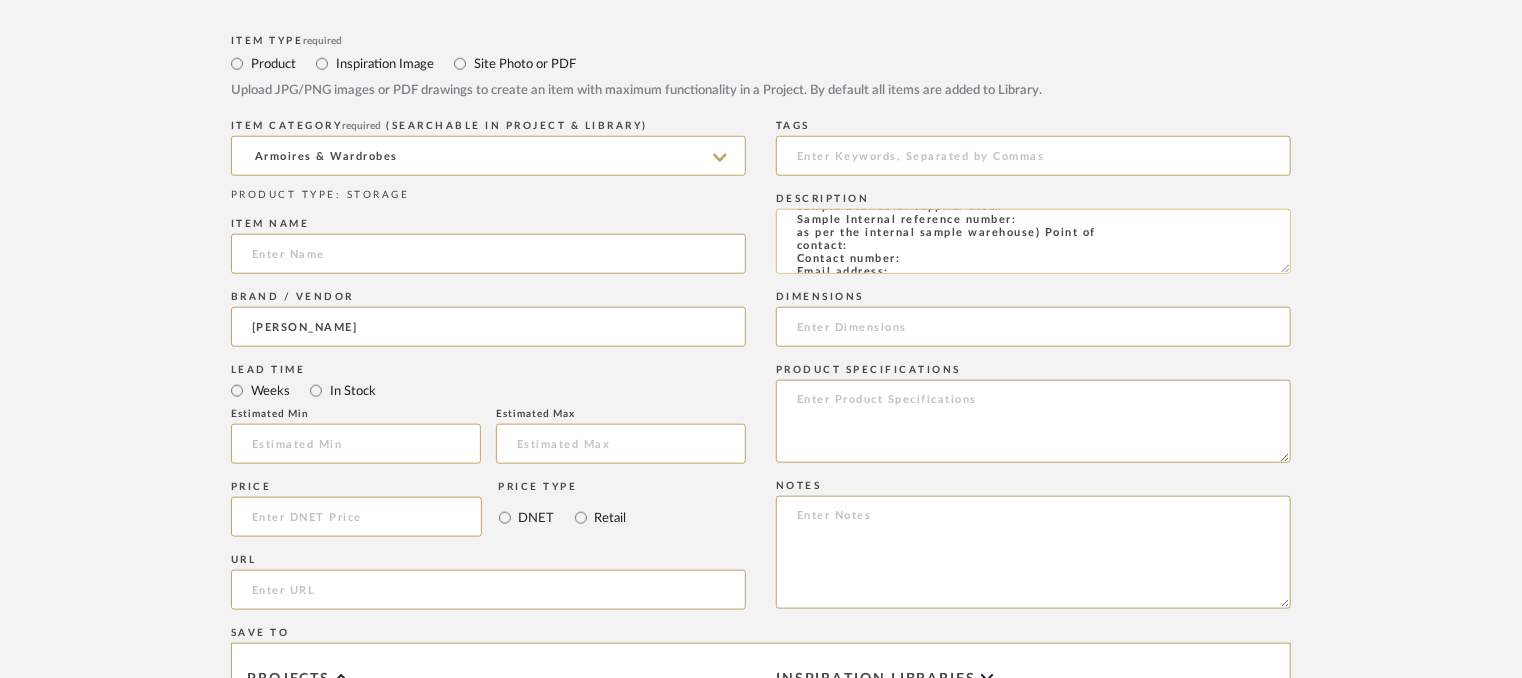click on "Type: Armoires & Wardrobes
Dimension(s): (as mentioned)
Material/Finishes: (as mentioned)
Installation requirements, if any: (as applicable)
Price: (as mentioned)
Lead time: (as mentioned)
Sample available: supplier stock
Sample Internal reference number:
as per the internal sample warehouse) Point of
contact:
Contact number:
Email address:
Address:
Additional contact information:" 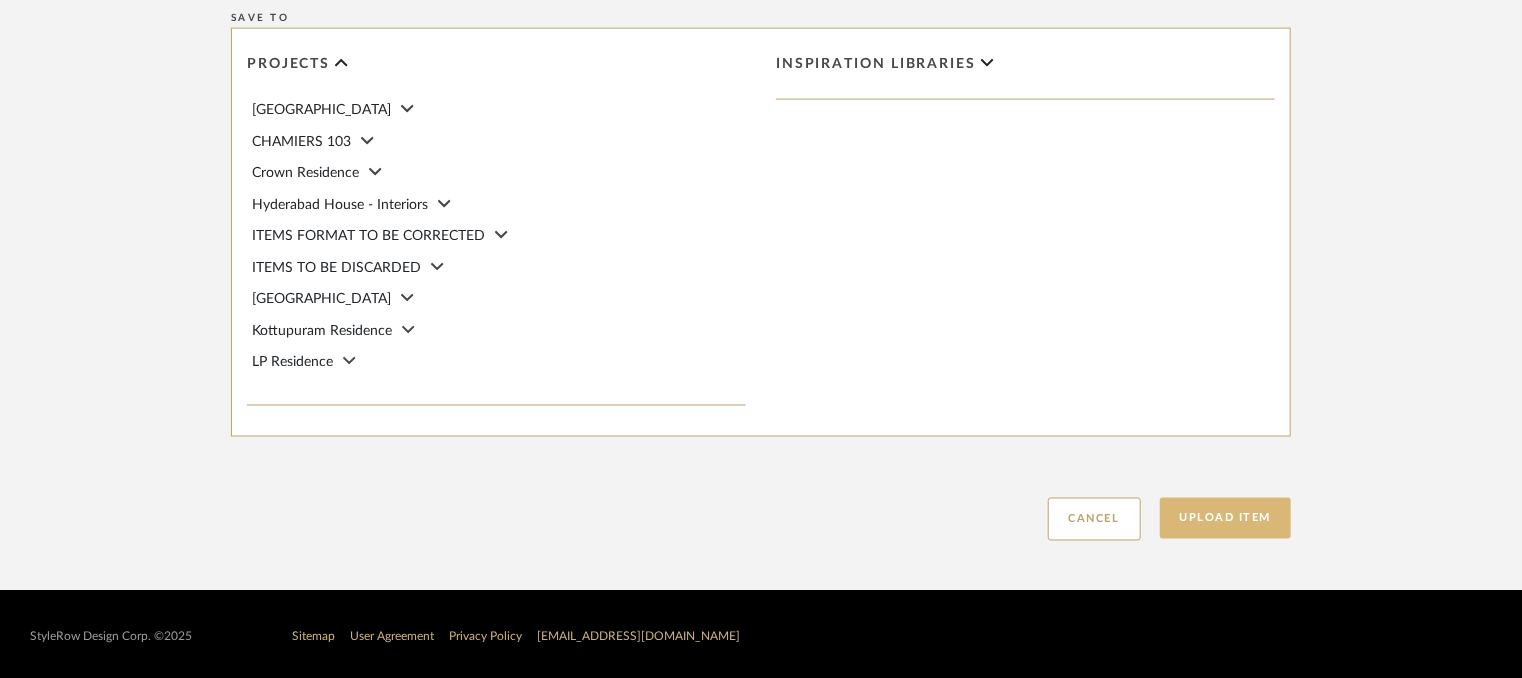 scroll, scrollTop: 1520, scrollLeft: 0, axis: vertical 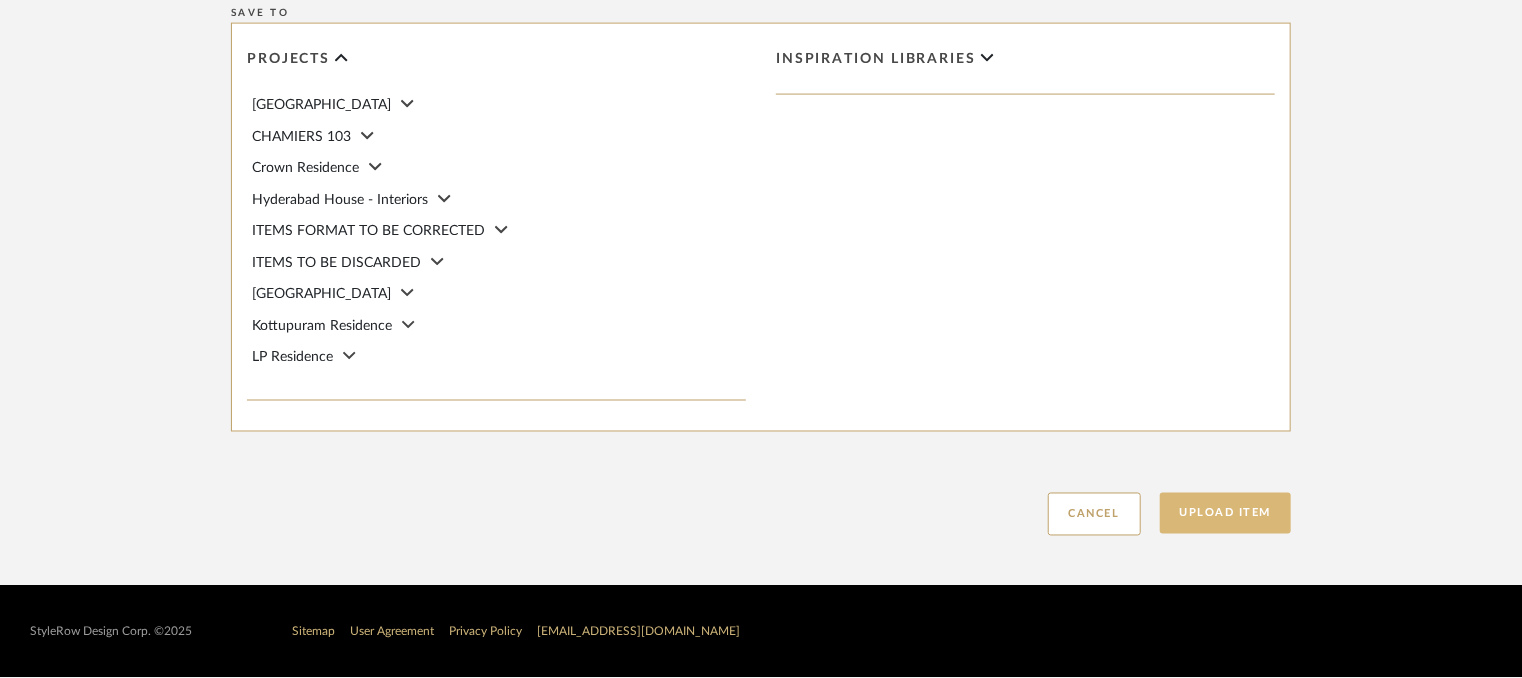type on "Type: Armoires & Wardrobes
Dimension(s): (as mentioned)
Material/Finishes: (as mentioned)
Installation requirements, if any: (as applicable)
Price: (as mentioned)
Lead time: (as mentioned)
Sample available: supplier stock
Sample Internal reference number: ST-WA-CT-03
as per the internal sample warehouse) Point of
contact:
Contact number:
Email address:
Address:
Additional contact information:" 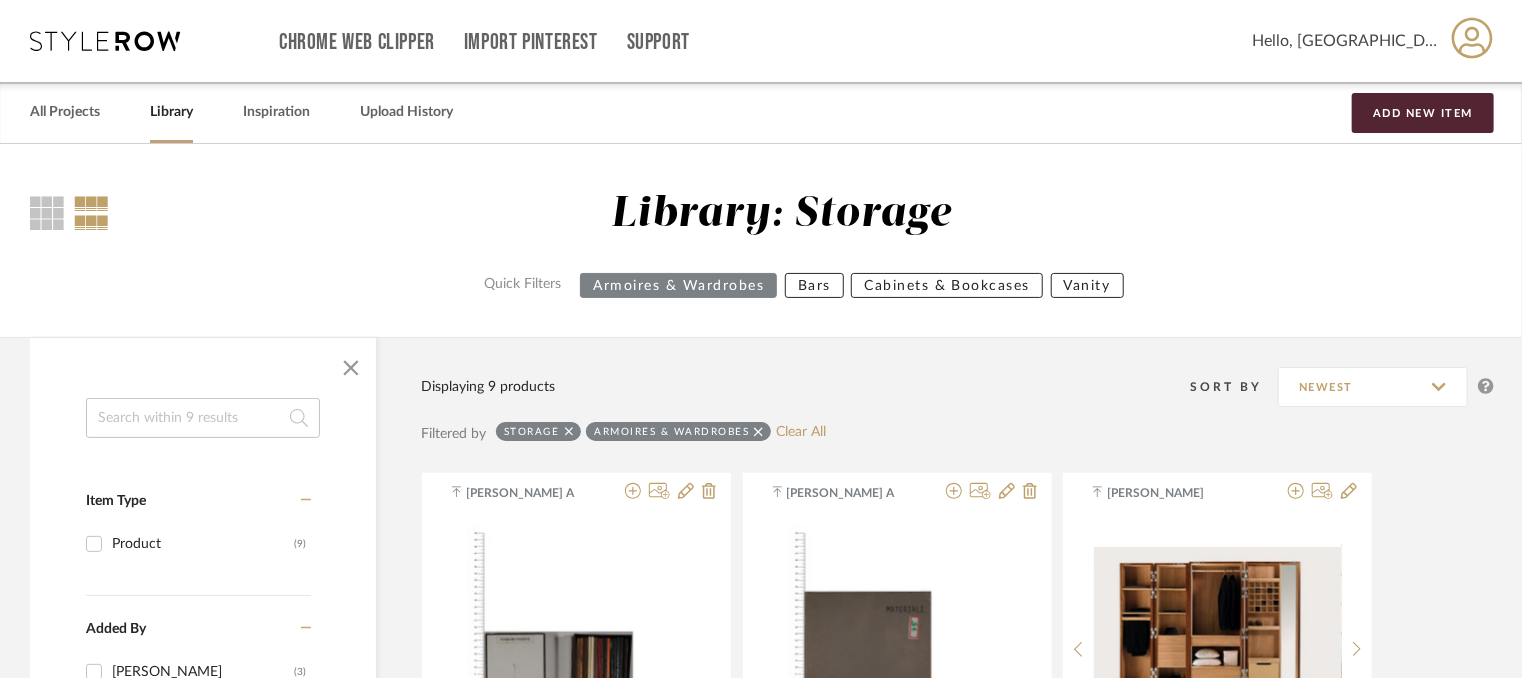 scroll, scrollTop: 0, scrollLeft: 0, axis: both 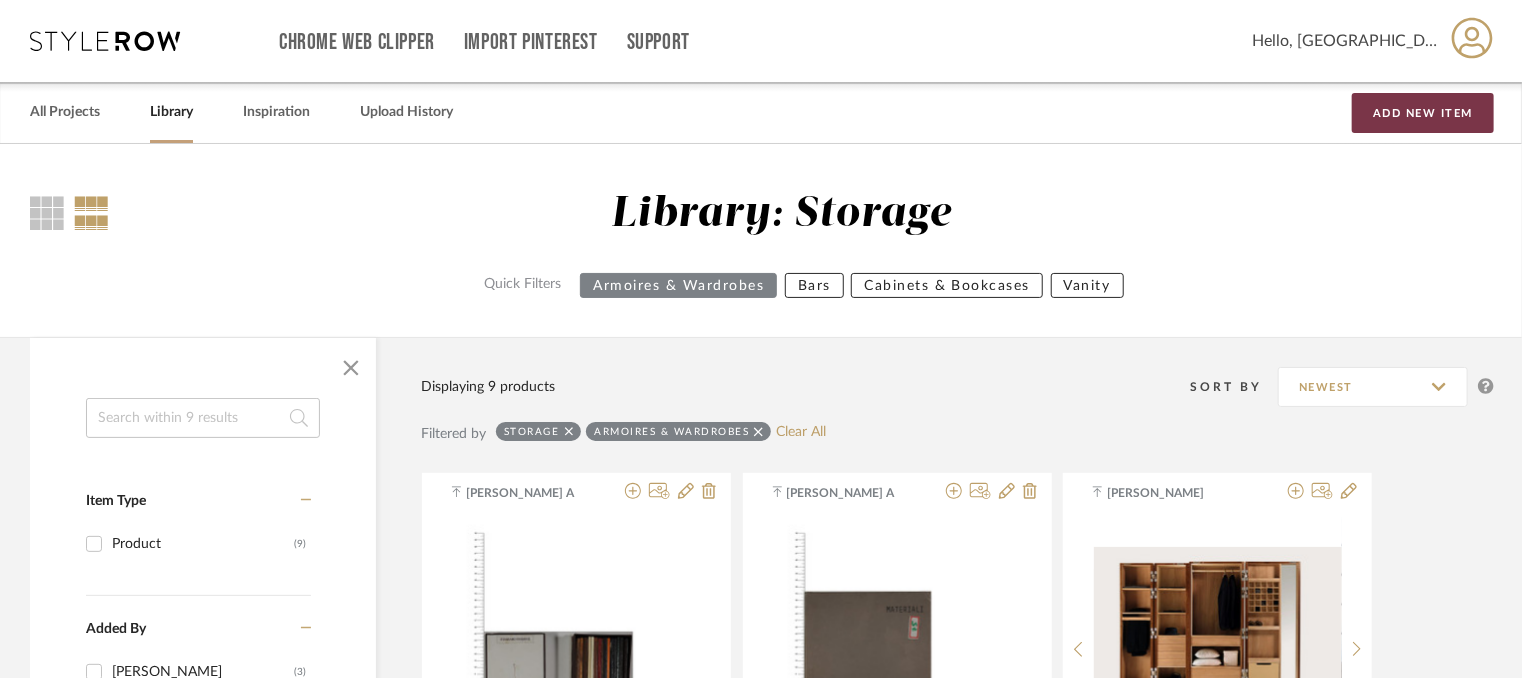 click on "Add New Item" at bounding box center (1423, 113) 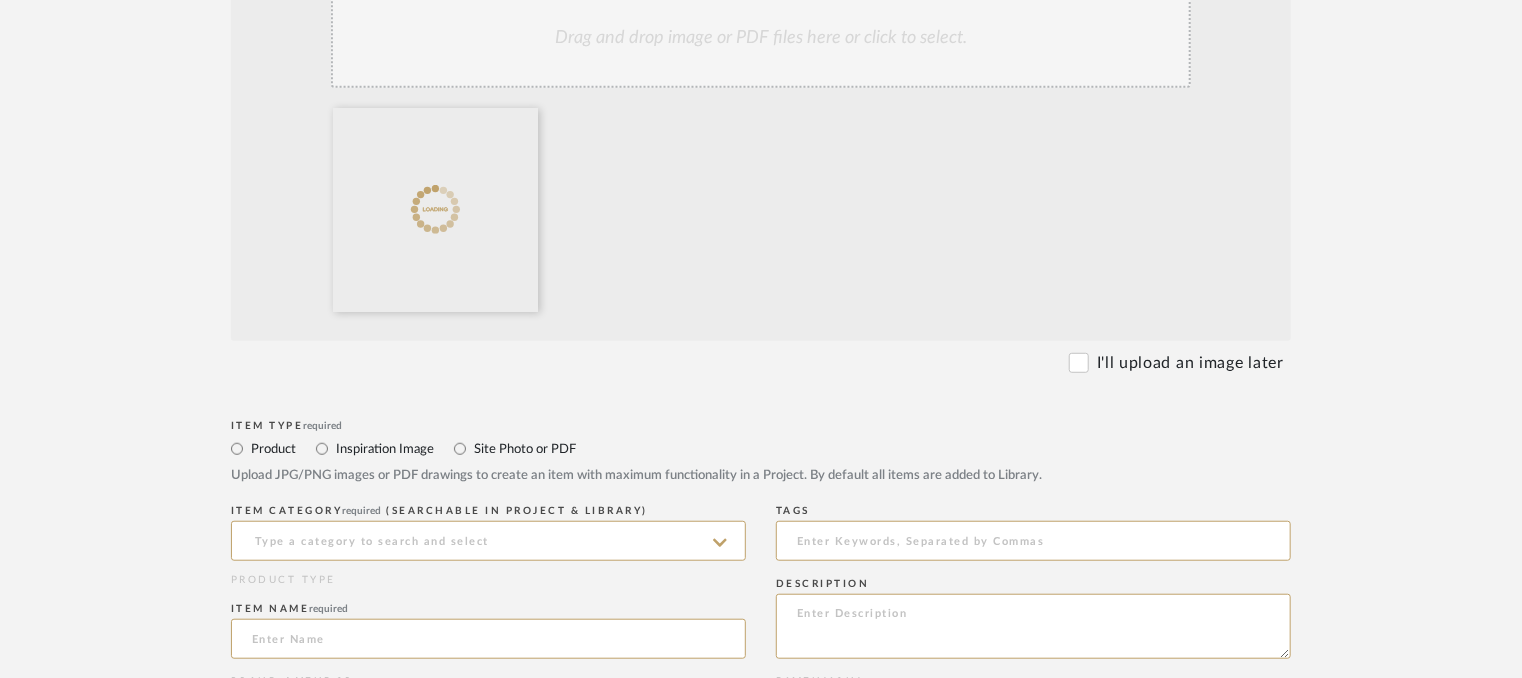 scroll, scrollTop: 700, scrollLeft: 0, axis: vertical 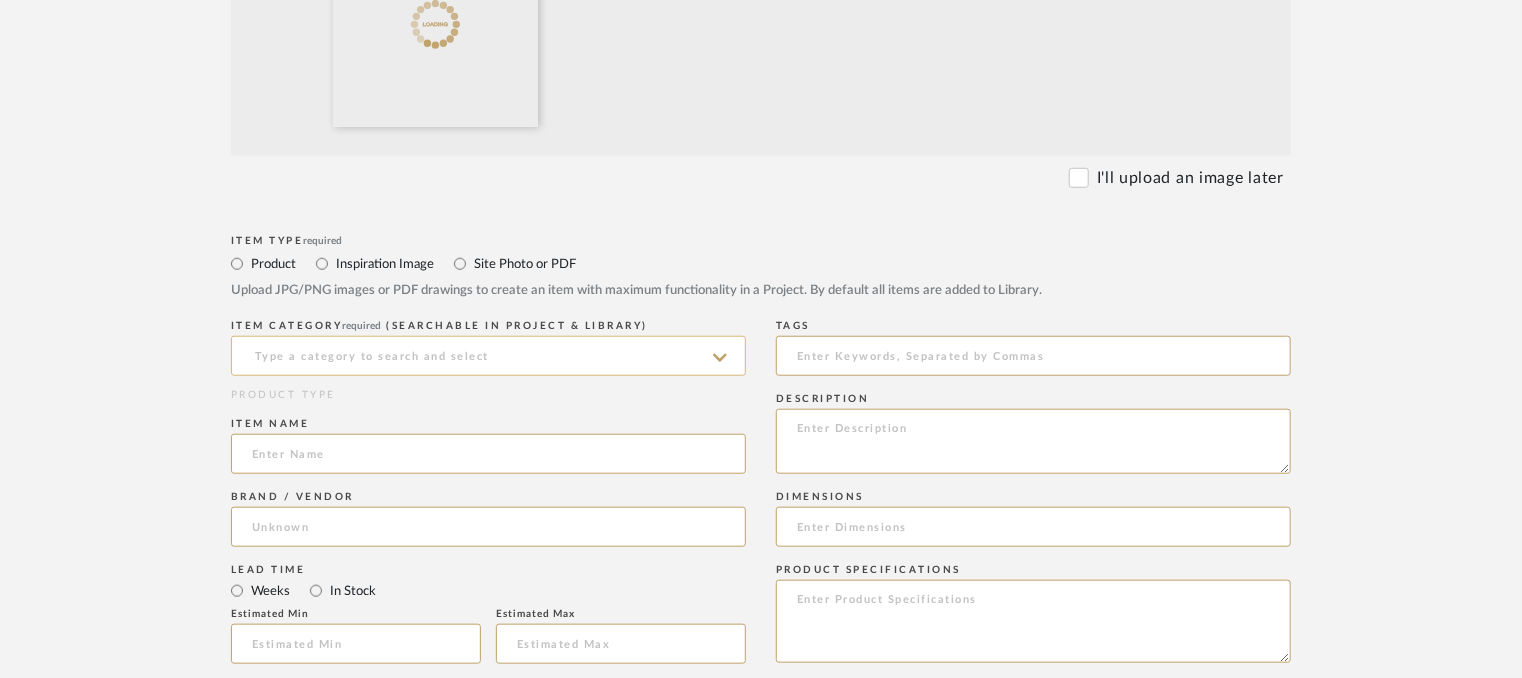click 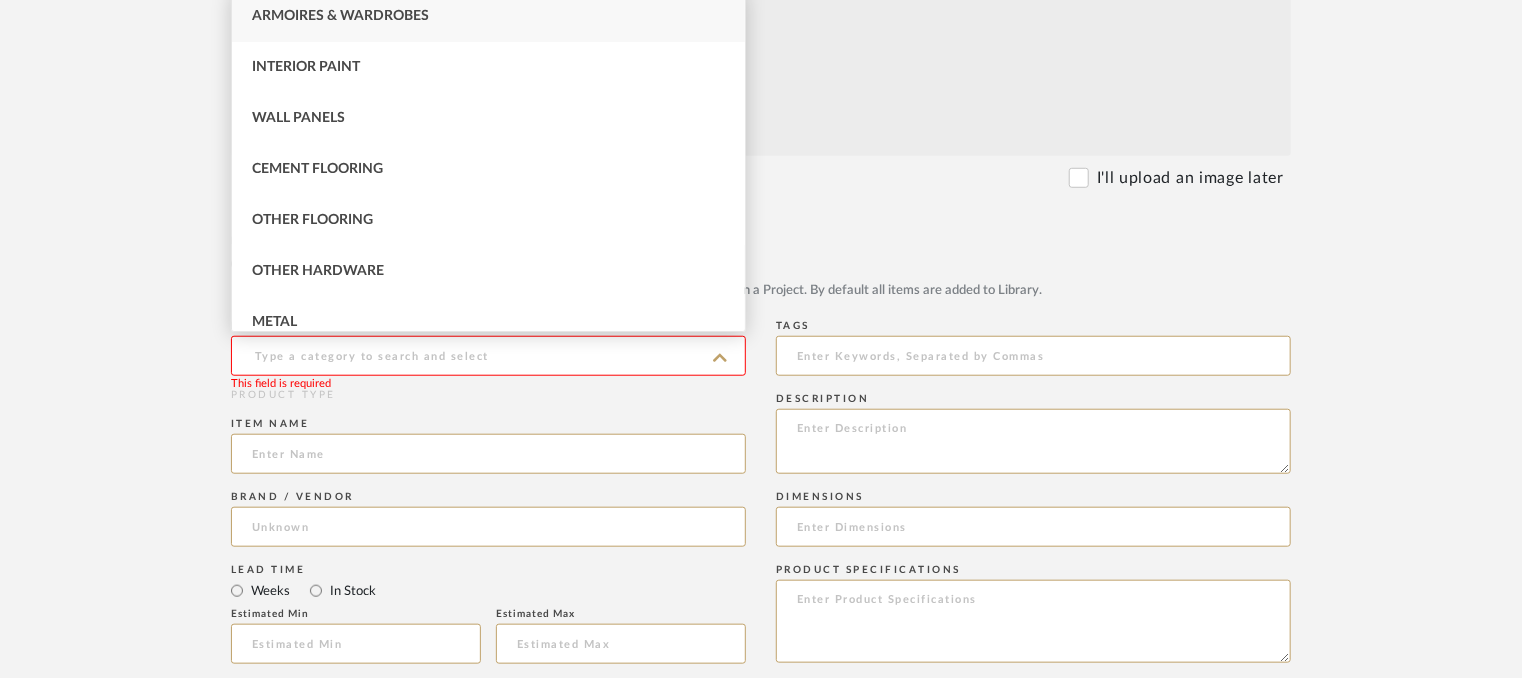 click on "Armoires & Wardrobes" at bounding box center (488, 16) 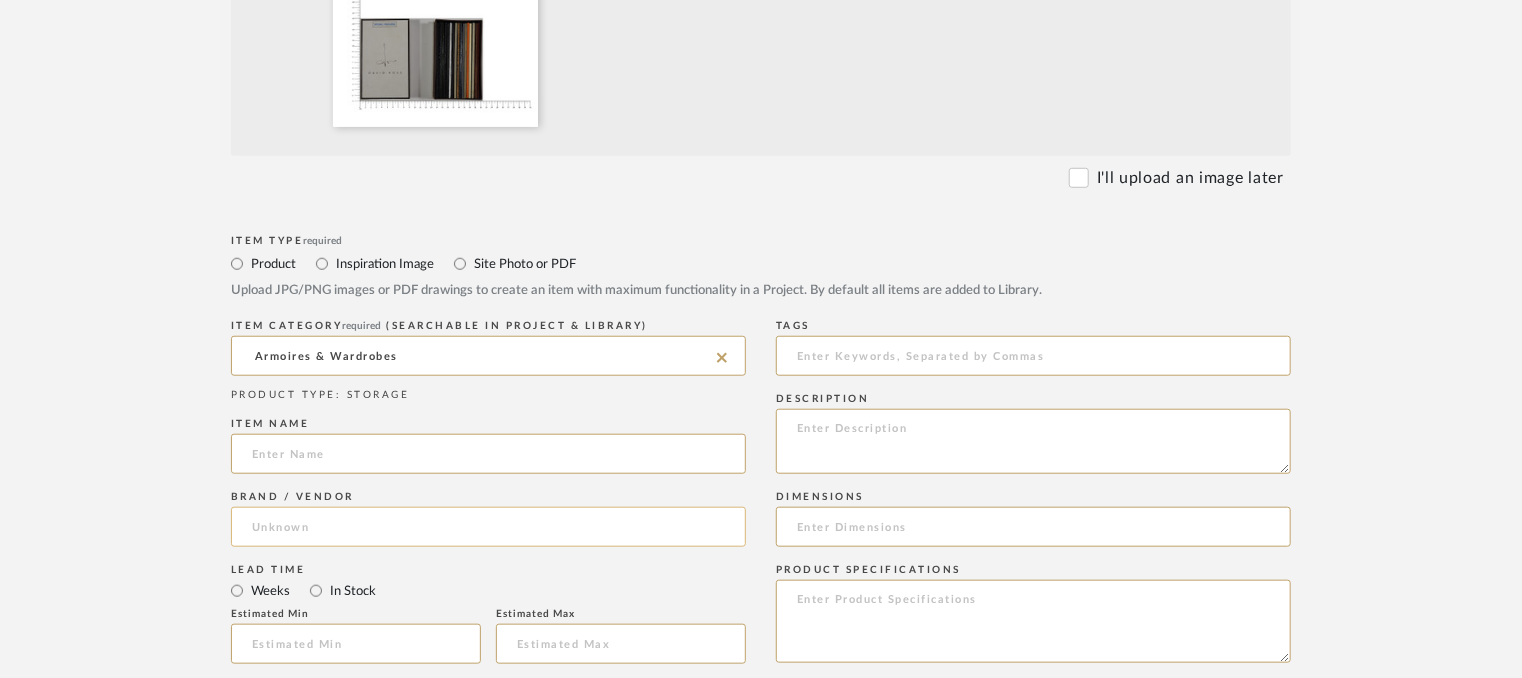 click 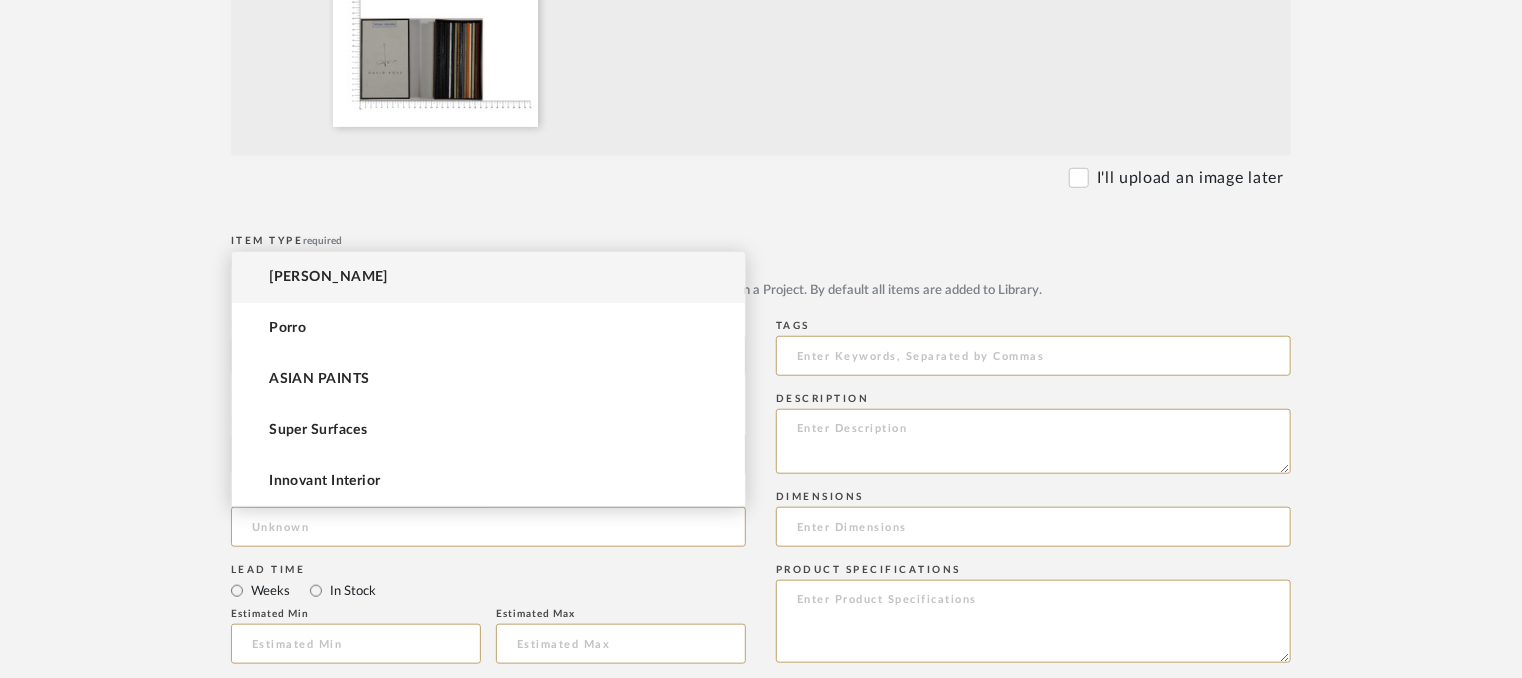 click on "[PERSON_NAME]" at bounding box center (488, 277) 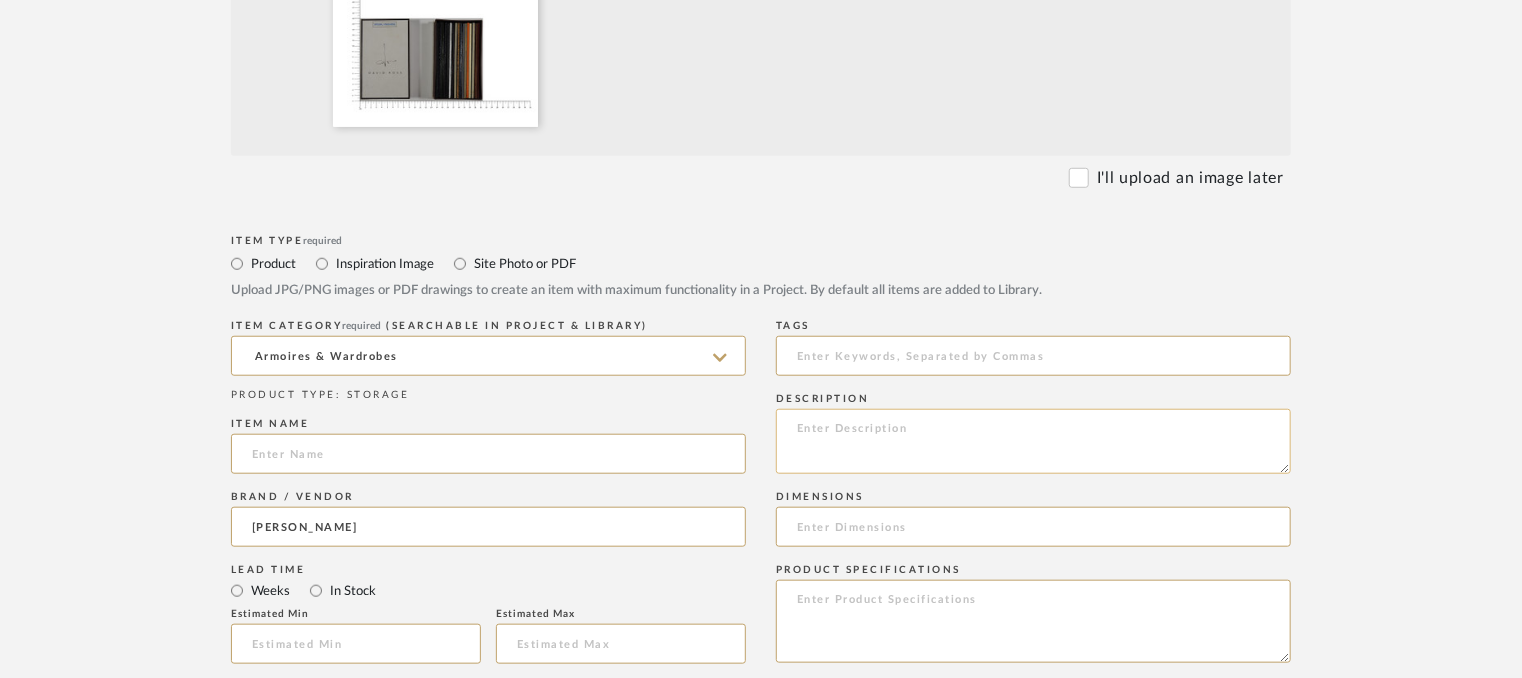 click 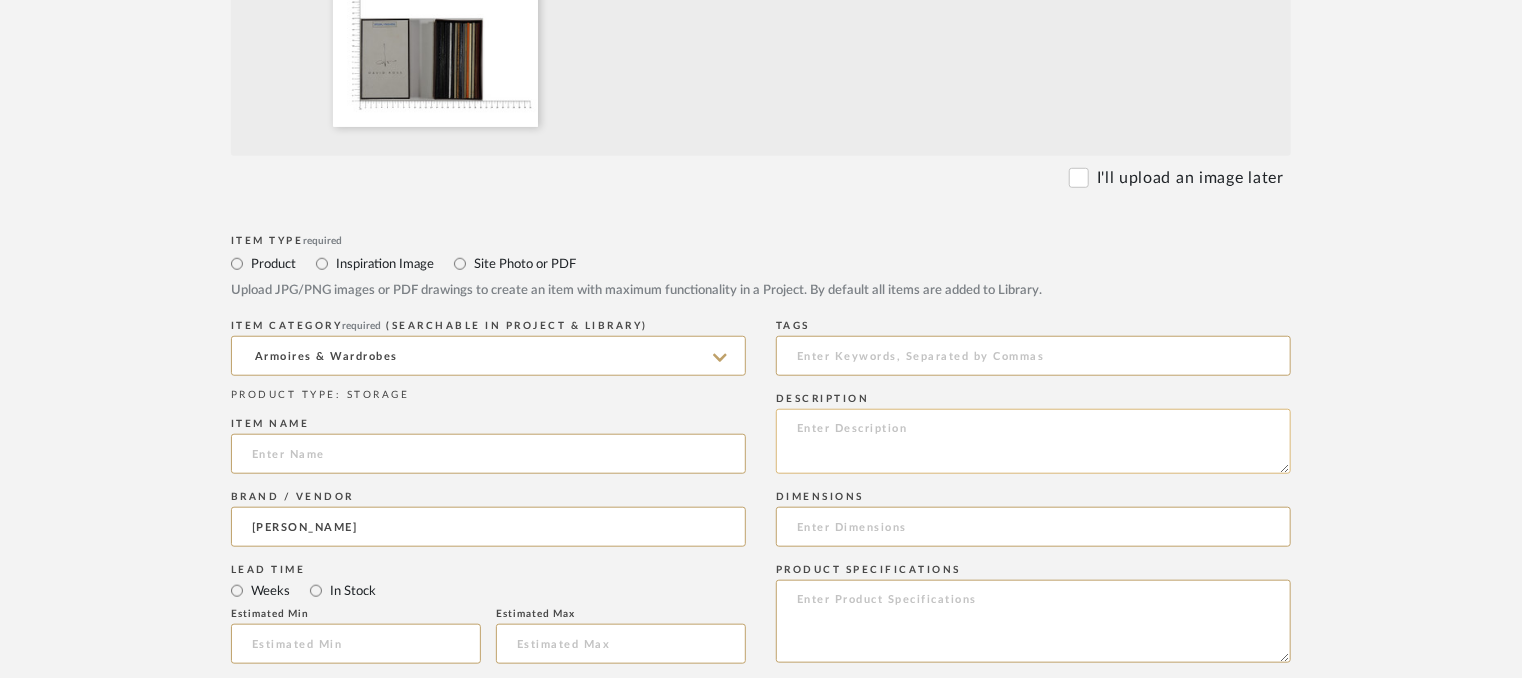 paste on "Type: Armoires & Wardrobes
Dimension(s): (as mentioned)
Material/Finishes: (as mentioned)
Installation requirements, if any: (as applicable)
Price: (as mentioned)
Lead time: (as mentioned)
Sample available: supplier stock
Sample Internal reference number:
as per the internal sample warehouse) Point of
contact:
Contact number:
Email address:
Address:
Additional contact information:" 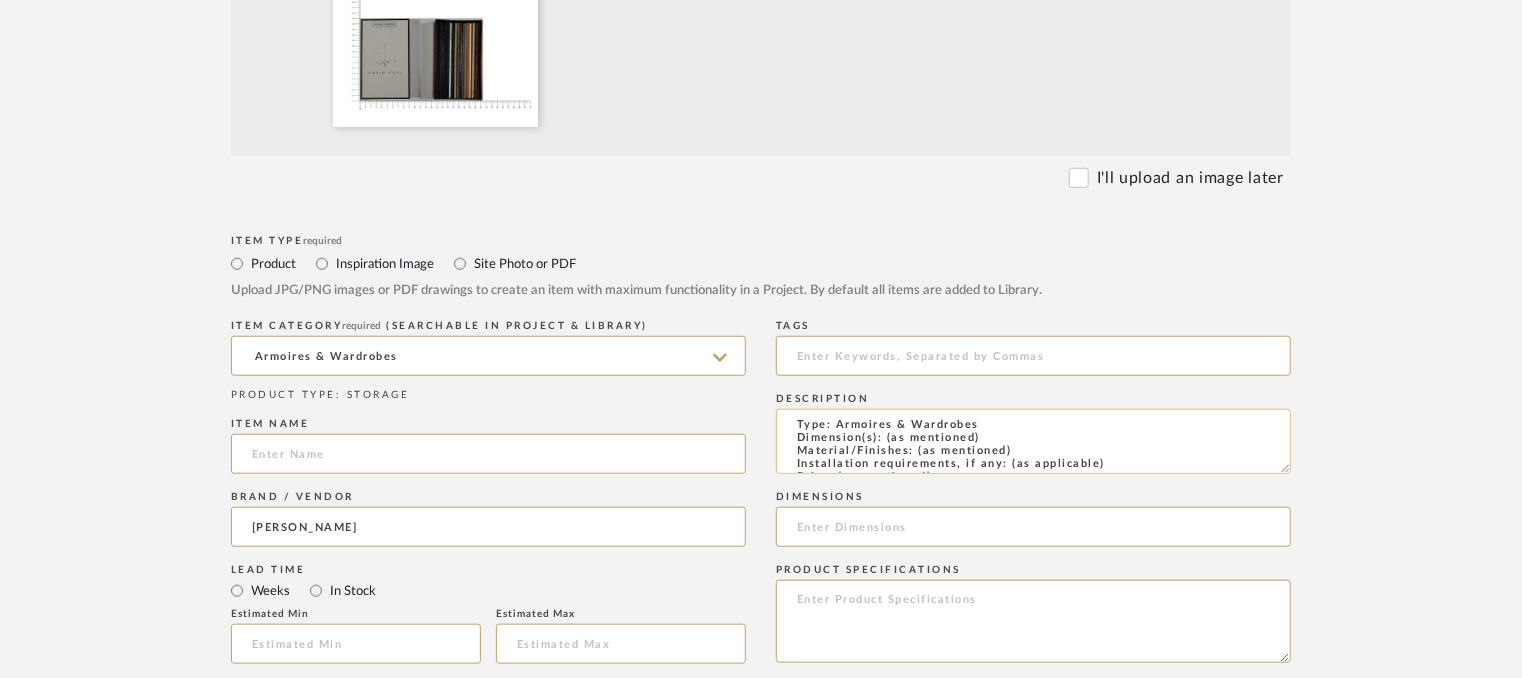 scroll, scrollTop: 0, scrollLeft: 0, axis: both 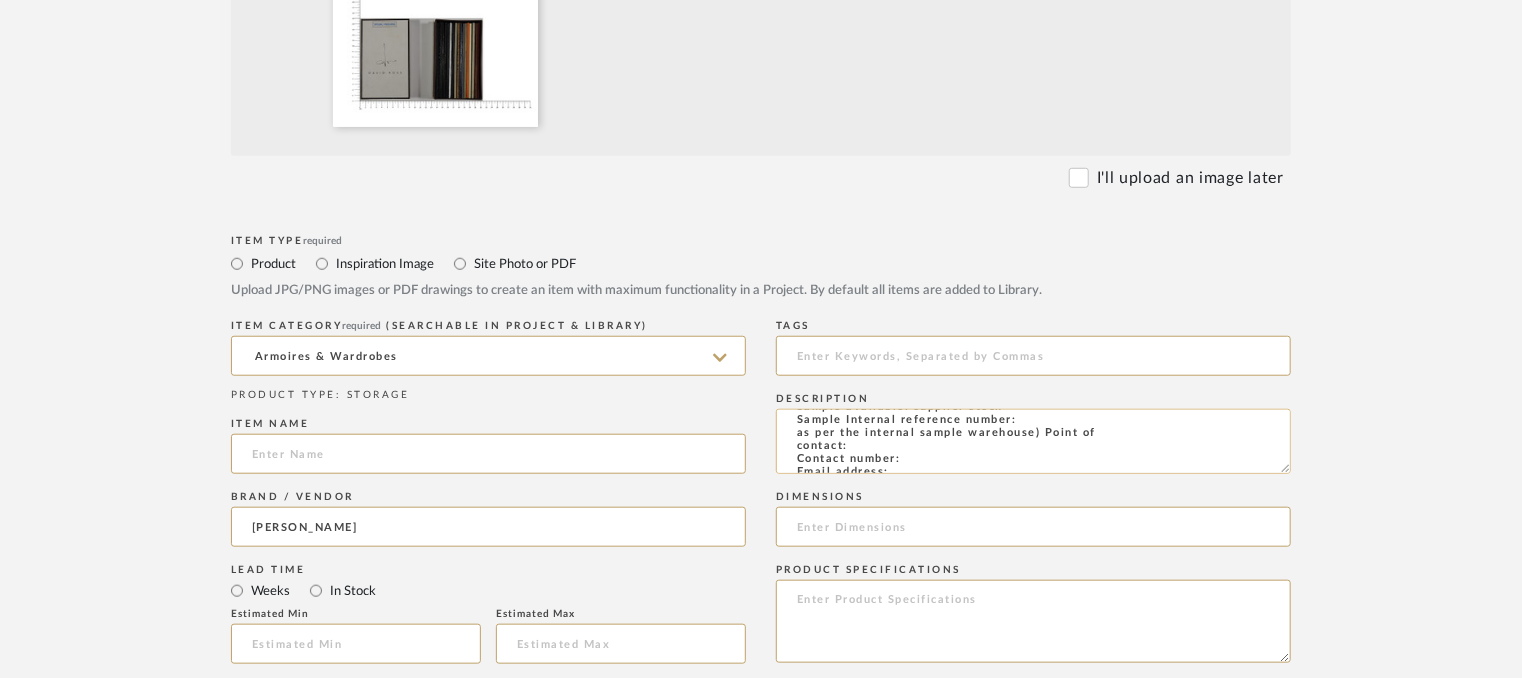 click on "Type: Armoires & Wardrobes
Dimension(s): (as mentioned)
Material/Finishes: (as mentioned)
Installation requirements, if any: (as applicable)
Price: (as mentioned)
Lead time: (as mentioned)
Sample available: supplier stock
Sample Internal reference number:
as per the internal sample warehouse) Point of
contact:
Contact number:
Email address:
Address:
Additional contact information:" 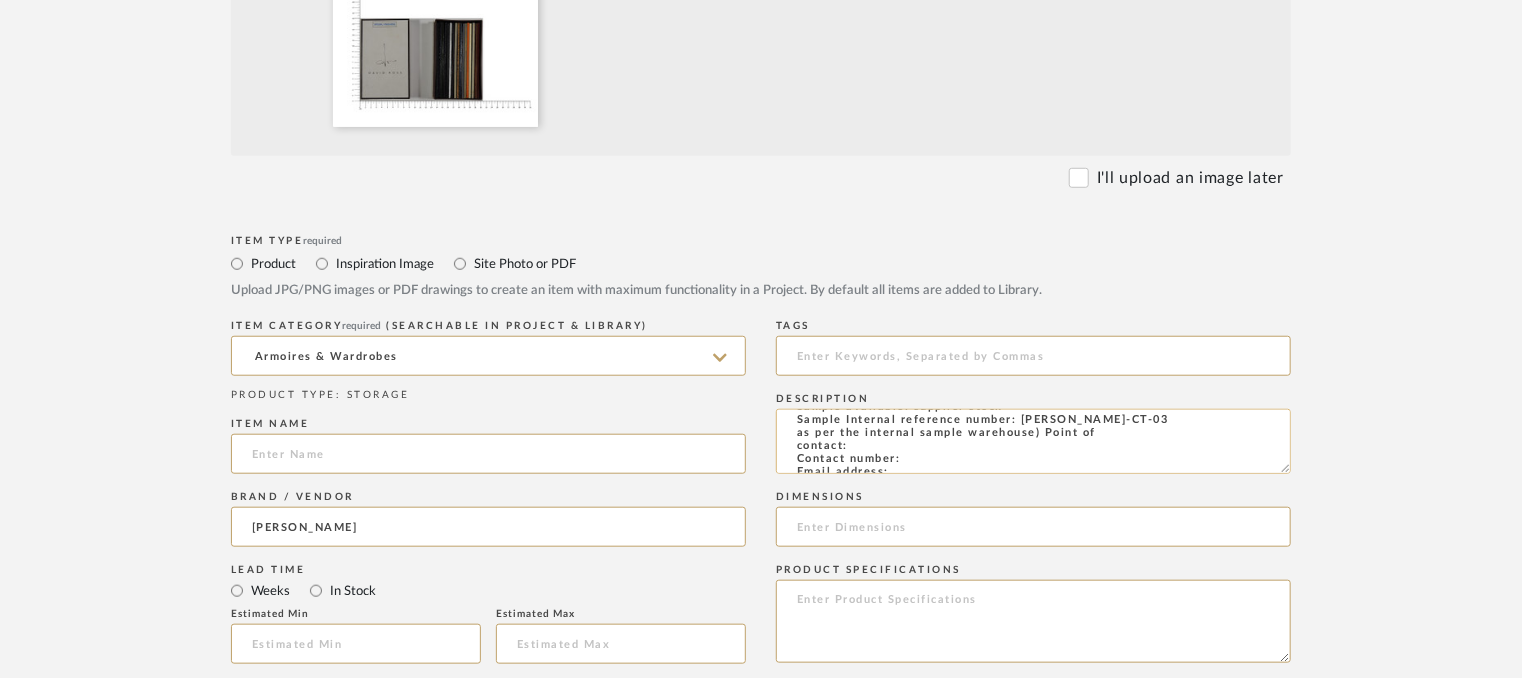 type on "Type: Armoires & Wardrobes
Dimension(s): (as mentioned)
Material/Finishes: (as mentioned)
Installation requirements, if any: (as applicable)
Price: (as mentioned)
Lead time: (as mentioned)
Sample available: supplier stock
Sample Internal reference number: [PERSON_NAME]-CT-03
as per the internal sample warehouse) Point of
contact:
Contact number:
Email address:
Address:
Additional contact information:" 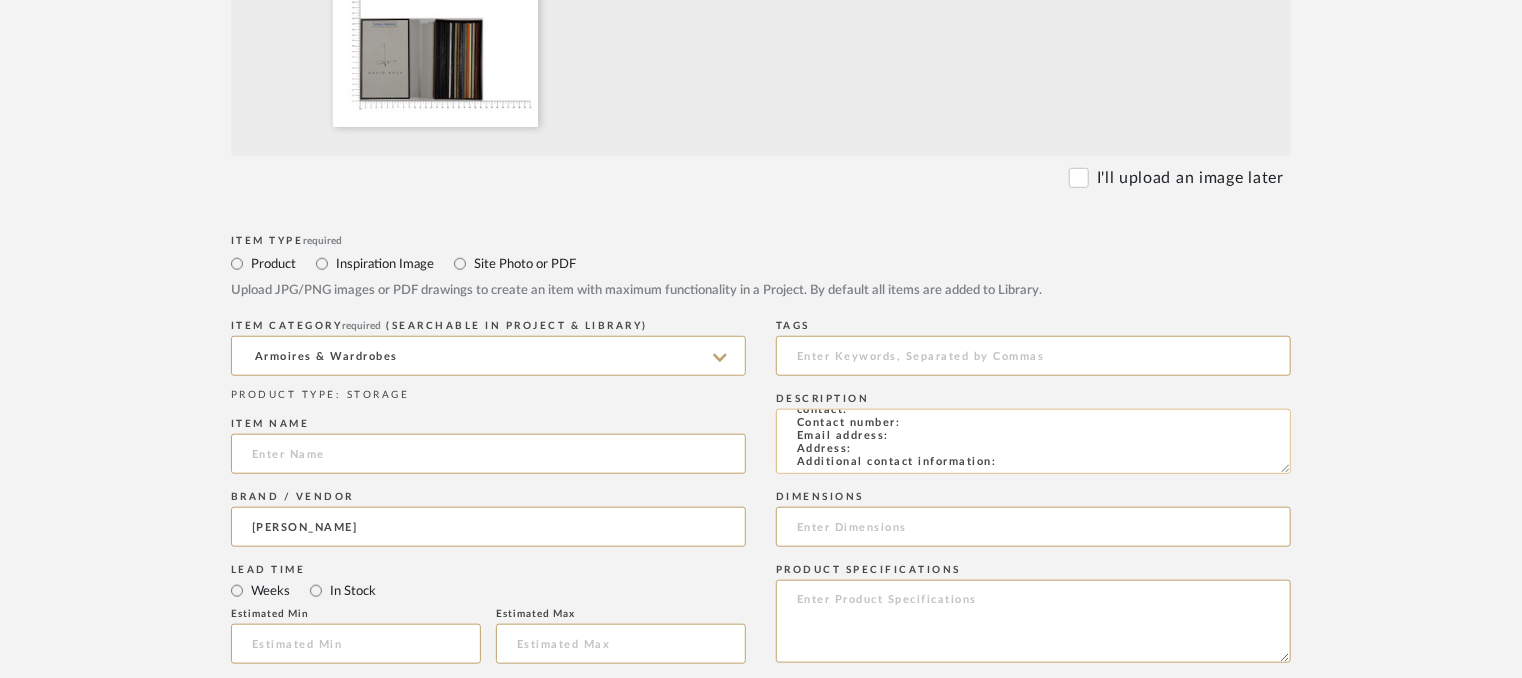 scroll, scrollTop: 144, scrollLeft: 0, axis: vertical 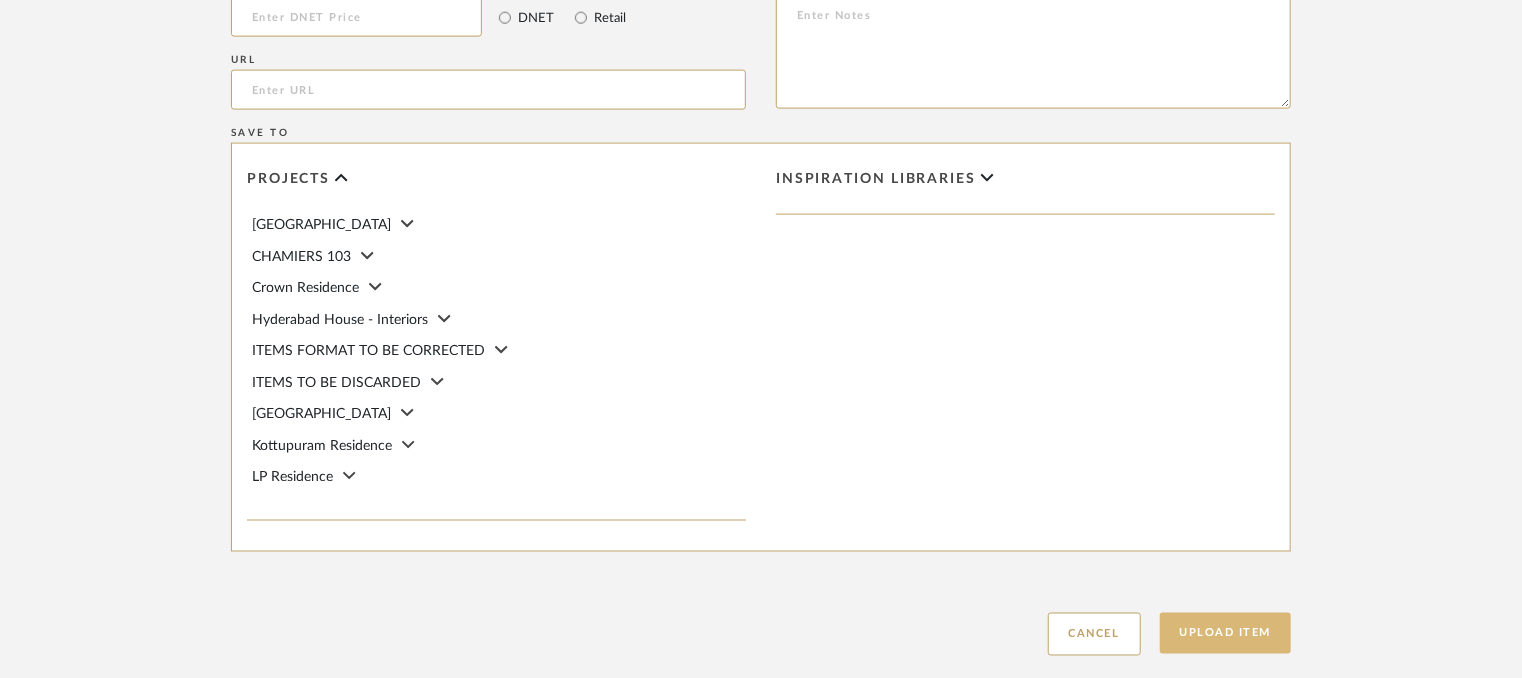click on "Upload Item" 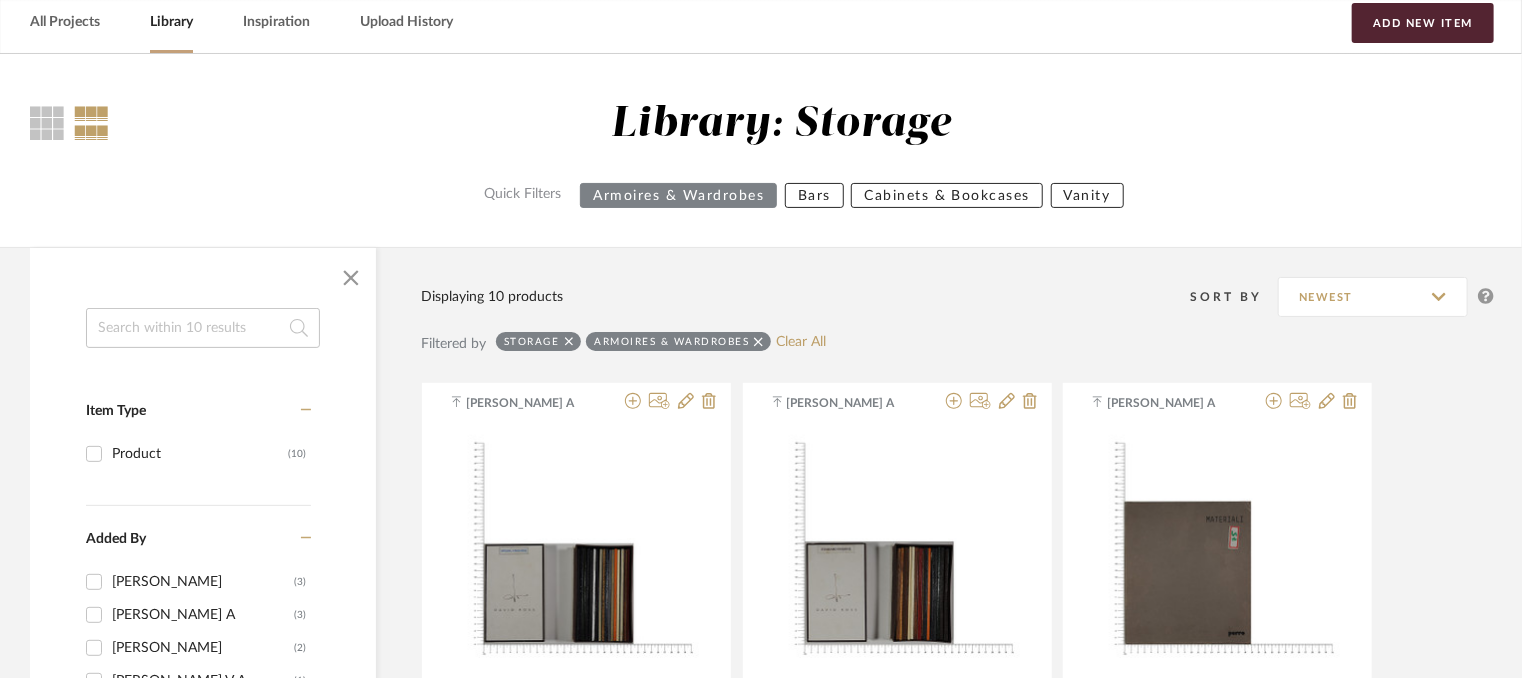 scroll, scrollTop: 400, scrollLeft: 0, axis: vertical 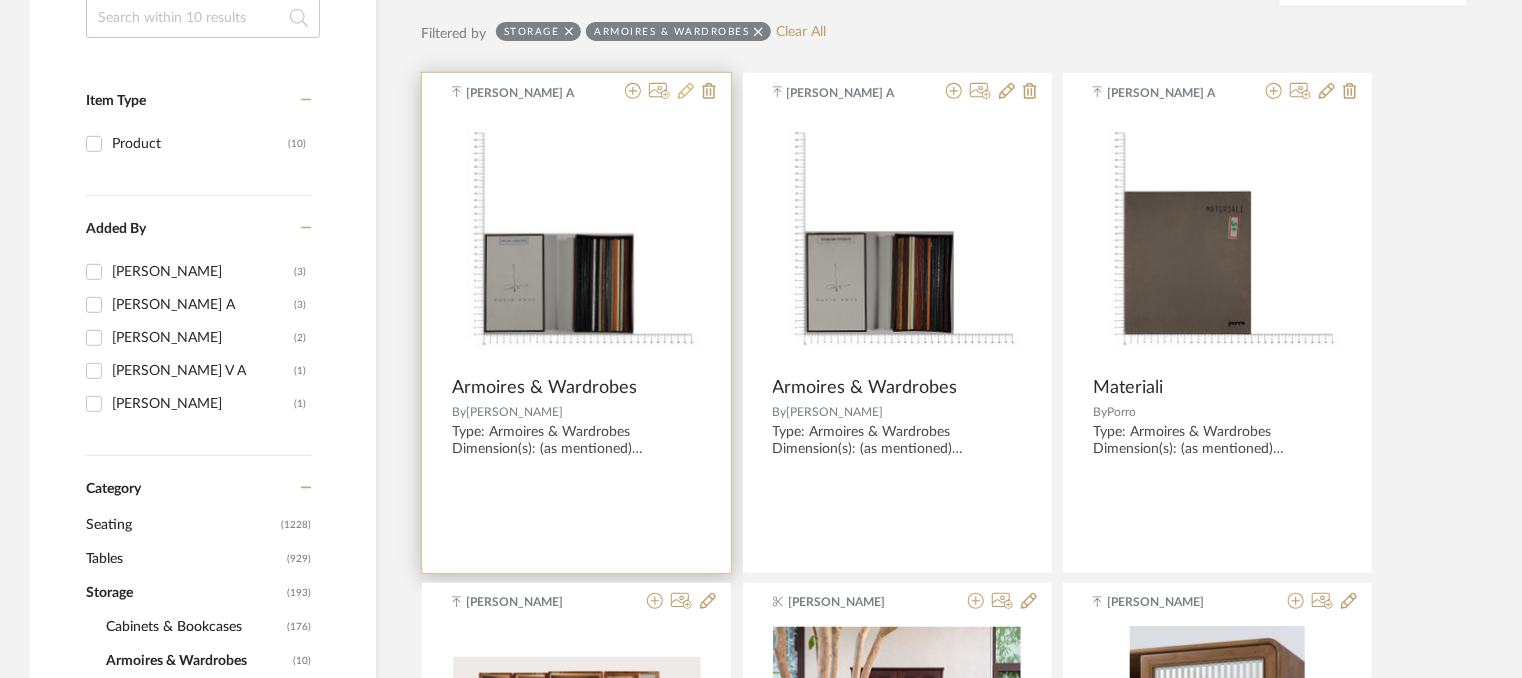 click at bounding box center [686, 92] 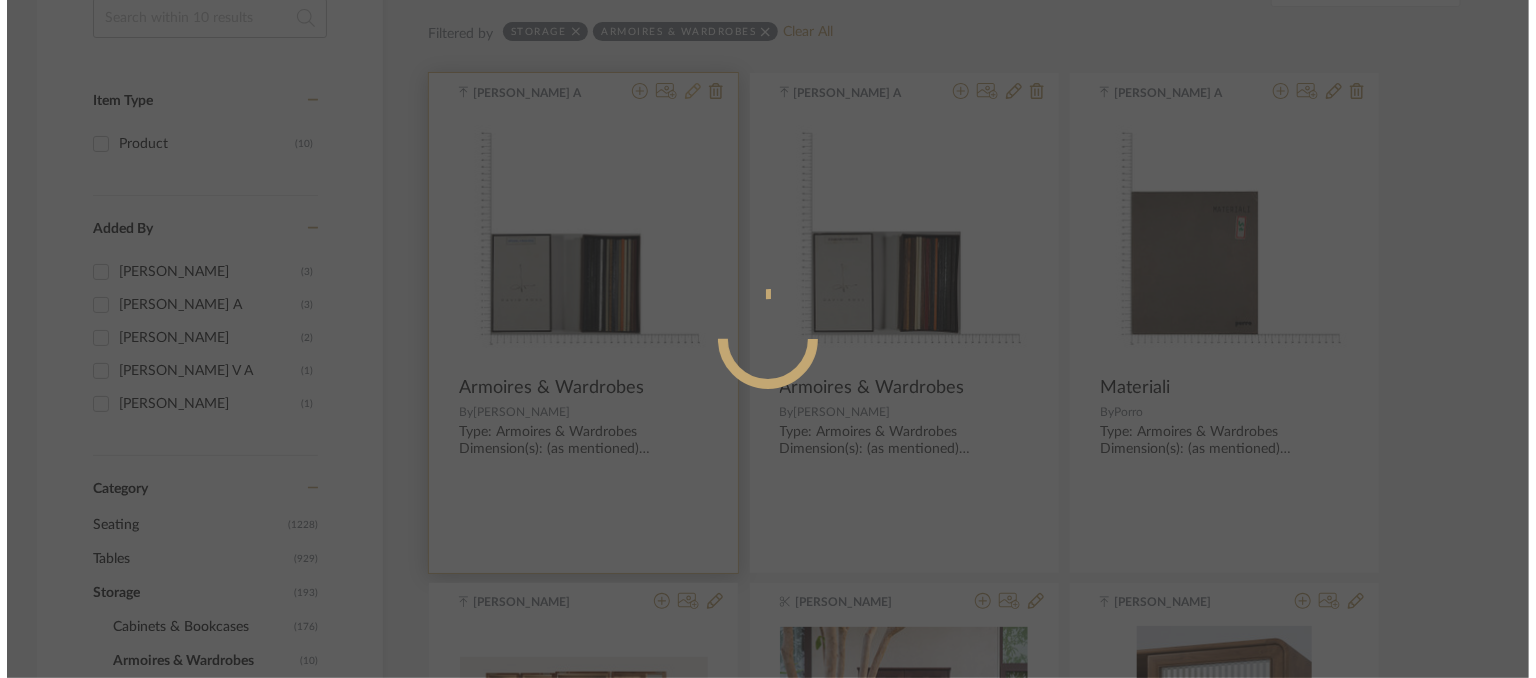 scroll, scrollTop: 0, scrollLeft: 0, axis: both 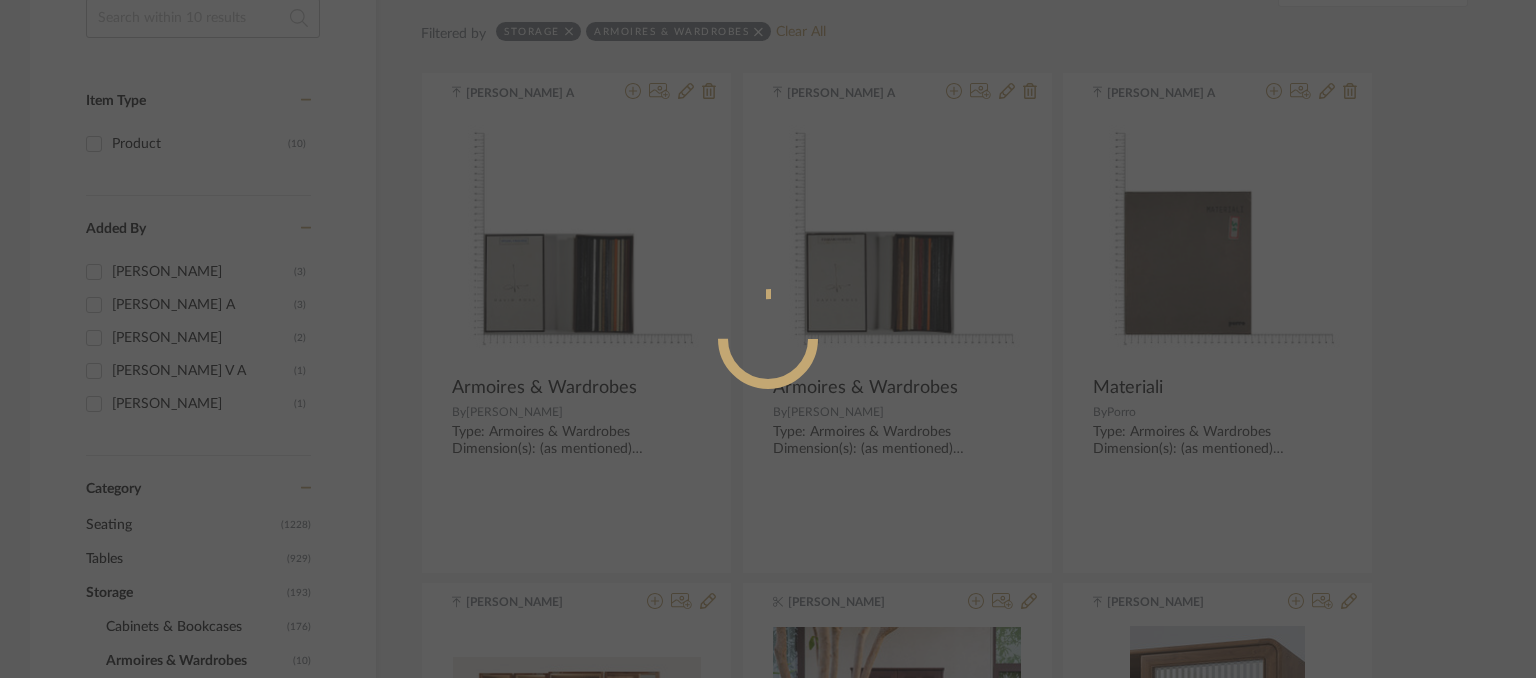 radio on "true" 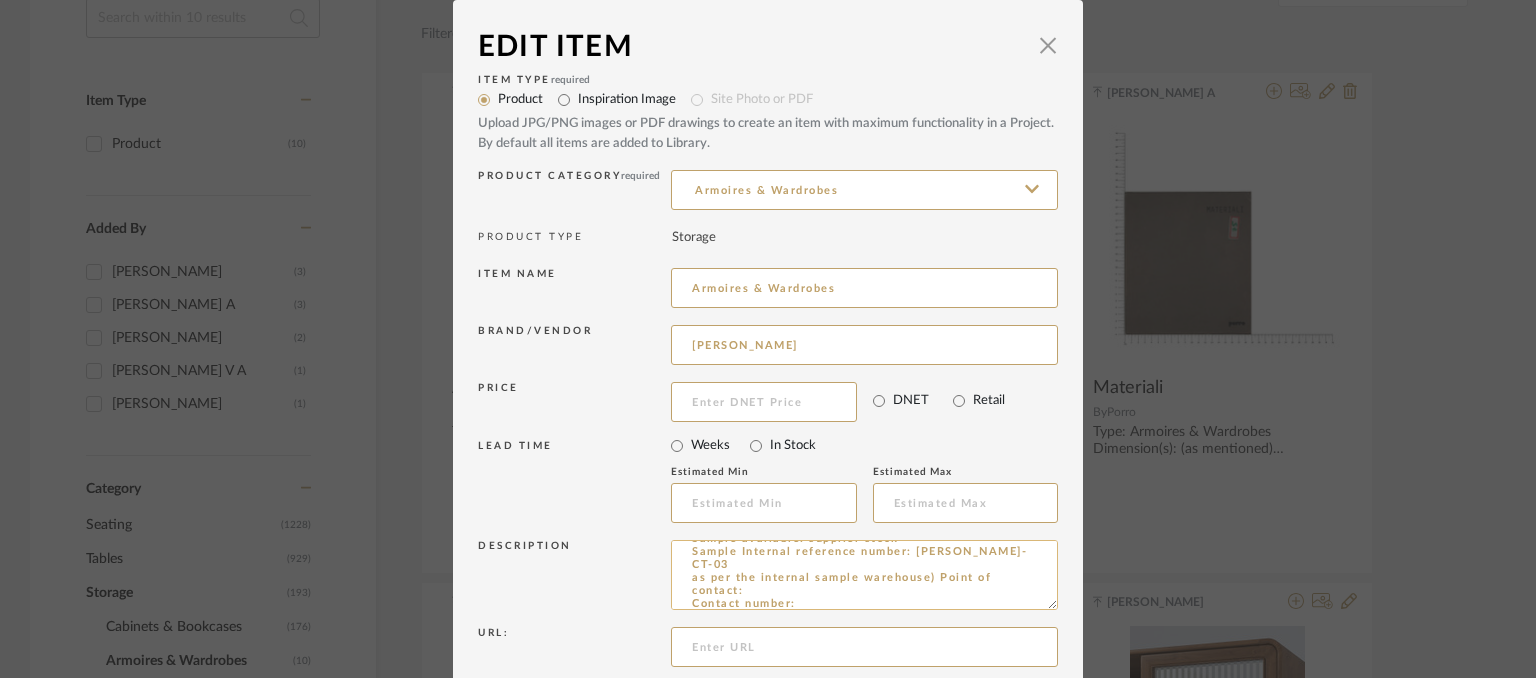 scroll, scrollTop: 100, scrollLeft: 0, axis: vertical 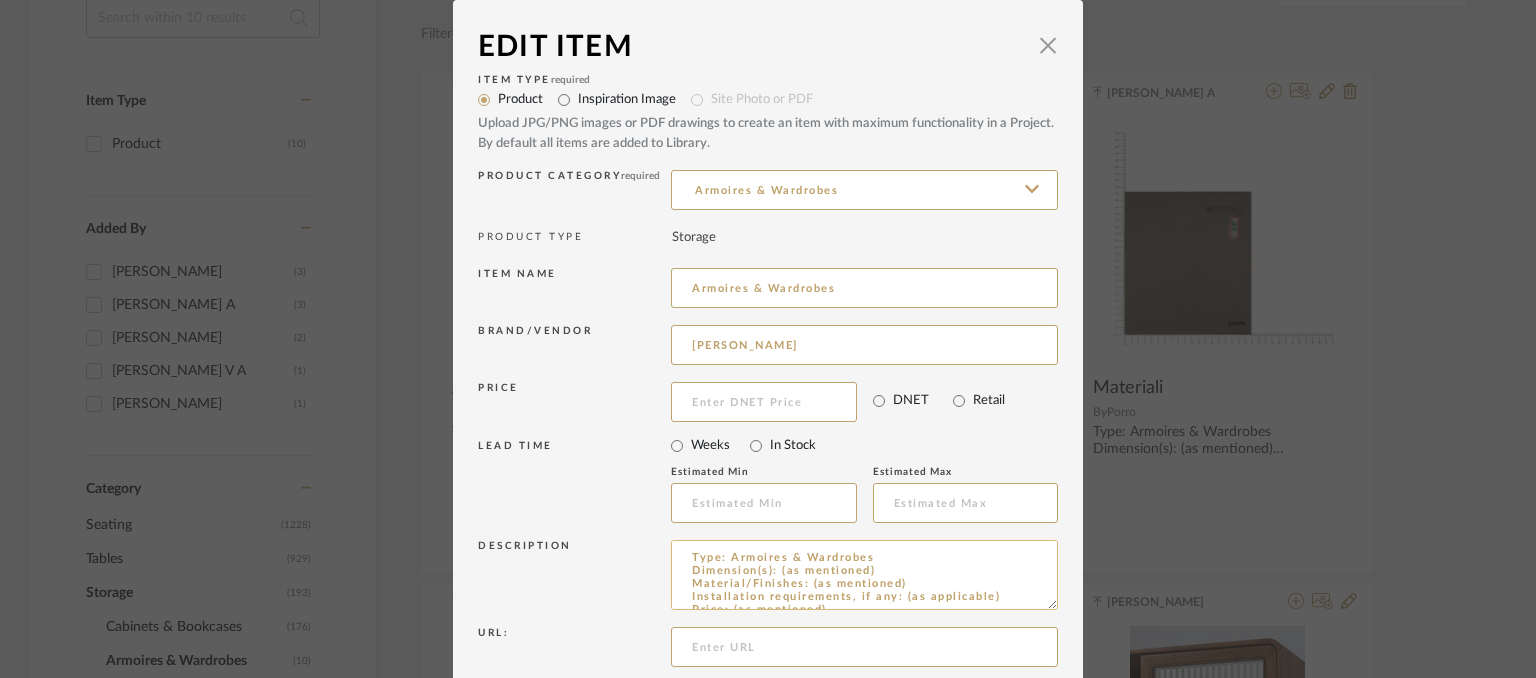 drag, startPoint x: 1004, startPoint y: 546, endPoint x: 956, endPoint y: 592, distance: 66.48308 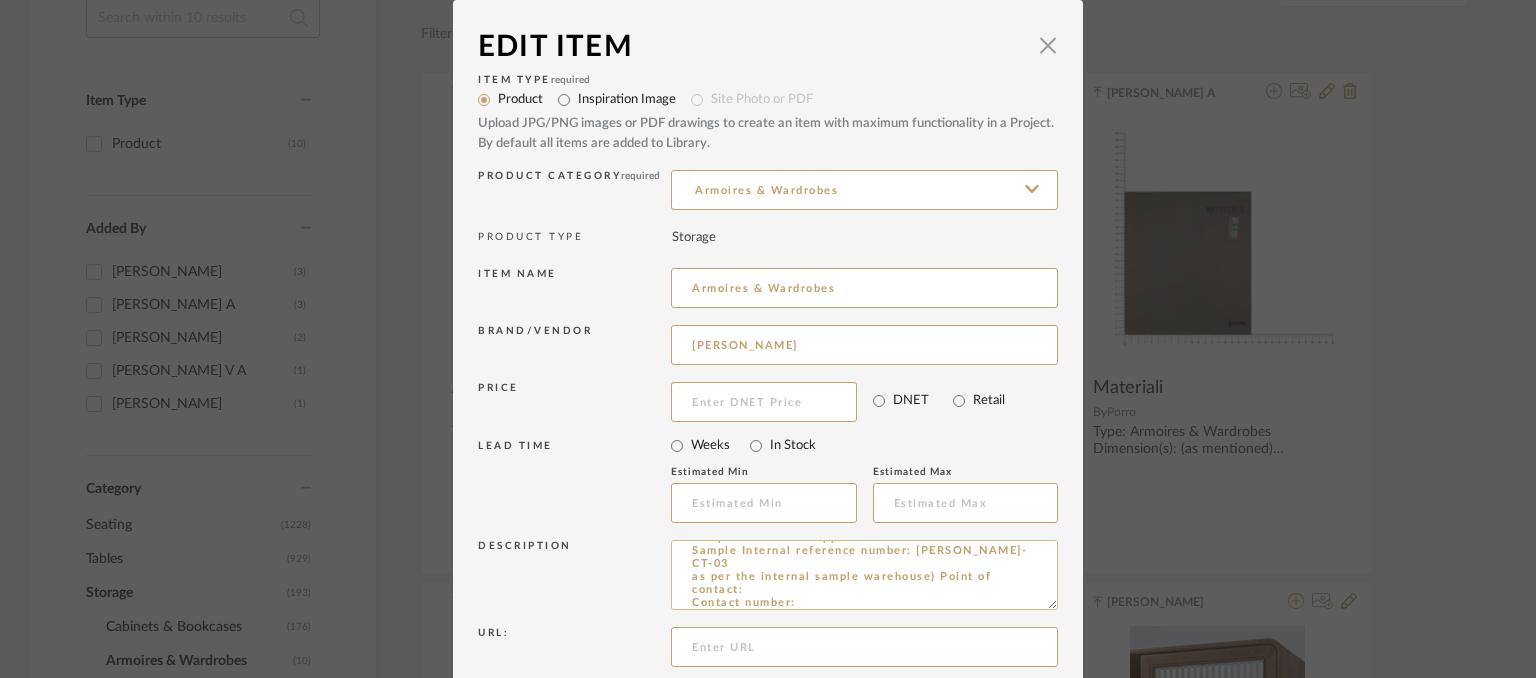 scroll, scrollTop: 100, scrollLeft: 0, axis: vertical 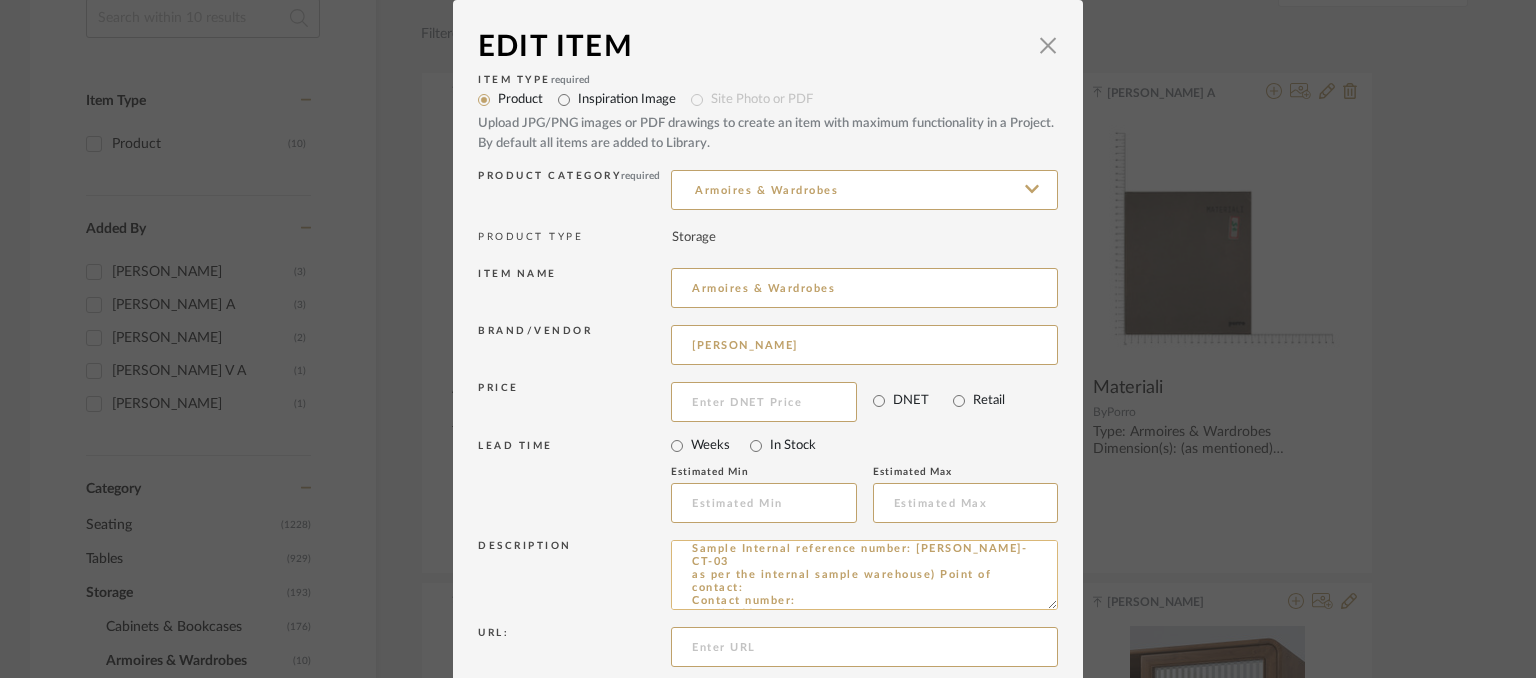 click on "Type: Armoires & Wardrobes
Dimension(s): (as mentioned)
Material/Finishes: (as mentioned)
Installation requirements, if any: (as applicable)
Price: (as mentioned)
Lead time: (as mentioned)
Sample available: supplier stock
Sample Internal reference number: [PERSON_NAME]-CT-03
as per the internal sample warehouse) Point of
contact:
Contact number:
Email address:
Address:
Additional contact information:" at bounding box center [864, 575] 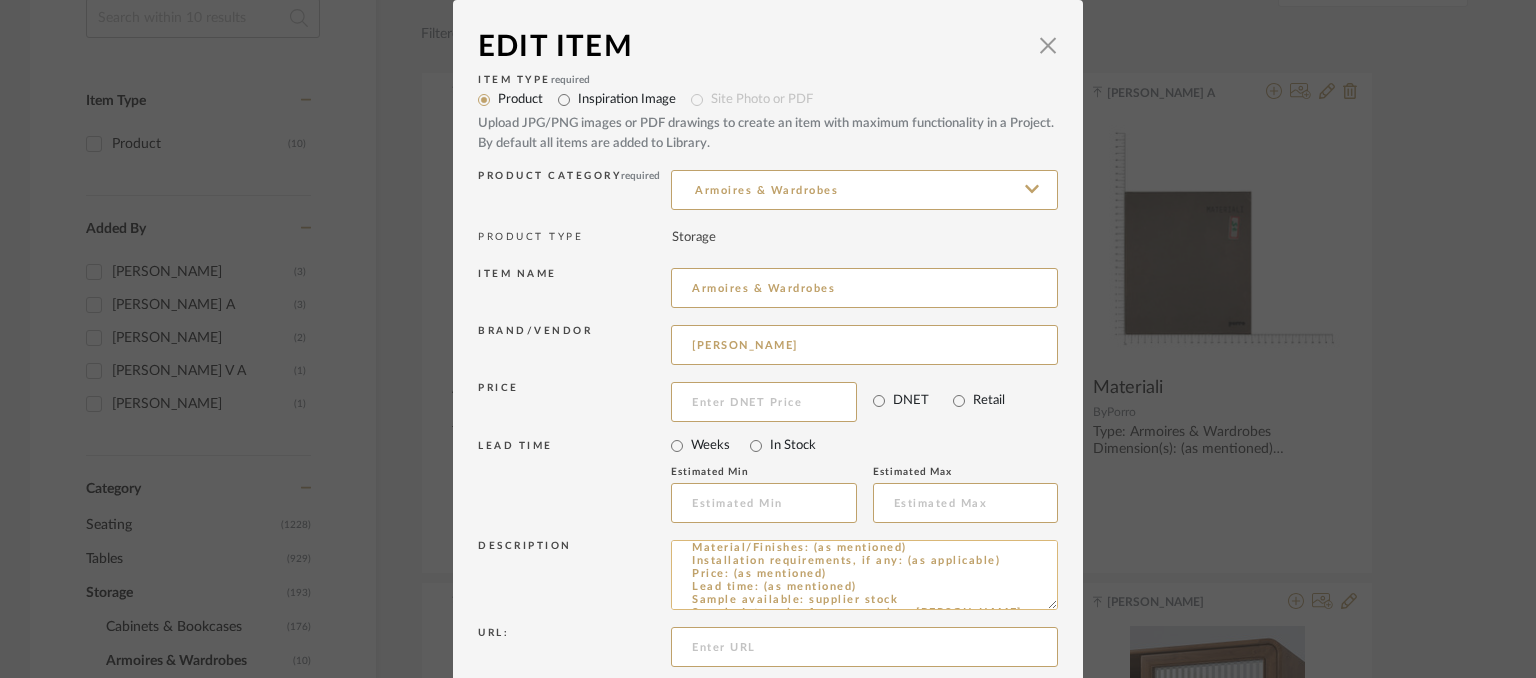 scroll, scrollTop: 0, scrollLeft: 0, axis: both 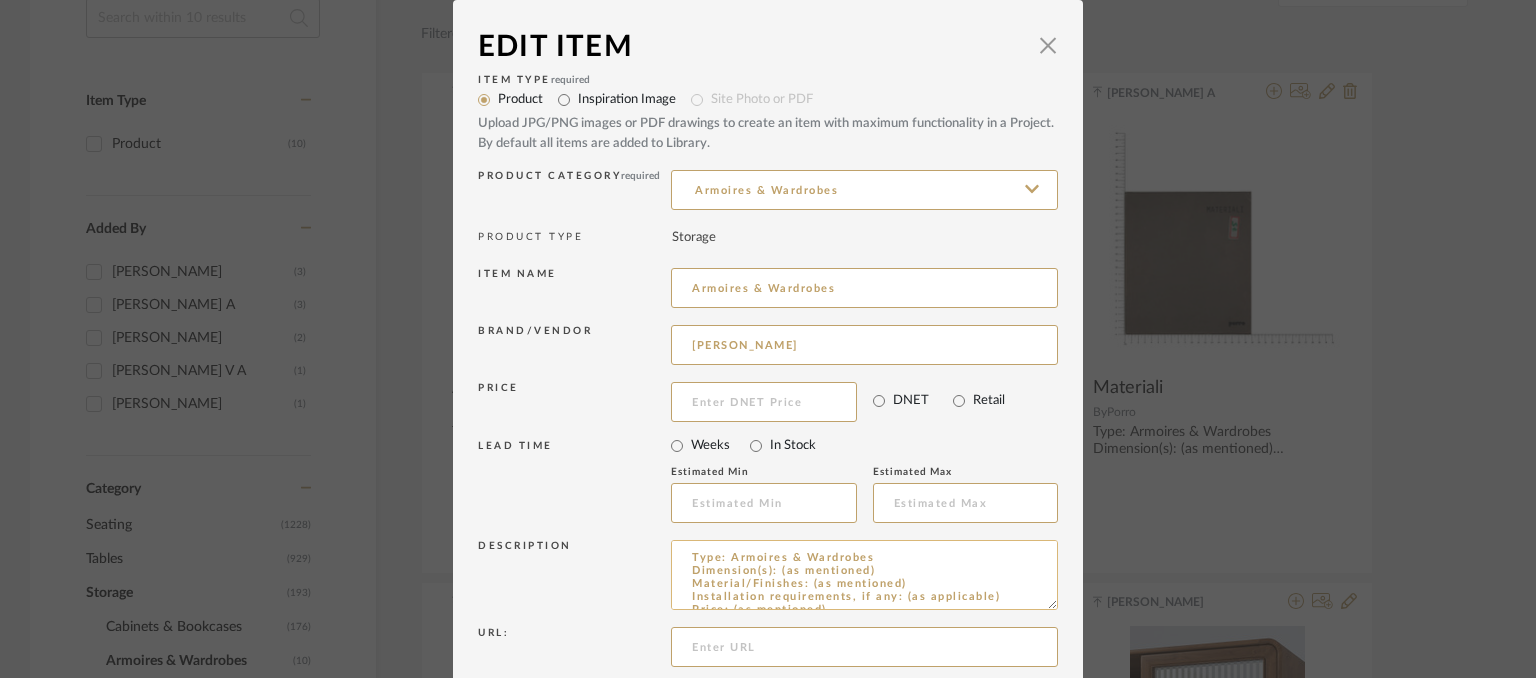 drag, startPoint x: 998, startPoint y: 548, endPoint x: 948, endPoint y: 550, distance: 50.039986 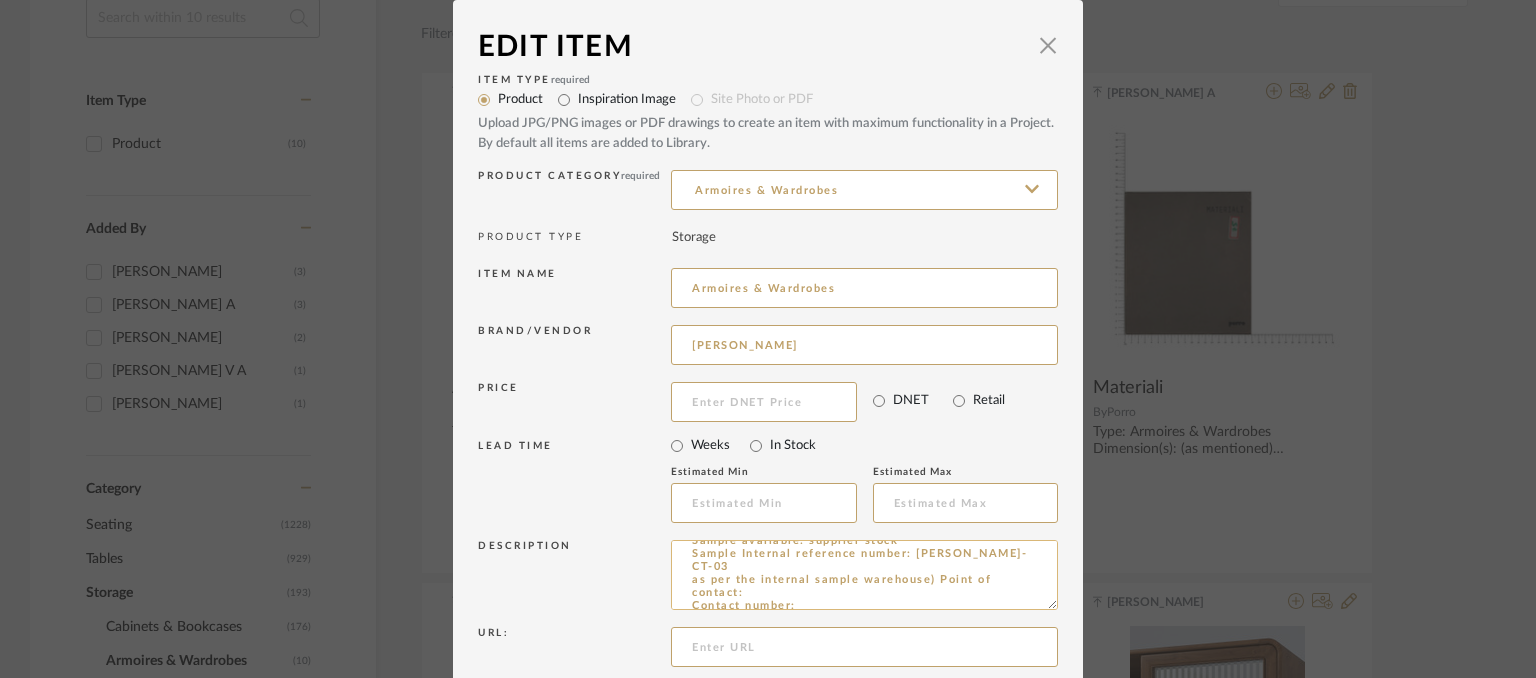 scroll, scrollTop: 100, scrollLeft: 0, axis: vertical 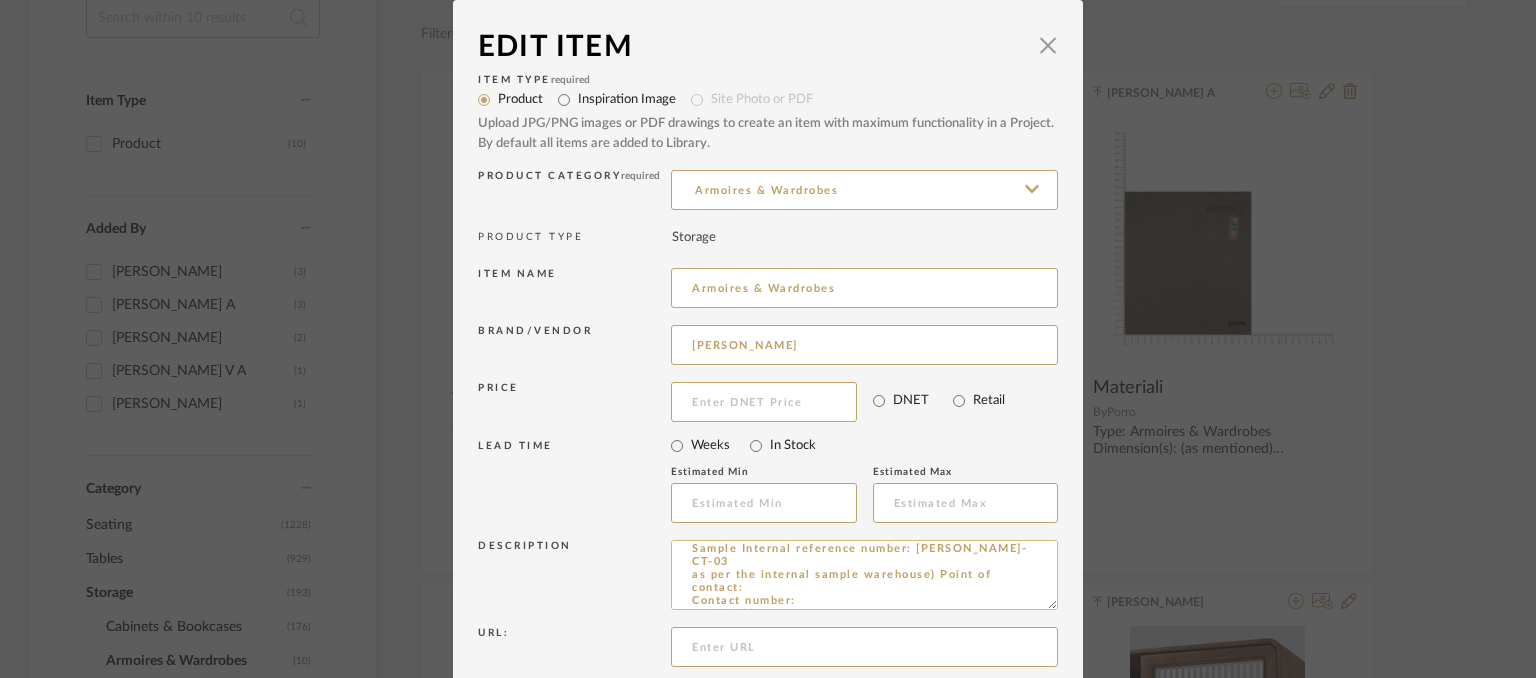 click on "Type: Armoires & Wardrobes
Dimension(s): (as mentioned)
Material/Finishes: (as mentioned)
Installation requirements, if any: (as applicable)
Price: (as mentioned)
Lead time: (as mentioned)
Sample available: supplier stock
Sample Internal reference number: [PERSON_NAME]-CT-03
as per the internal sample warehouse) Point of
contact:
Contact number:
Email address:
Address:
Additional contact information:" at bounding box center [864, 575] 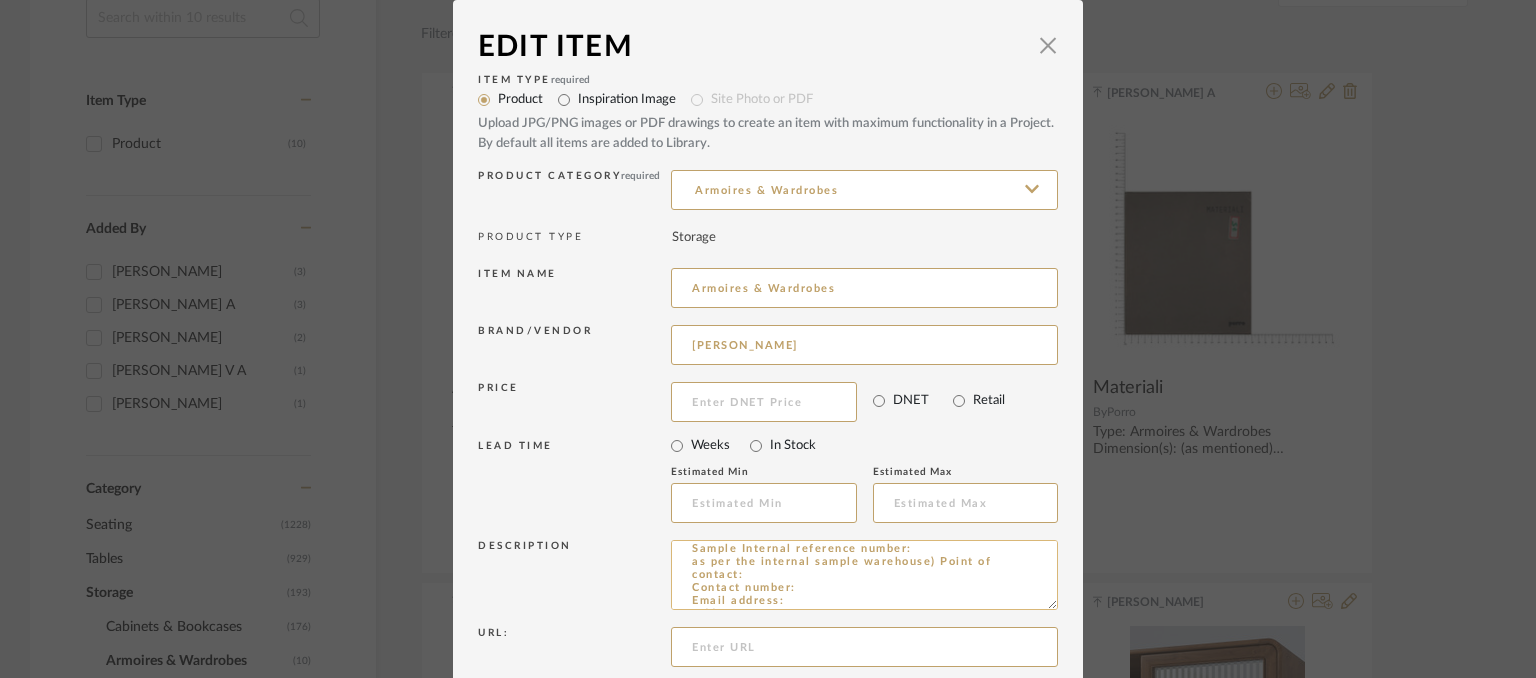 paste on "ST-WA-CT-04" 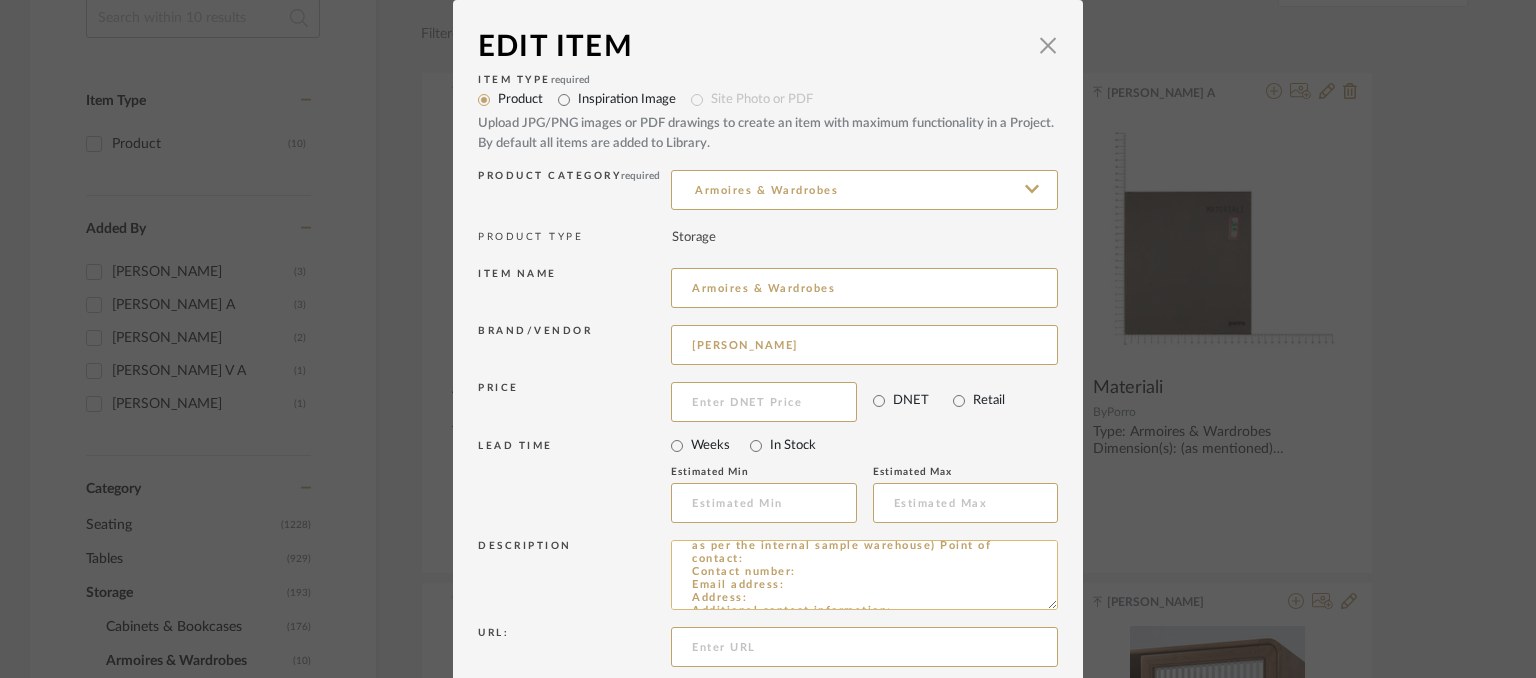 scroll, scrollTop: 128, scrollLeft: 0, axis: vertical 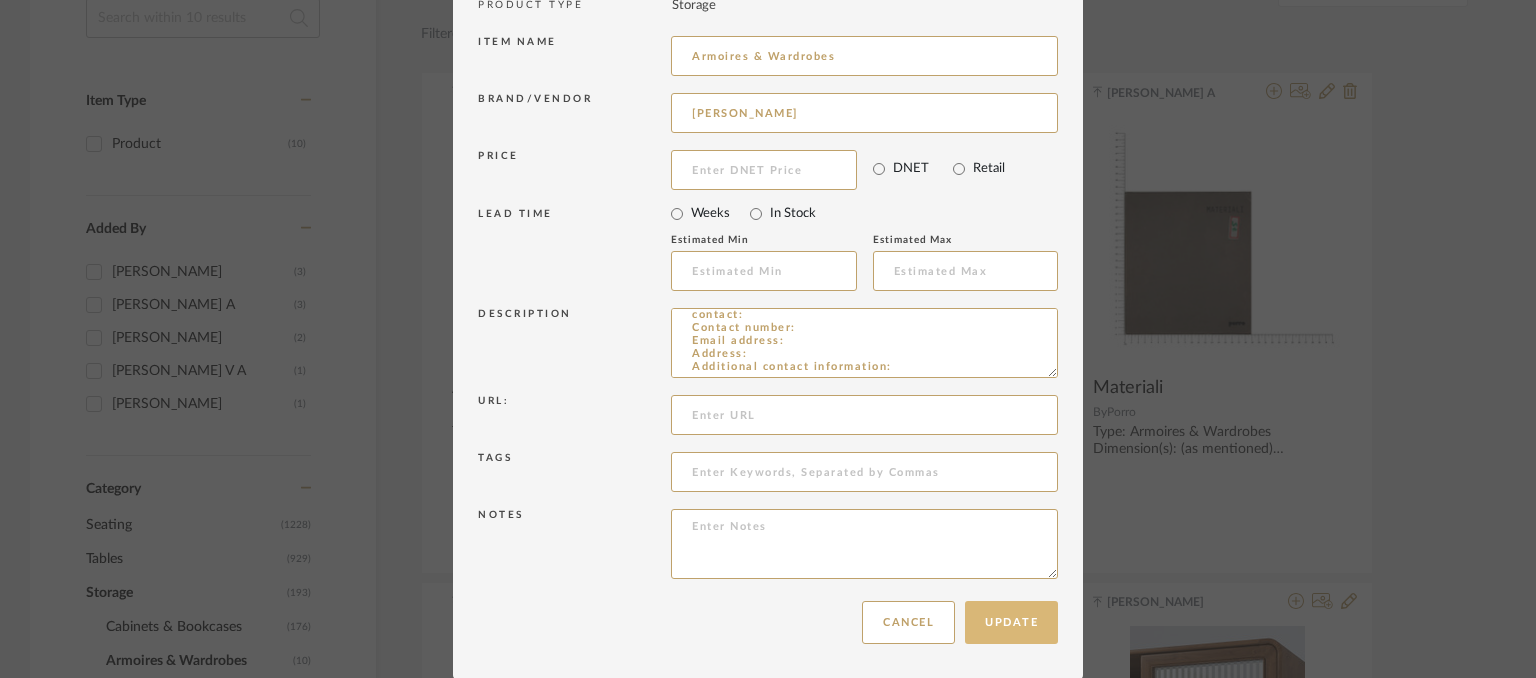 type on "Type: Armoires & Wardrobes
Dimension(s): (as mentioned)
Material/Finishes: (as mentioned)
Installation requirements, if any: (as applicable)
Price: (as mentioned)
Lead time: (as mentioned)
Sample available: supplier stock
Sample Internal reference number:ST-WA-CT-04
as per the internal sample warehouse) Point of
contact:
Contact number:
Email address:
Address:
Additional contact information:" 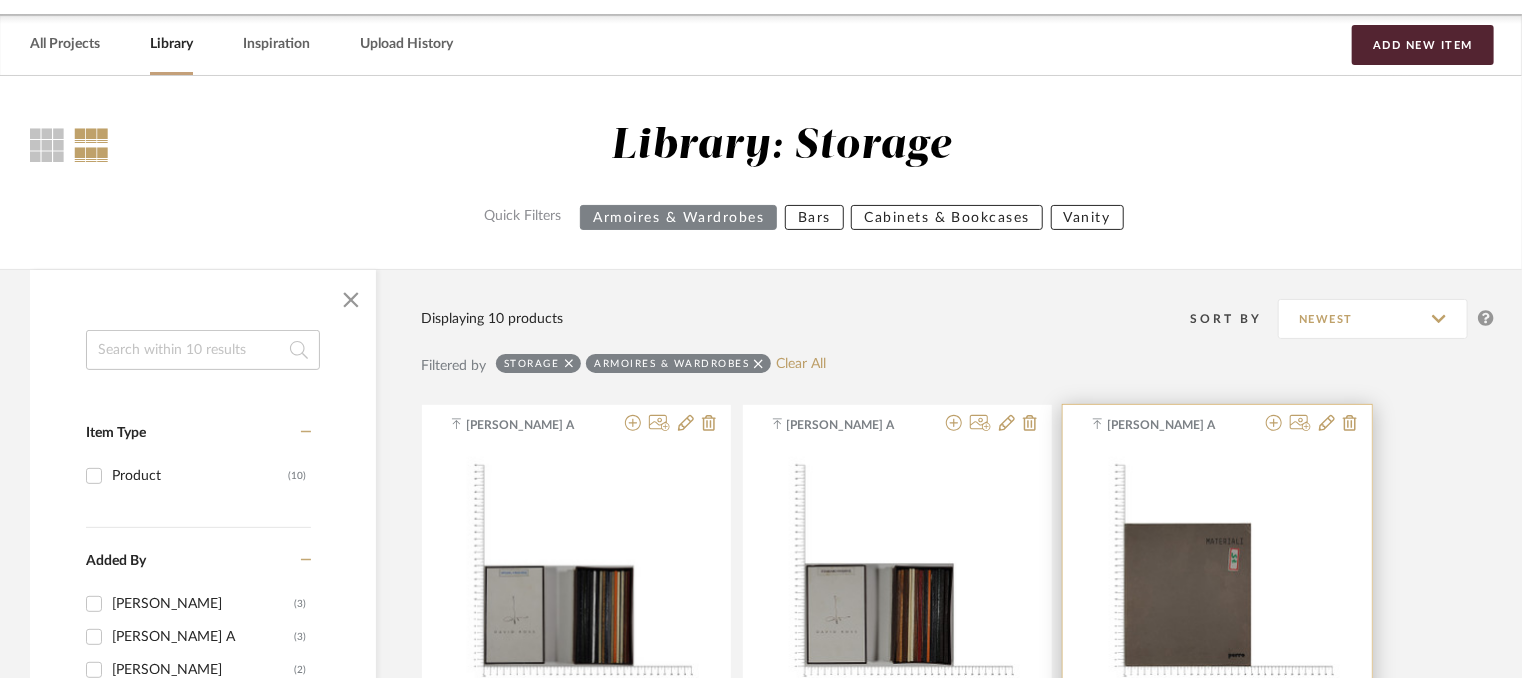 scroll, scrollTop: 0, scrollLeft: 0, axis: both 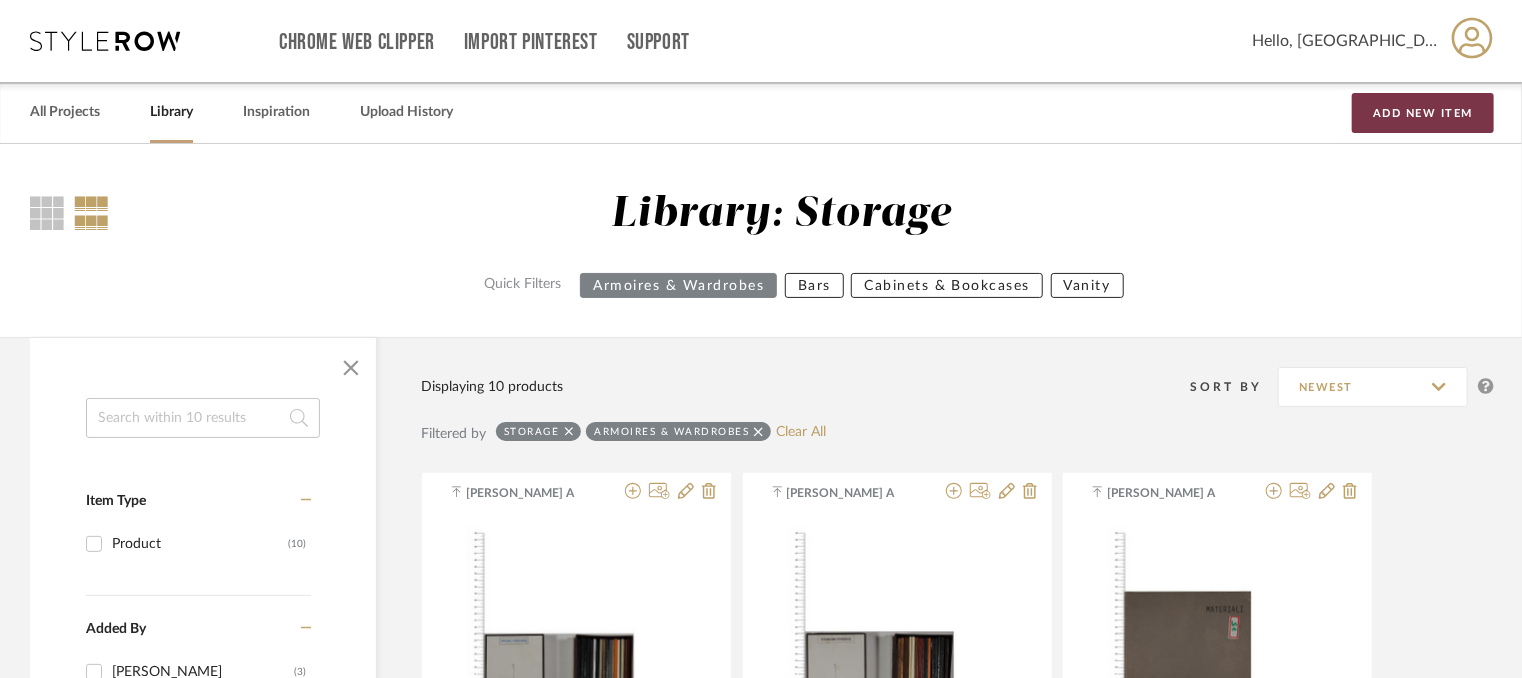 click on "Add New Item" at bounding box center (1423, 113) 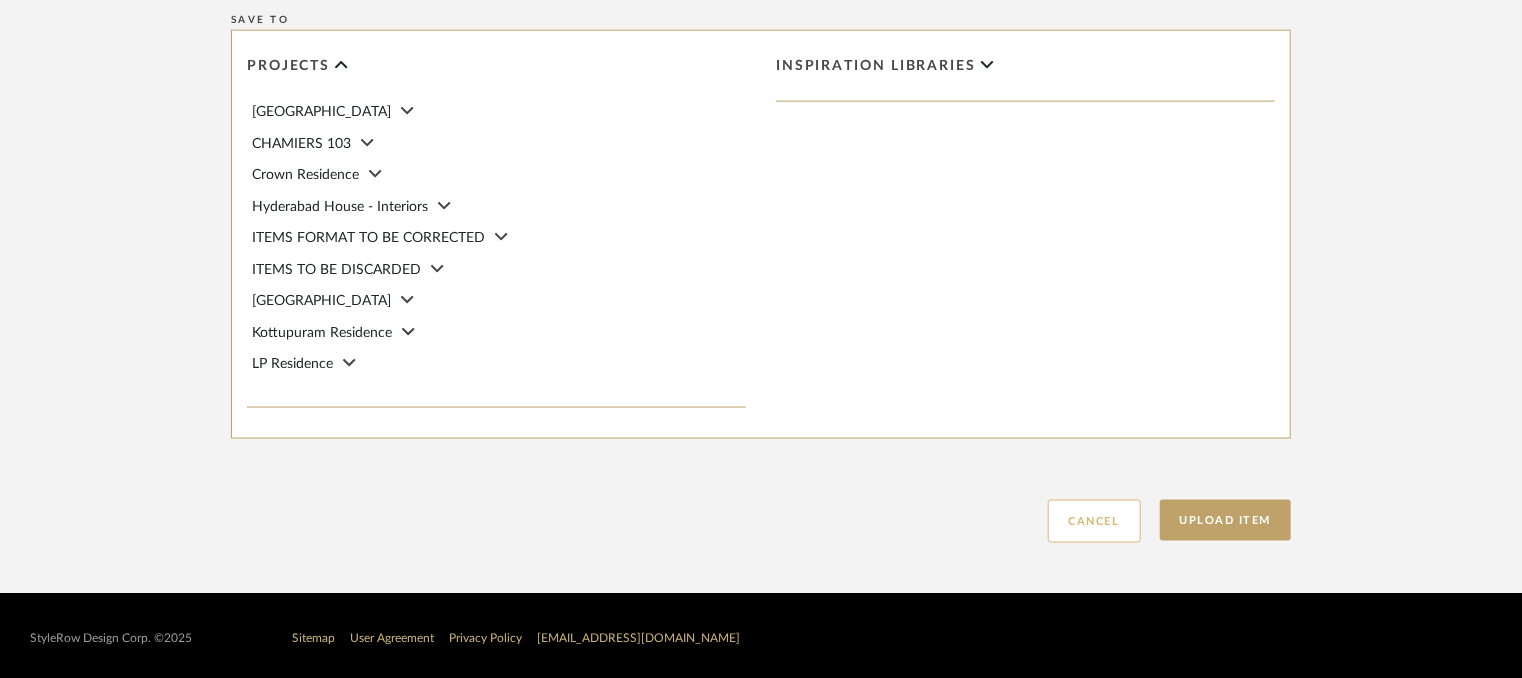click on "Cancel" 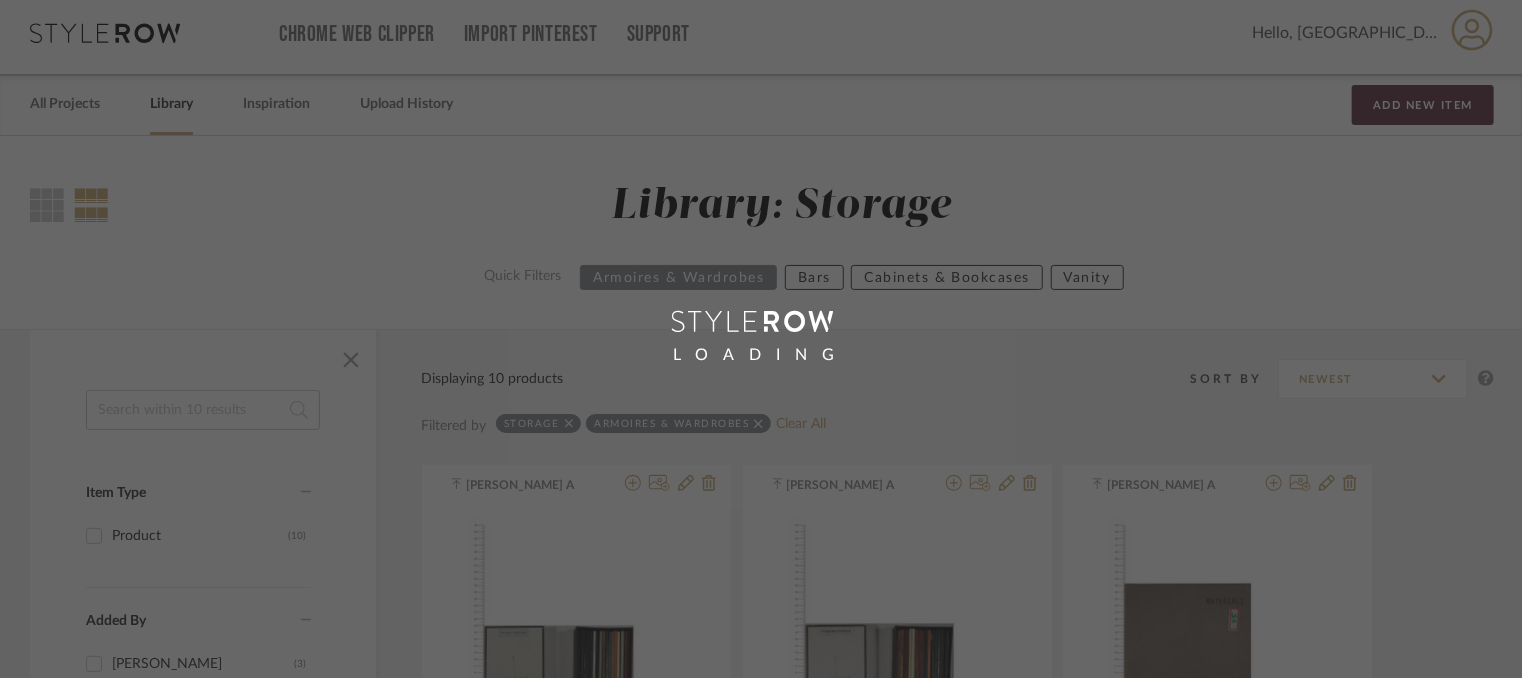 scroll, scrollTop: 0, scrollLeft: 0, axis: both 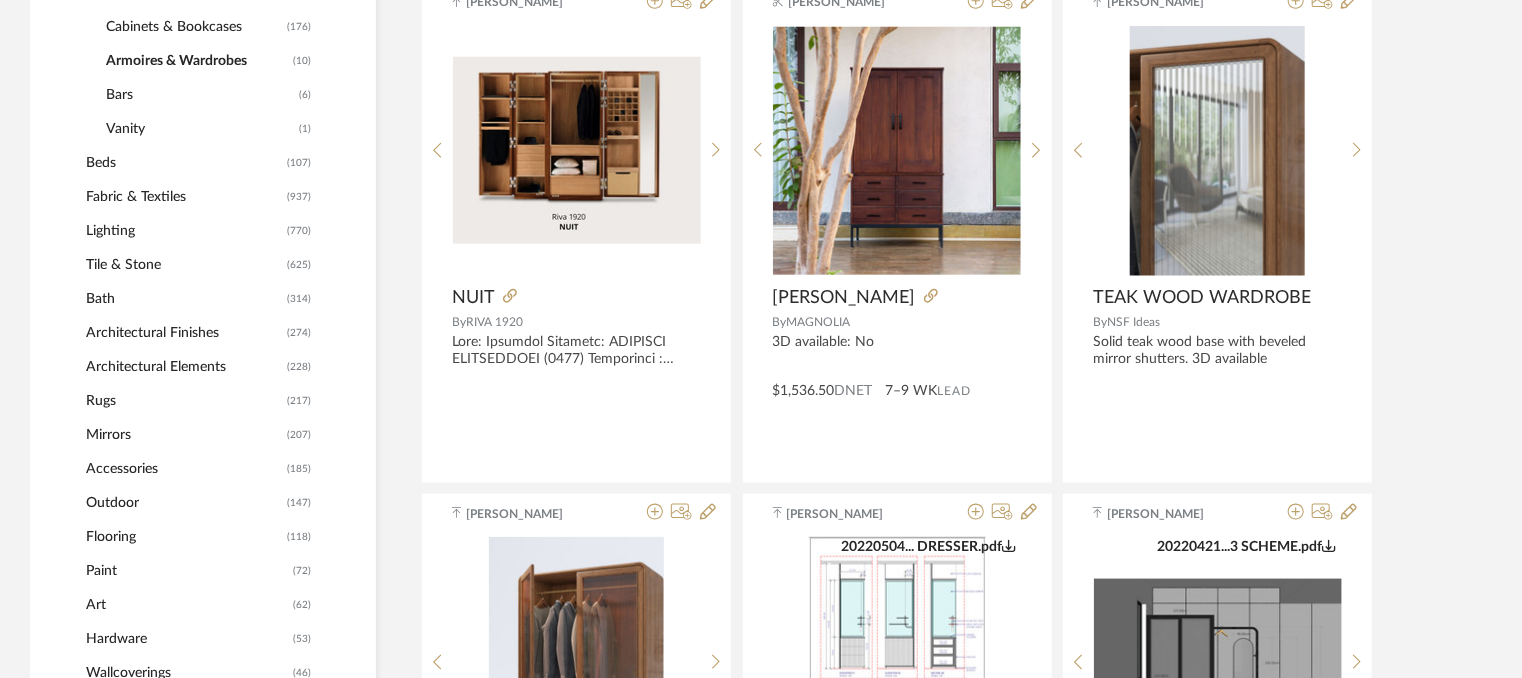 click on "Bath" 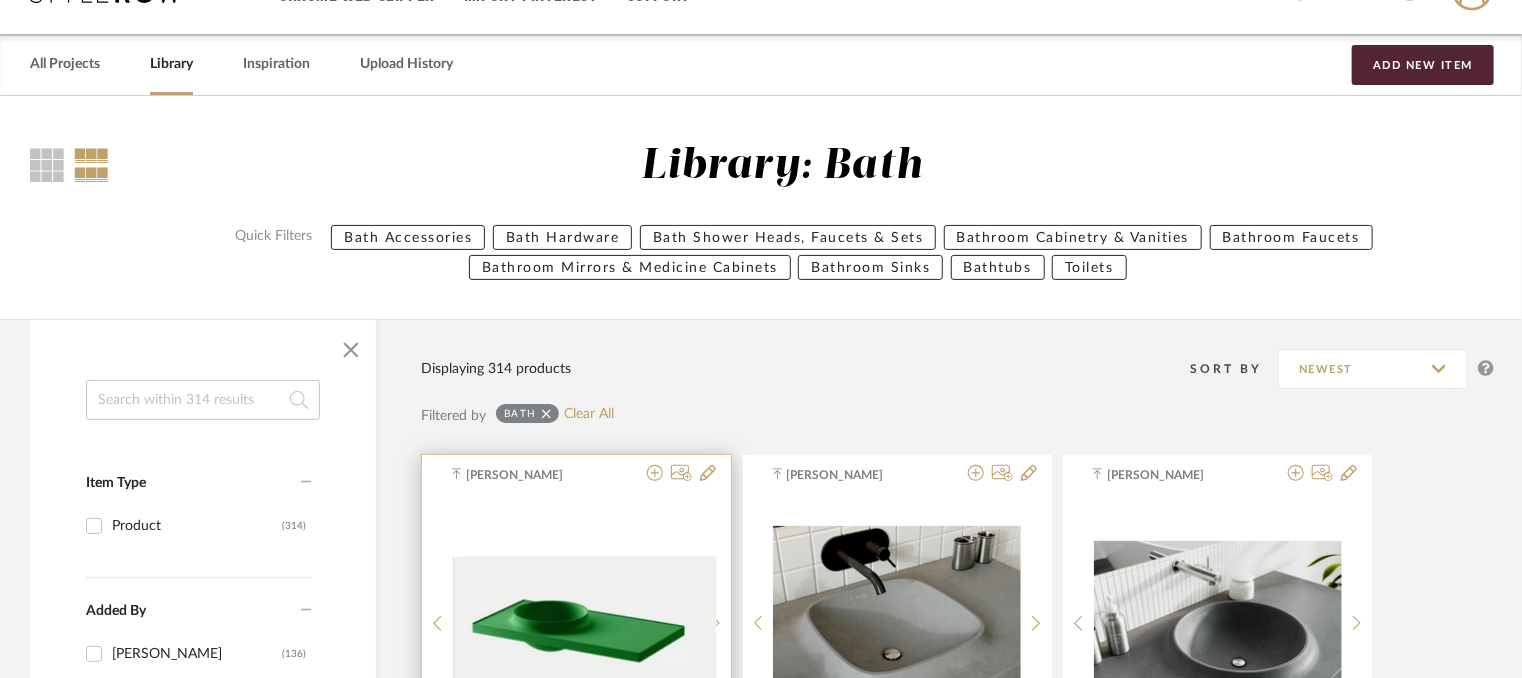 scroll, scrollTop: 48, scrollLeft: 0, axis: vertical 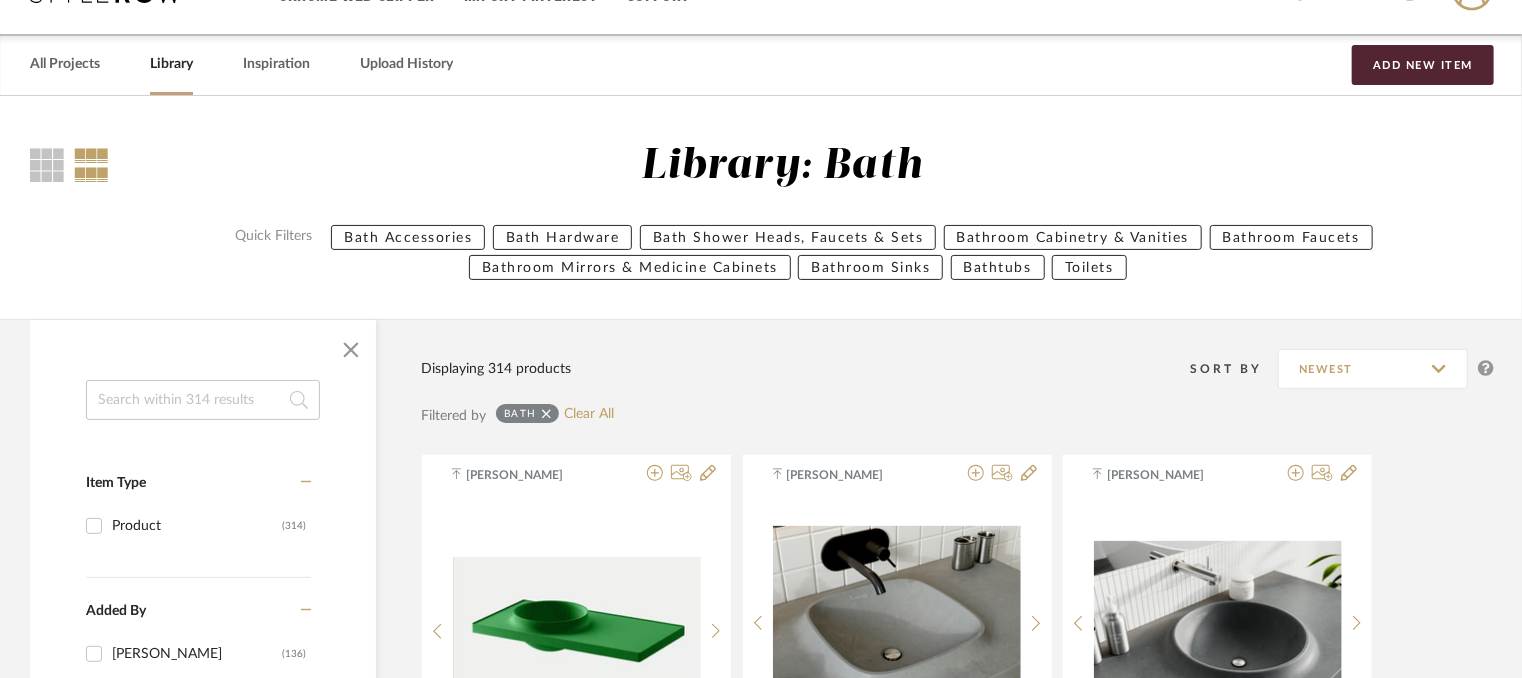 click on "Bath Hardware" 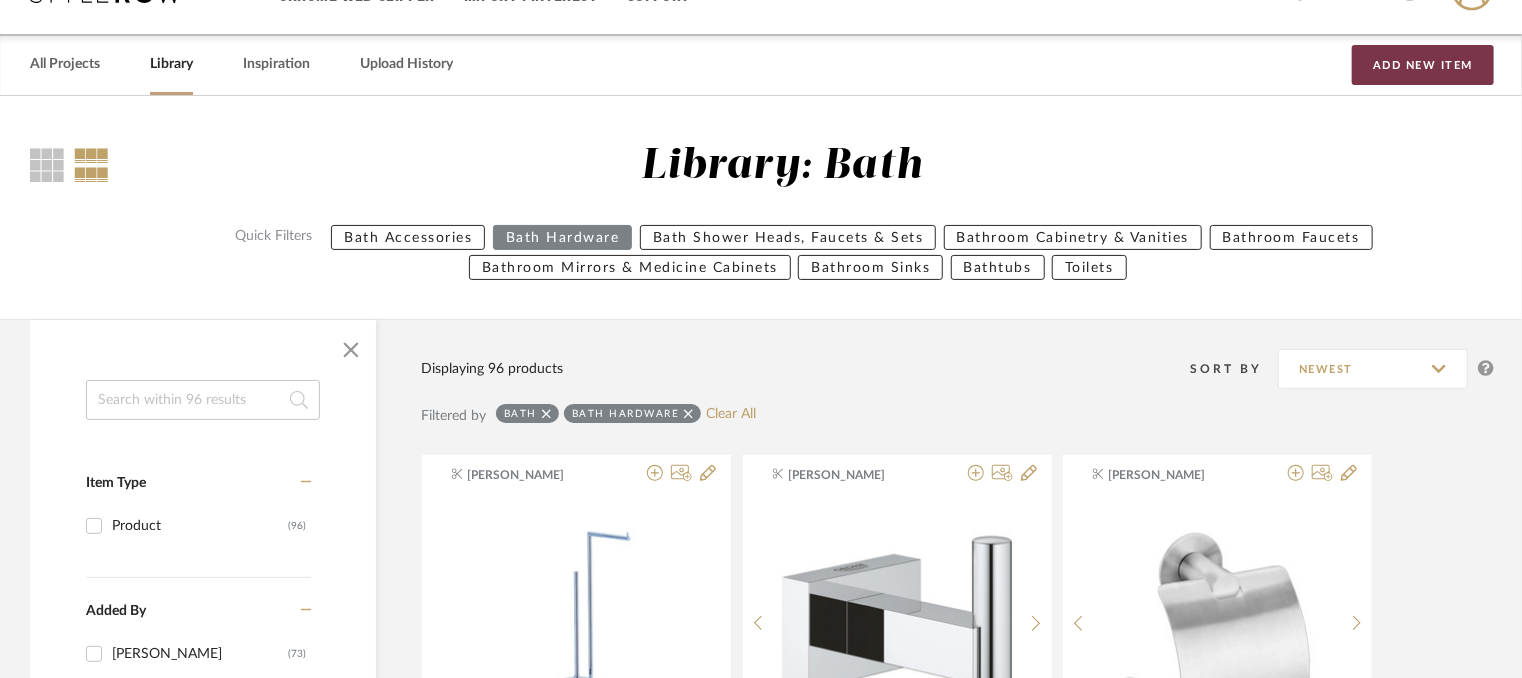 click on "Add New Item" at bounding box center (1423, 65) 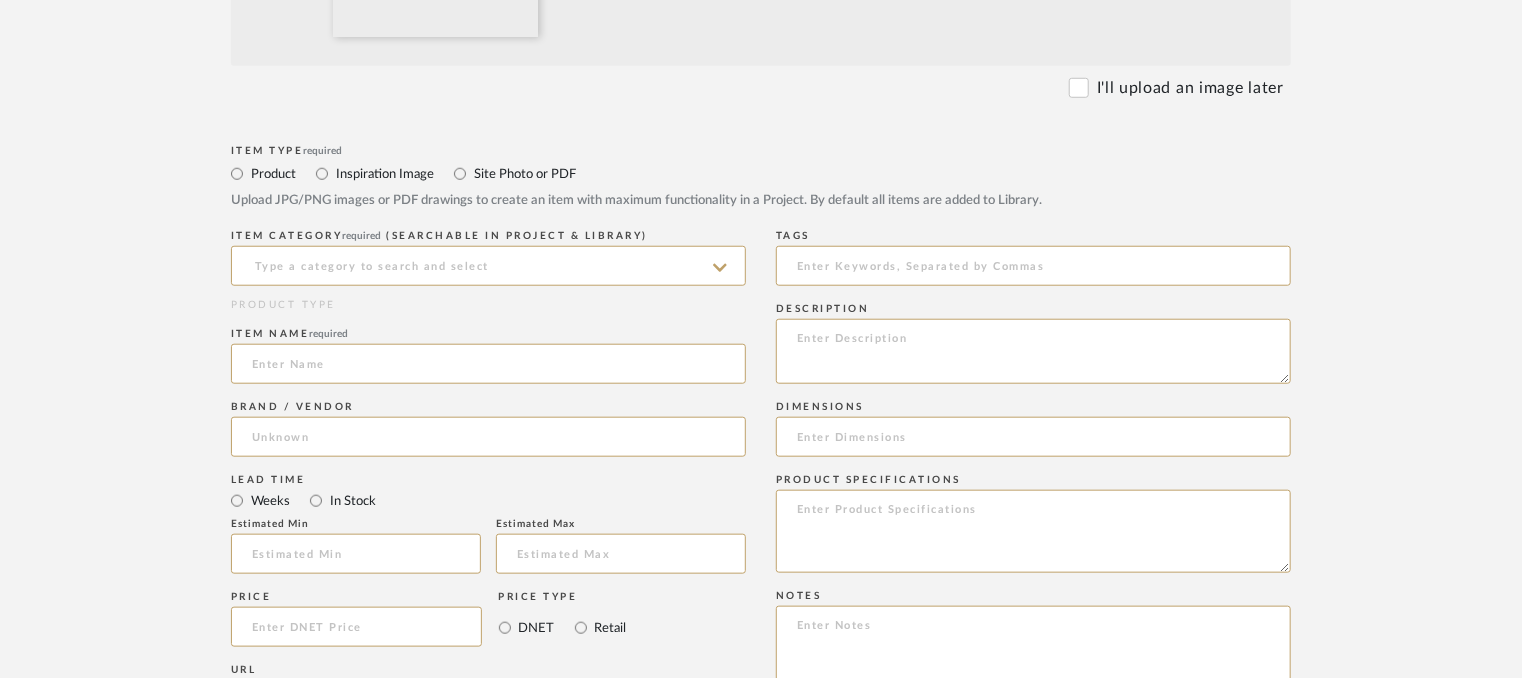 scroll, scrollTop: 800, scrollLeft: 0, axis: vertical 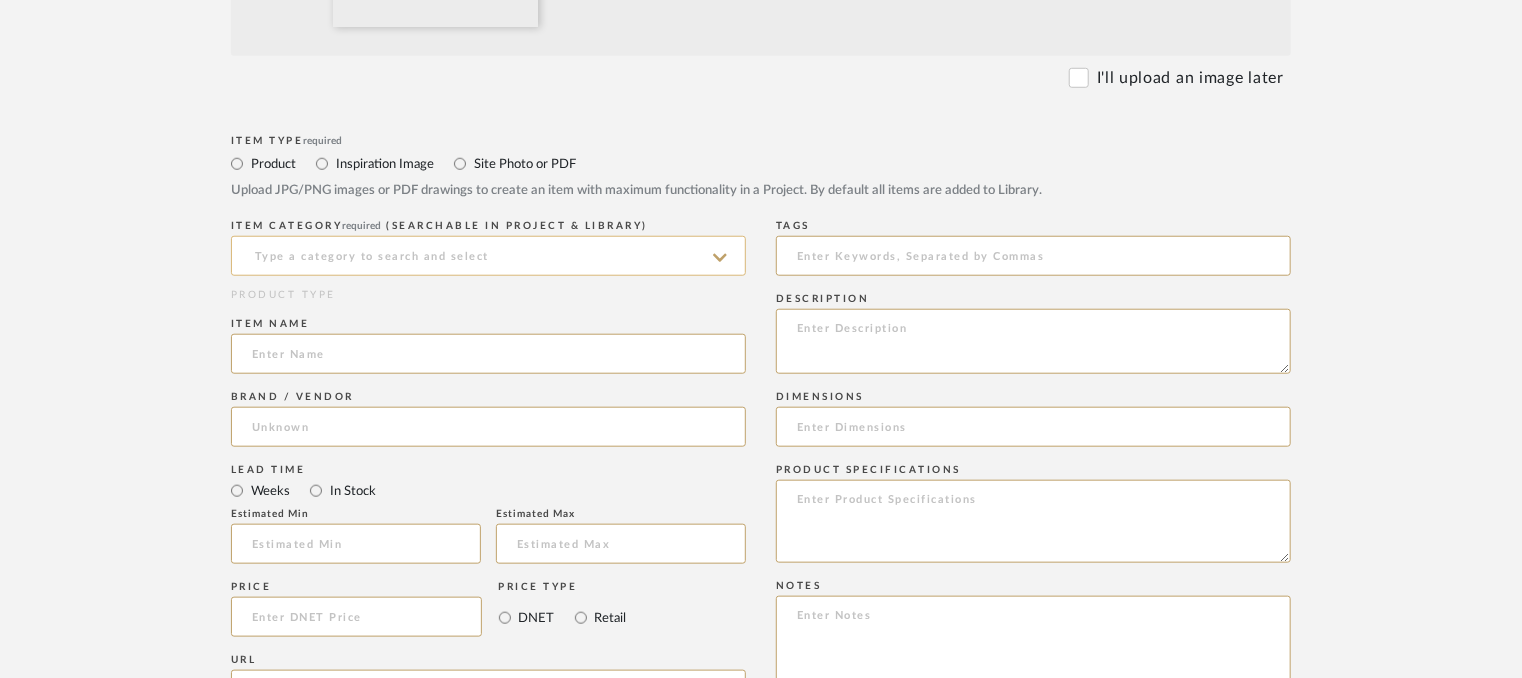 click 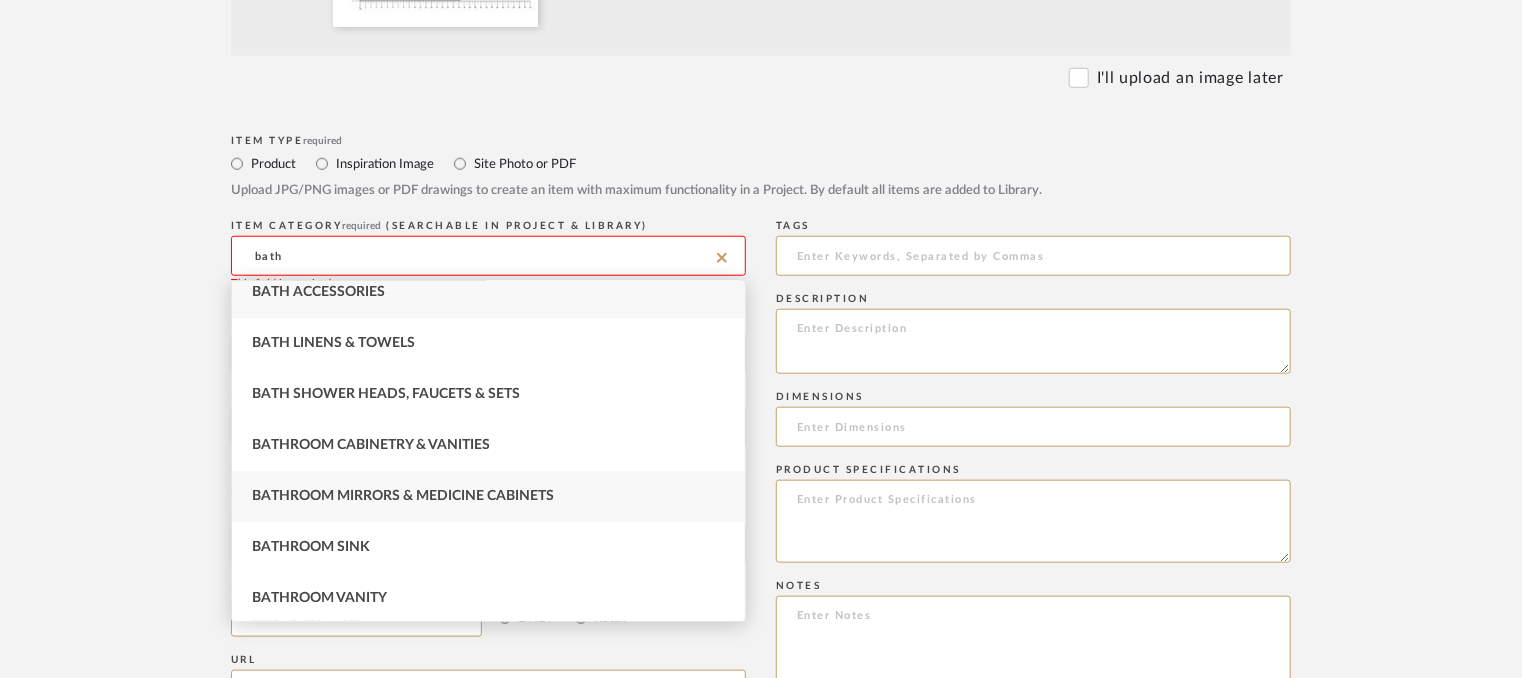 scroll, scrollTop: 0, scrollLeft: 0, axis: both 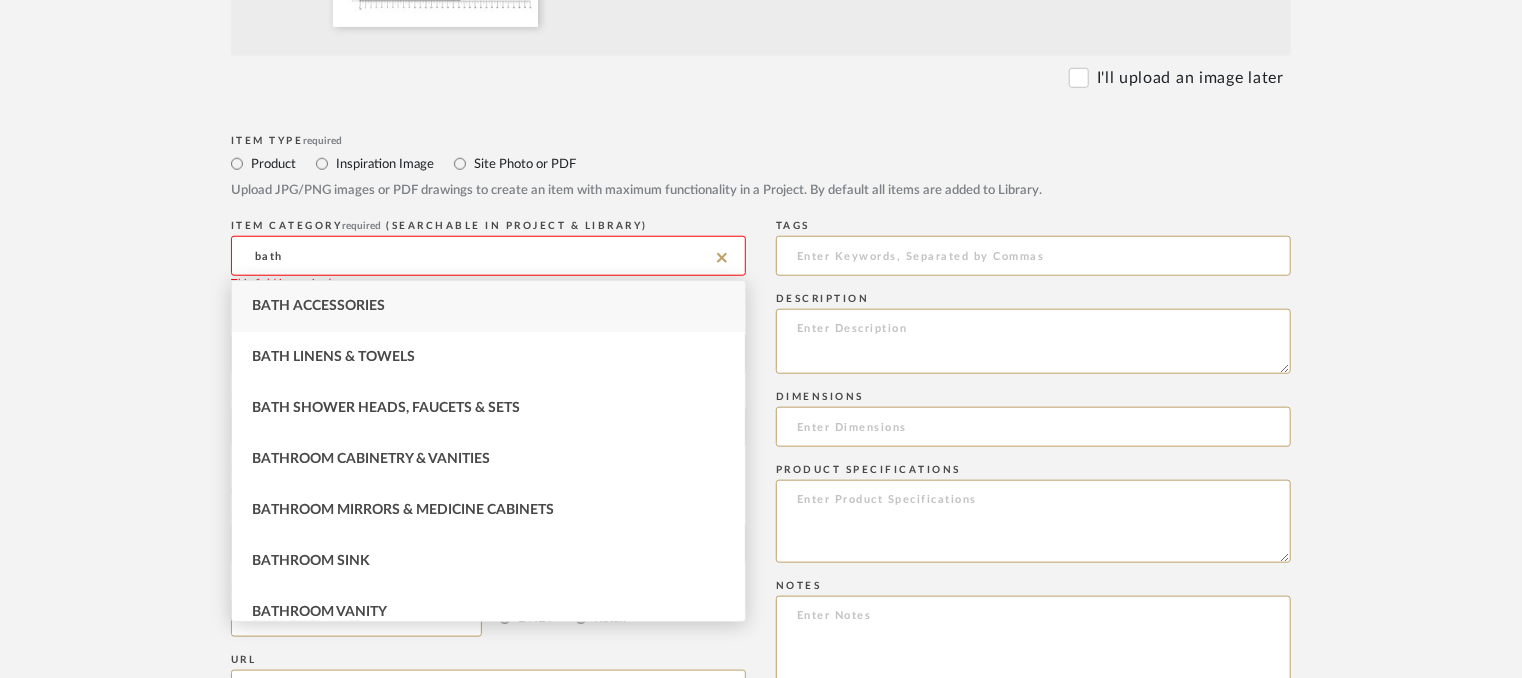 click on "Bath Accessories" at bounding box center [488, 306] 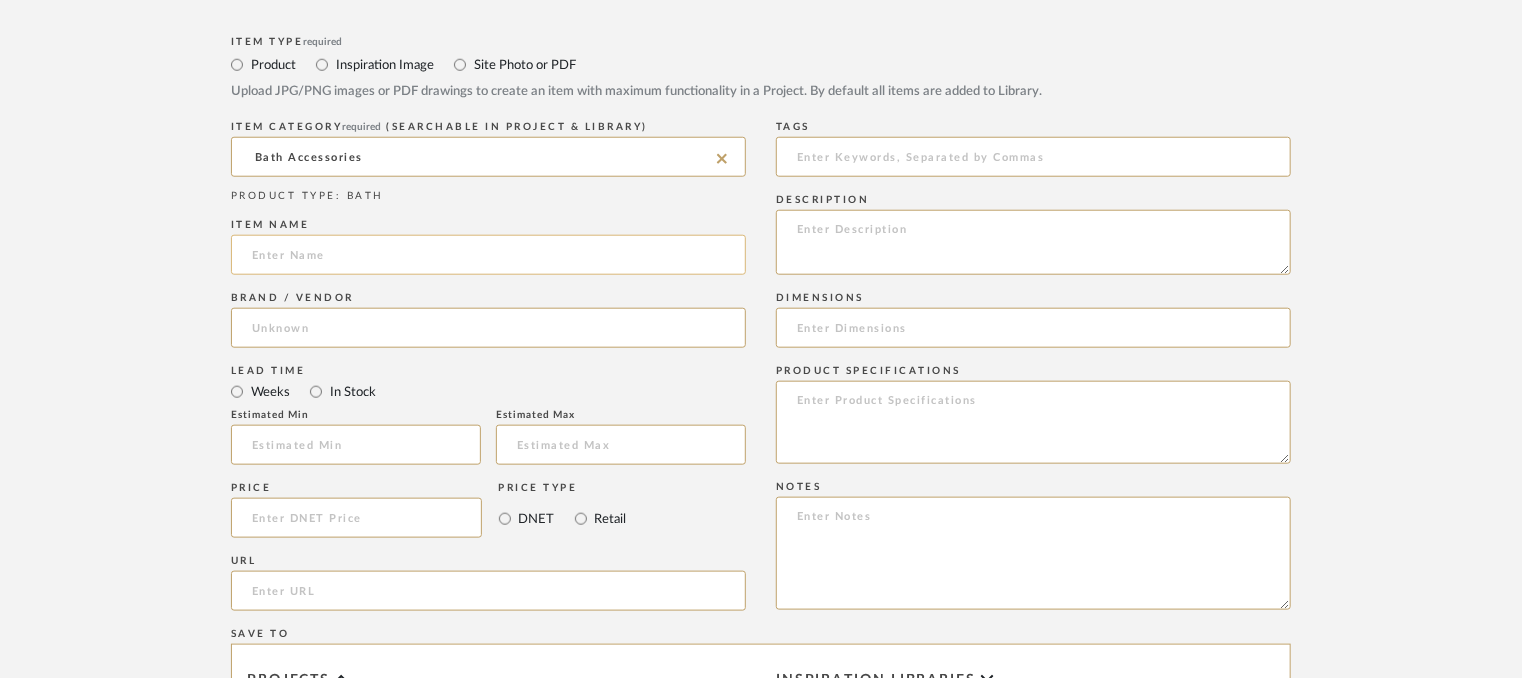 scroll, scrollTop: 900, scrollLeft: 0, axis: vertical 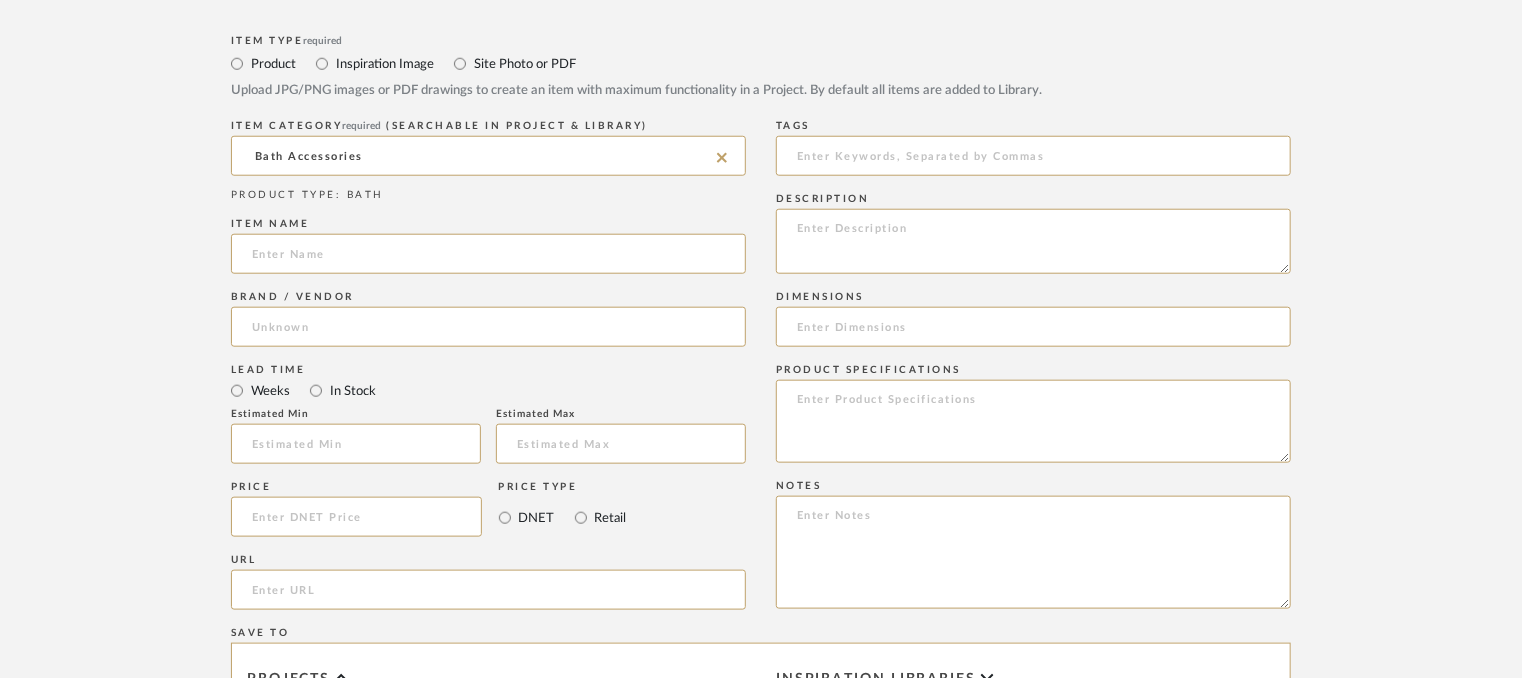 drag, startPoint x: 391, startPoint y: 162, endPoint x: 79, endPoint y: 190, distance: 313.25388 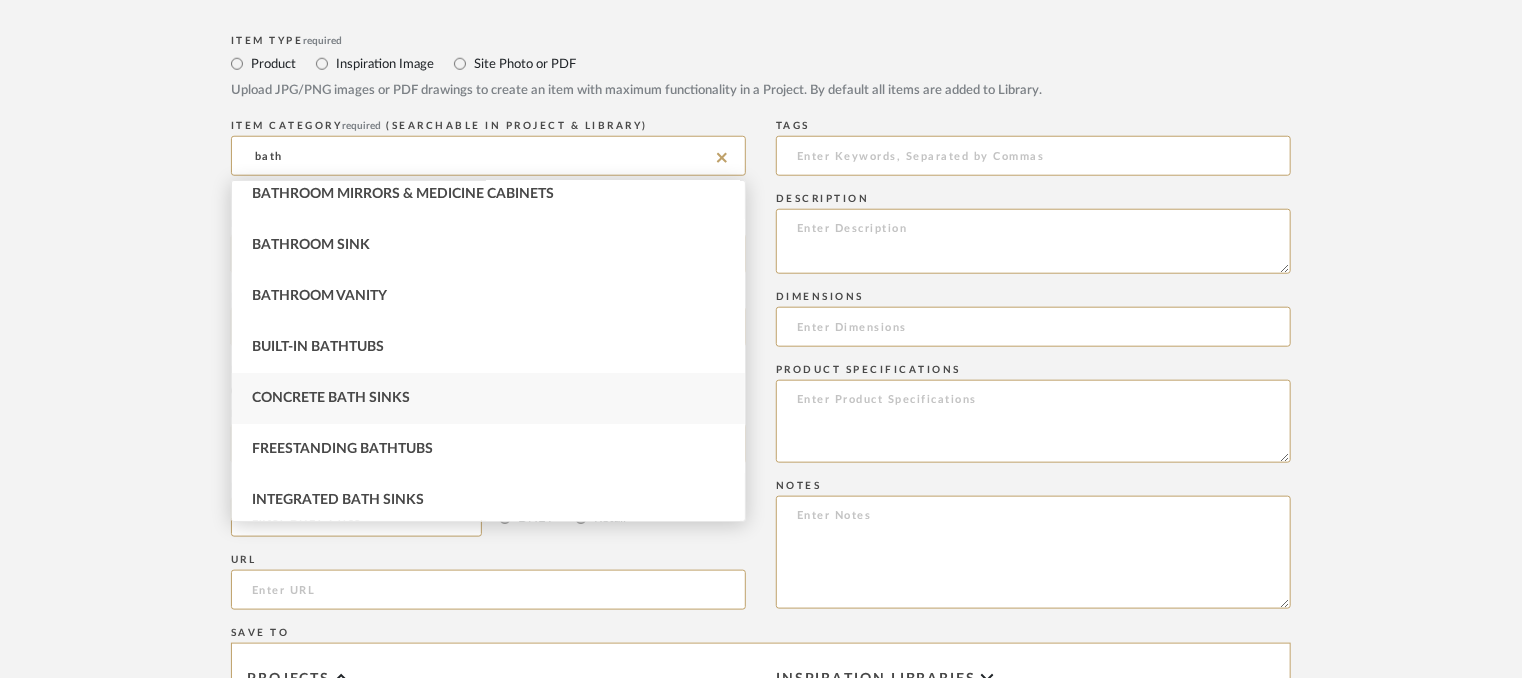 scroll, scrollTop: 220, scrollLeft: 0, axis: vertical 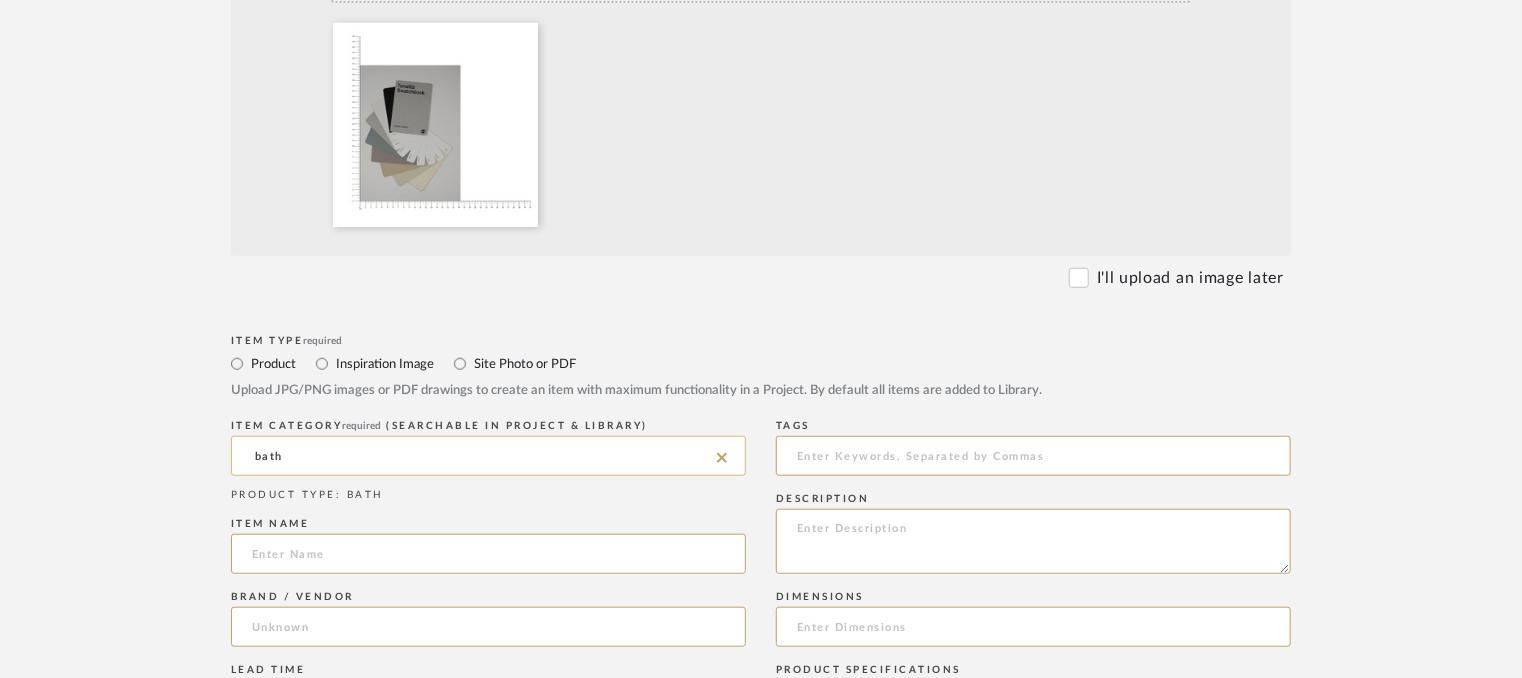 click on "bath" 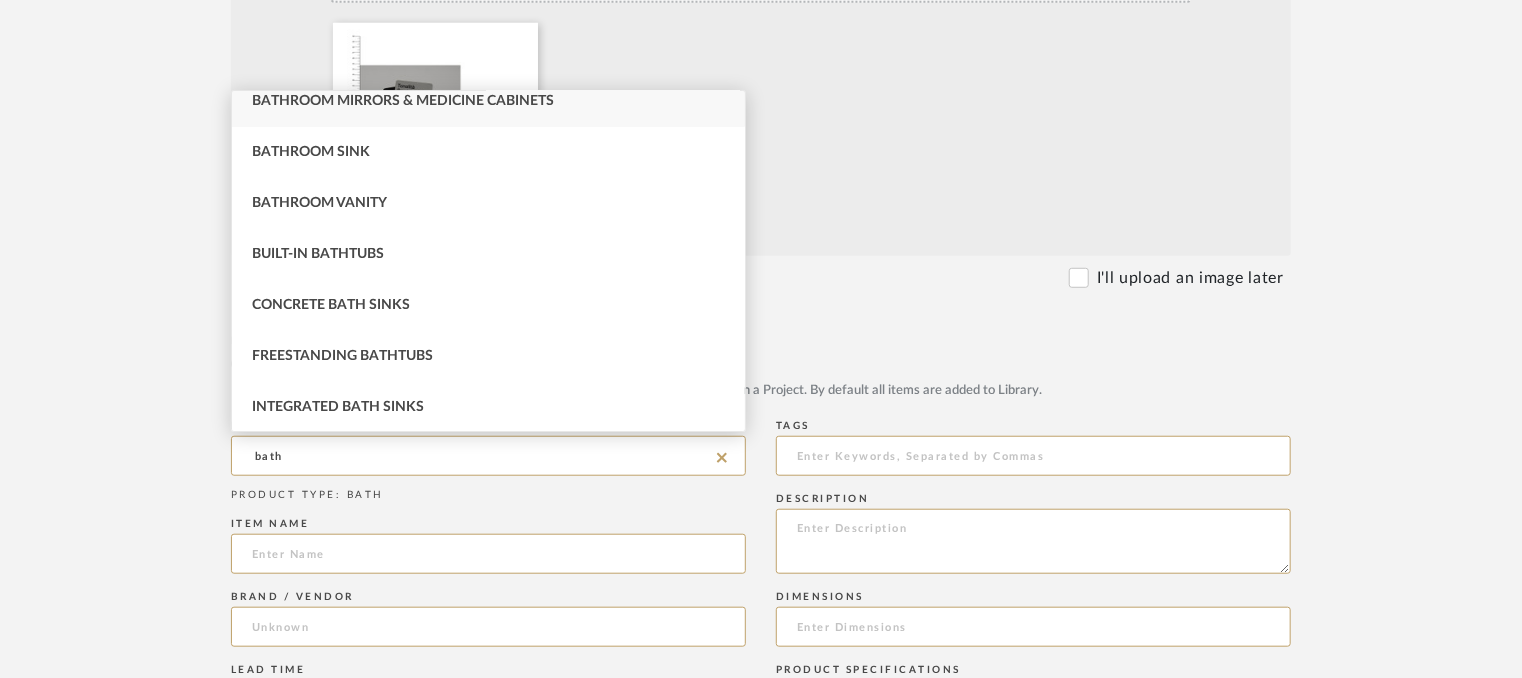scroll, scrollTop: 220, scrollLeft: 0, axis: vertical 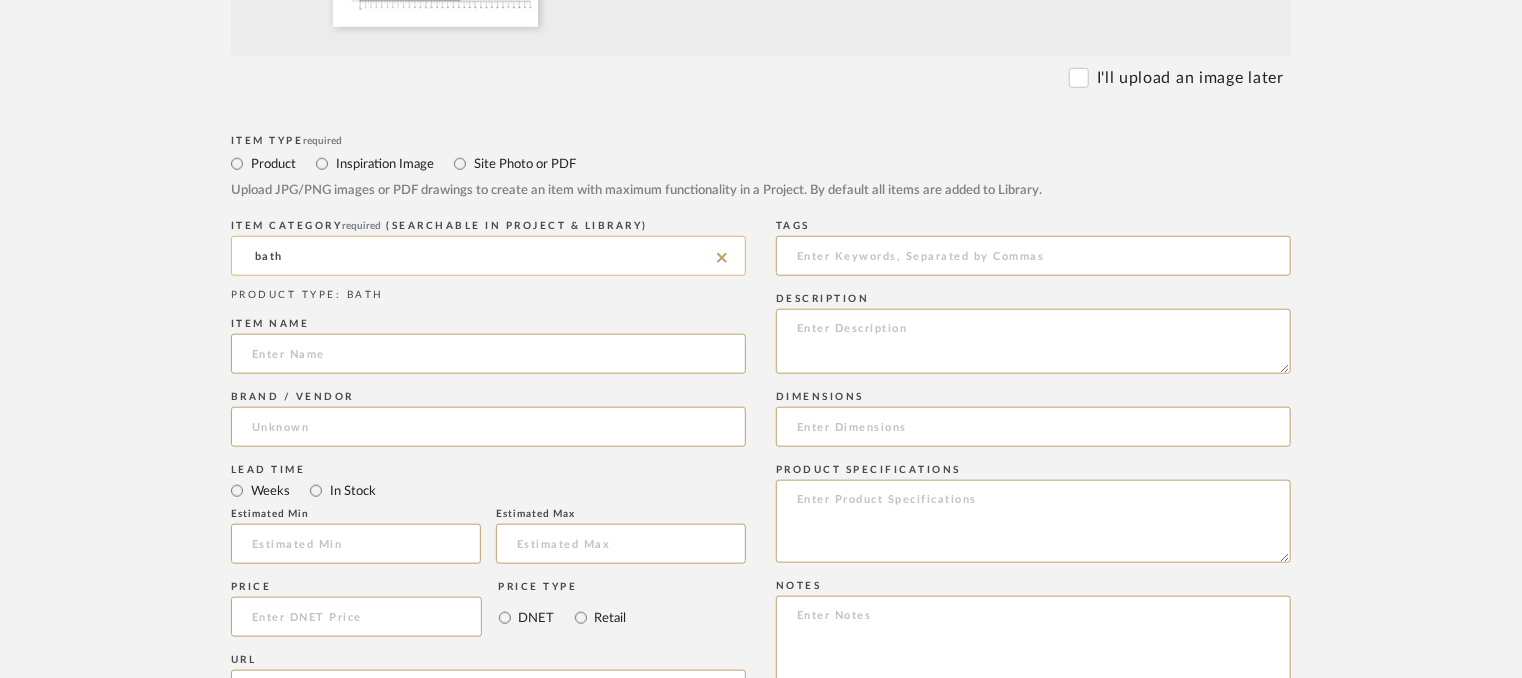 click on "bath" 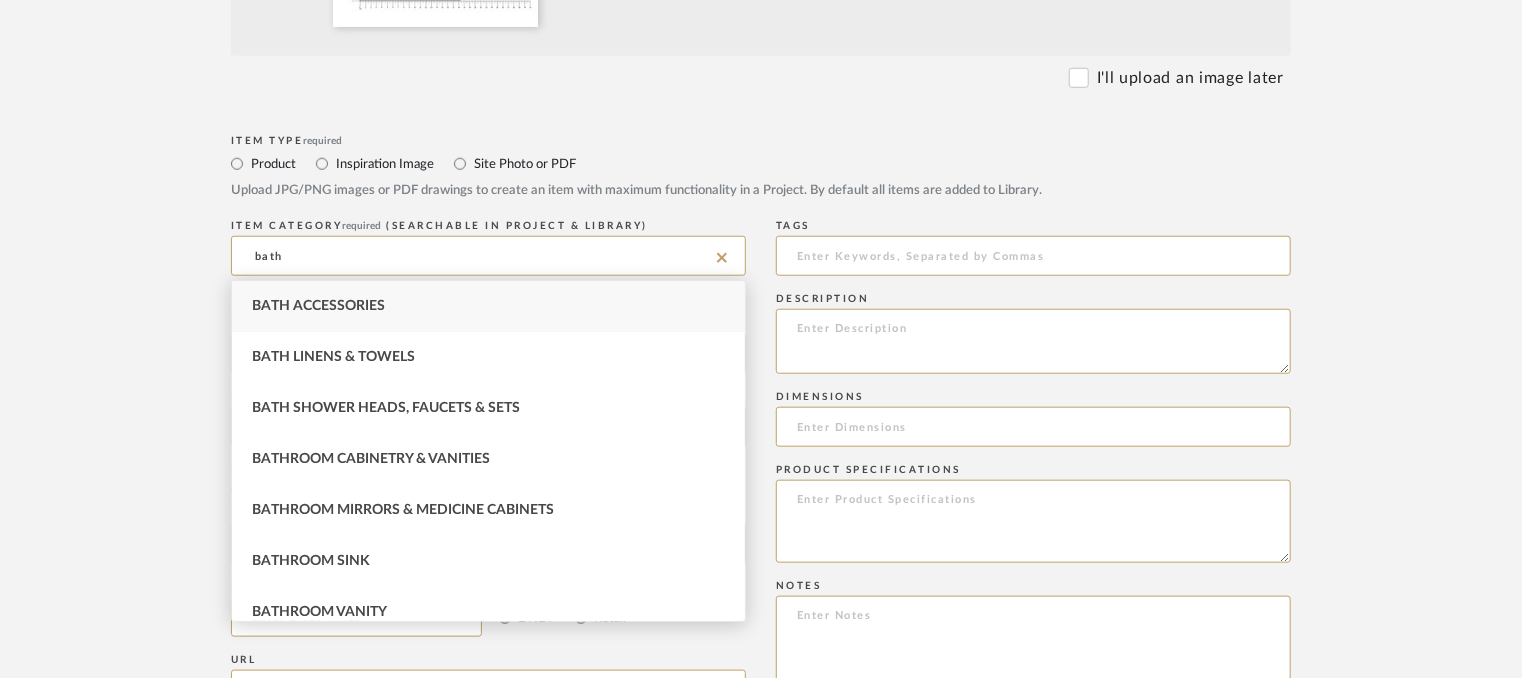 click on "Bath Accessories" at bounding box center (488, 306) 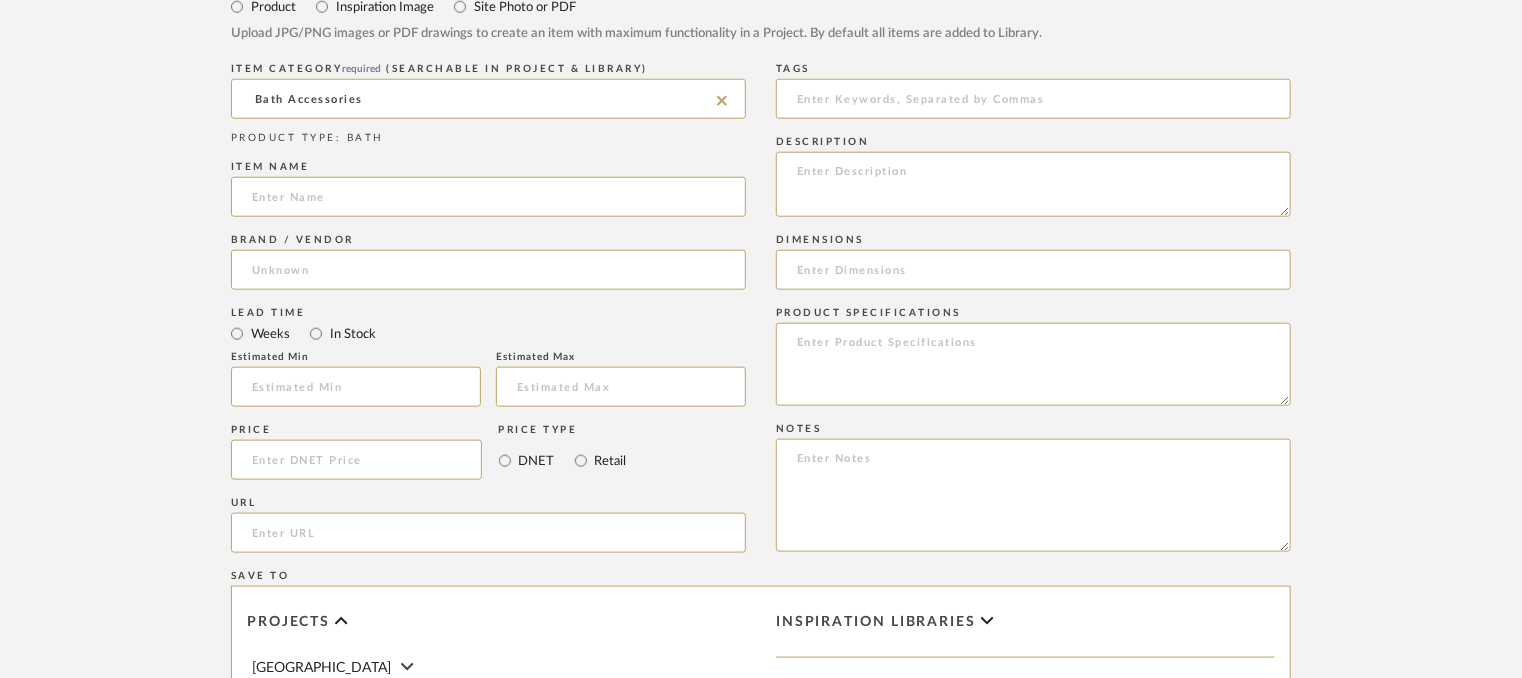 scroll, scrollTop: 1000, scrollLeft: 0, axis: vertical 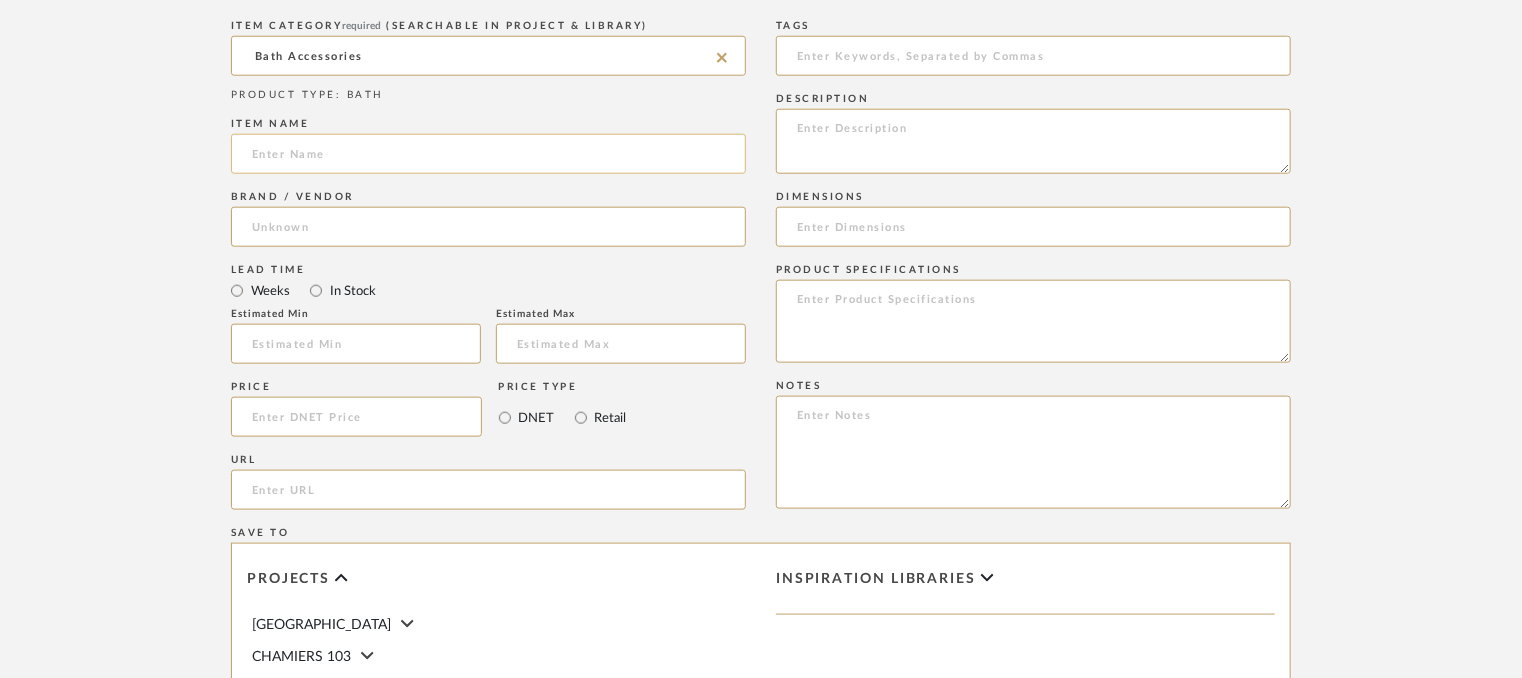 click 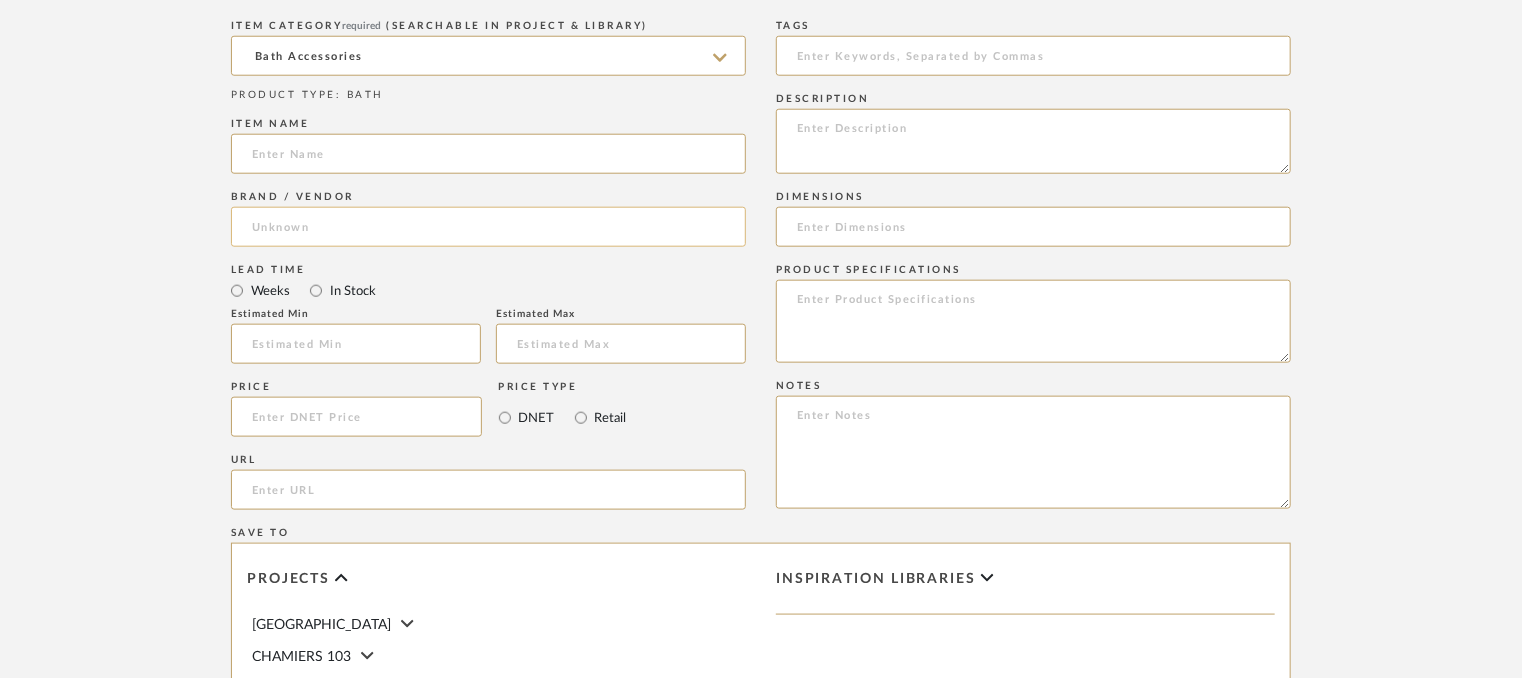 paste on "Tonalita Swatchbook" 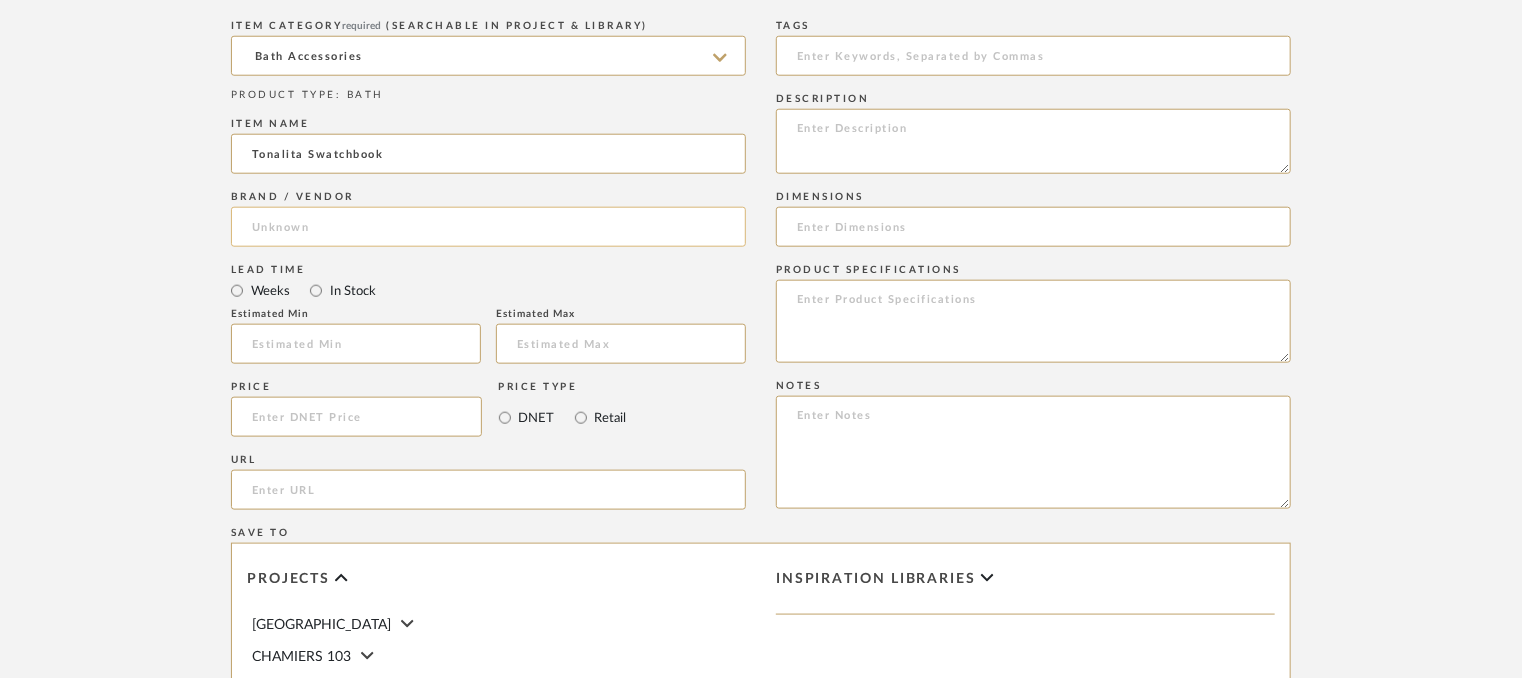 type on "Tonalita Swatchbook" 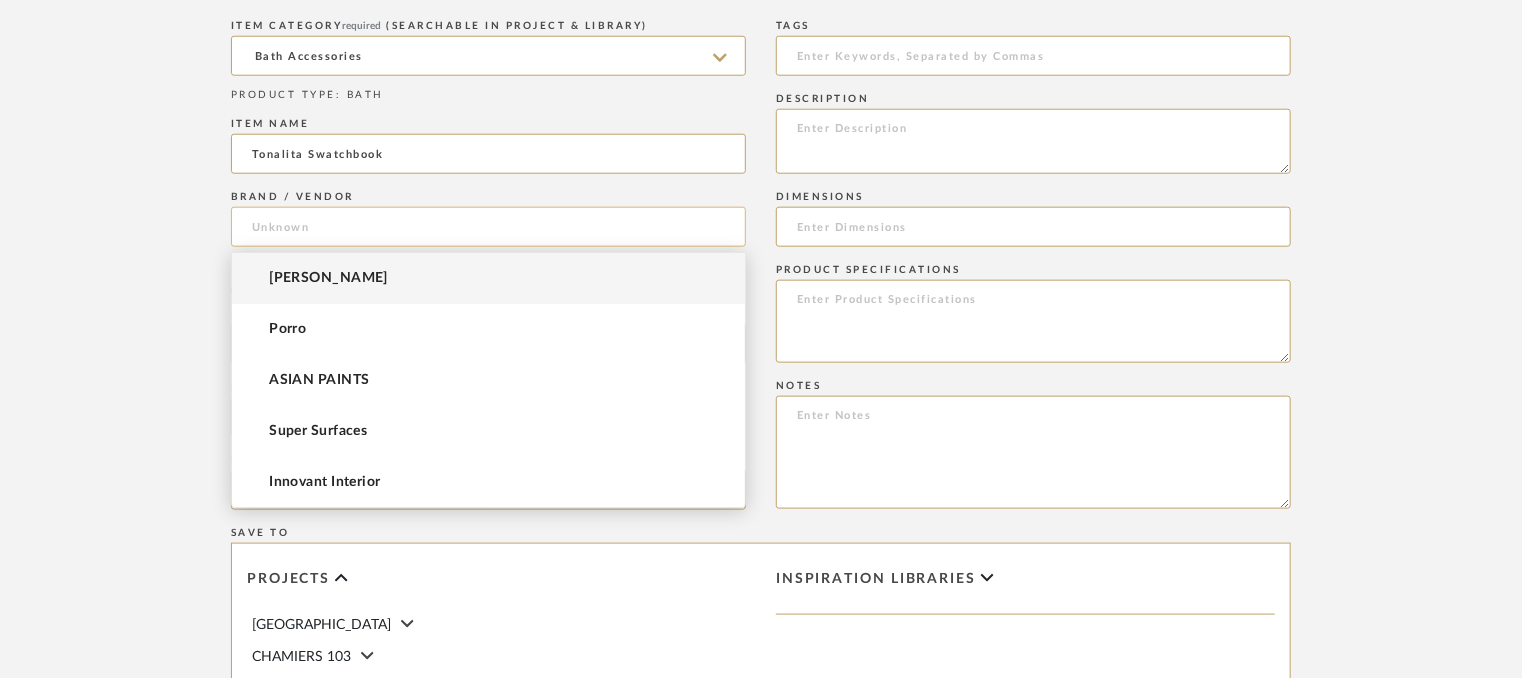 click 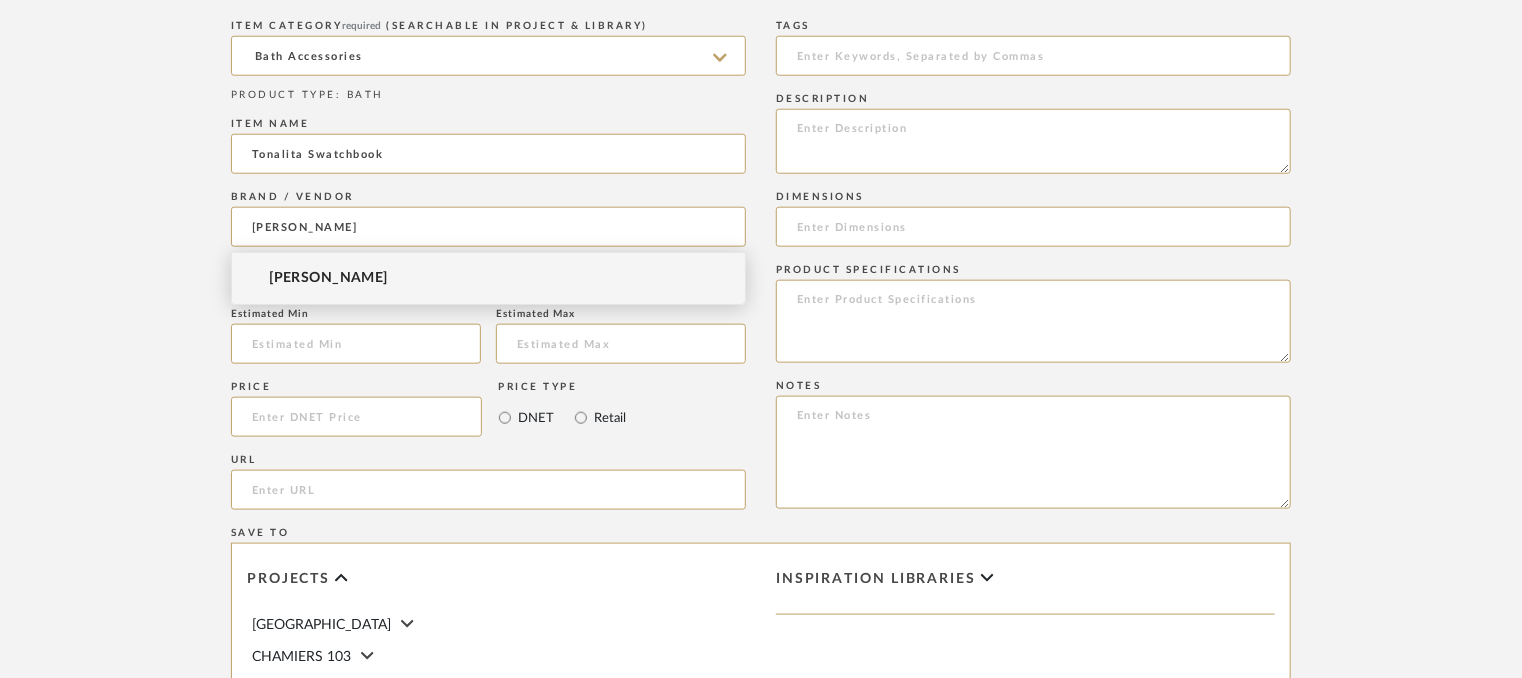 type on "[PERSON_NAME]" 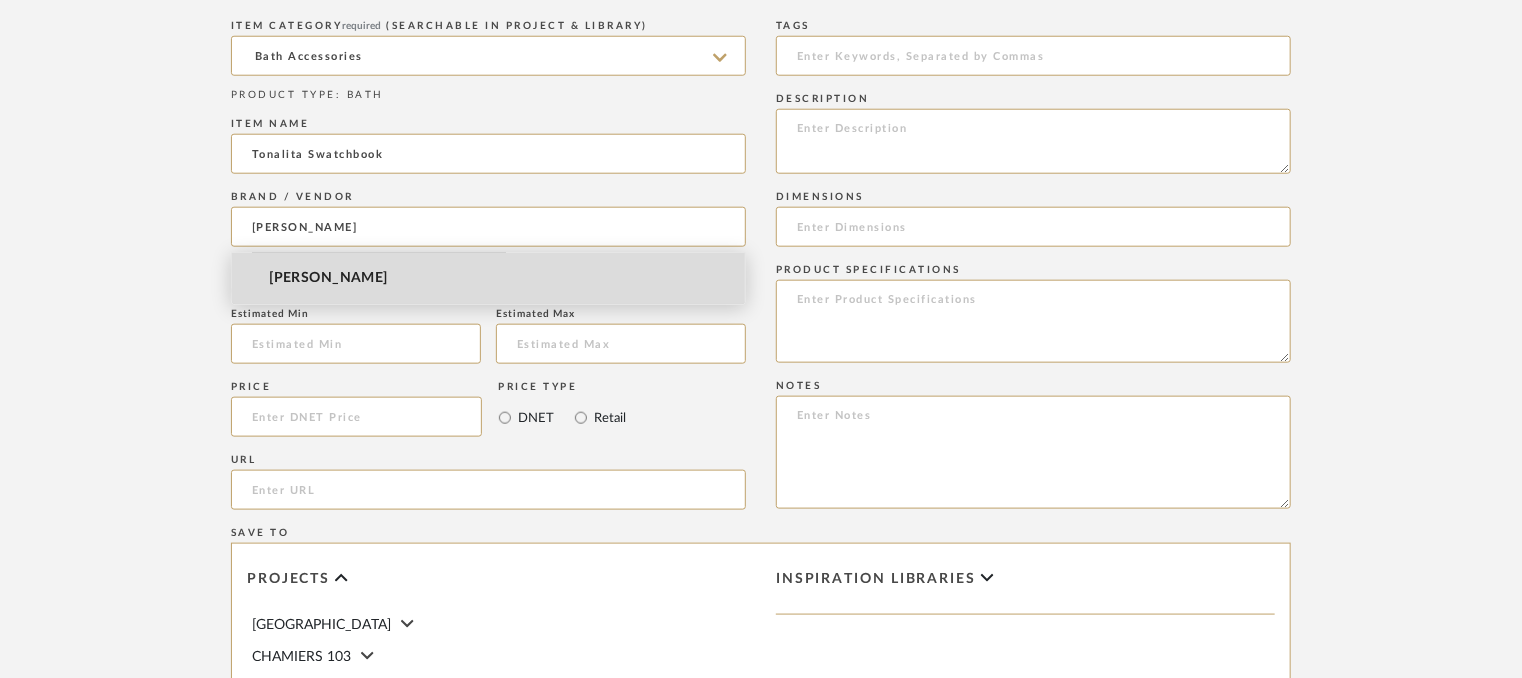 click on "[PERSON_NAME]" at bounding box center (488, 278) 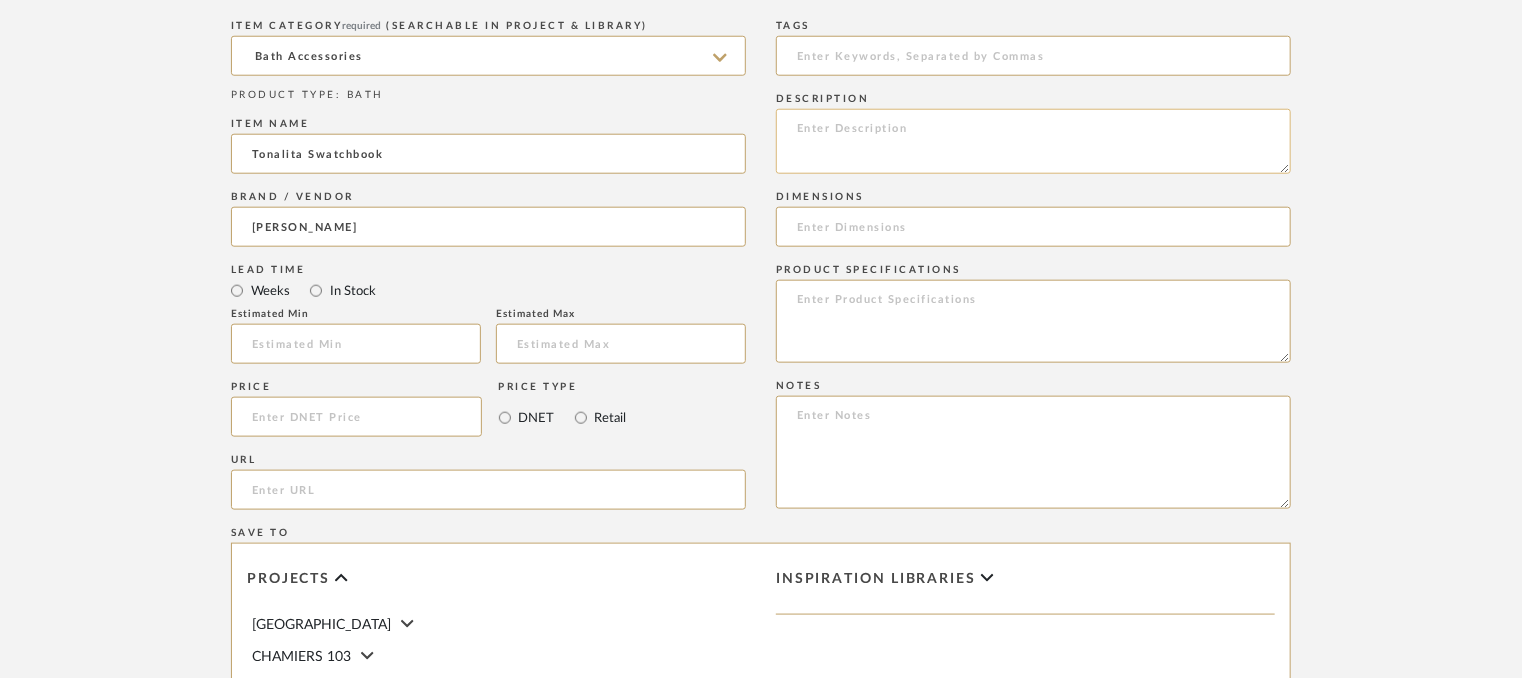 click 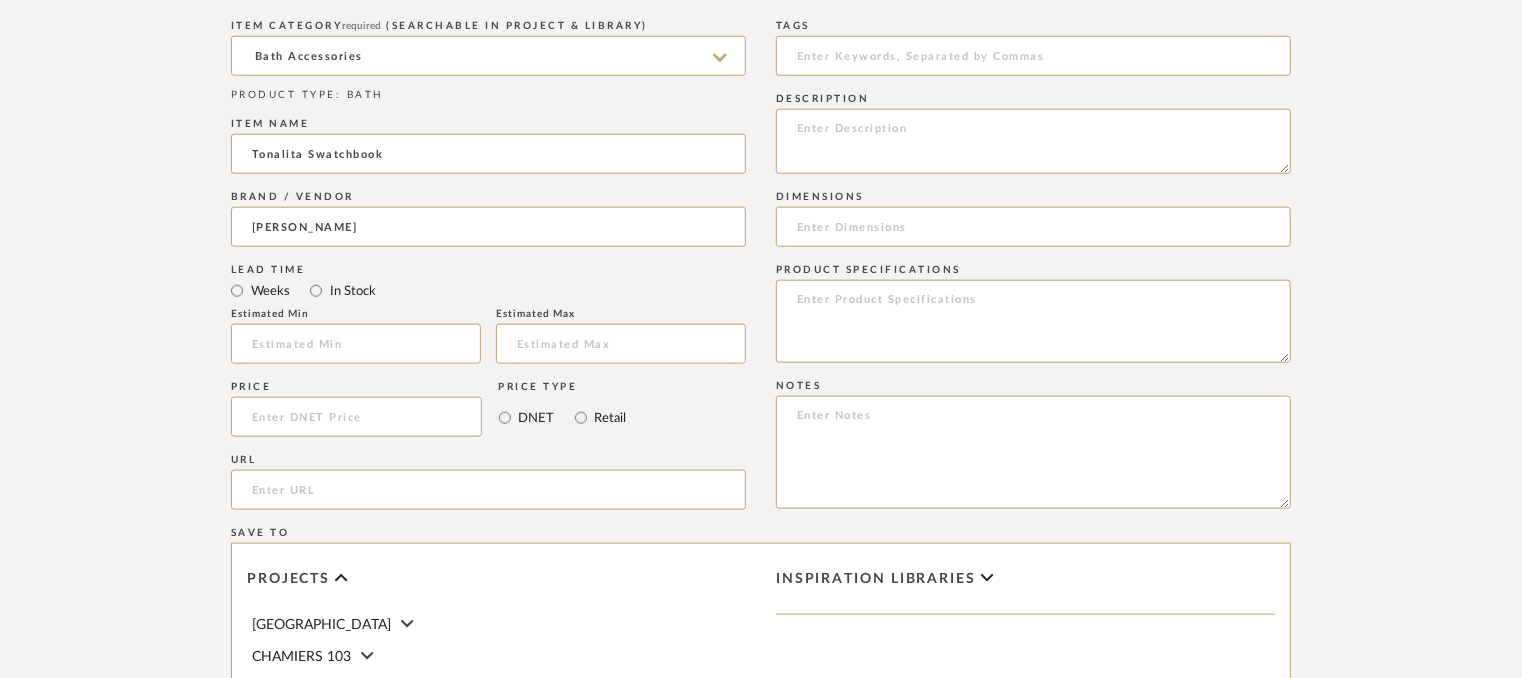 paste on "Type: Bath hardware
Dimension(s): (as mentioned)
Material/Finishes: (as mentioned)
Installation requirements, if any: (as applicable)
Price: (as mentioned)
Lead time: (as mentioned)
Sample available: supplier stock
Sample Internal reference number:
as per the internal sample warehouse) Point of
contact:
Contact number:
Email address:
Address:
Additional contact information:" 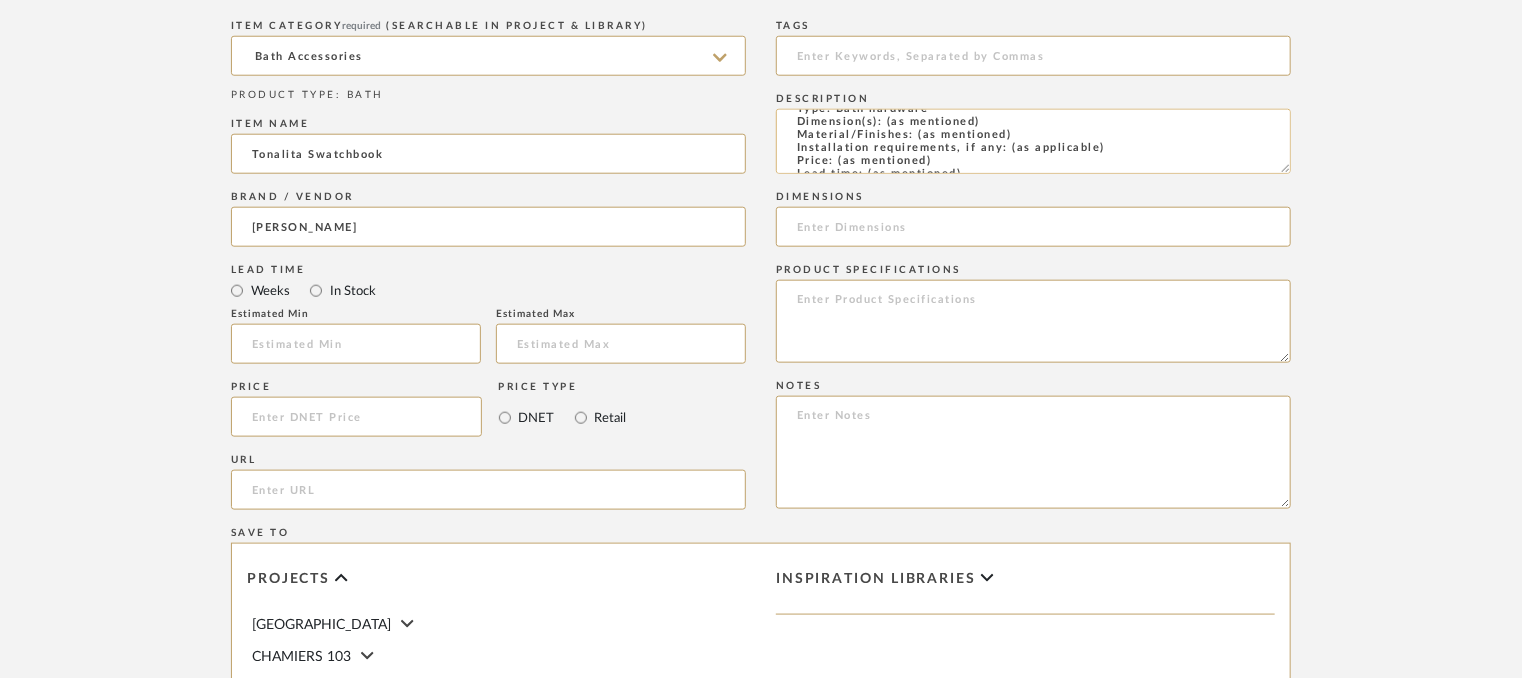 scroll, scrollTop: 0, scrollLeft: 0, axis: both 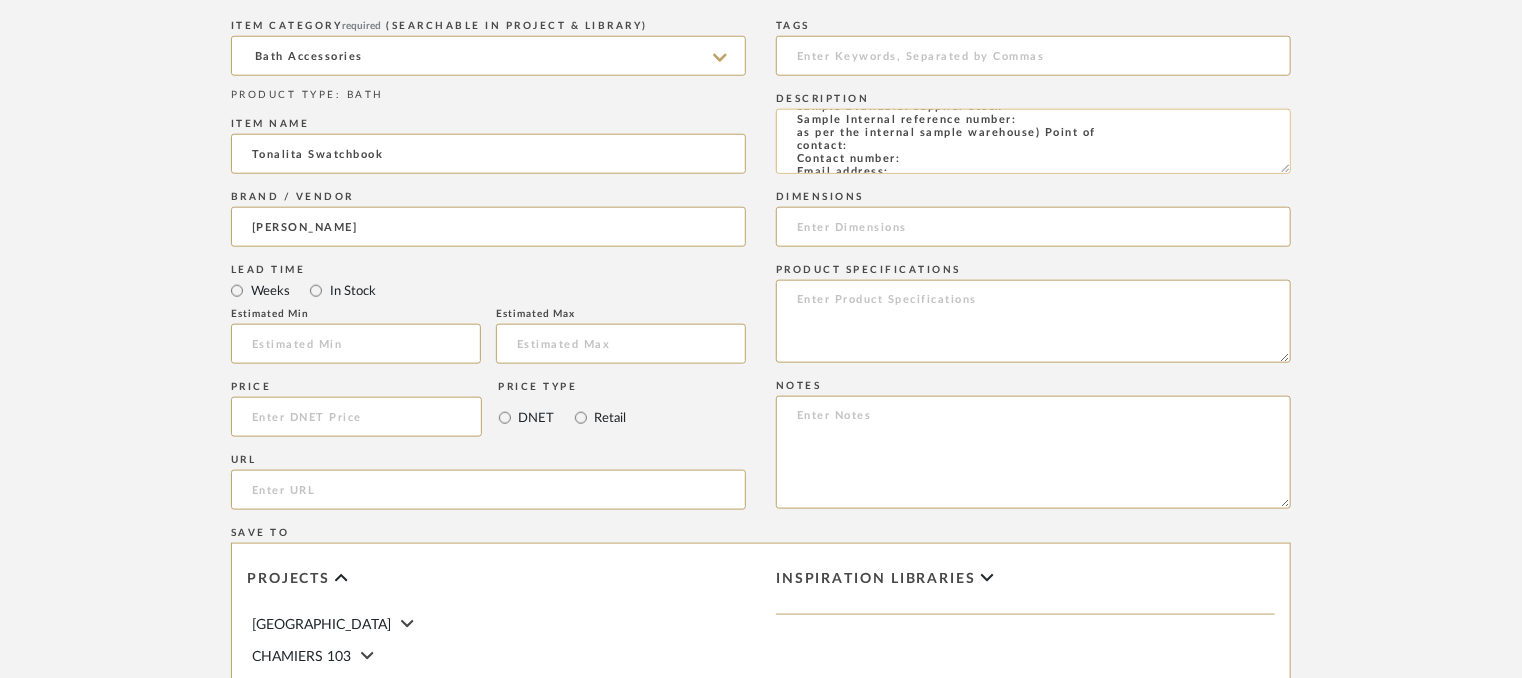click on "Type: Bath hardware
Dimension(s): (as mentioned)
Material/Finishes: (as mentioned)
Installation requirements, if any: (as applicable)
Price: (as mentioned)
Lead time: (as mentioned)
Sample available: supplier stock
Sample Internal reference number:
as per the internal sample warehouse) Point of
contact:
Contact number:
Email address:
Address:
Additional contact information:" 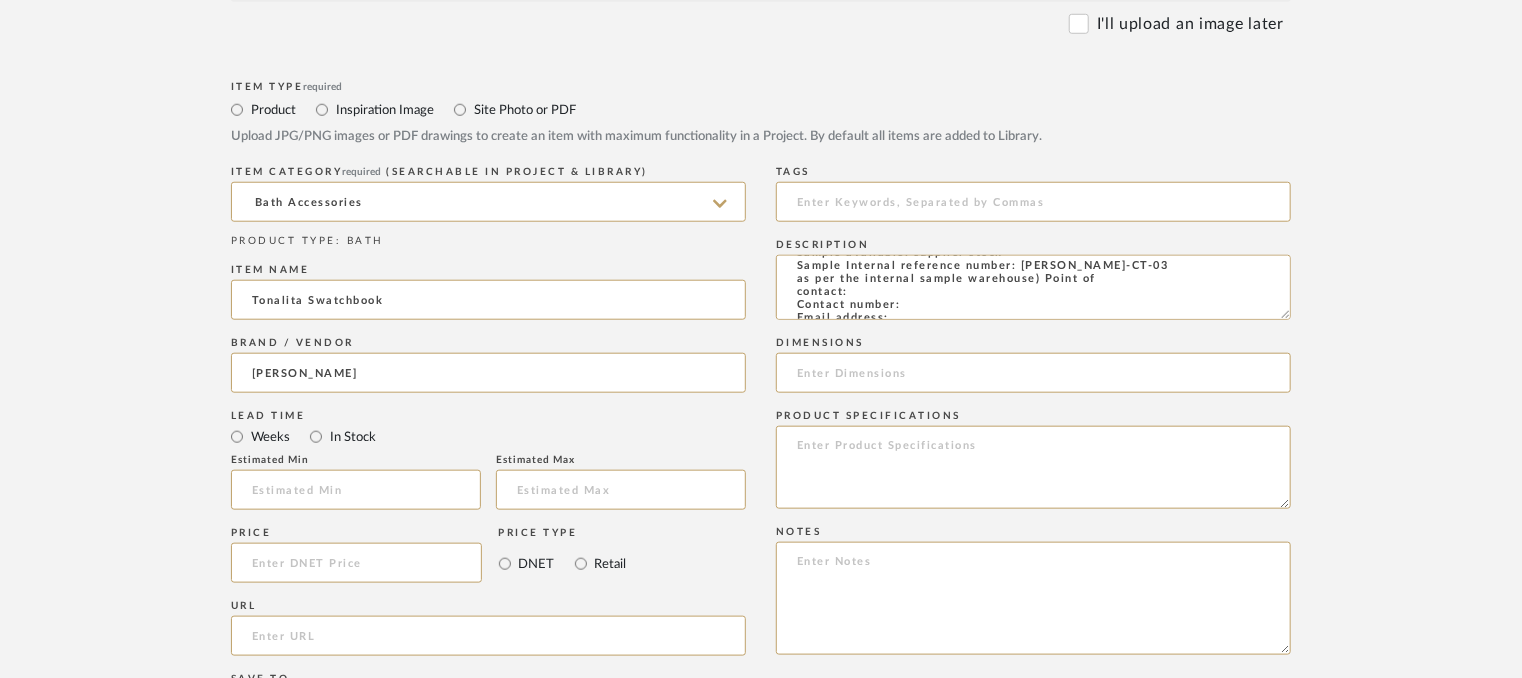 scroll, scrollTop: 800, scrollLeft: 0, axis: vertical 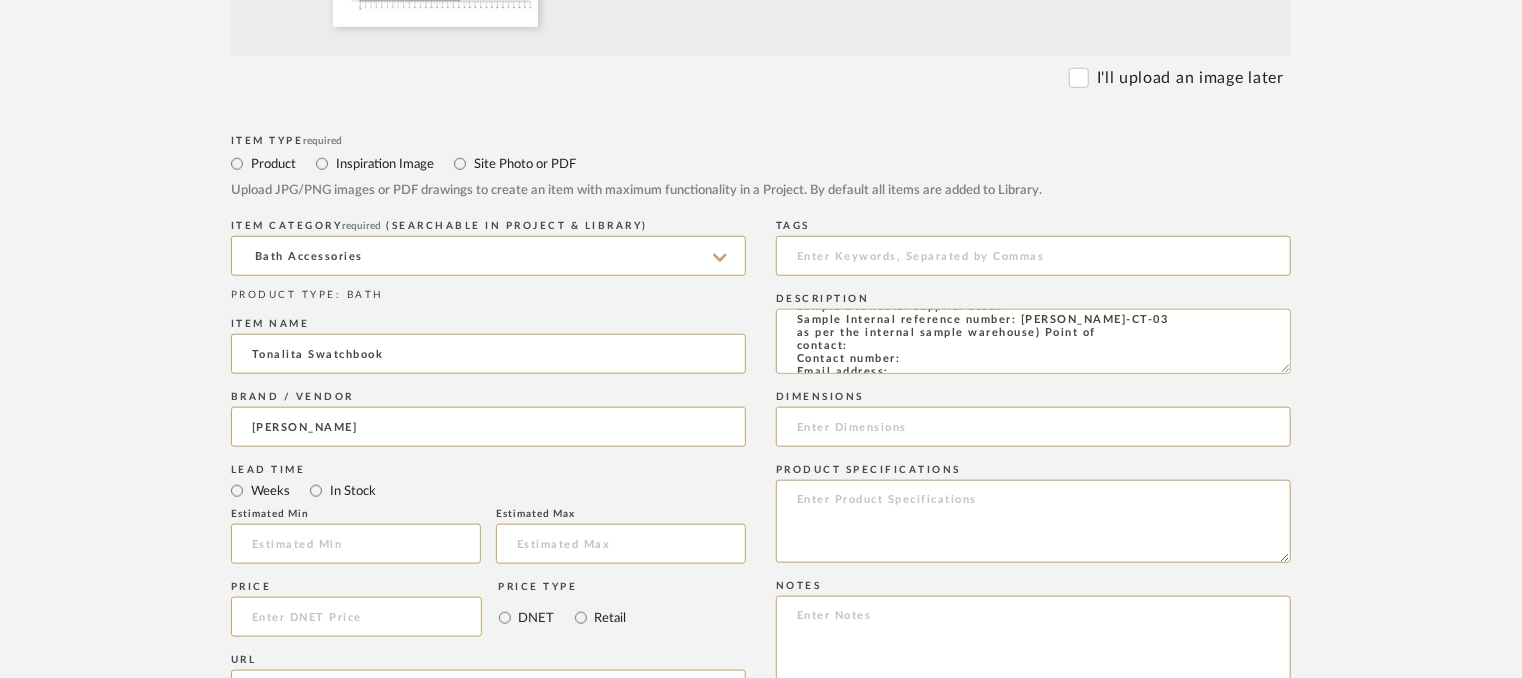 type on "Type: Bath hardware
Dimension(s): (as mentioned)
Material/Finishes: (as mentioned)
Installation requirements, if any: (as applicable)
Price: (as mentioned)
Lead time: (as mentioned)
Sample available: supplier stock
Sample Internal reference number: [PERSON_NAME]-CT-03
as per the internal sample warehouse) Point of
contact:
Contact number:
Email address:
Address:
Additional contact information:" 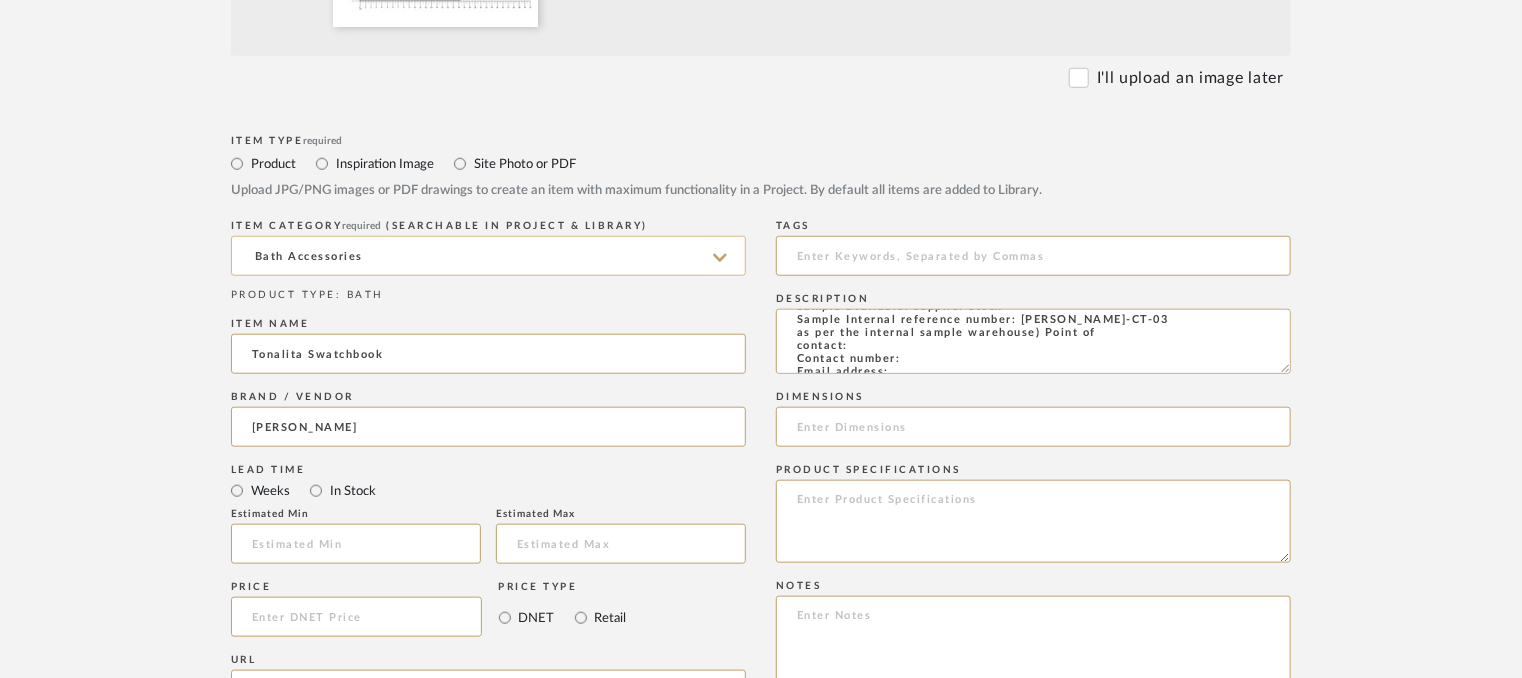 click on "Bath Accessories" 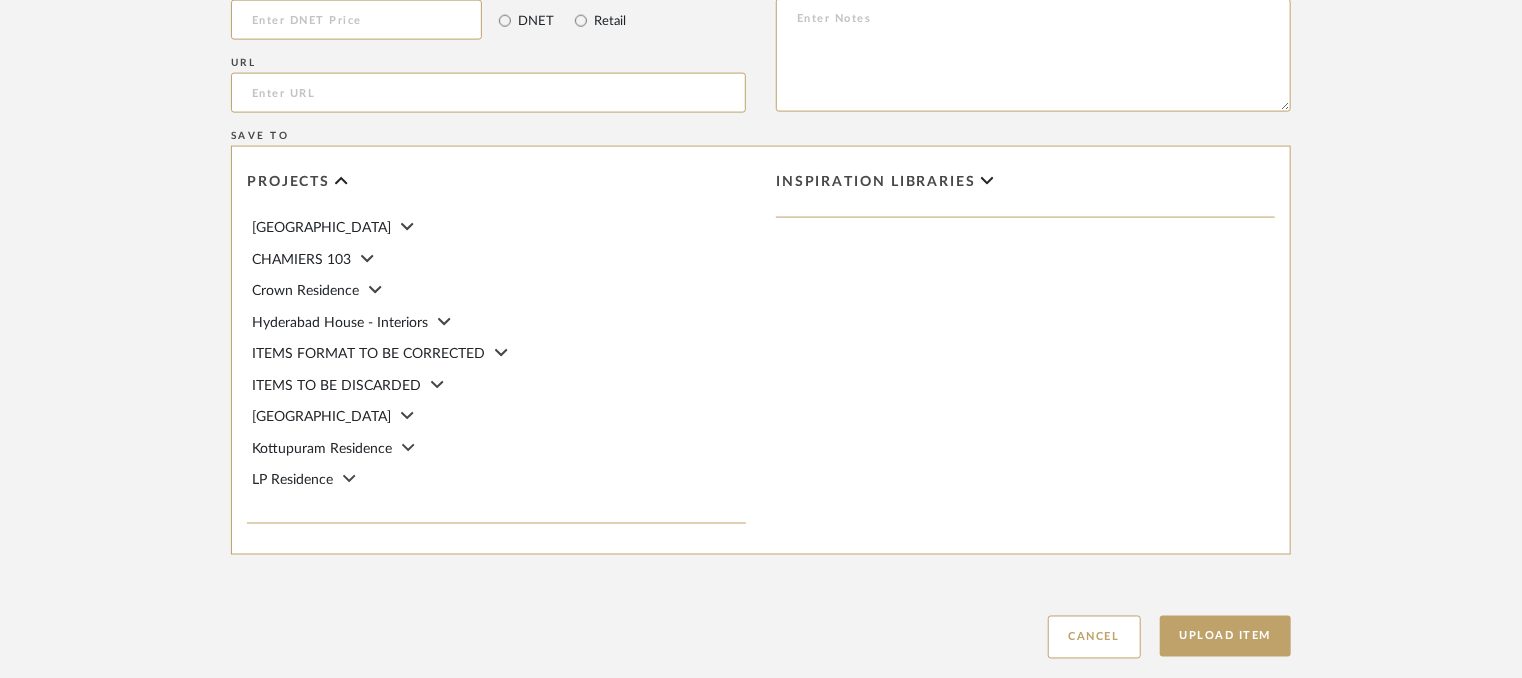 scroll, scrollTop: 1400, scrollLeft: 0, axis: vertical 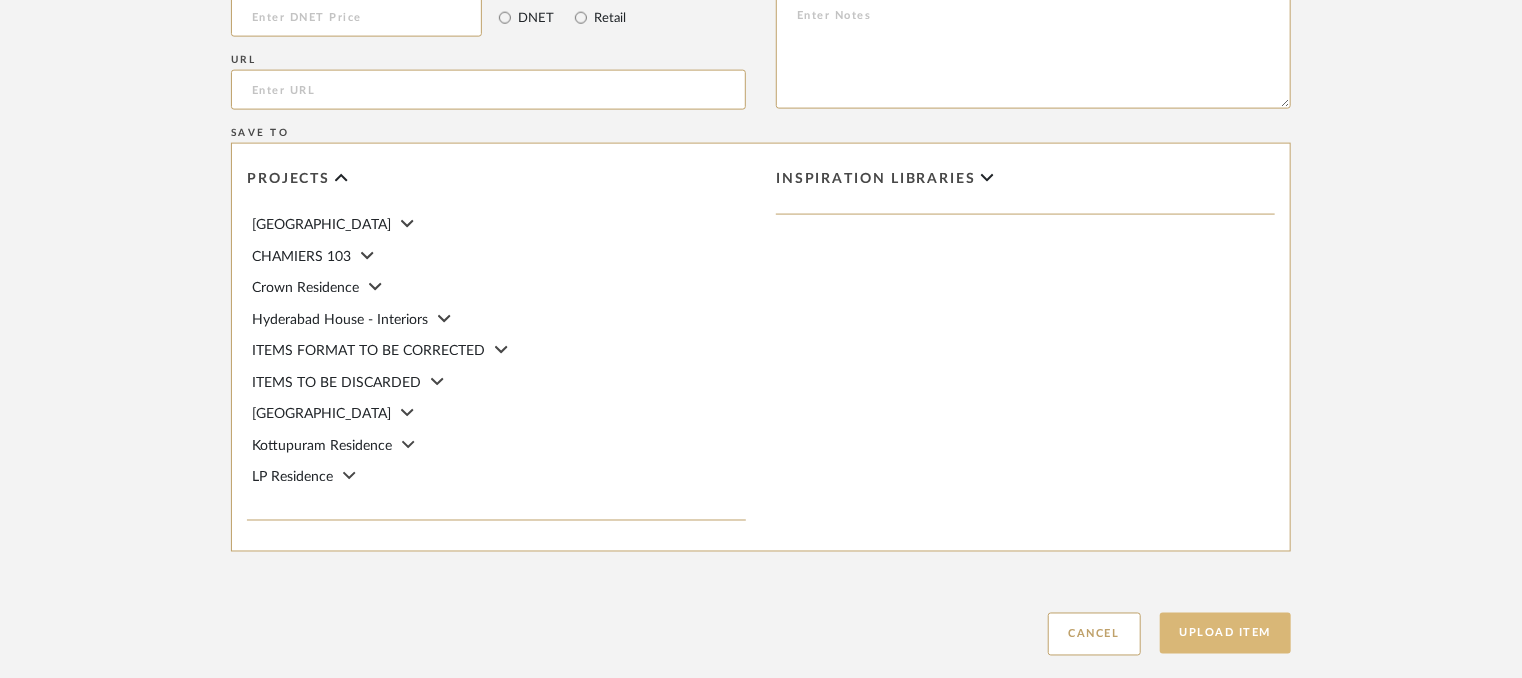 type on "BATH HARDWARES" 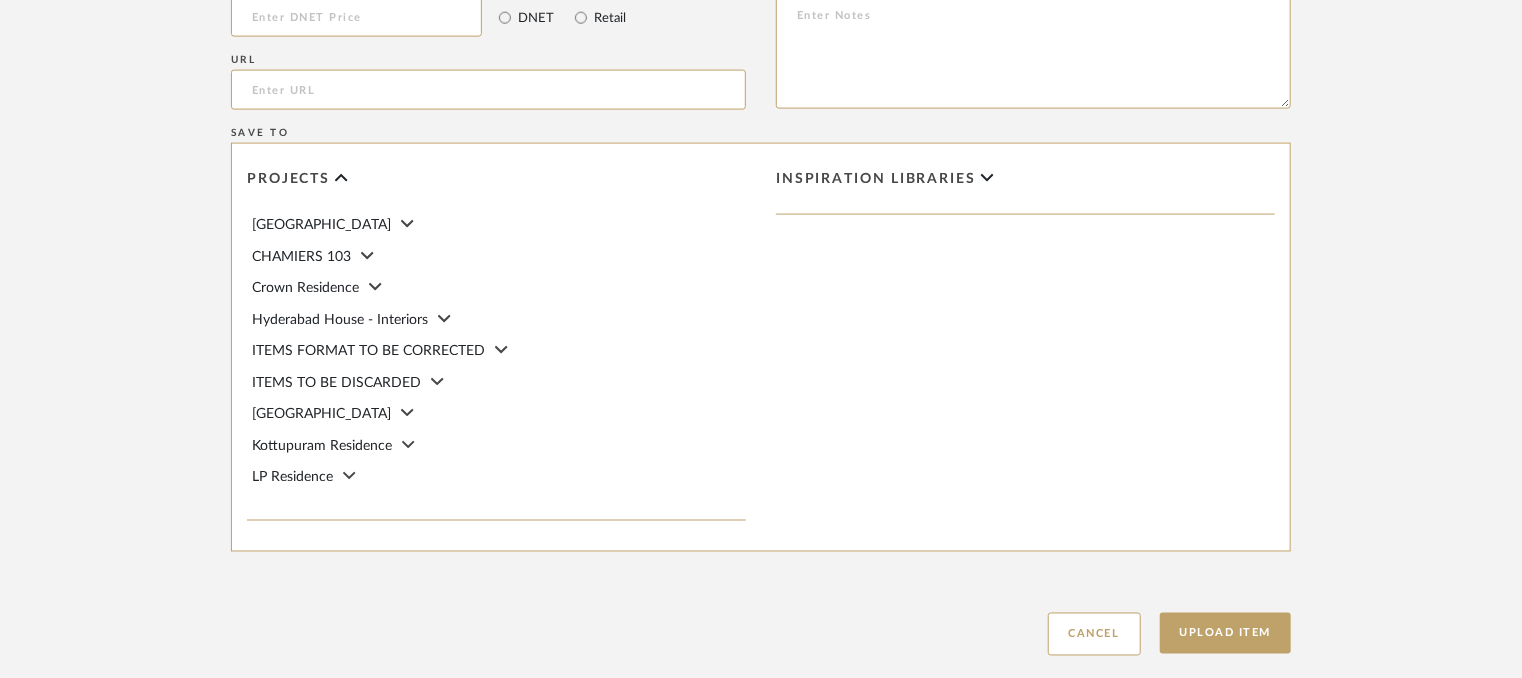 type 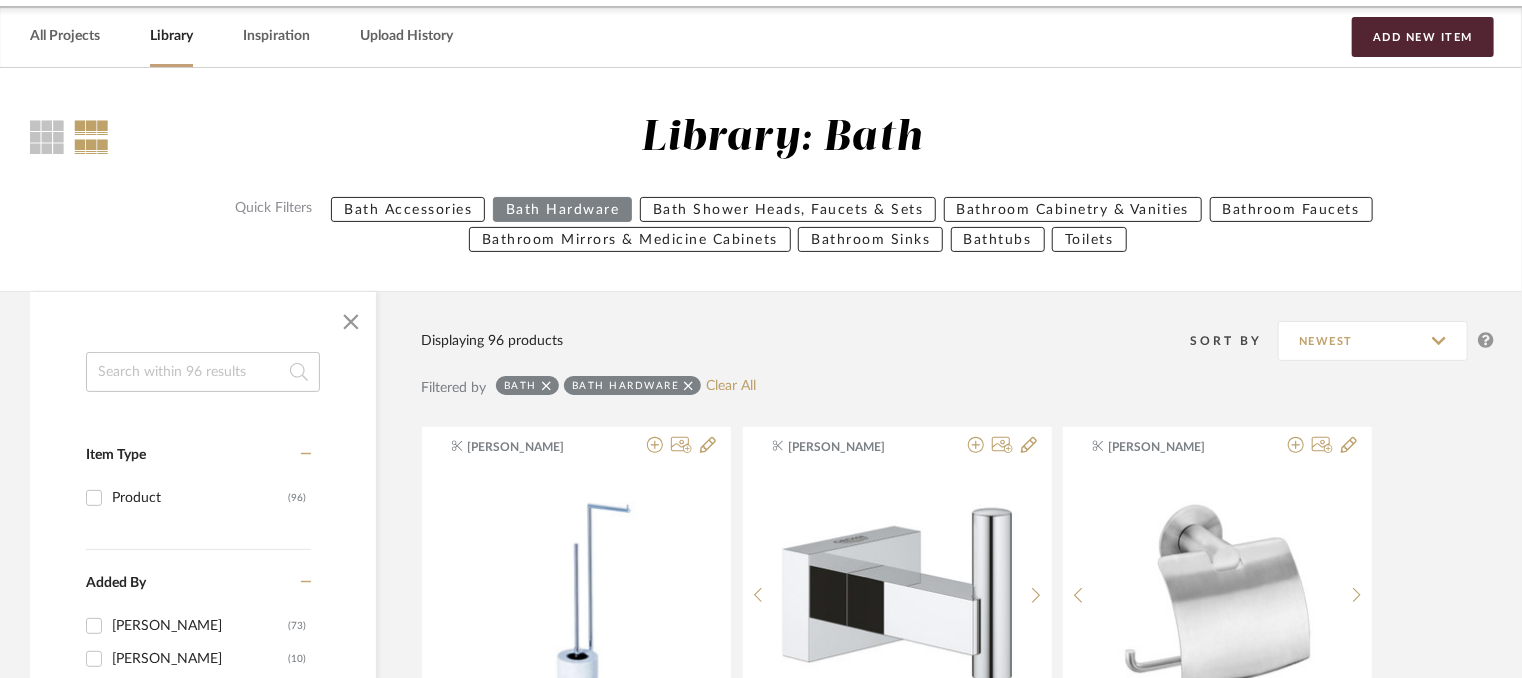 scroll, scrollTop: 48, scrollLeft: 0, axis: vertical 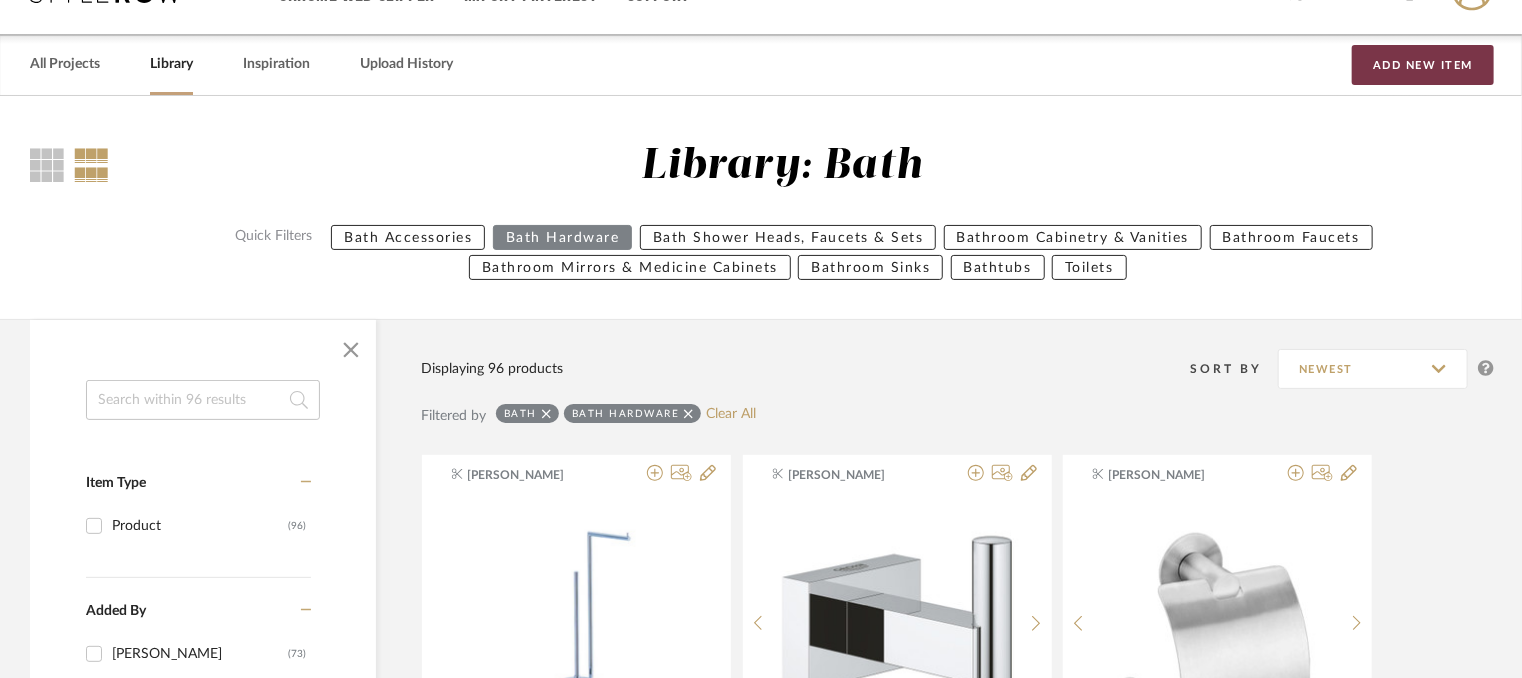 click on "Add New Item" at bounding box center [1423, 65] 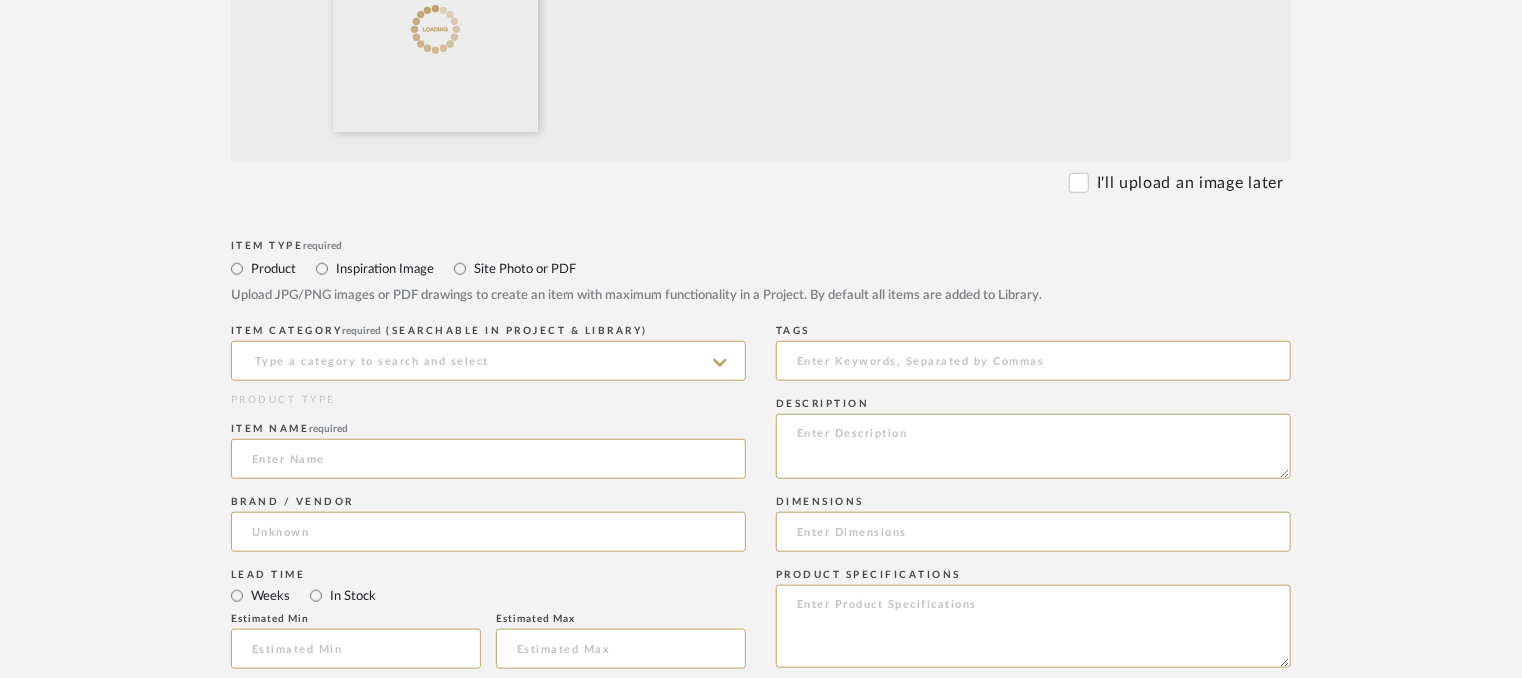 scroll, scrollTop: 700, scrollLeft: 0, axis: vertical 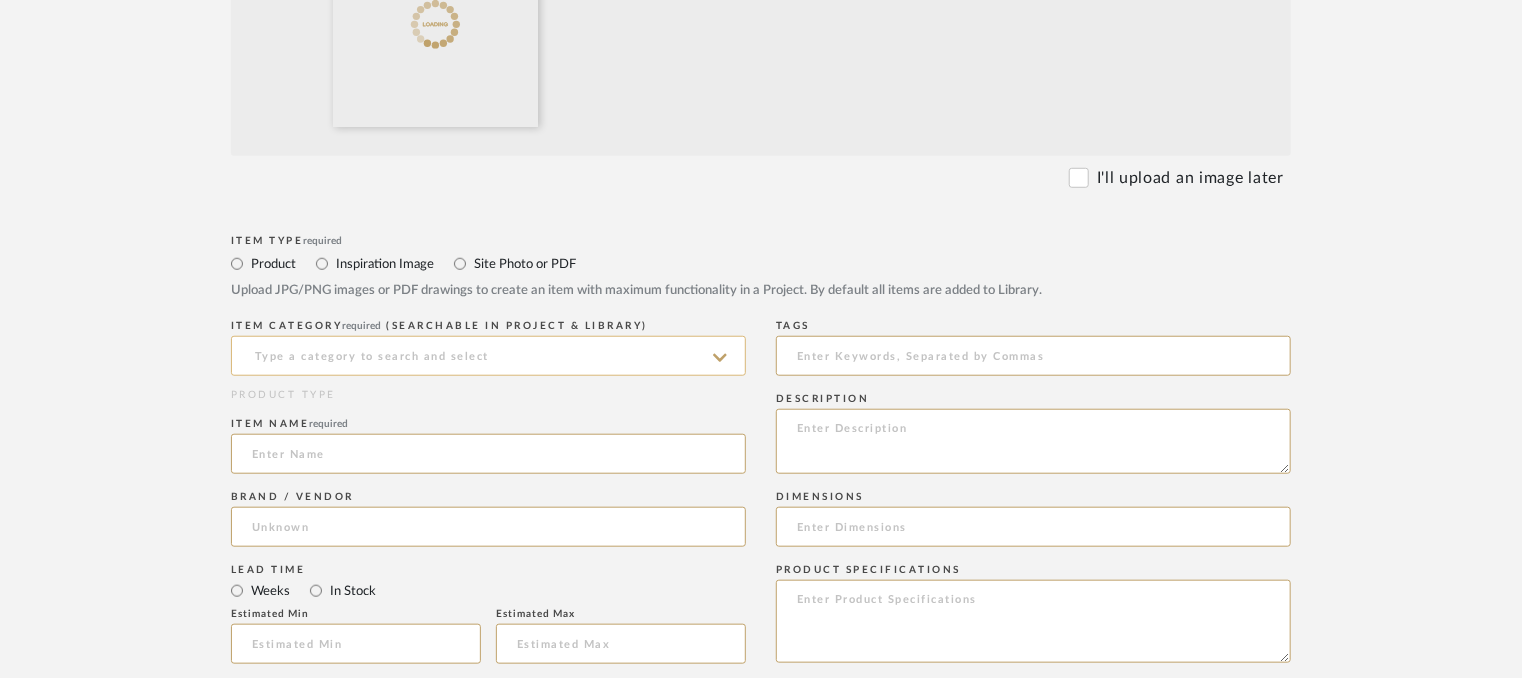 click 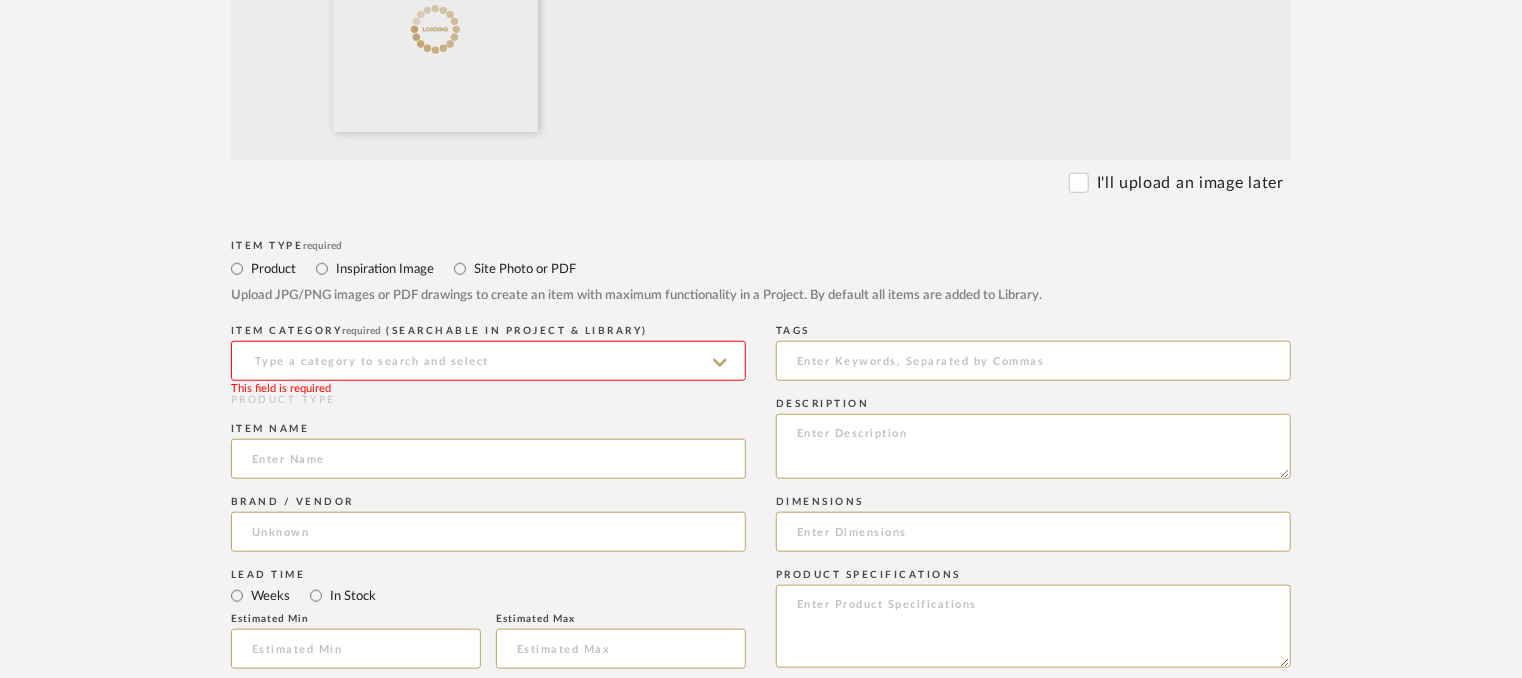 scroll, scrollTop: 700, scrollLeft: 0, axis: vertical 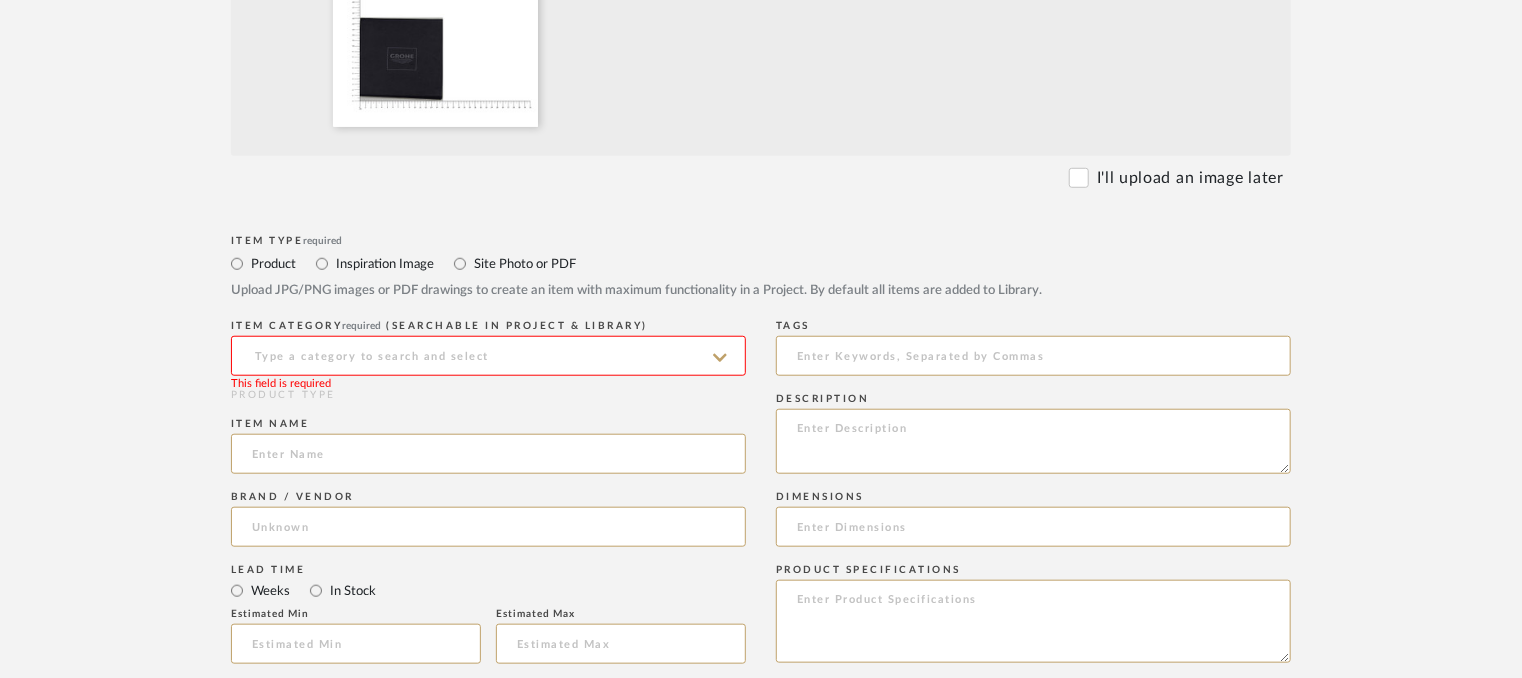click 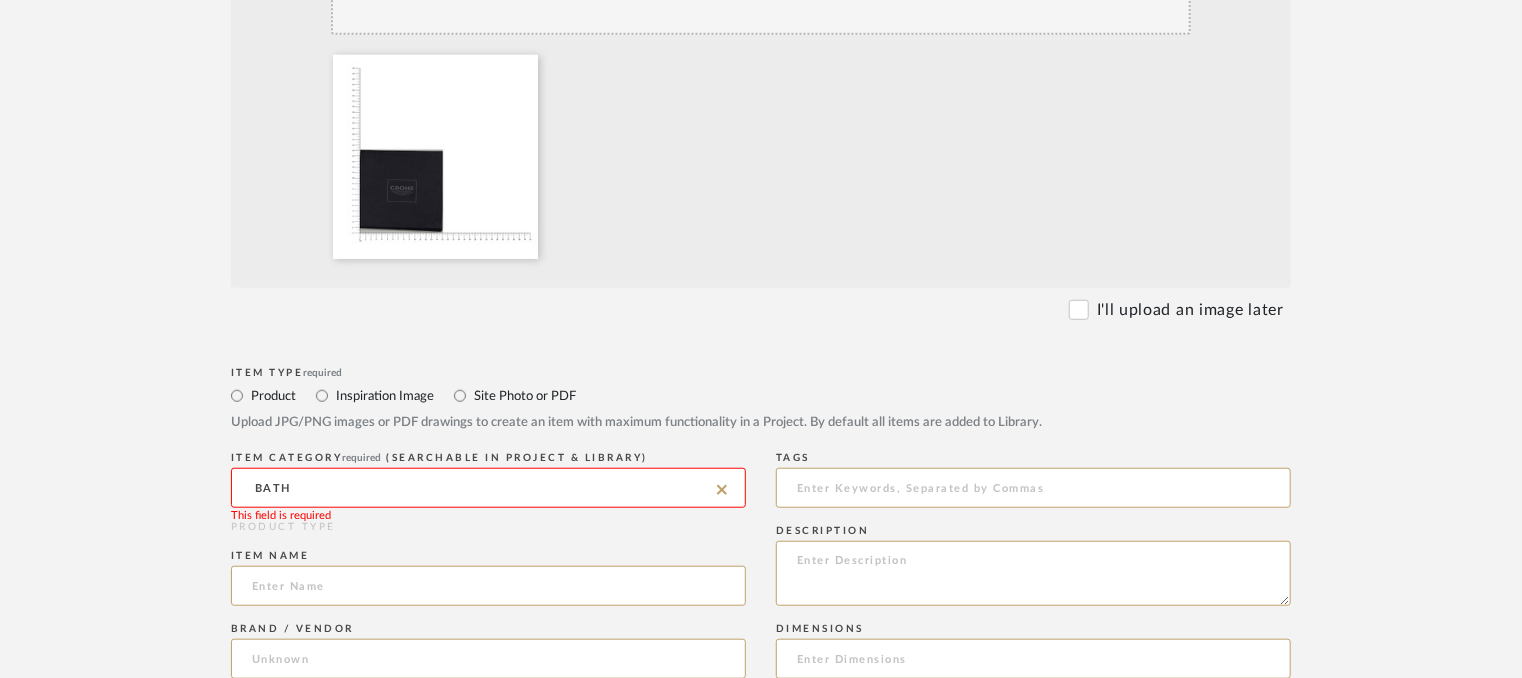 scroll, scrollTop: 600, scrollLeft: 0, axis: vertical 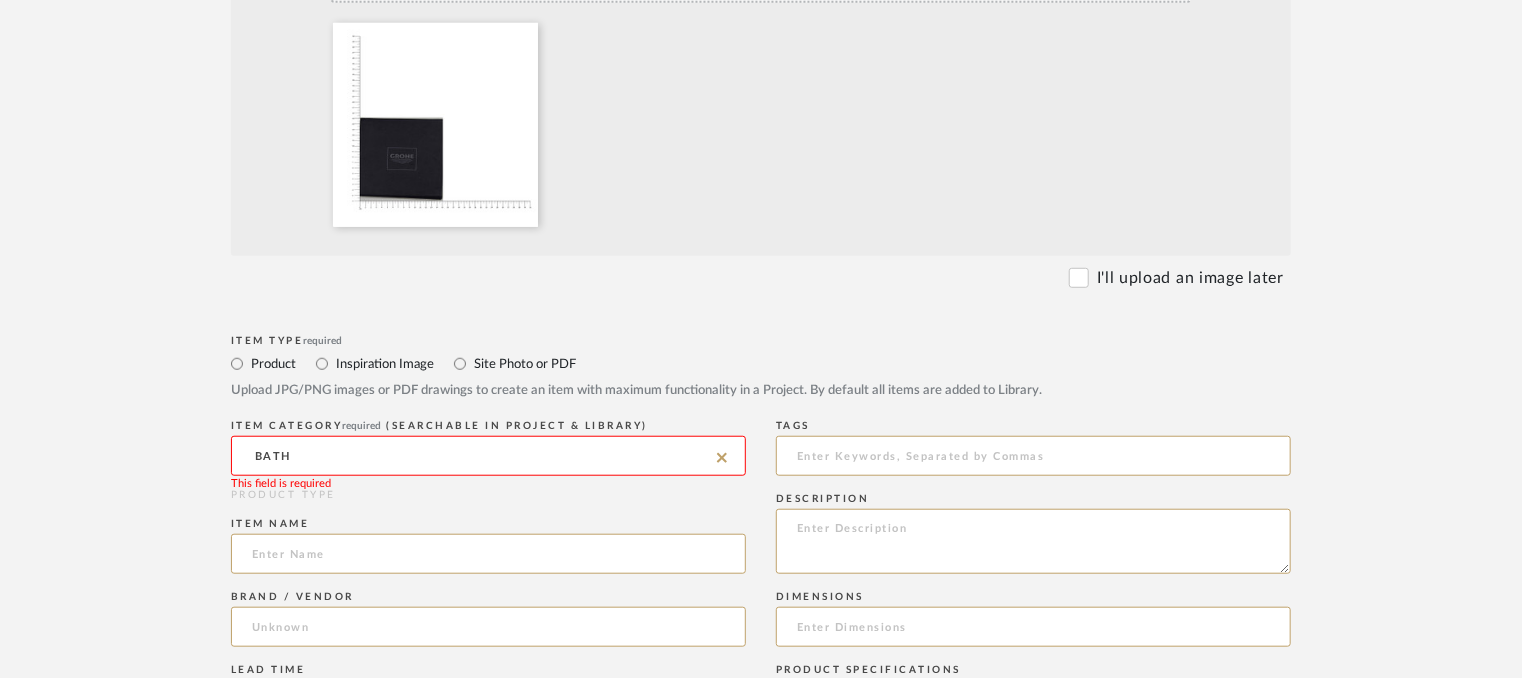 click on "BATH" 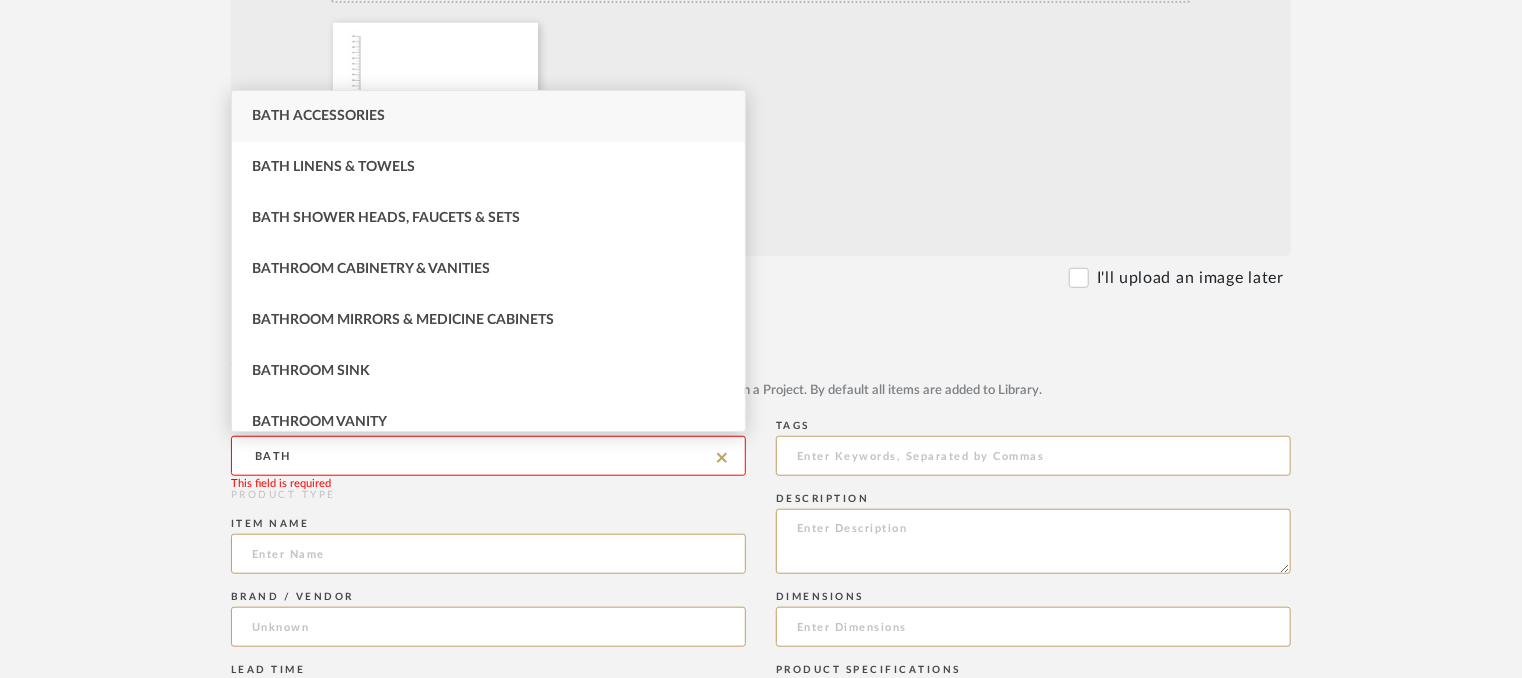 click on "Bath Accessories" at bounding box center (488, 116) 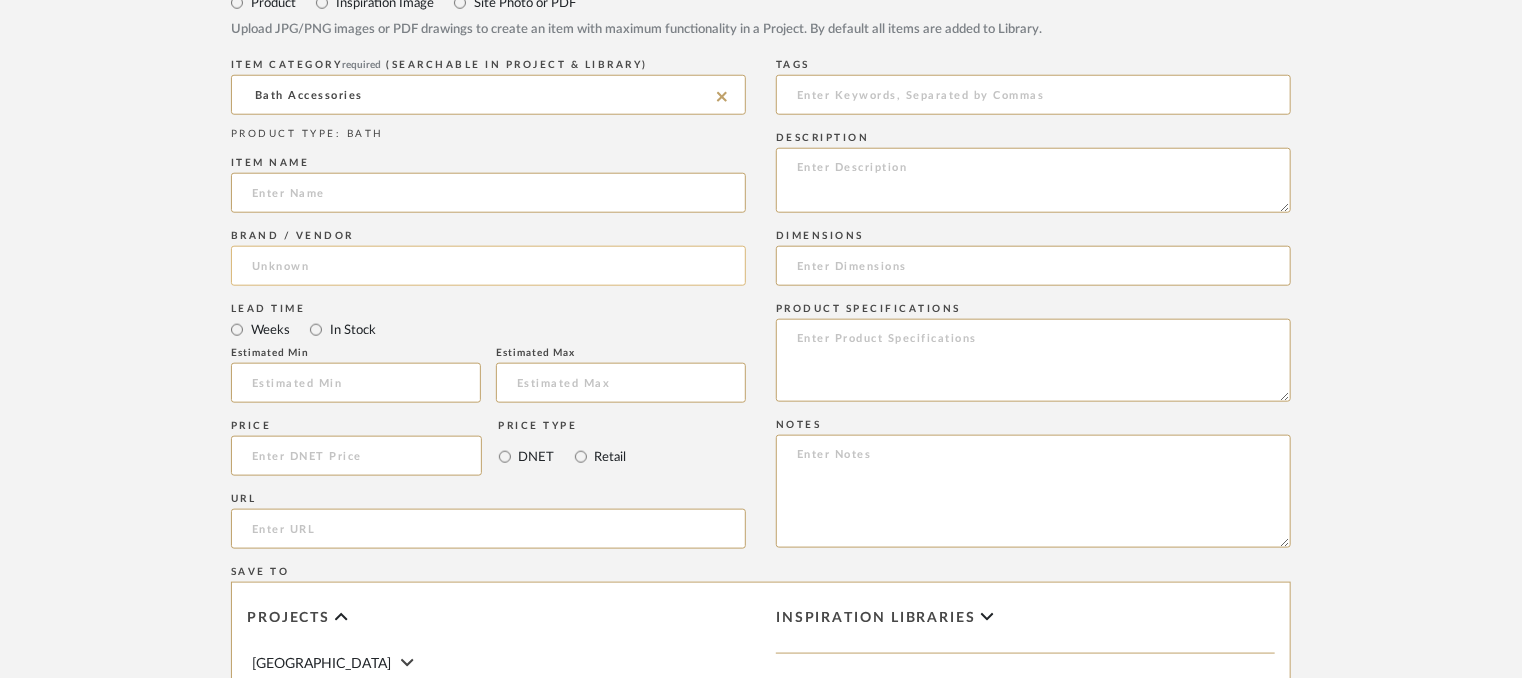 scroll, scrollTop: 1000, scrollLeft: 0, axis: vertical 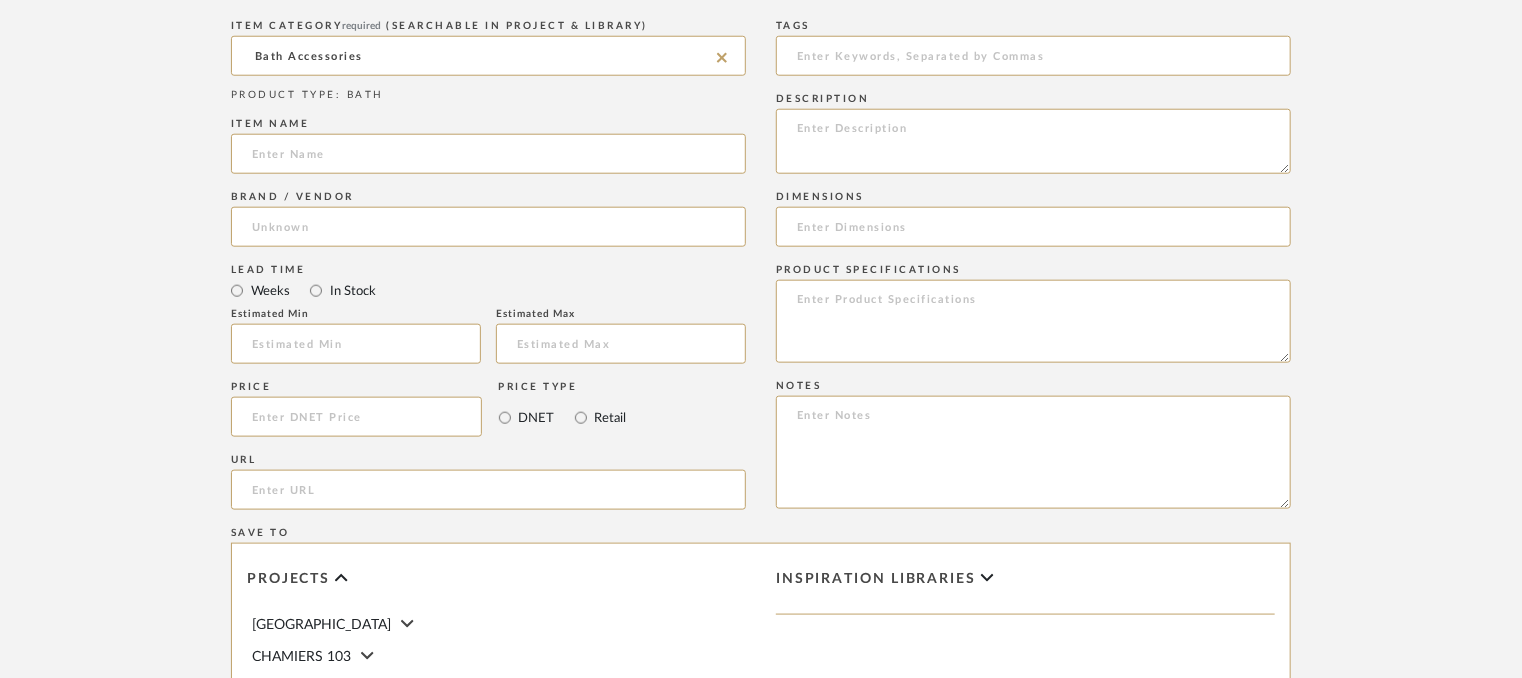 click on "Item name" 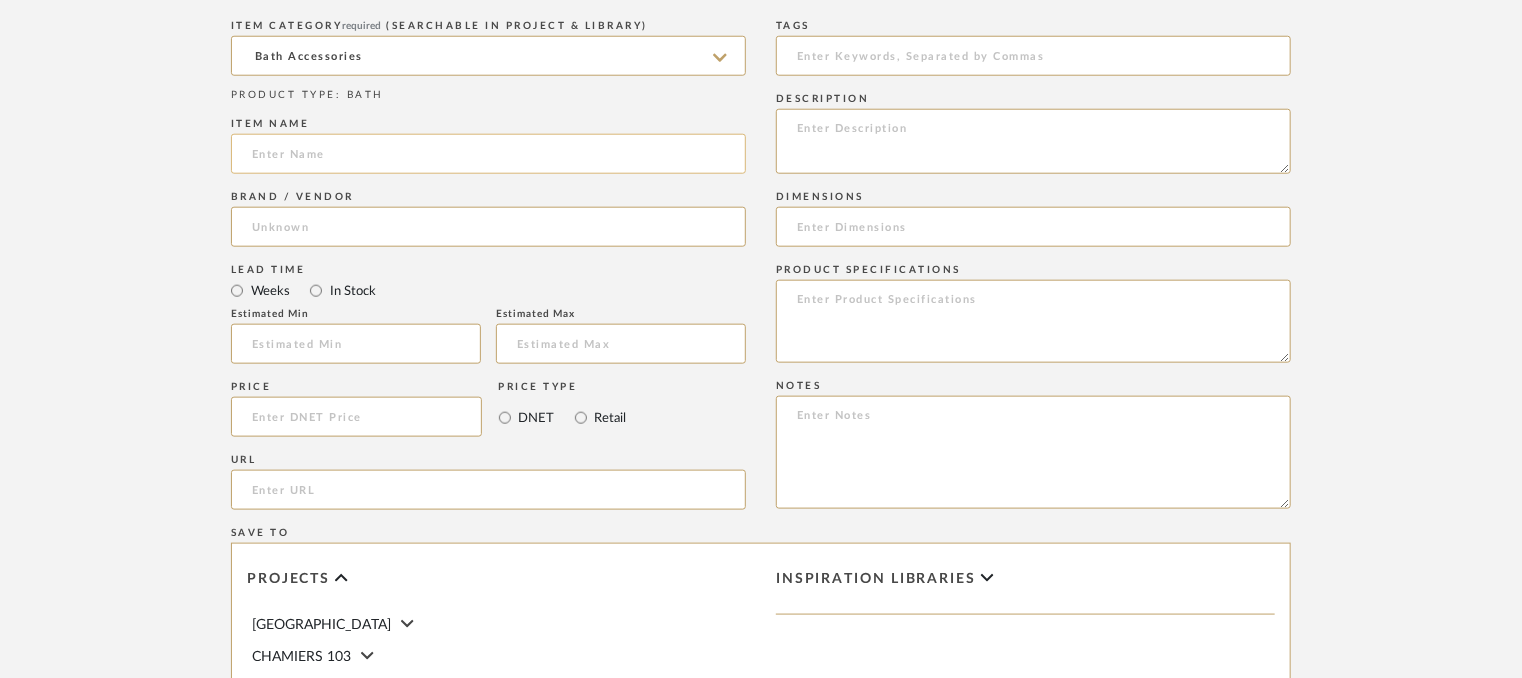 click 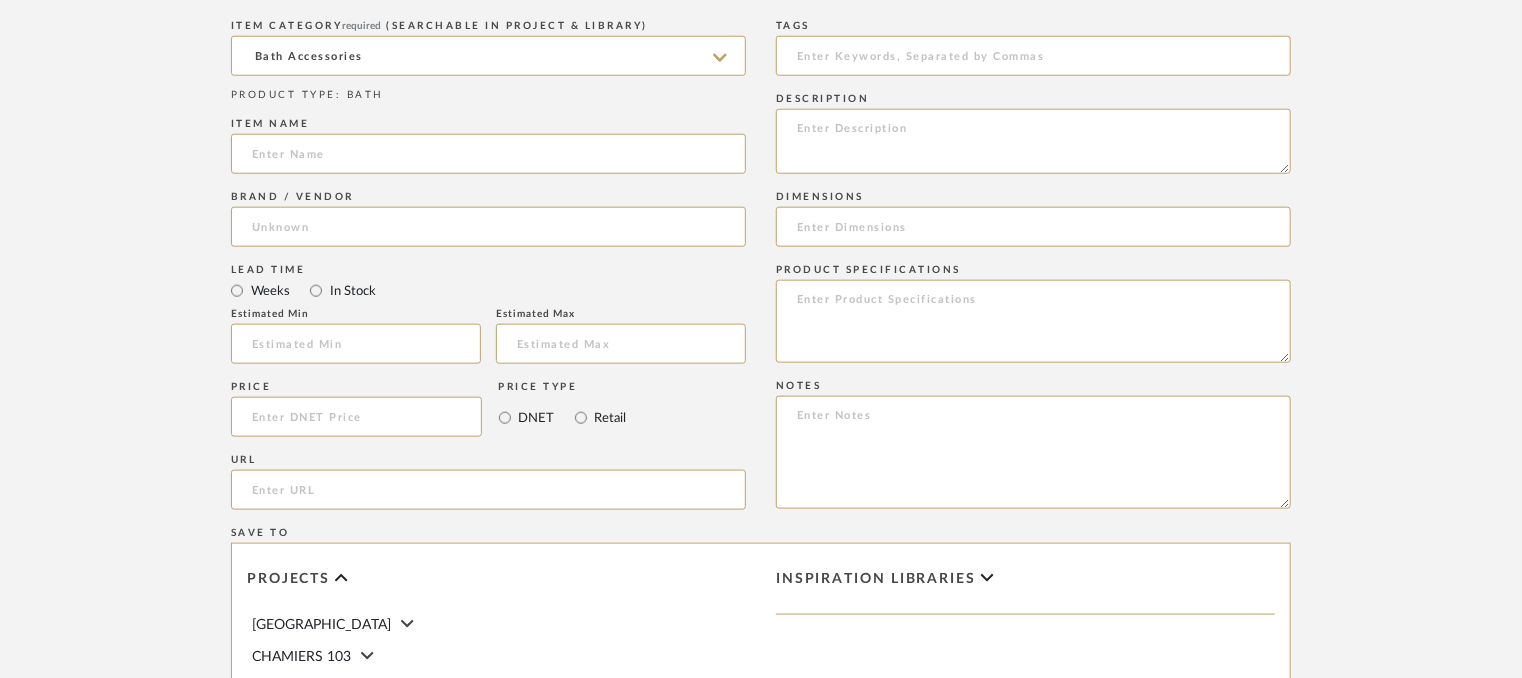 paste on "Metal Finishes" 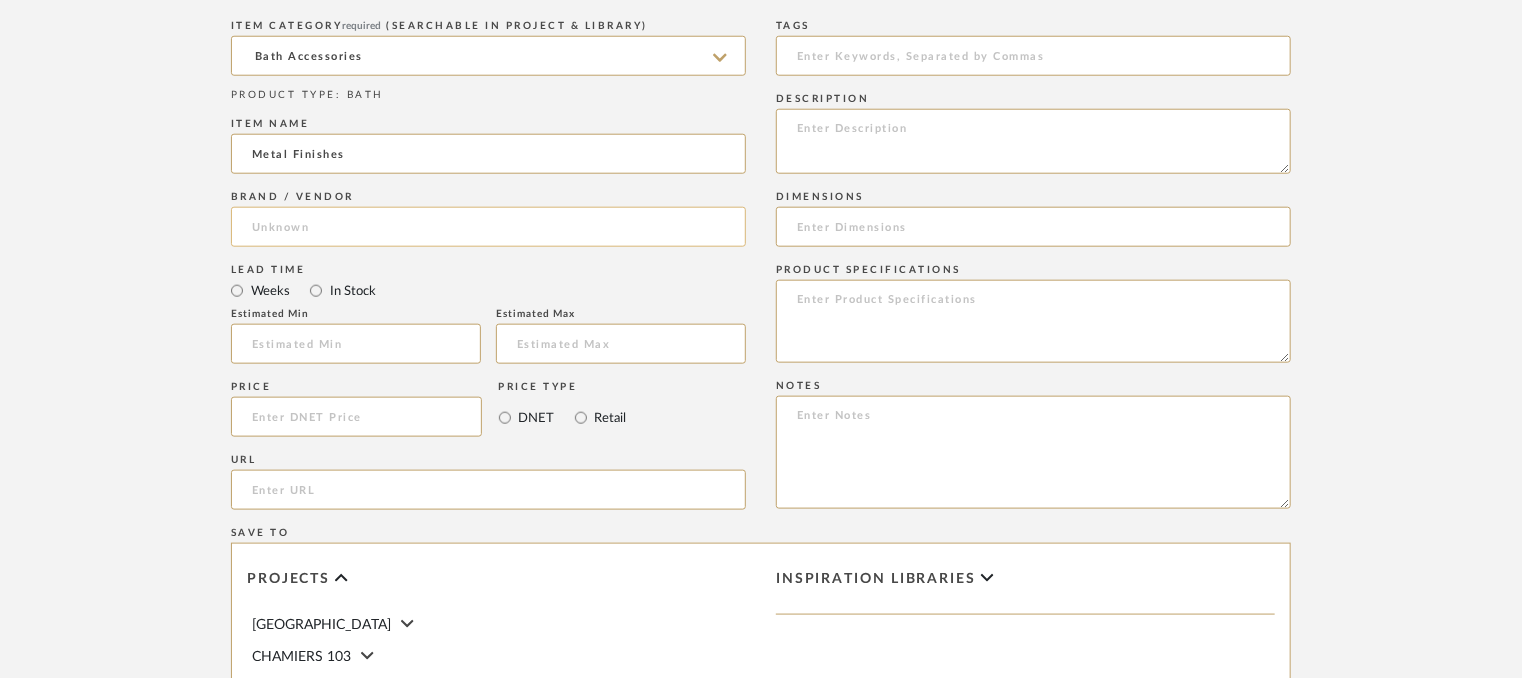 type on "Metal Finishes" 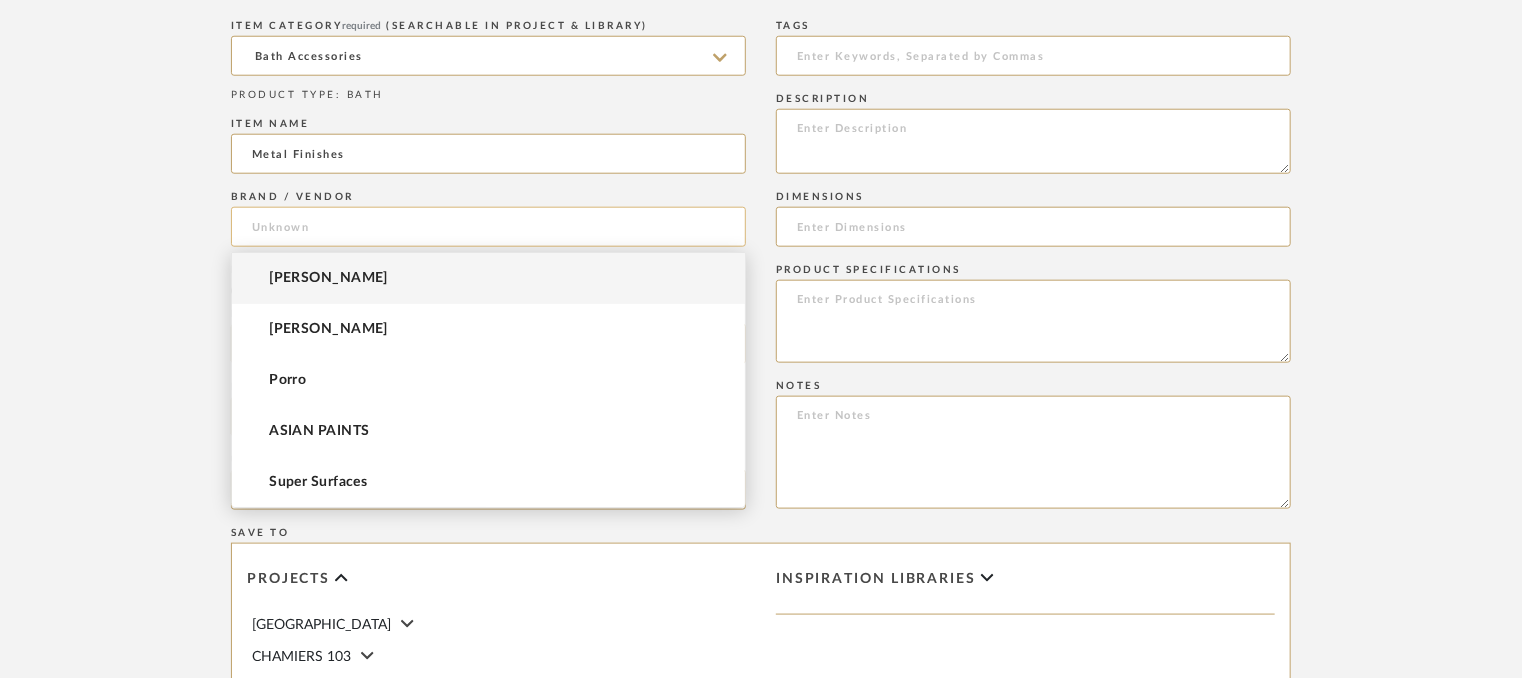 click 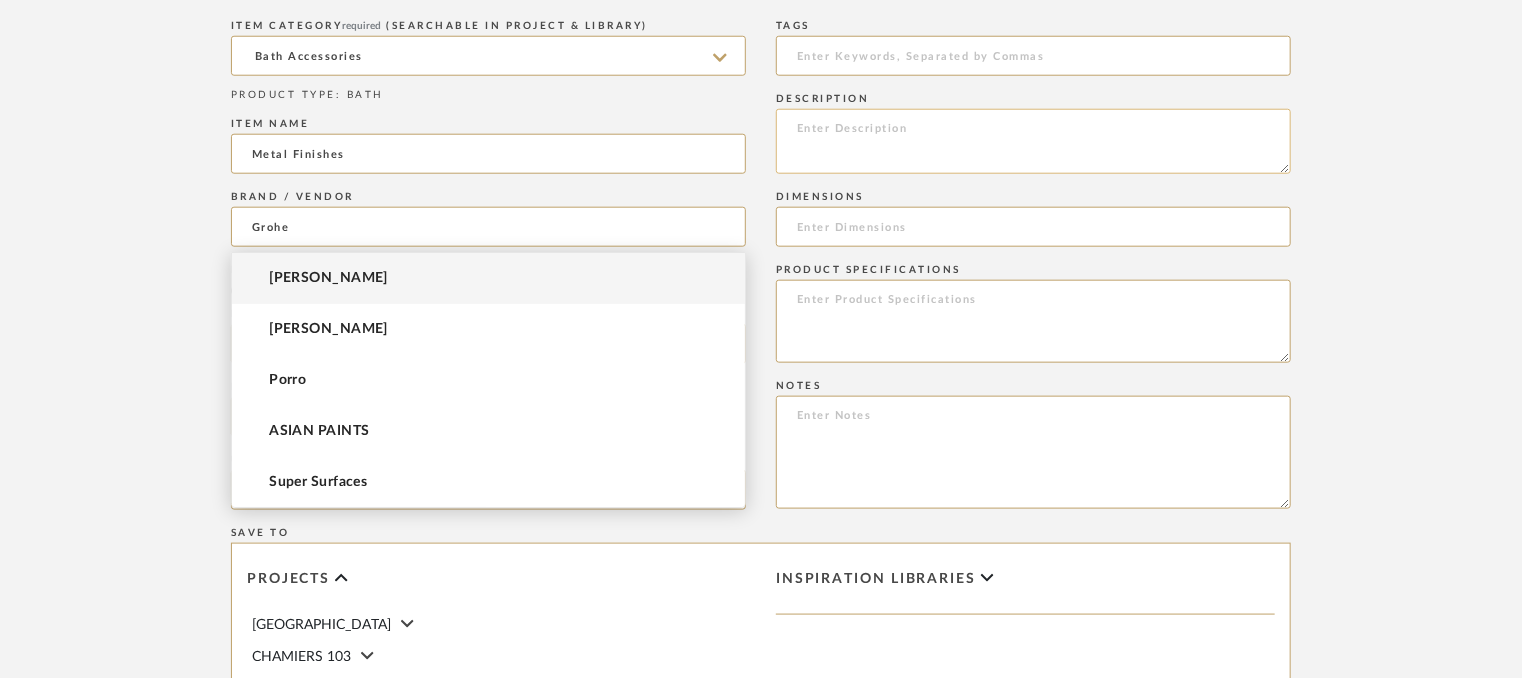 type on "Grohe" 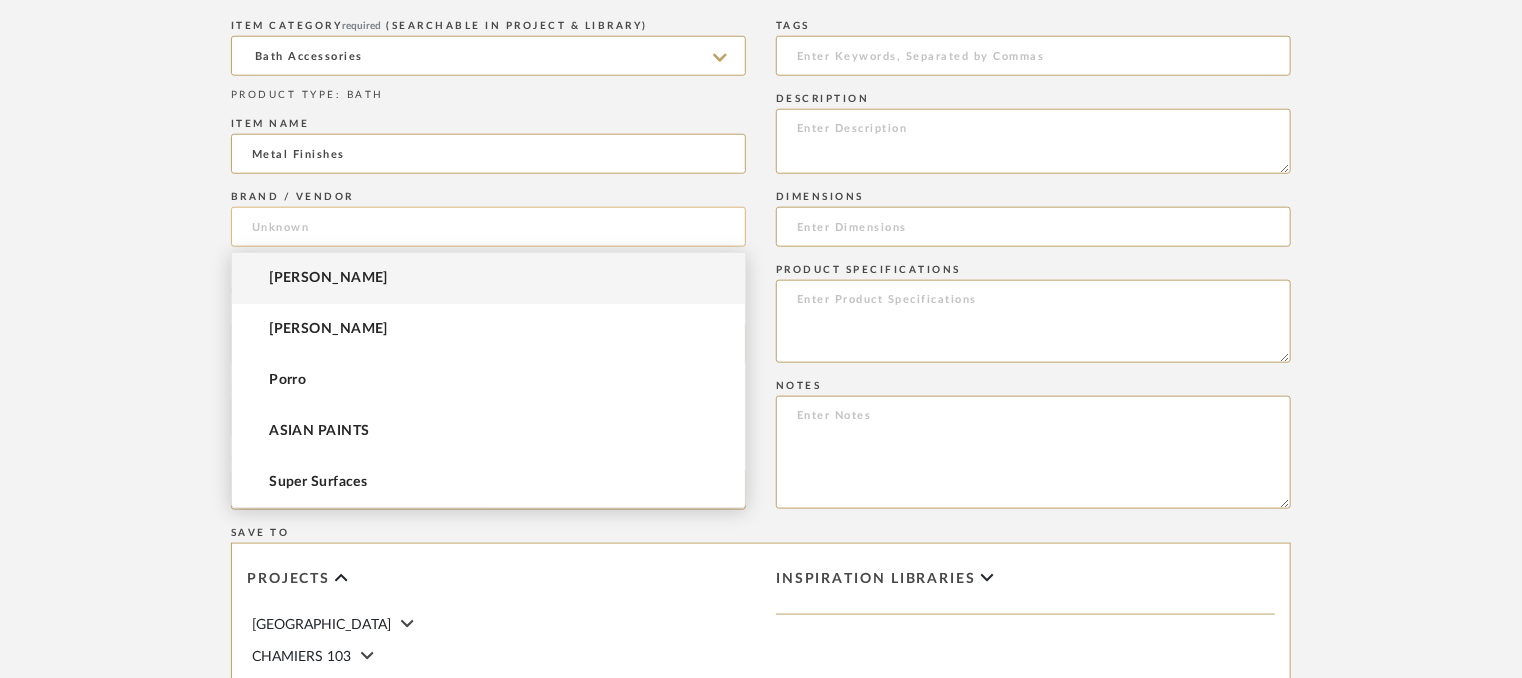 click 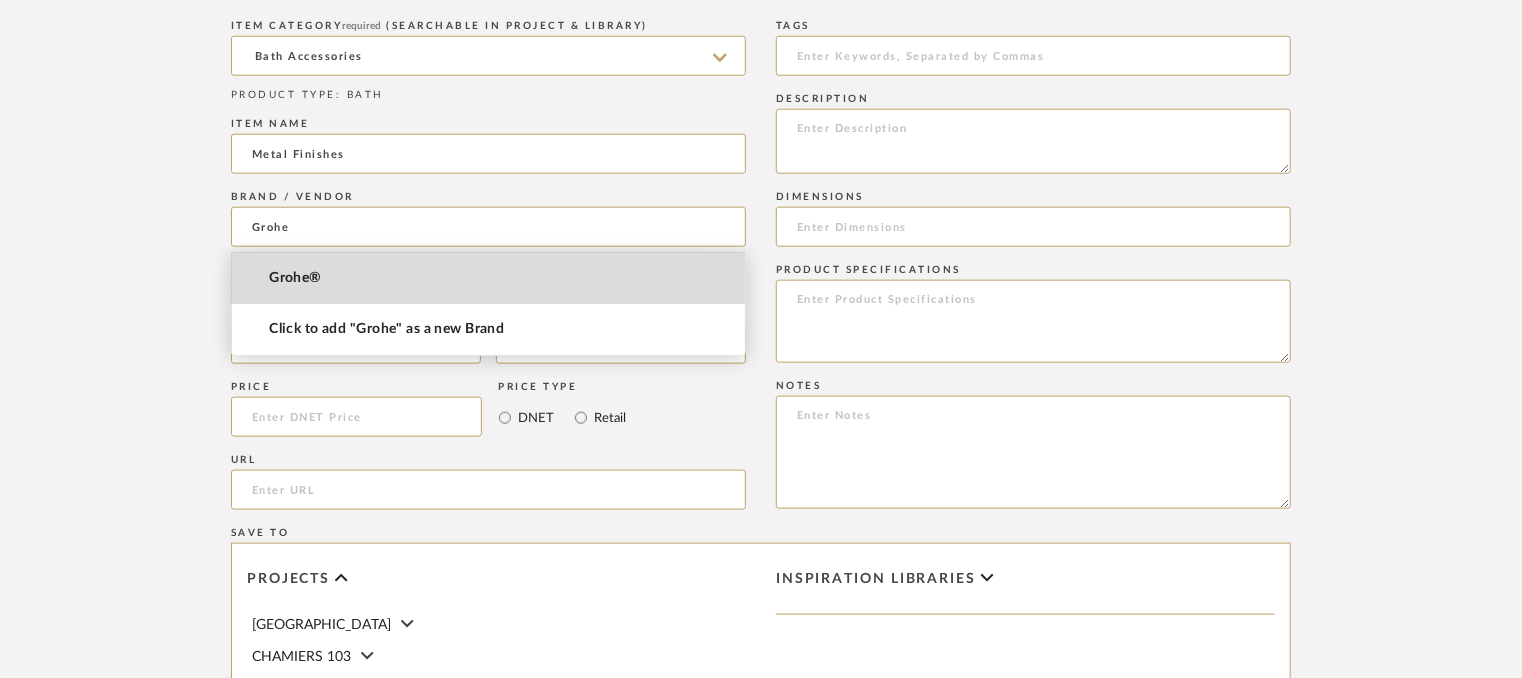 click on "Grohe®" at bounding box center [488, 278] 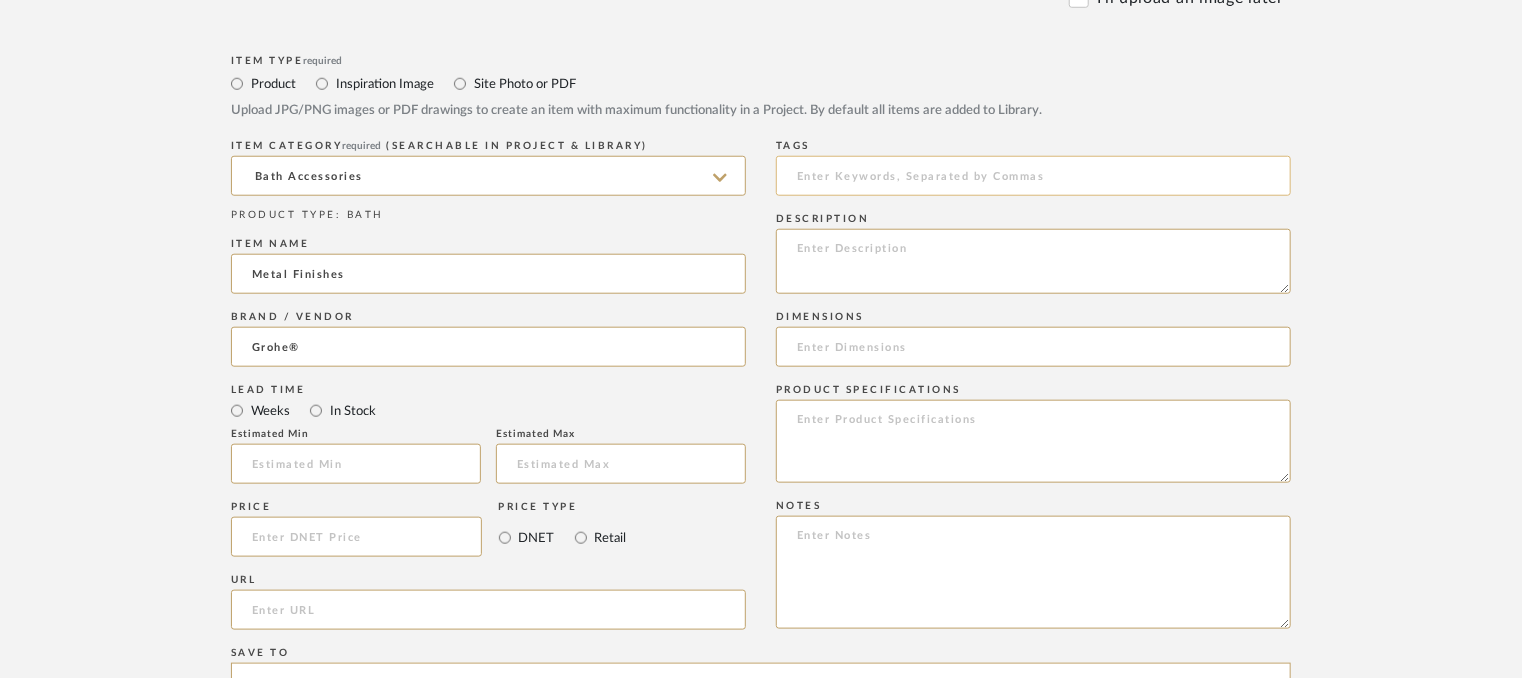 scroll, scrollTop: 800, scrollLeft: 0, axis: vertical 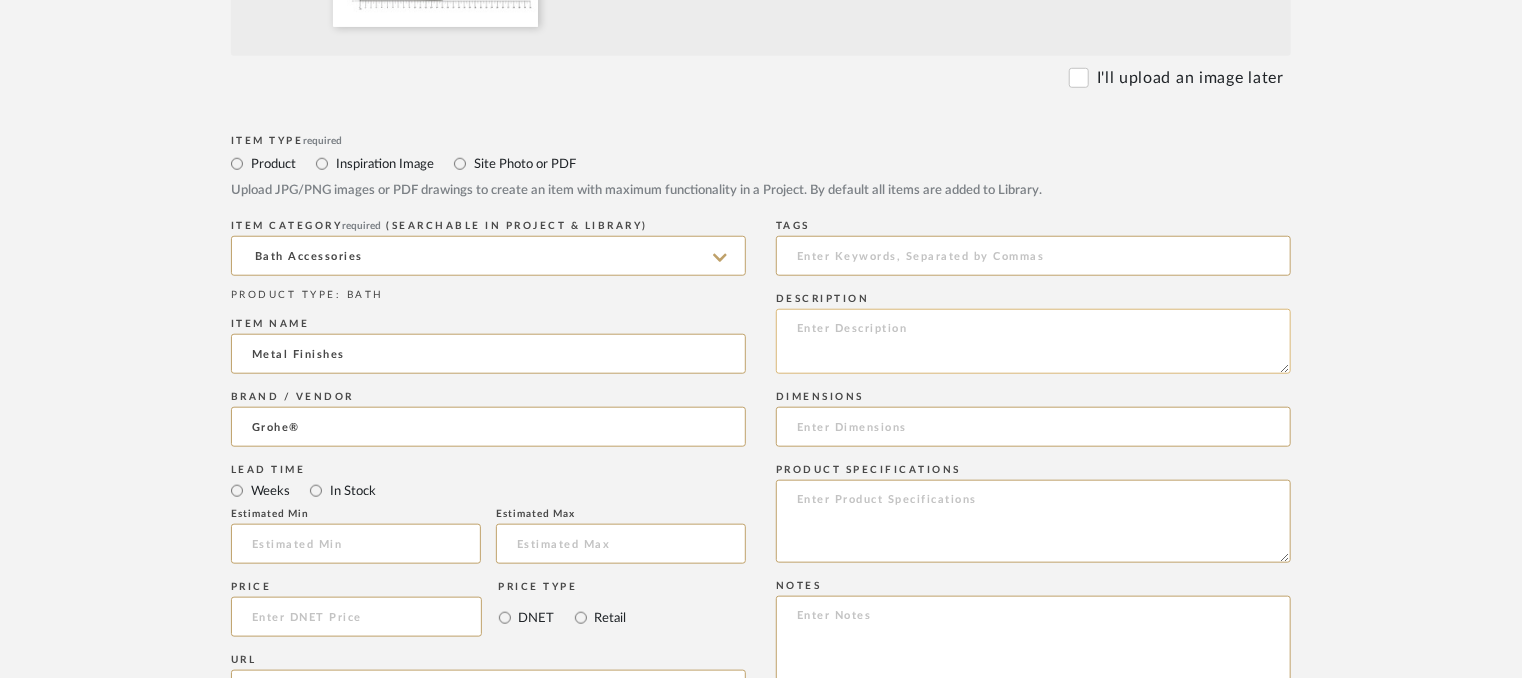 click 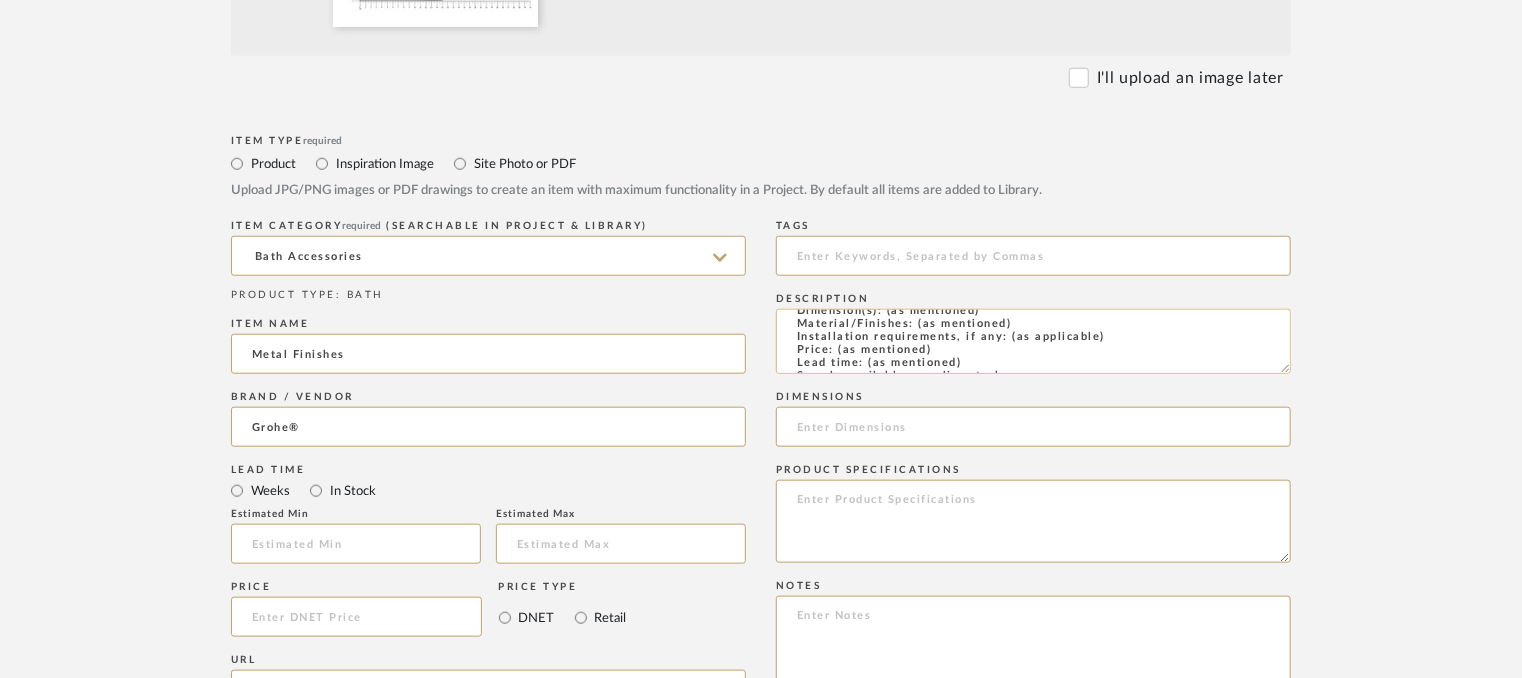 scroll, scrollTop: 0, scrollLeft: 0, axis: both 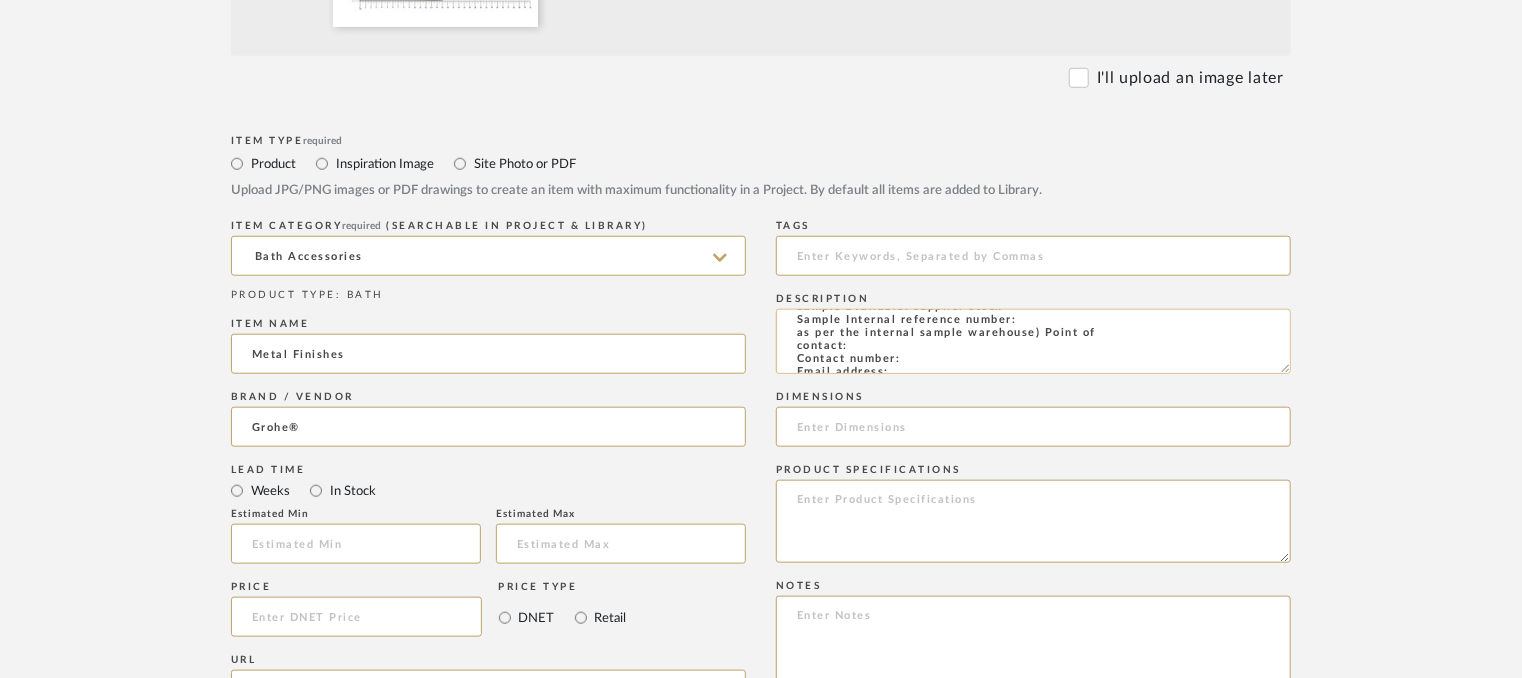 click on "Type: Bath hardware
Dimension(s): (as mentioned)
Material/Finishes: (as mentioned)
Installation requirements, if any: (as applicable)
Price: (as mentioned)
Lead time: (as mentioned)
Sample available: supplier stock
Sample Internal reference number:
as per the internal sample warehouse) Point of
contact:
Contact number:
Email address:
Address:
Additional contact information:" 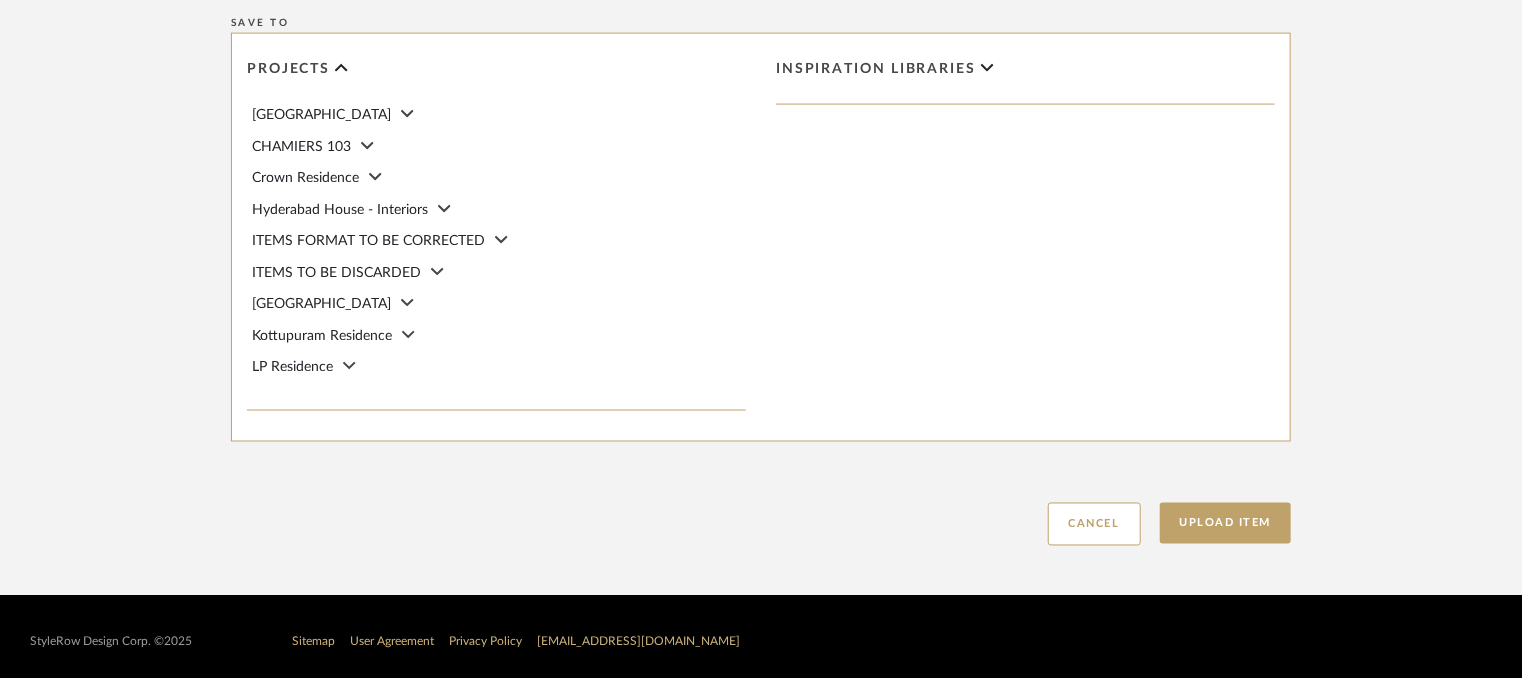 scroll, scrollTop: 1520, scrollLeft: 0, axis: vertical 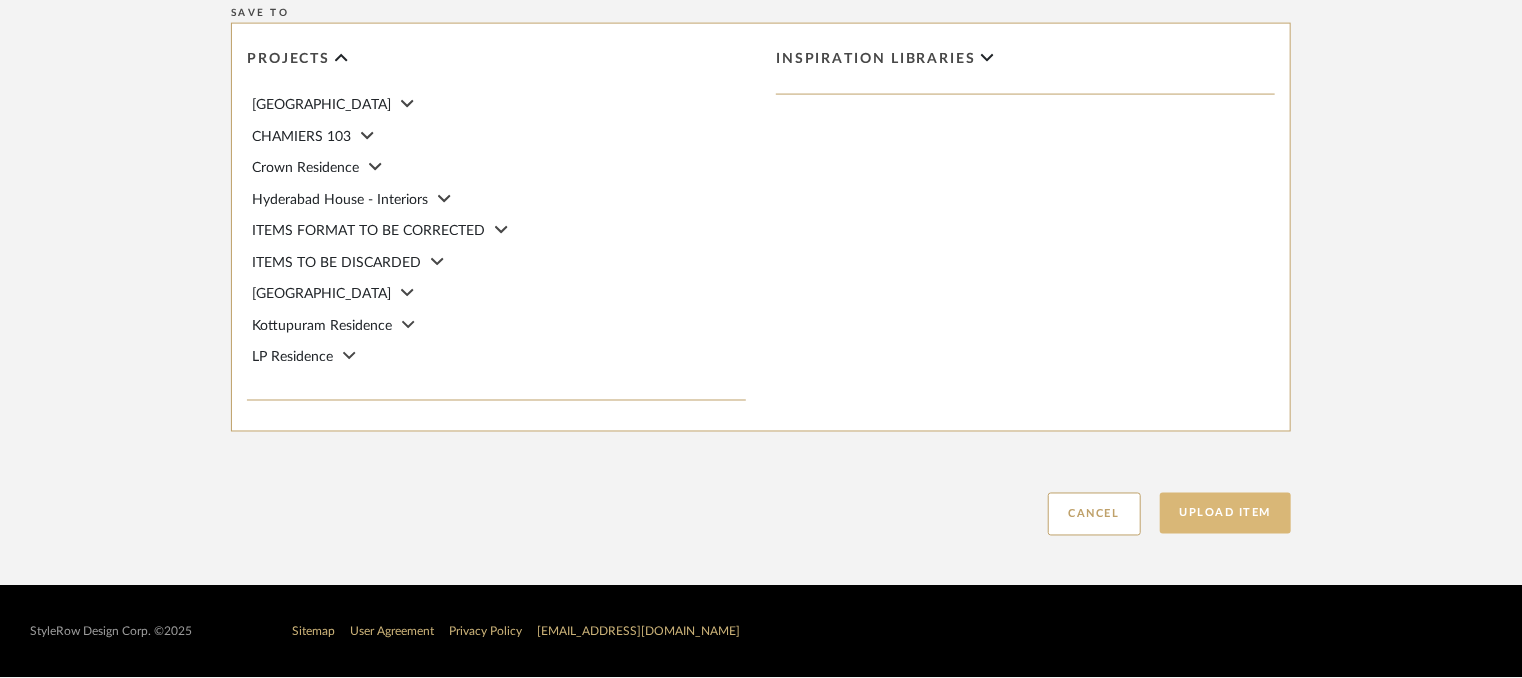 type on "Type: Bath hardware
Dimension(s): (as mentioned)
Material/Finishes: (as mentioned)
Installation requirements, if any: (as applicable)
Price: (as mentioned)
Lead time: (as mentioned)
Sample available: supplier stock
Sample Internal reference number: [PERSON_NAME]-CT-04
as per the internal sample warehouse) Point of
contact:
Contact number:
Email address:
Address:
Additional contact information:" 